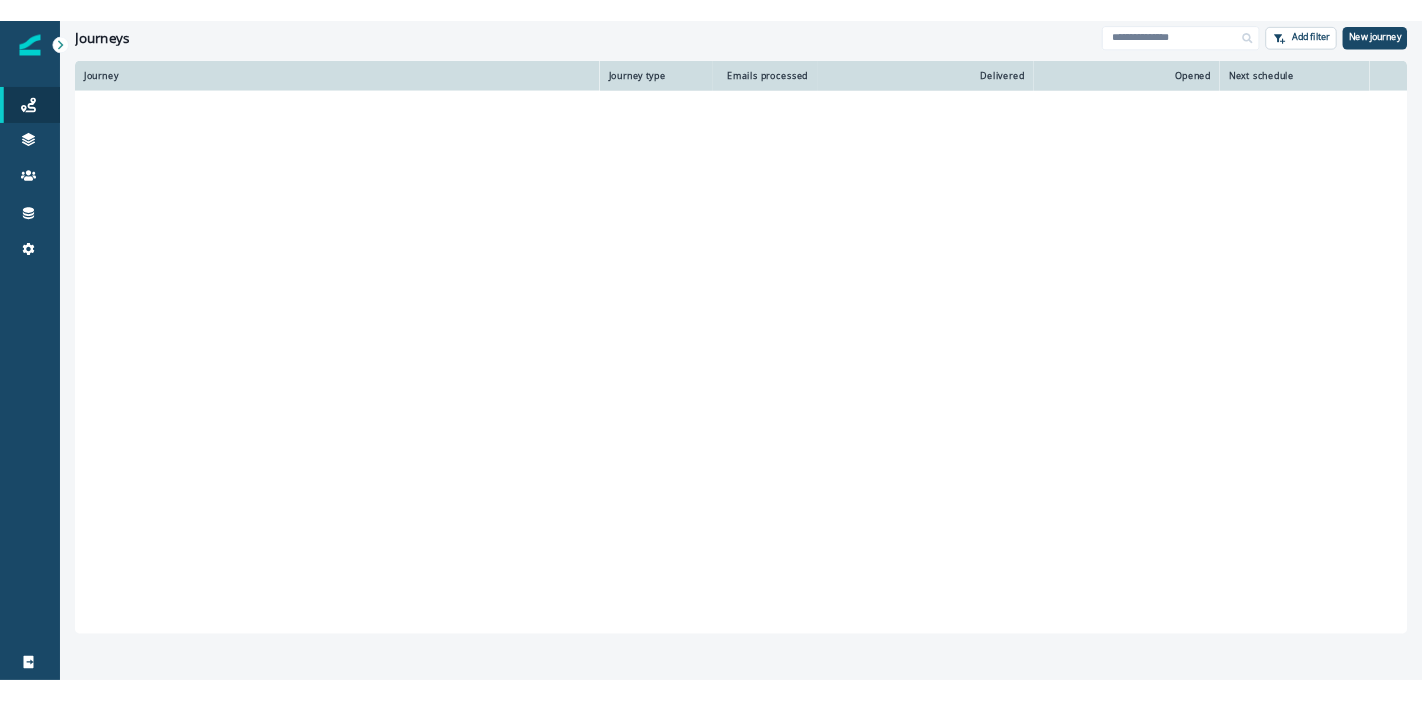scroll, scrollTop: 0, scrollLeft: 0, axis: both 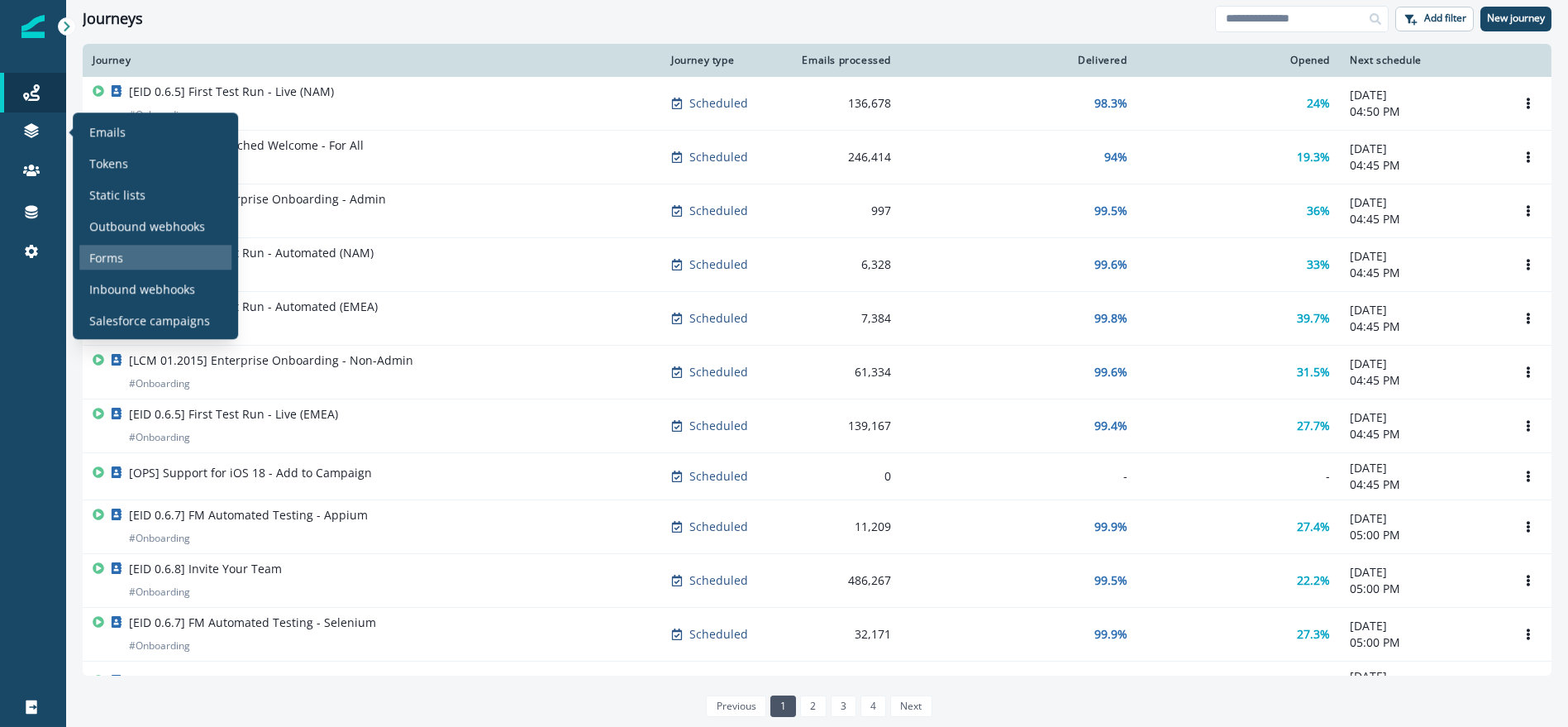 click on "Forms" at bounding box center [106, 257] 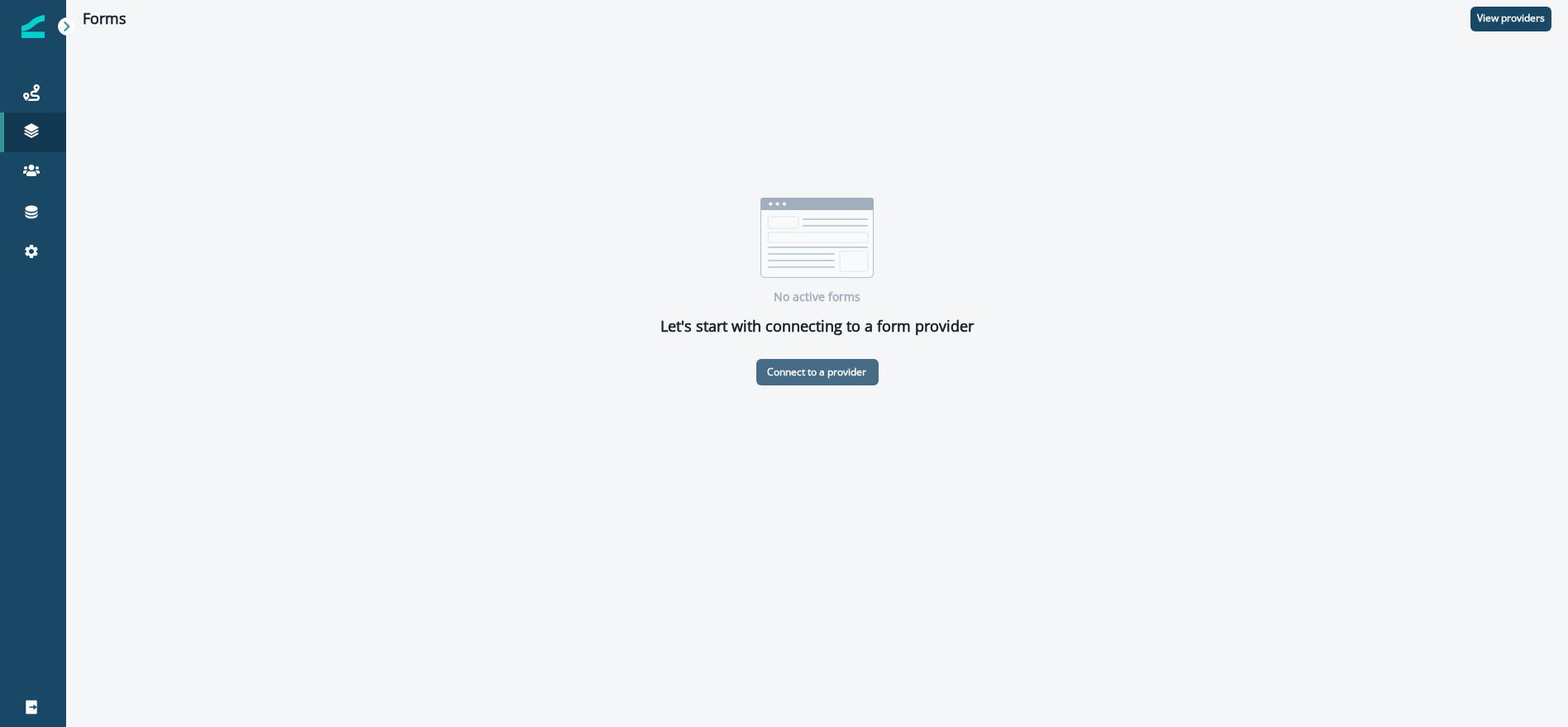 click on "Connect to a provider" at bounding box center [817, 372] 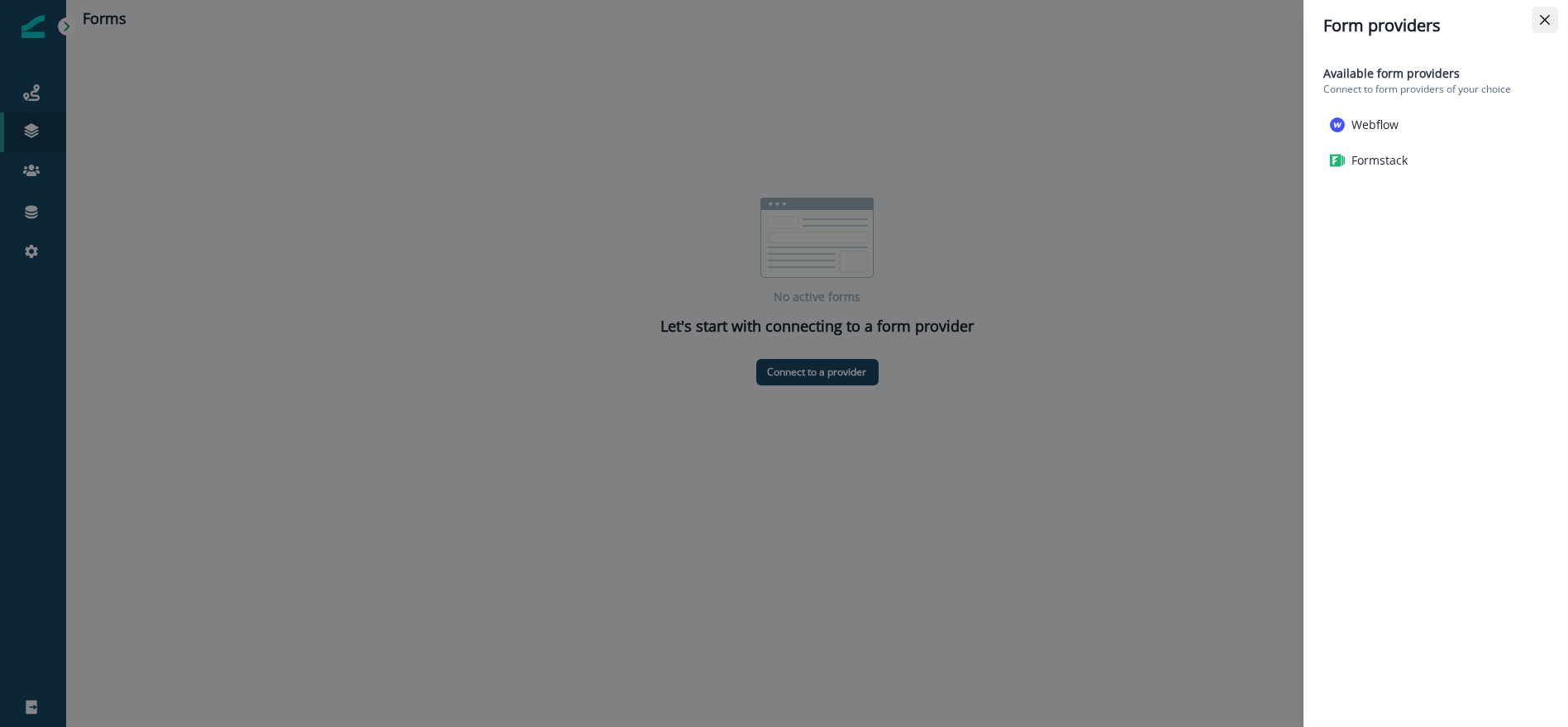 click at bounding box center [1545, 20] 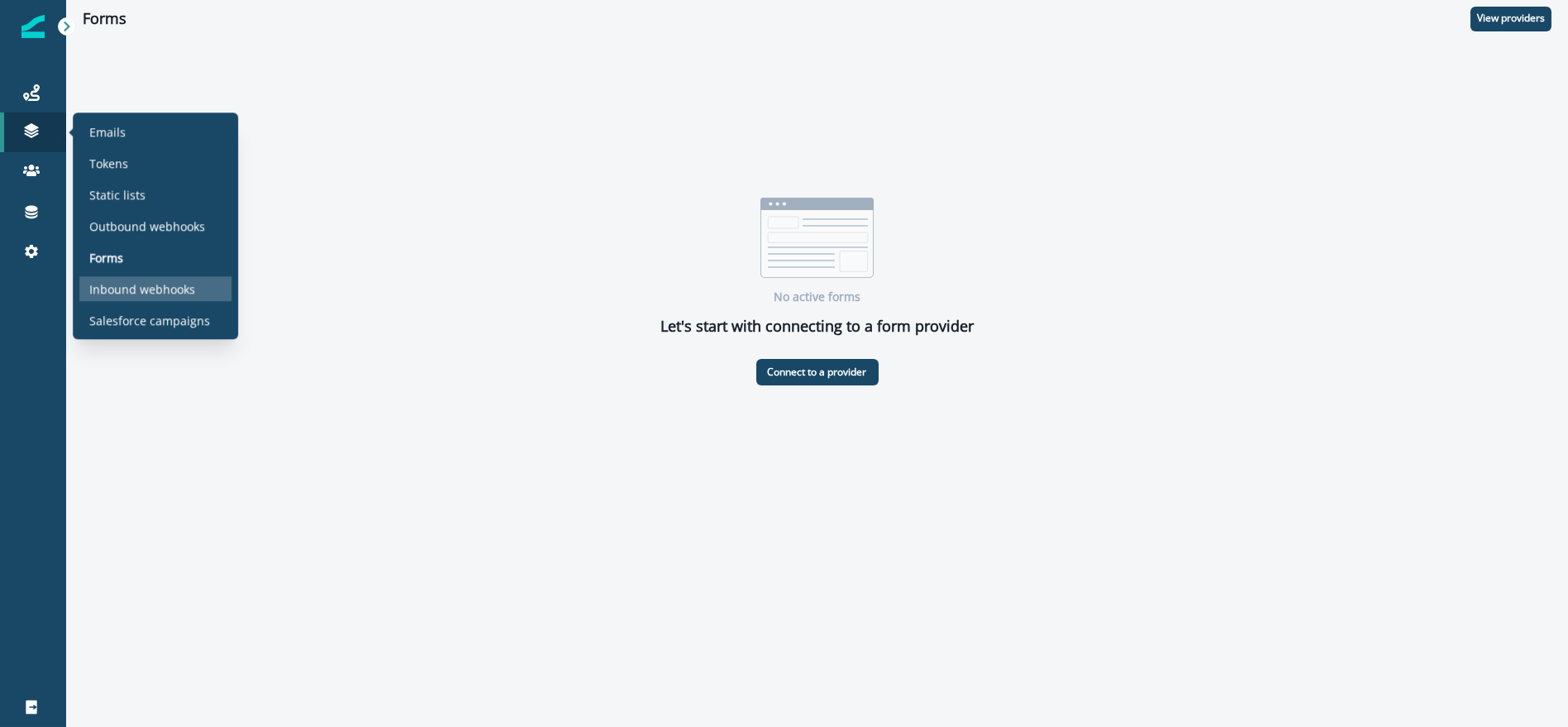 click on "Inbound webhooks" at bounding box center (142, 289) 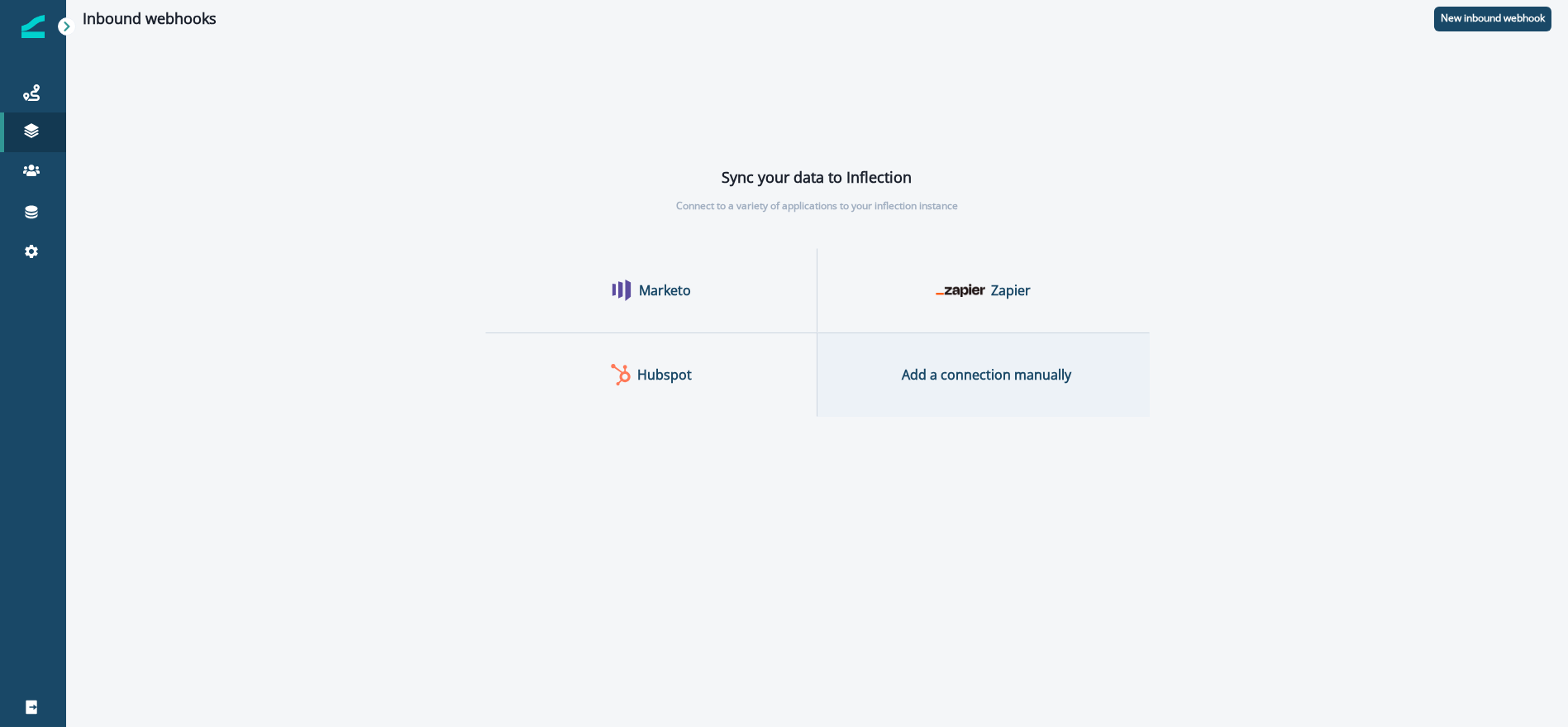 click on "Add a connection manually" at bounding box center [984, 375] 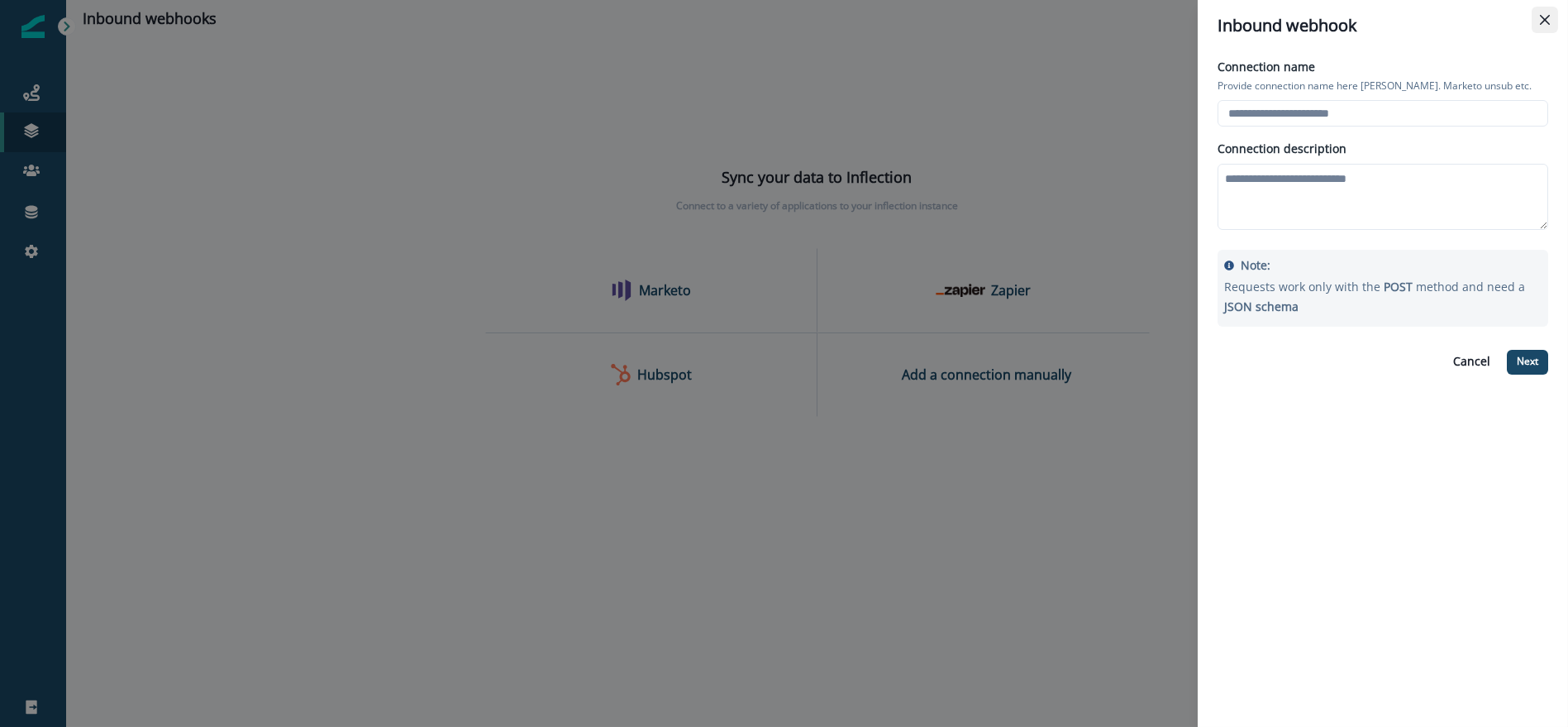 click 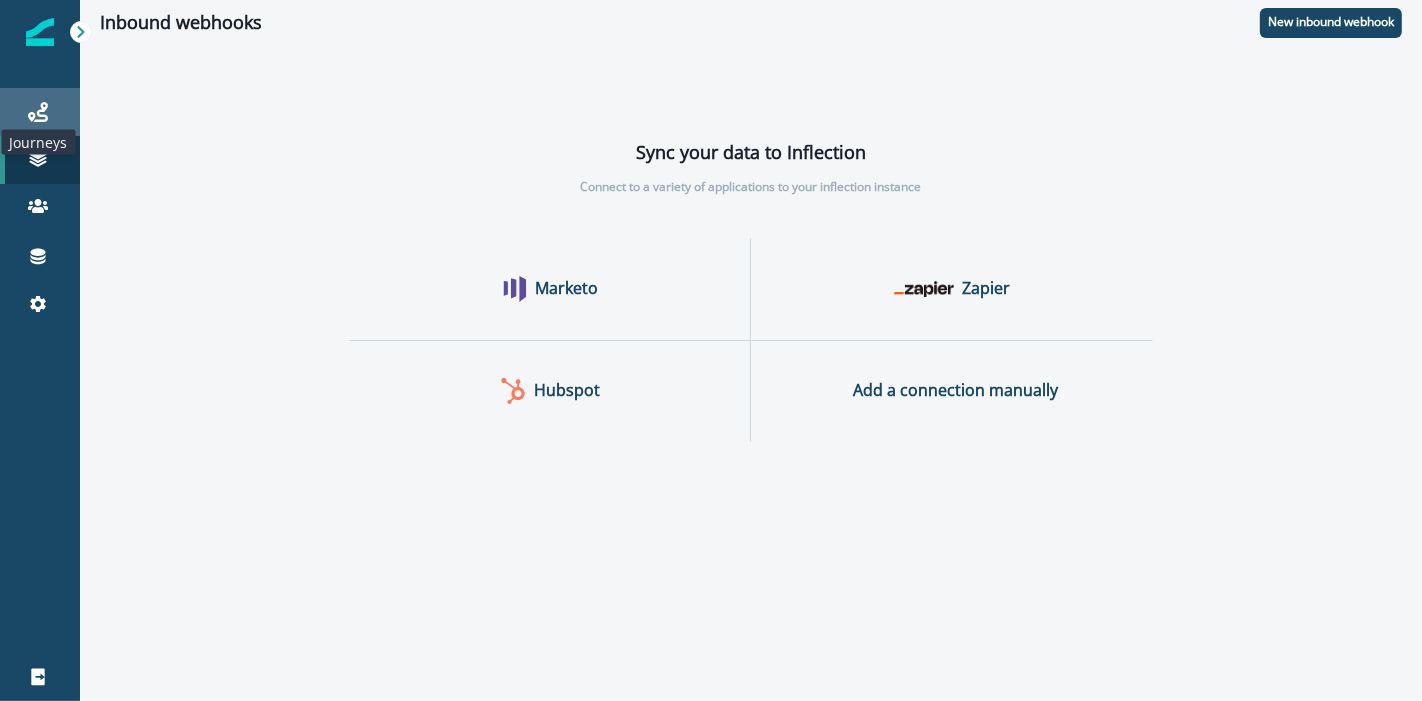 click 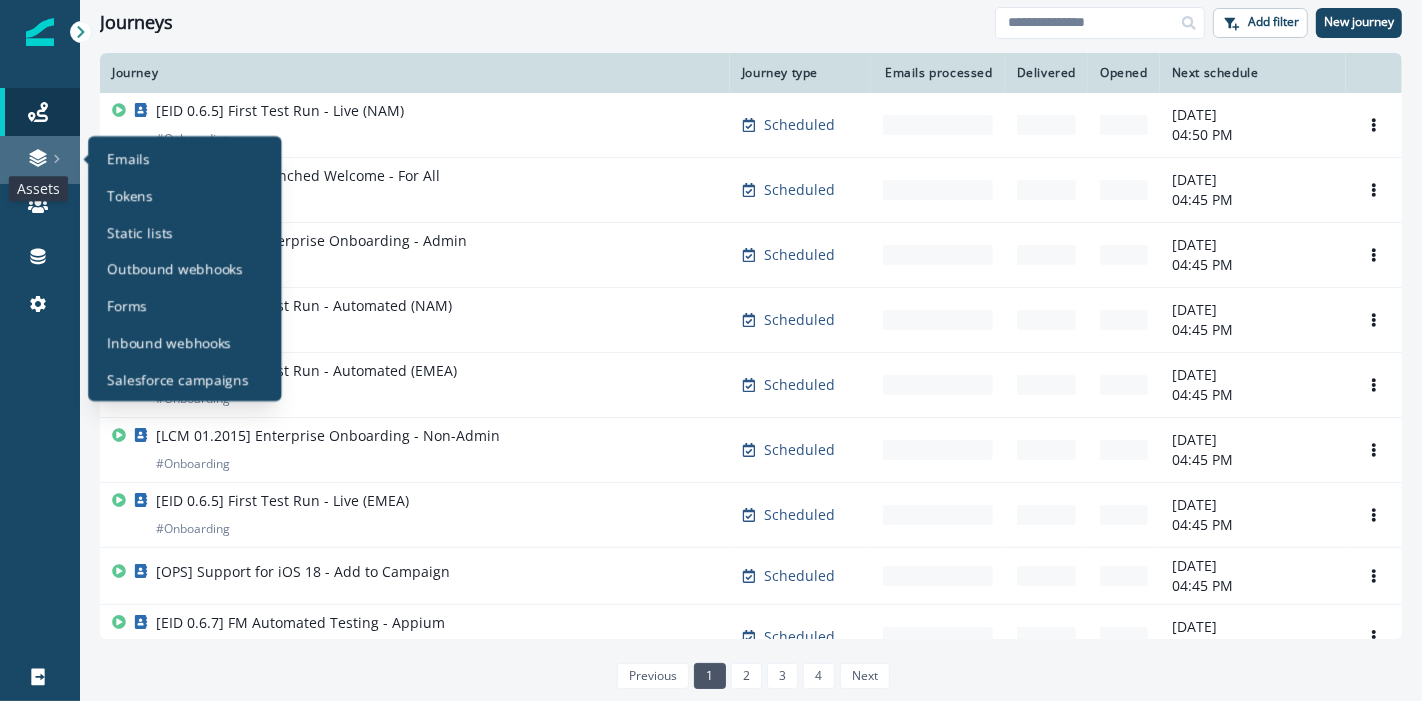 click 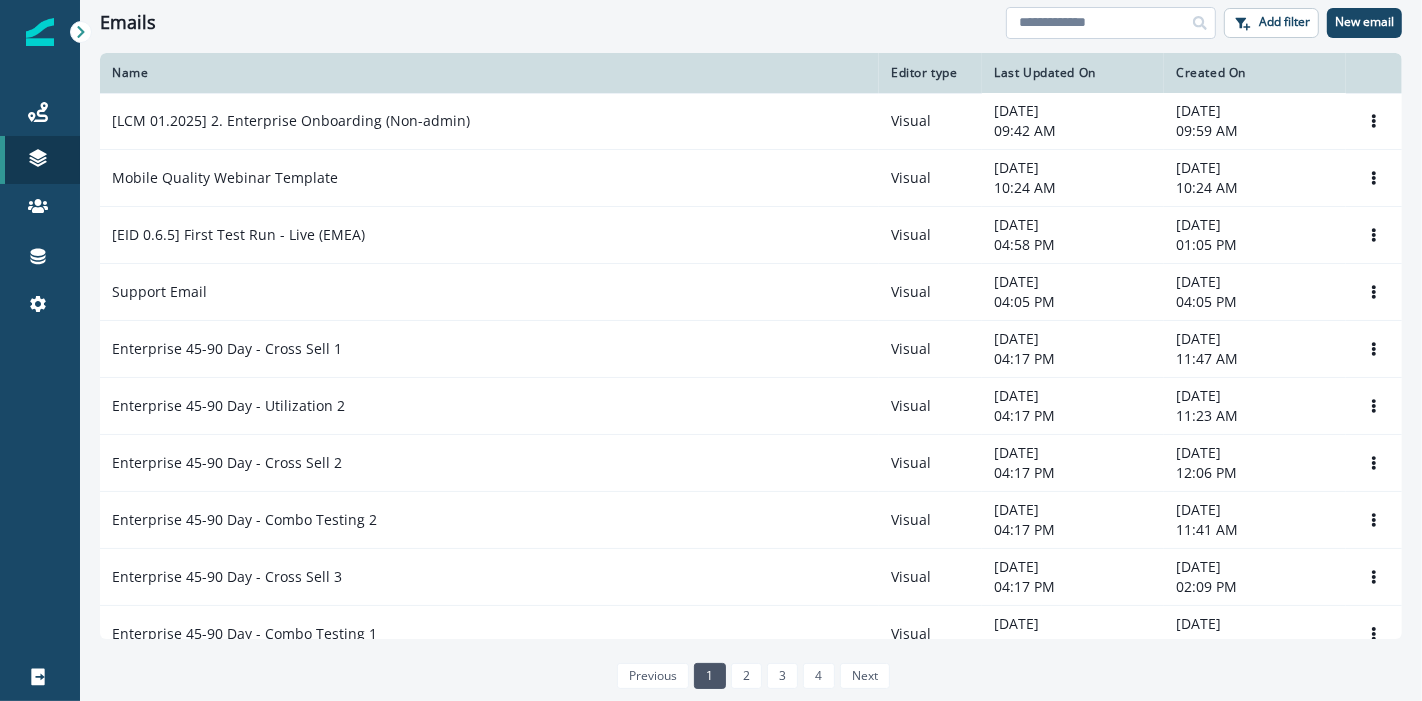 click at bounding box center (1111, 23) 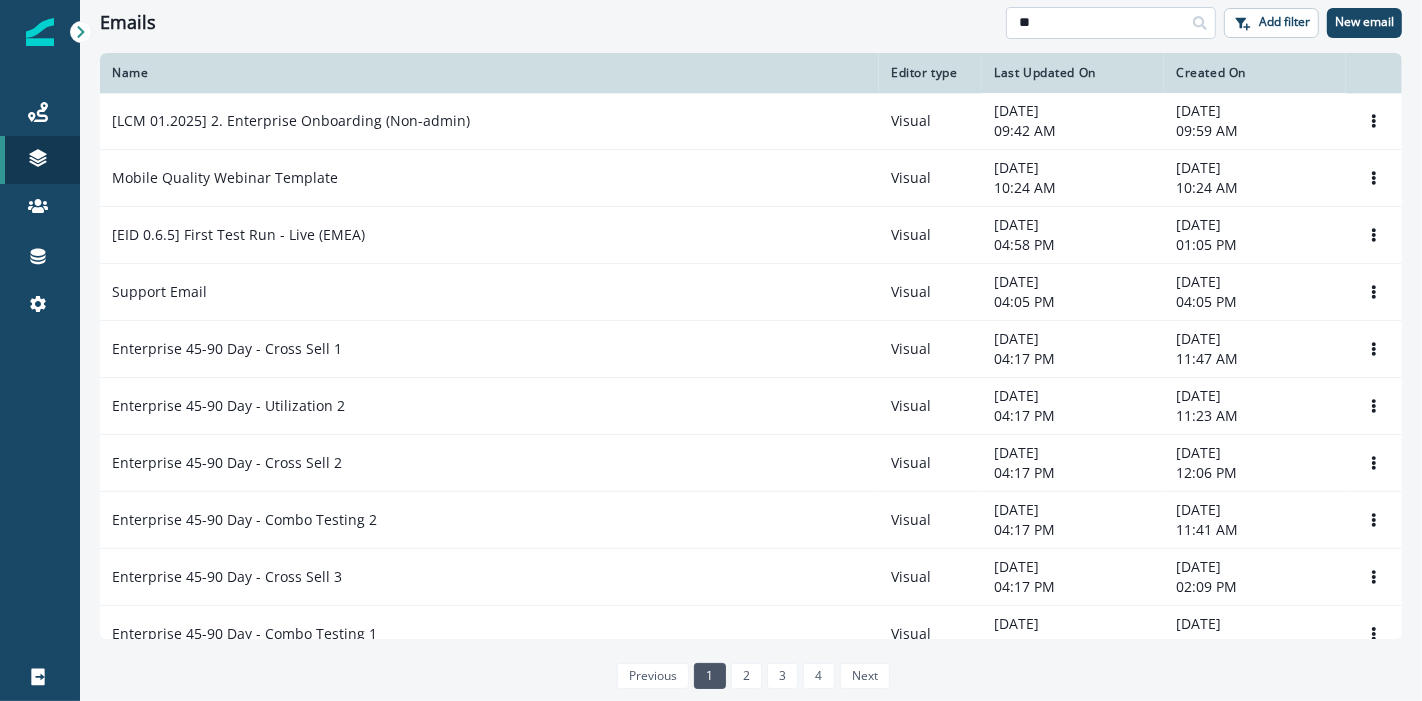 type on "*" 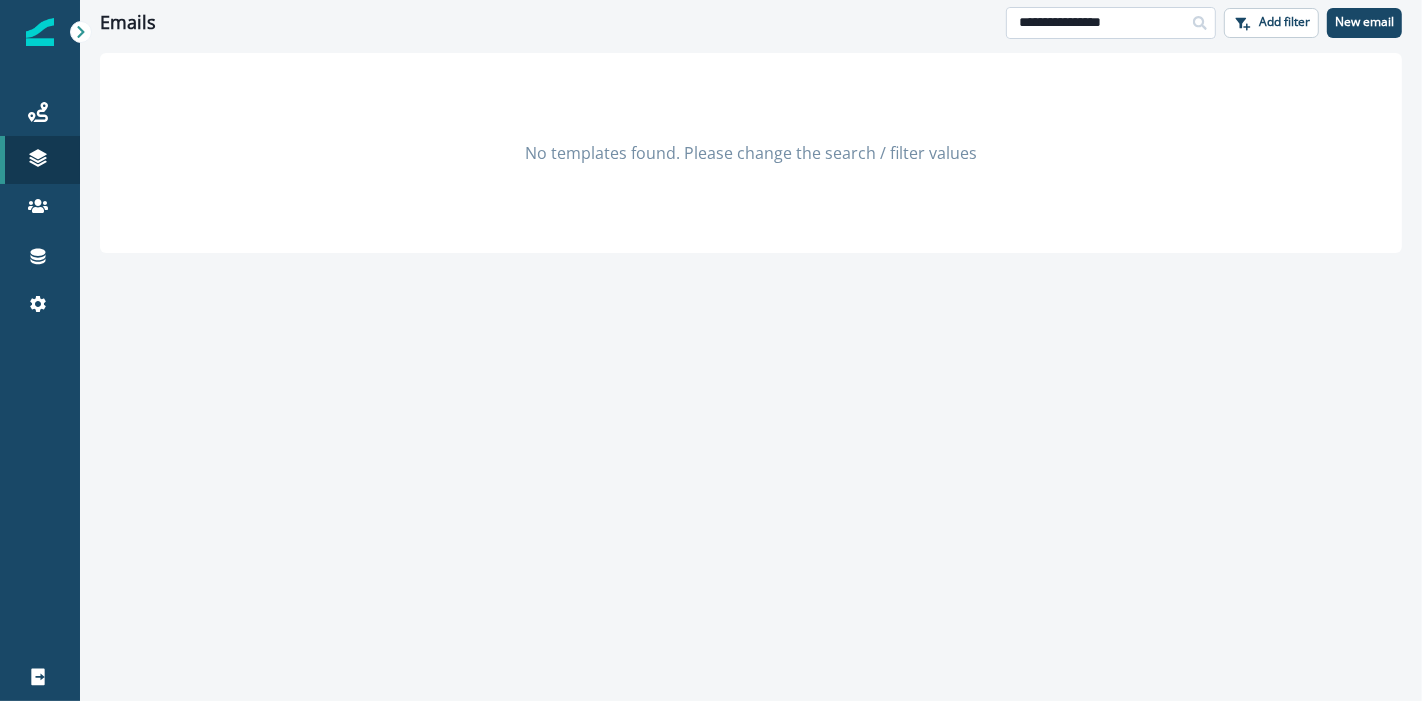 click on "**********" at bounding box center (1111, 23) 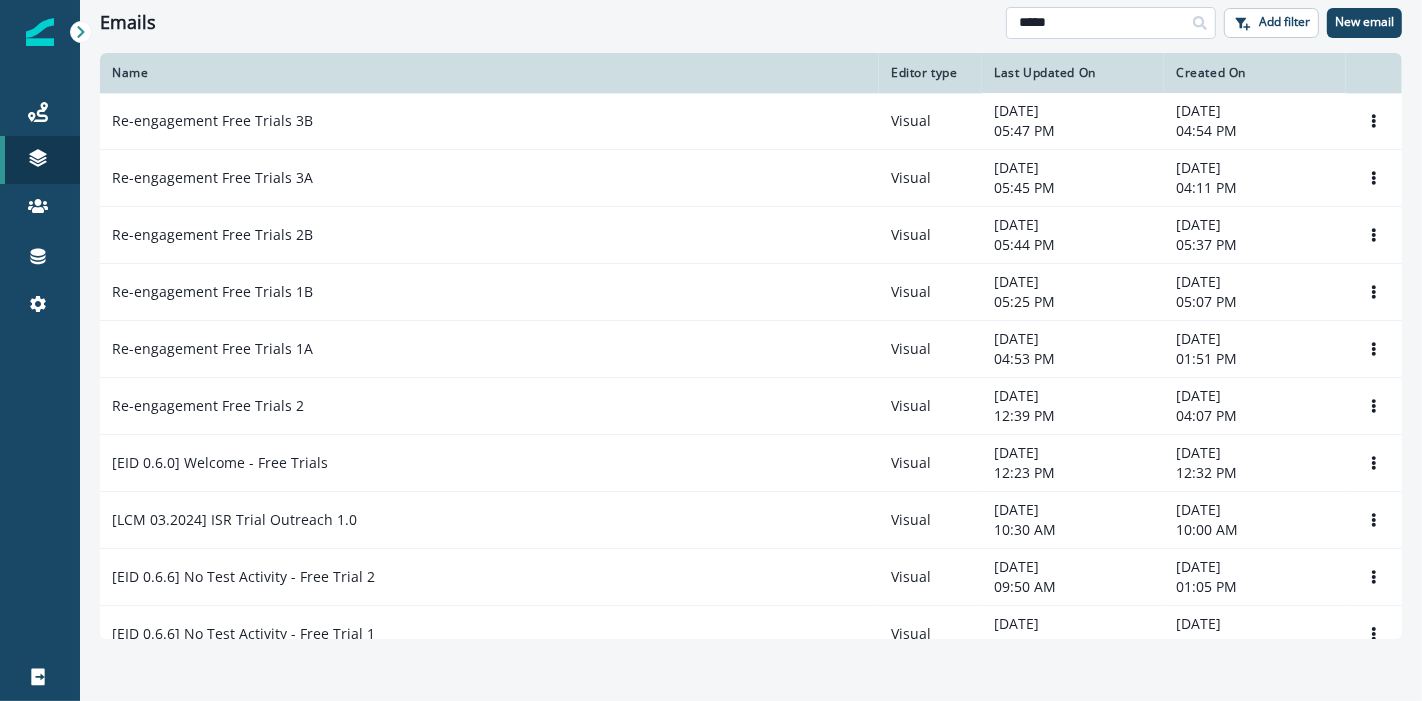 click on "*****" at bounding box center [1111, 23] 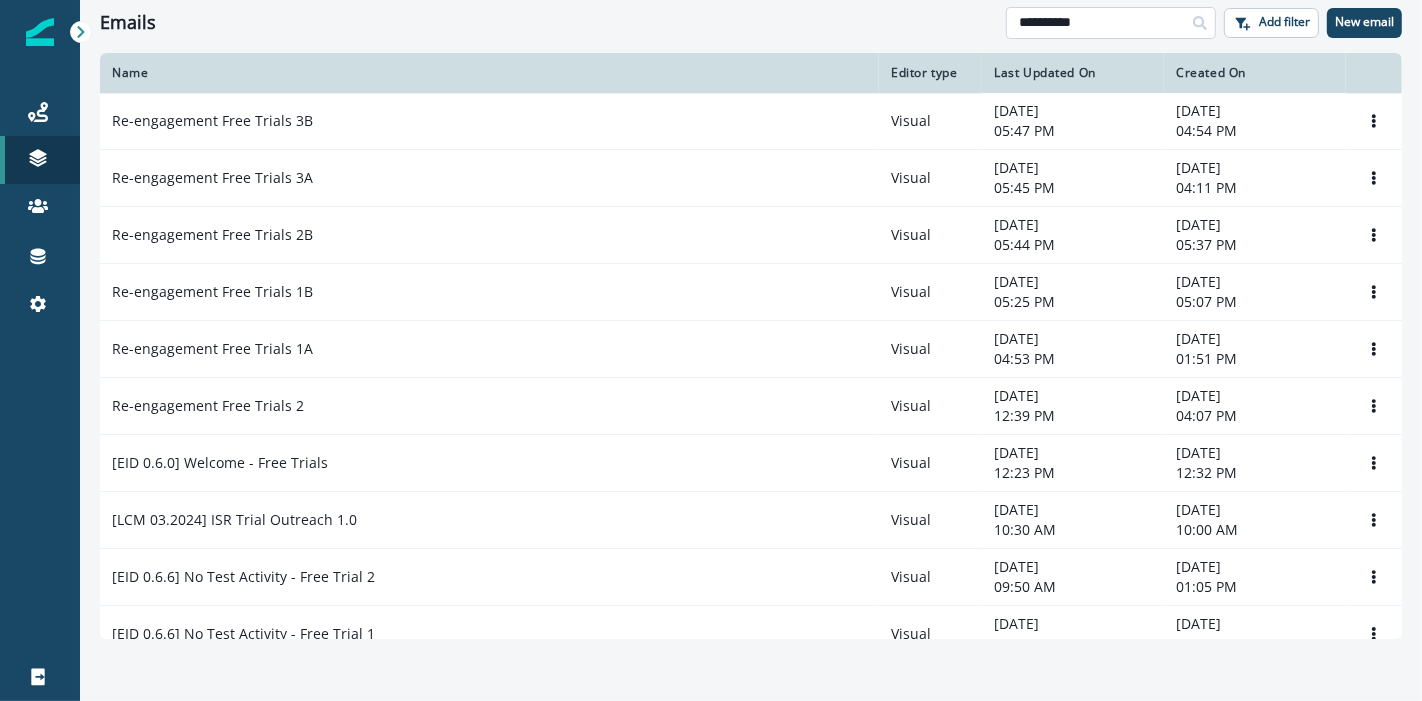 type on "**********" 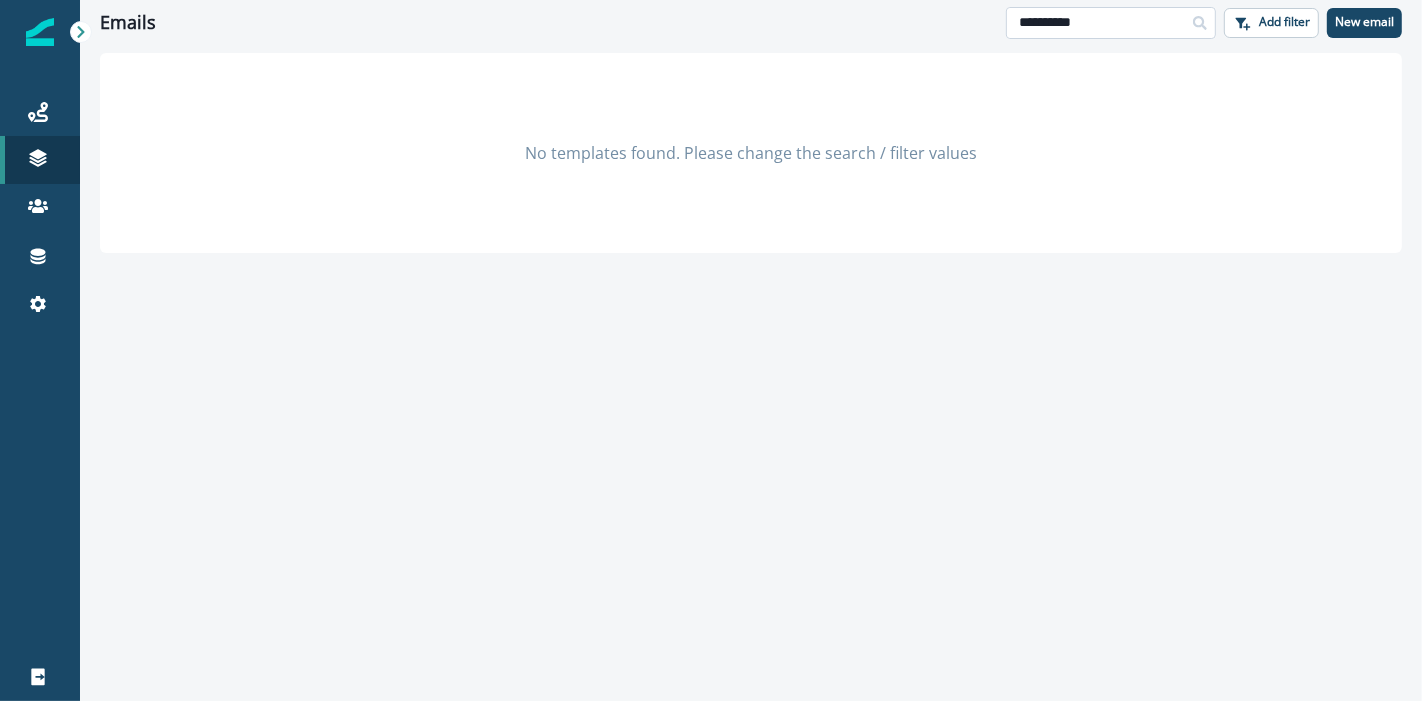 click on "**********" at bounding box center (1111, 23) 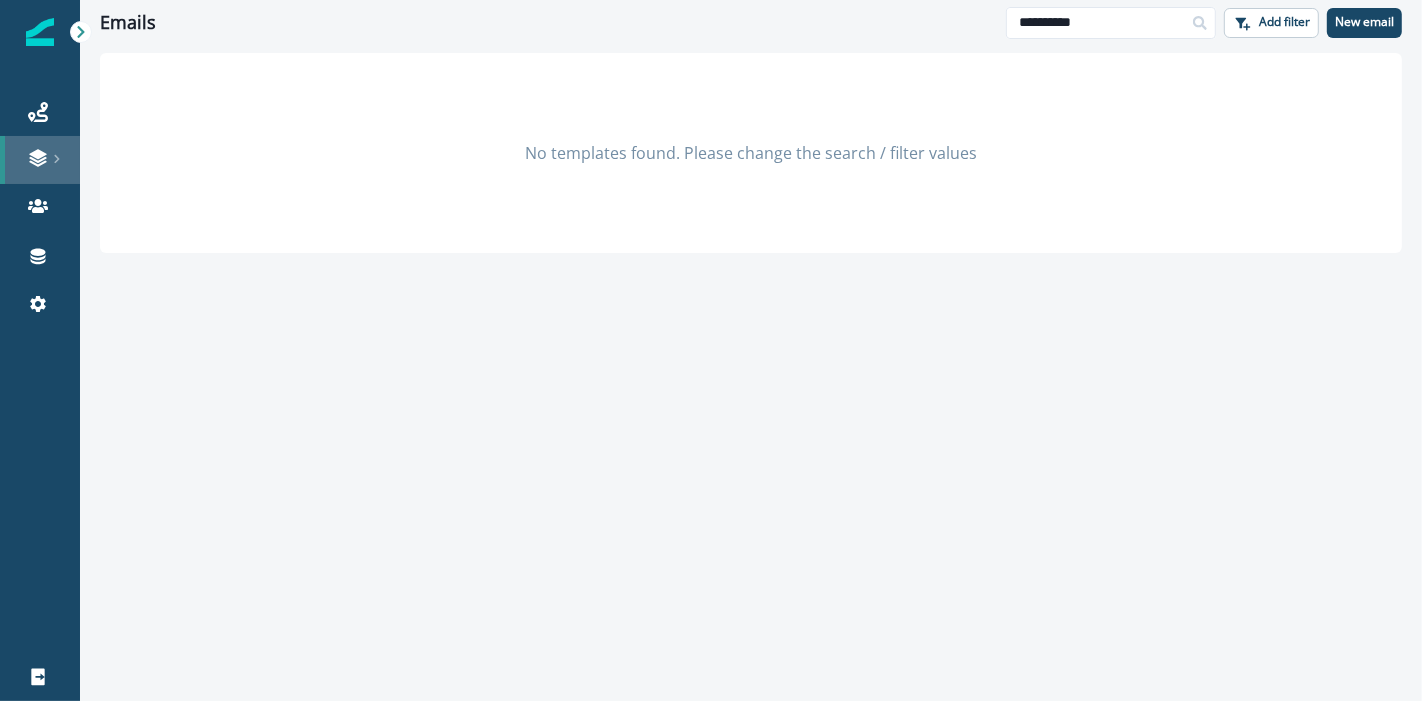 click 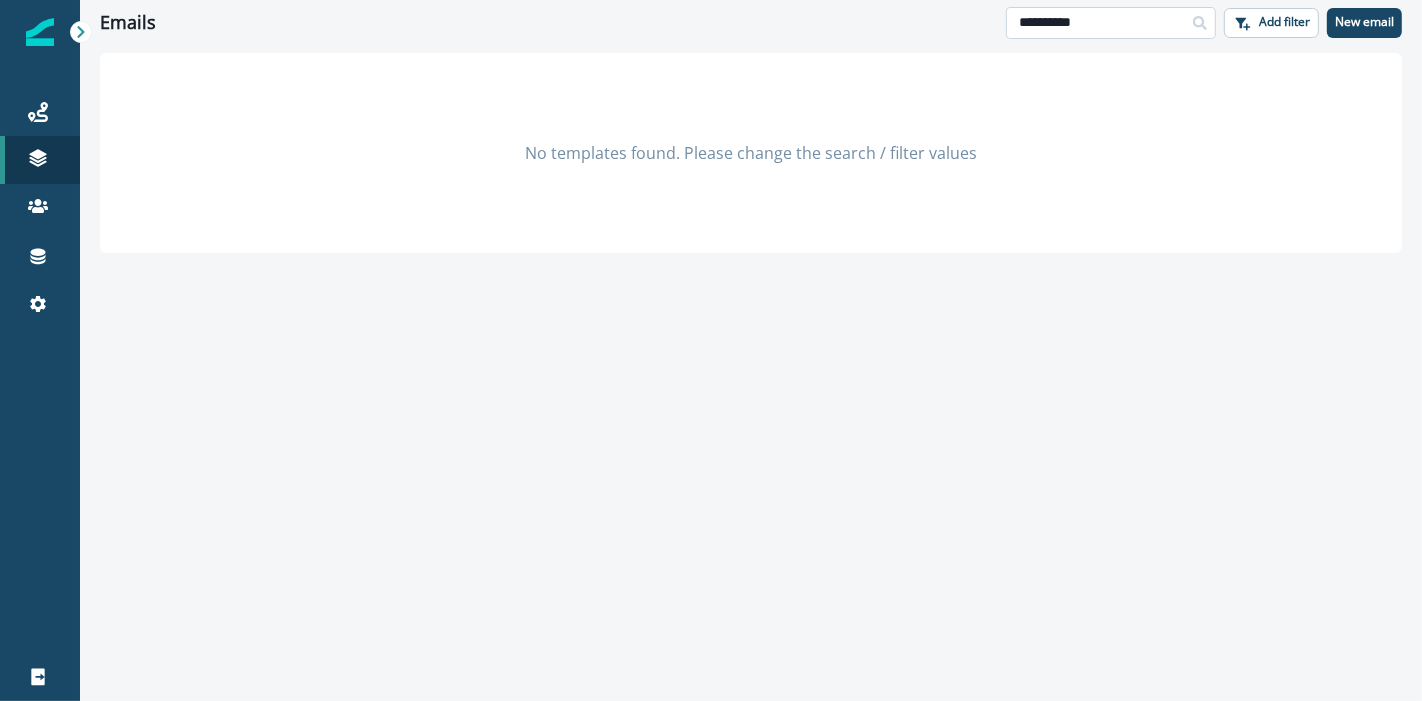 click on "**********" at bounding box center (1111, 23) 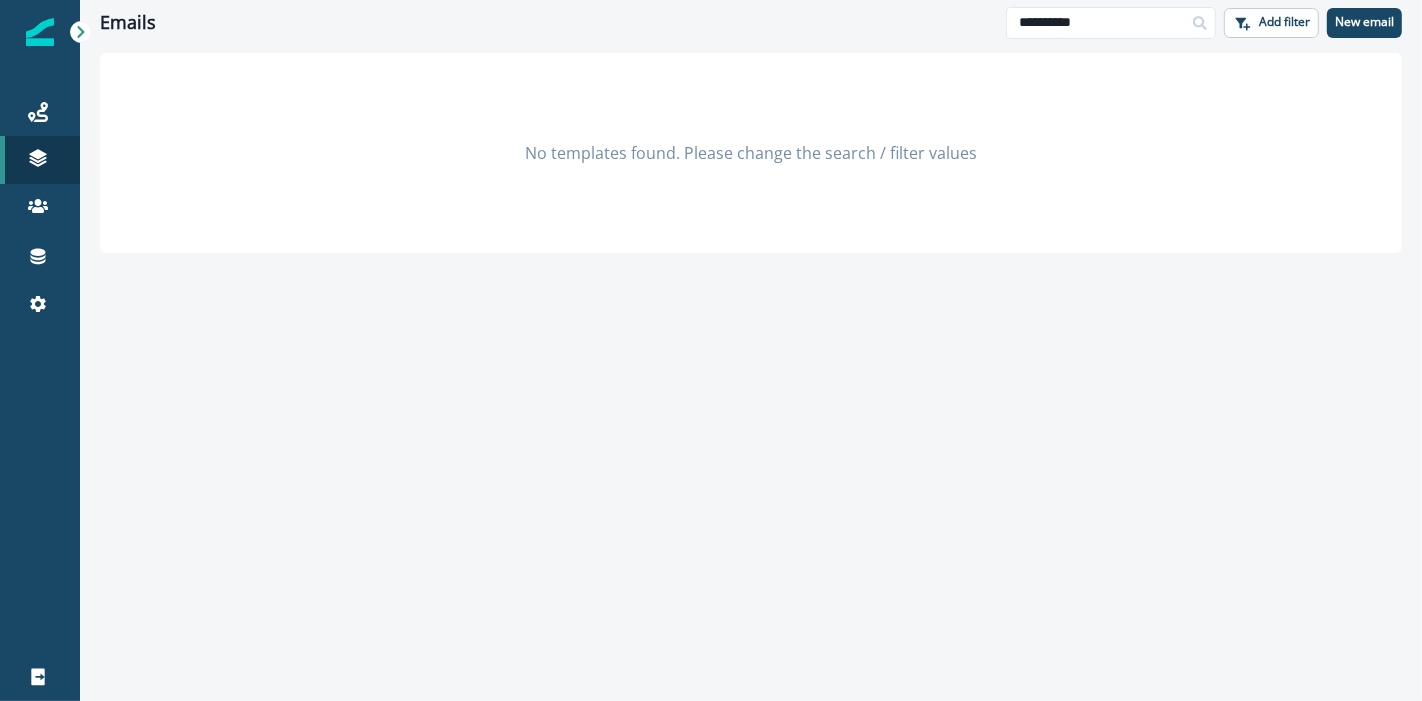 click 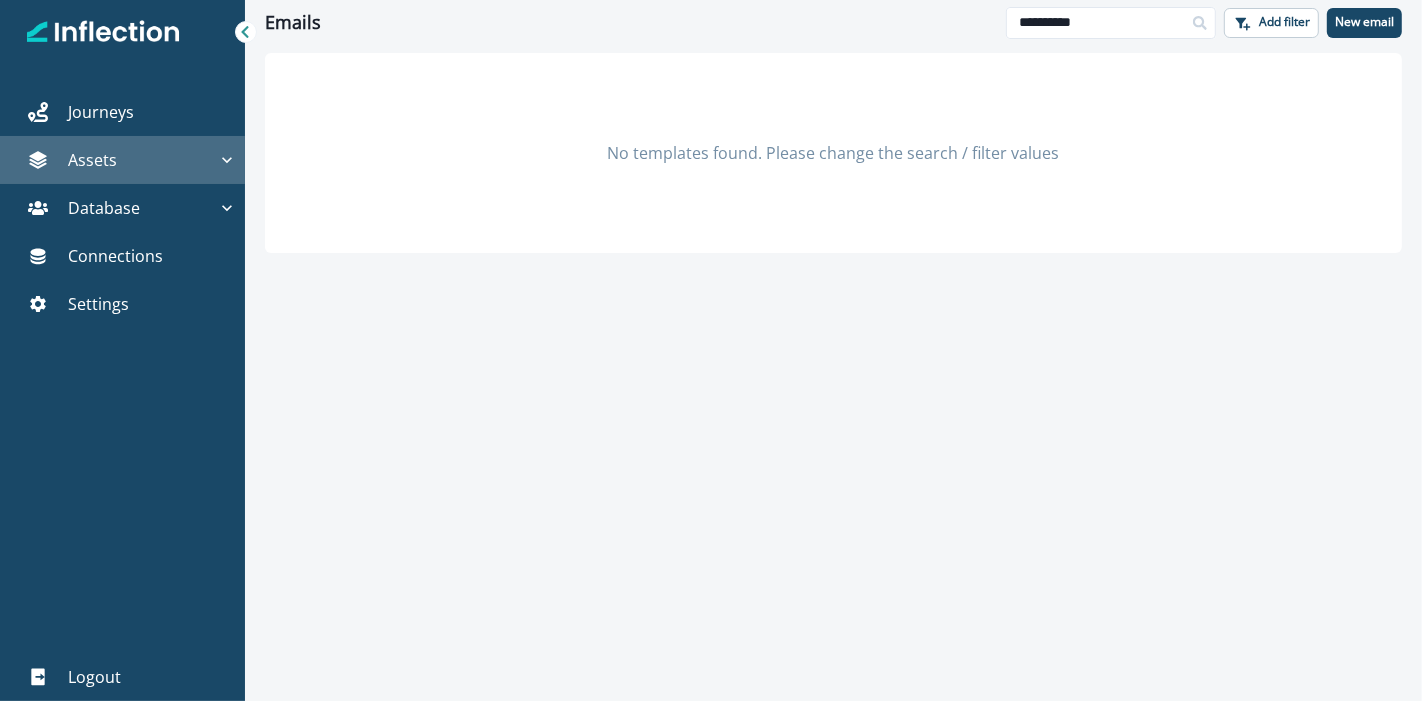click on "Assets" at bounding box center [122, 160] 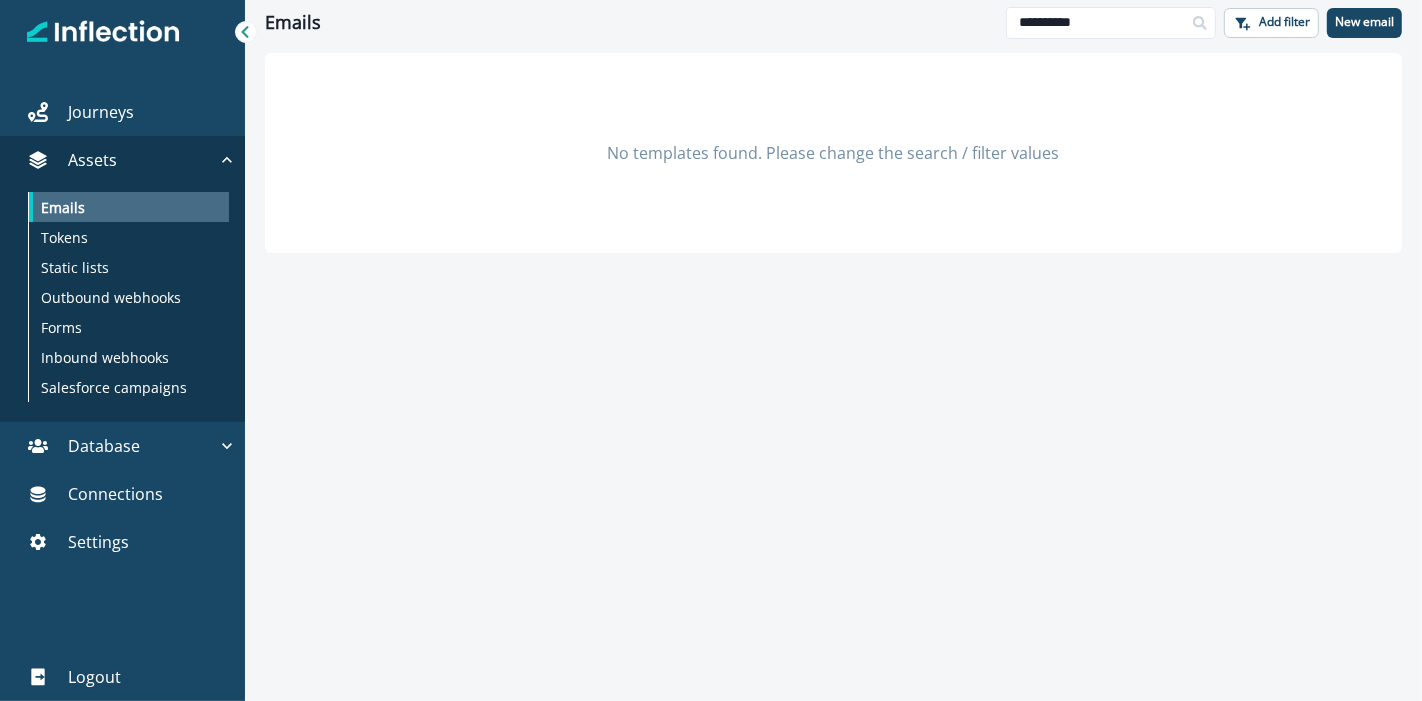 click on "Emails" at bounding box center (129, 207) 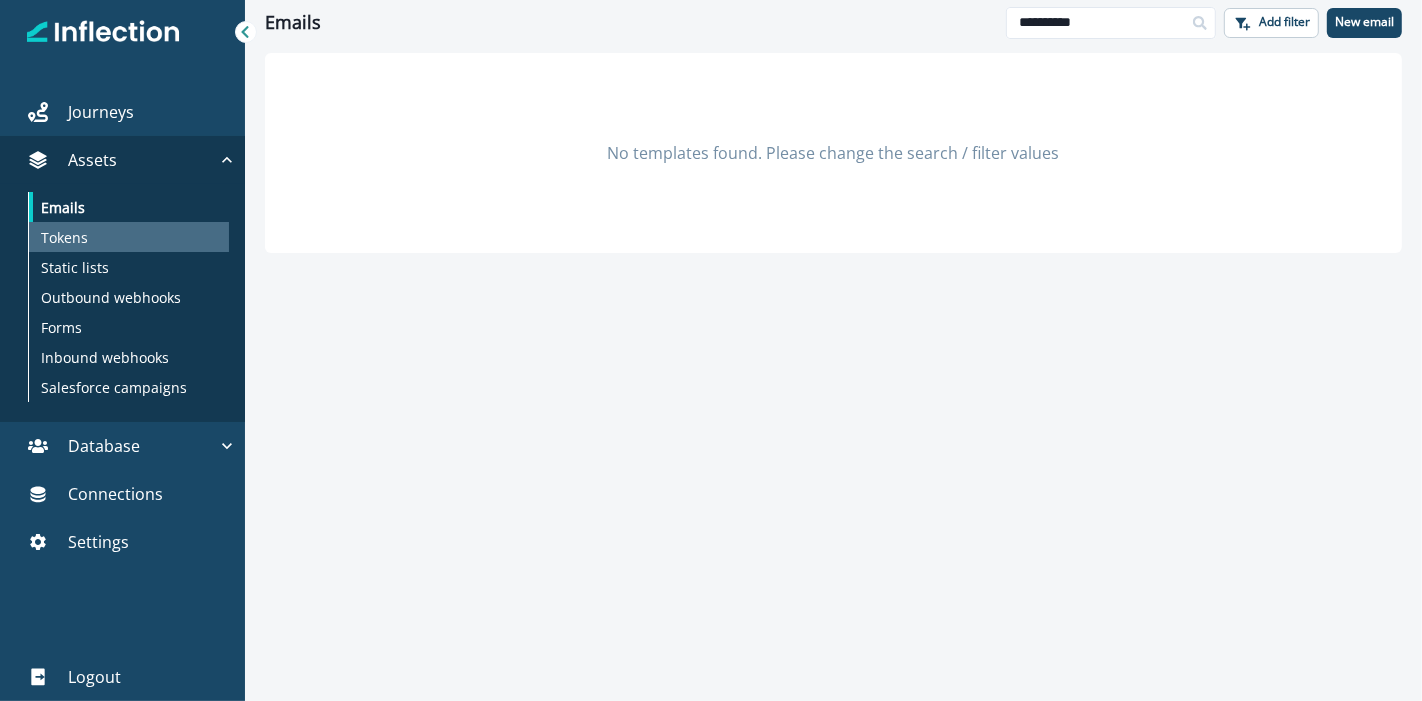 click on "Tokens" at bounding box center (129, 237) 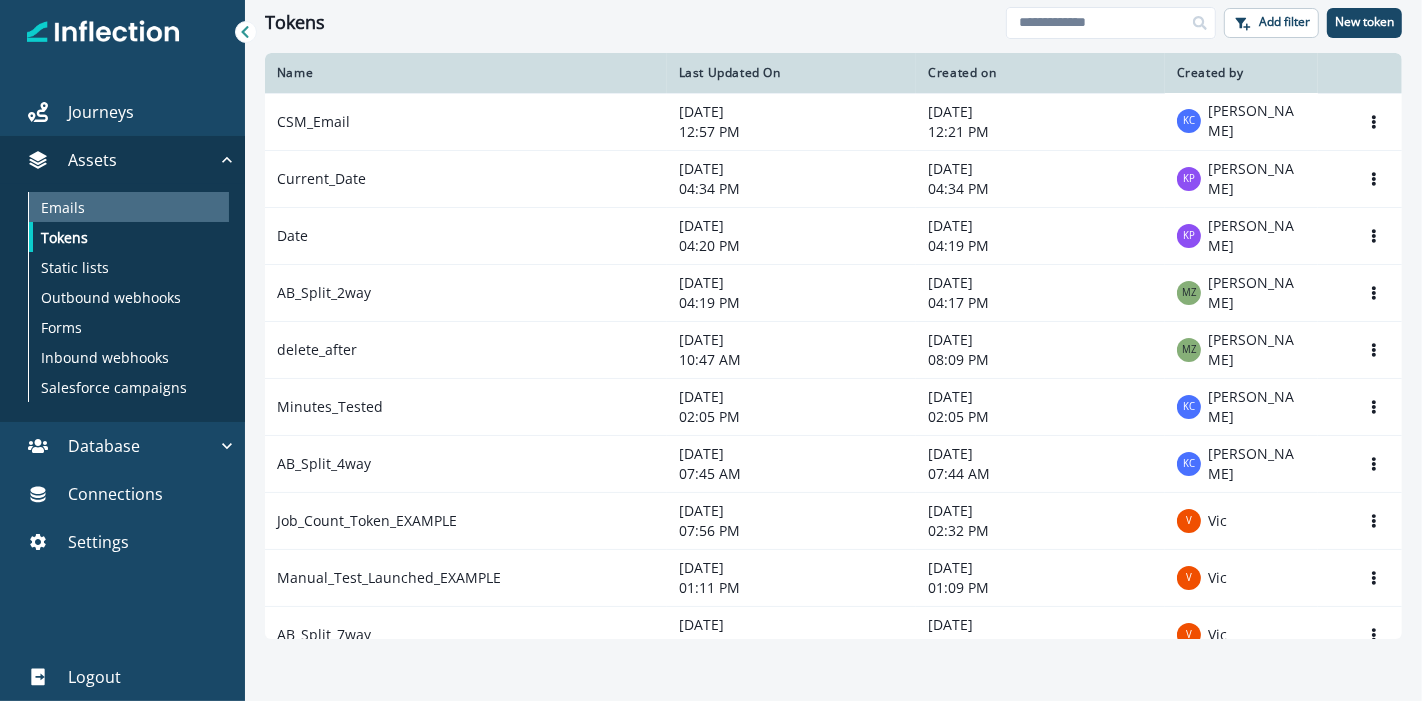 click on "Emails" at bounding box center [129, 207] 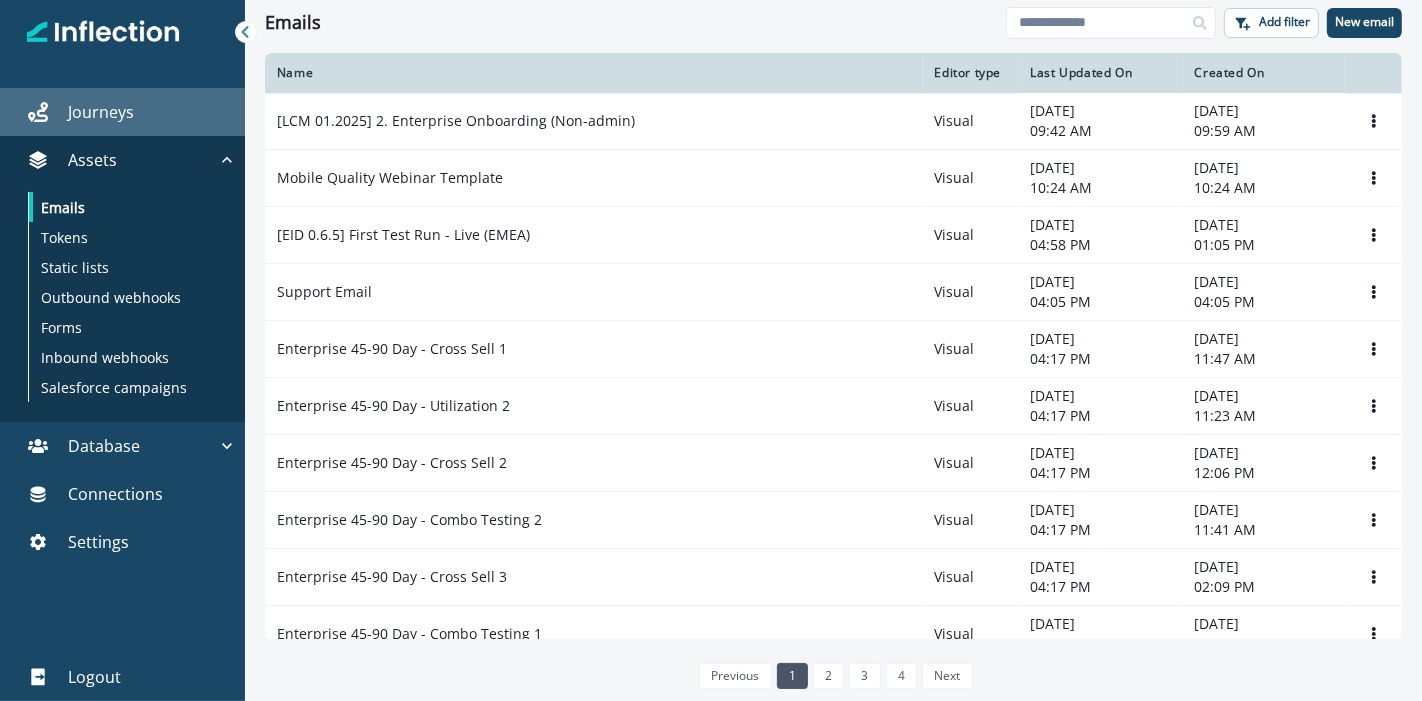 click on "Journeys" at bounding box center (101, 112) 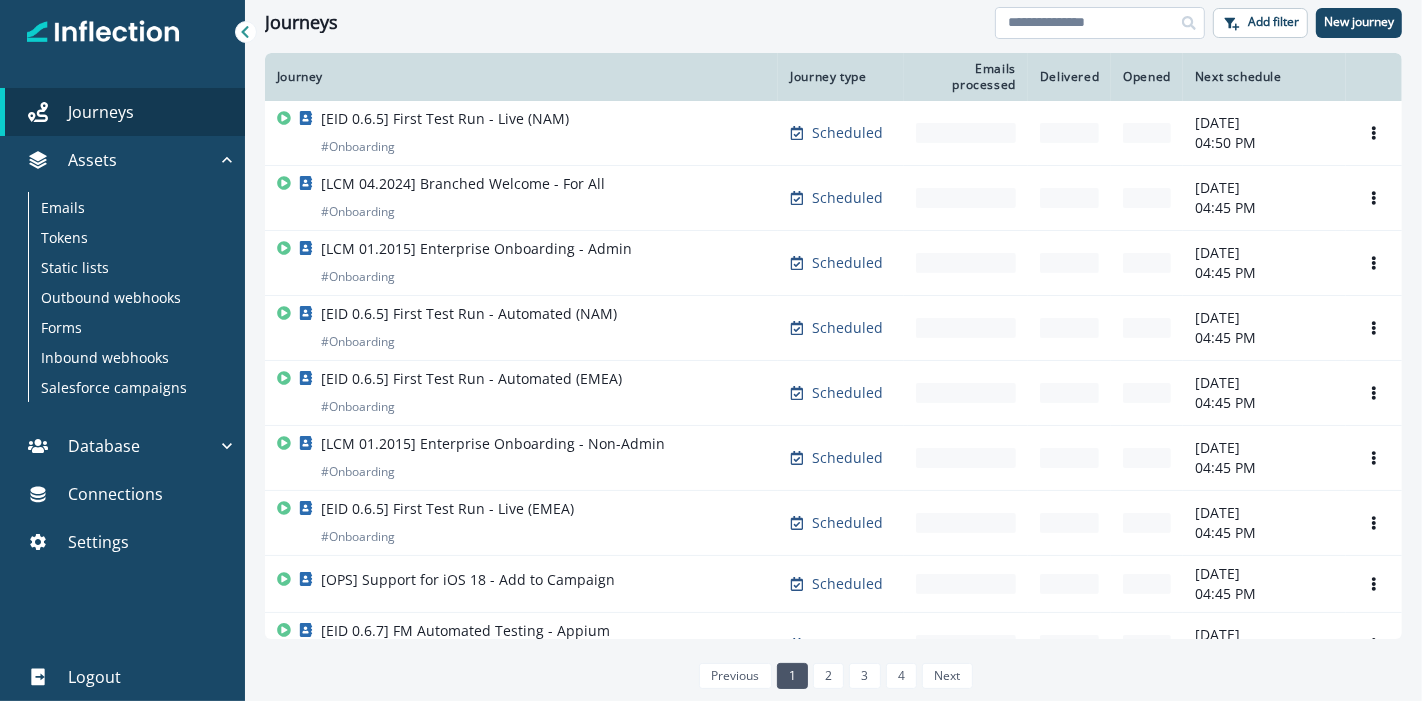 click at bounding box center [1100, 23] 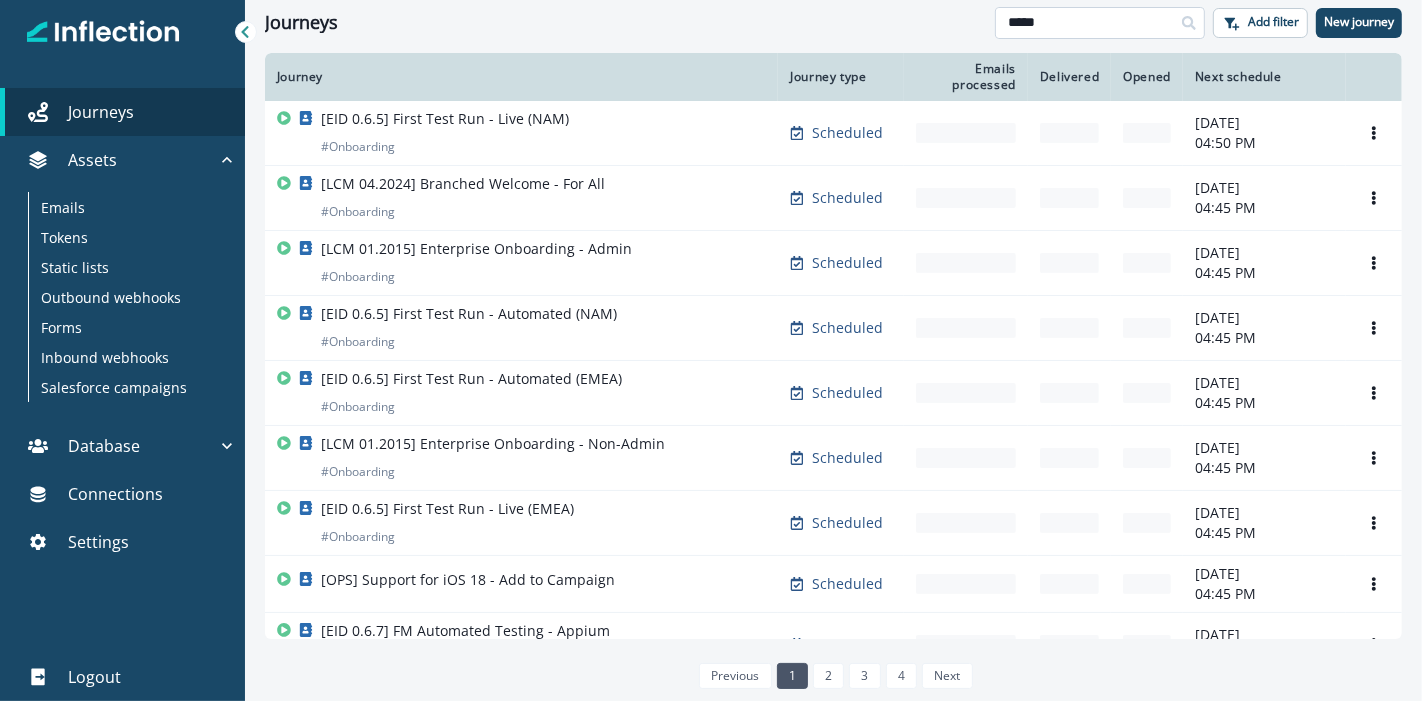 type on "*****" 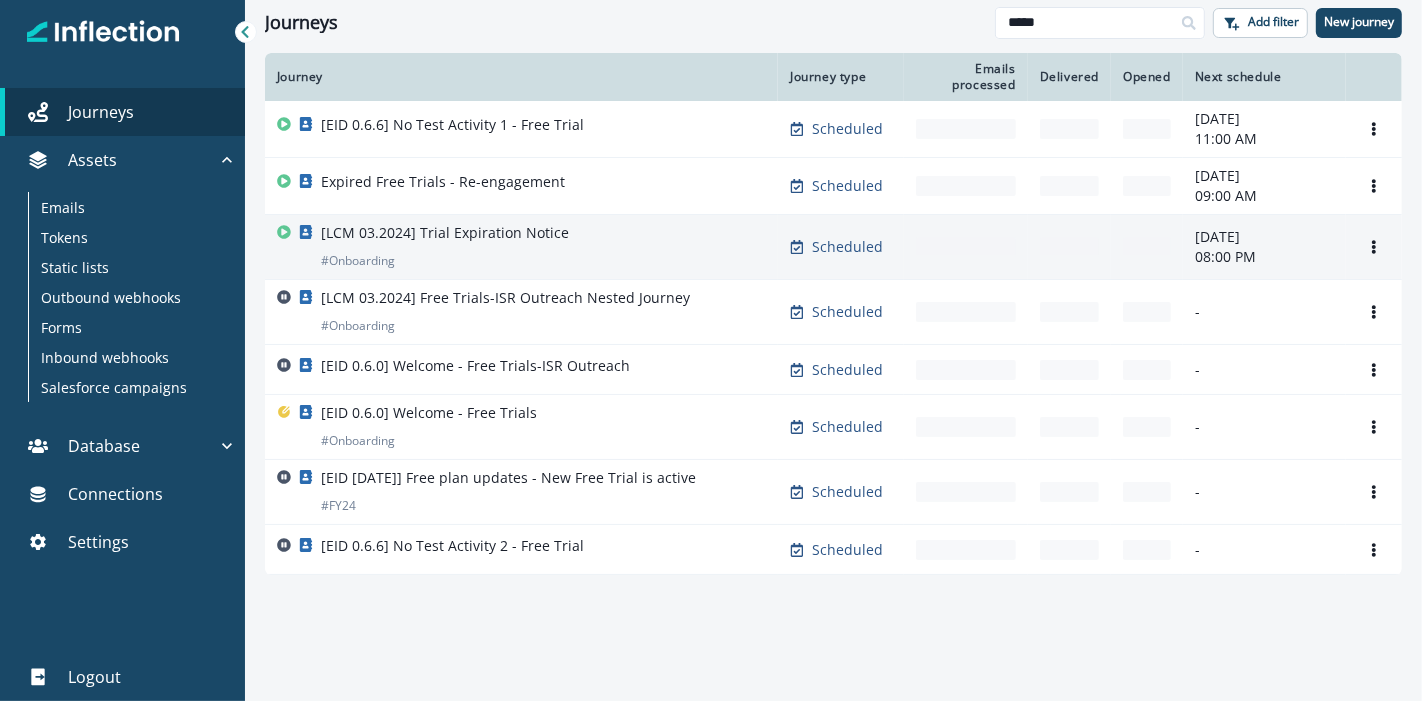 click on "[LCM 03.2024] Trial Expiration Notice # Onboarding" at bounding box center [521, 247] 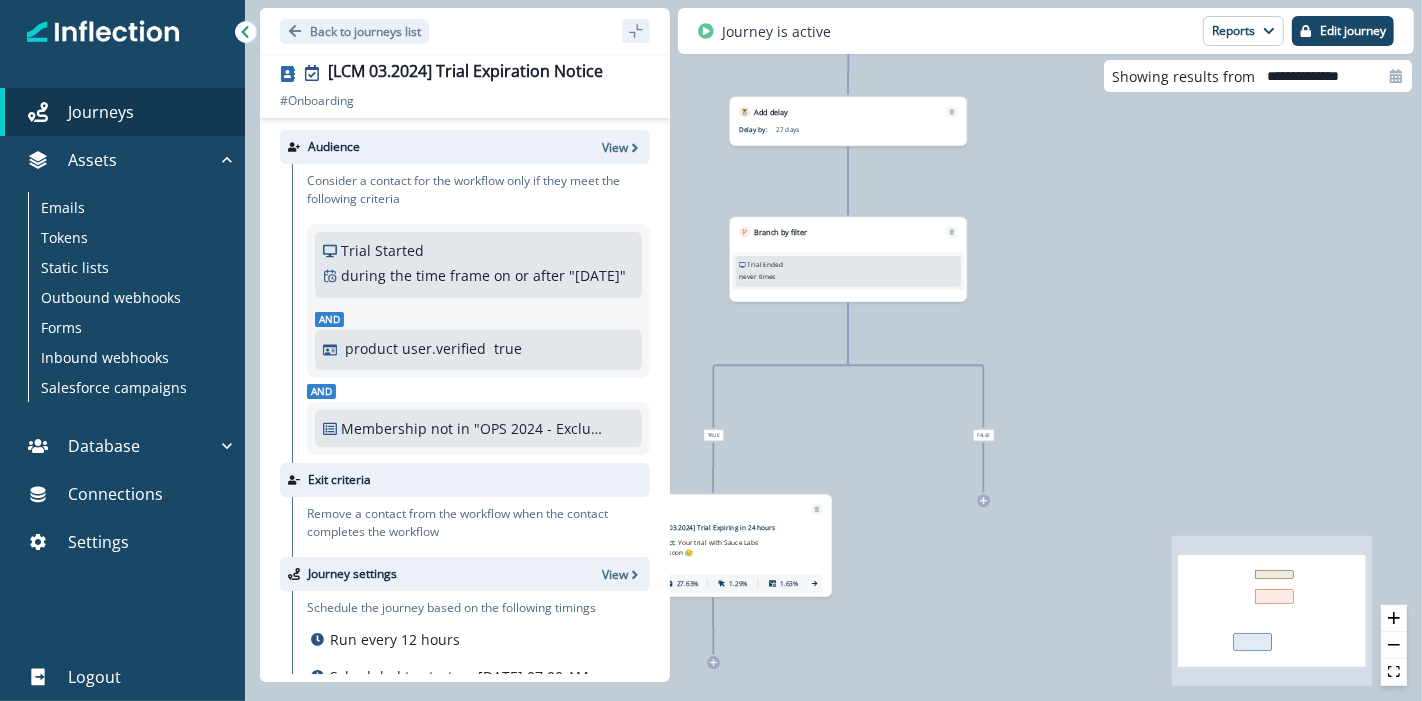 click on "Your trial with Sauce Labs ends soon 😥" at bounding box center (704, 547) 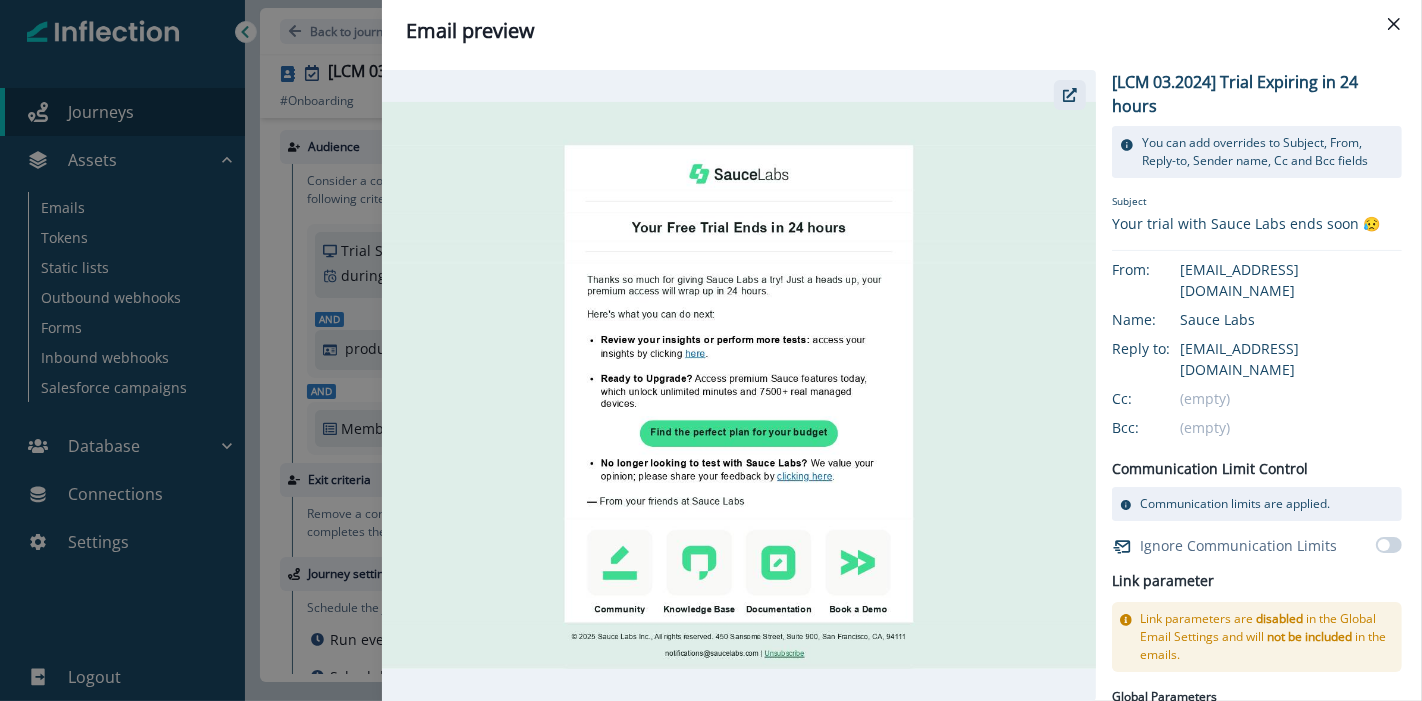 click at bounding box center (1070, 95) 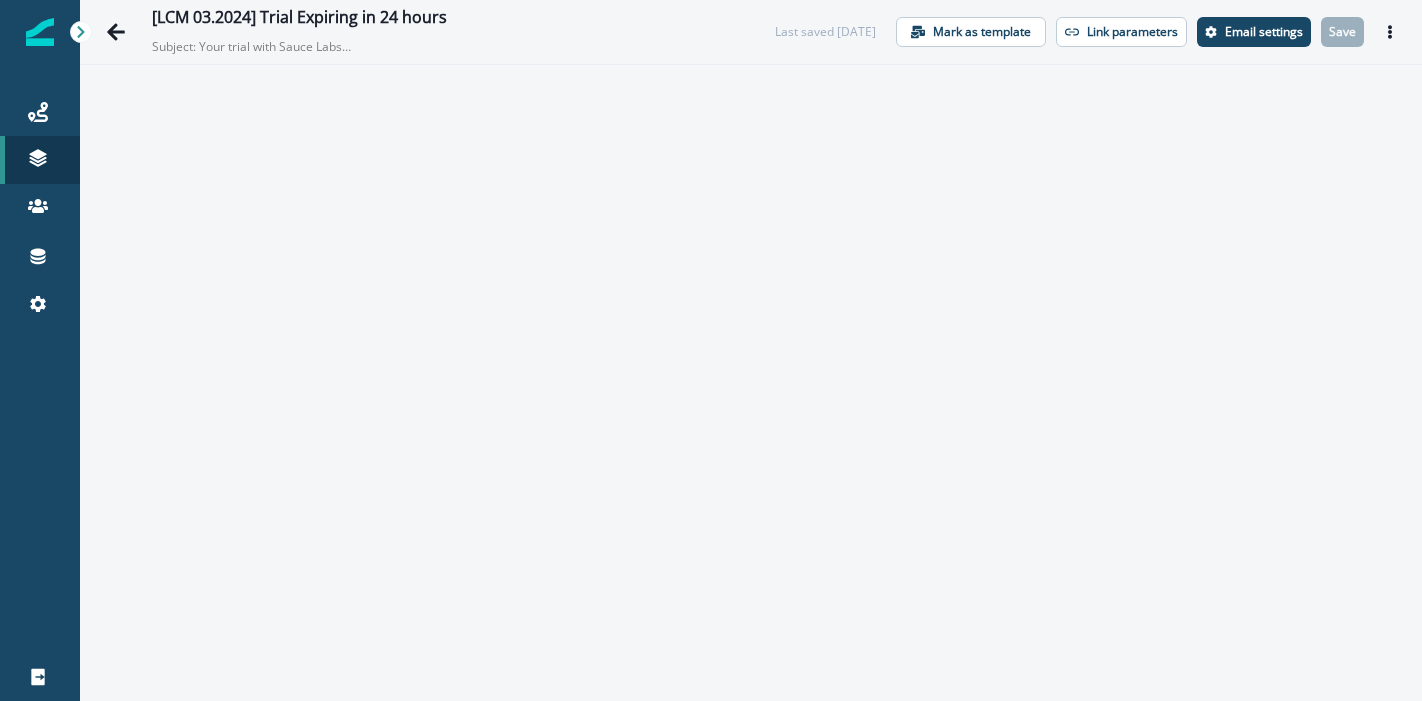 scroll, scrollTop: 0, scrollLeft: 0, axis: both 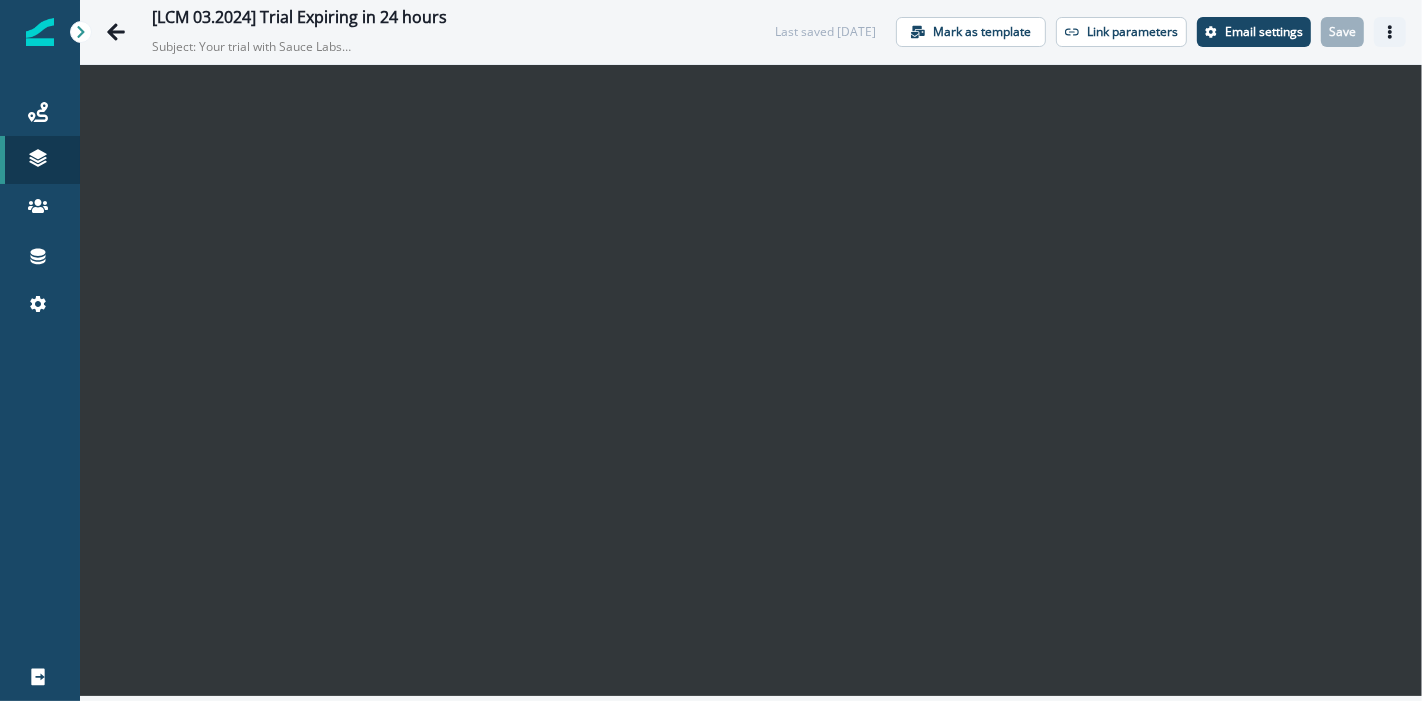 click at bounding box center (1390, 32) 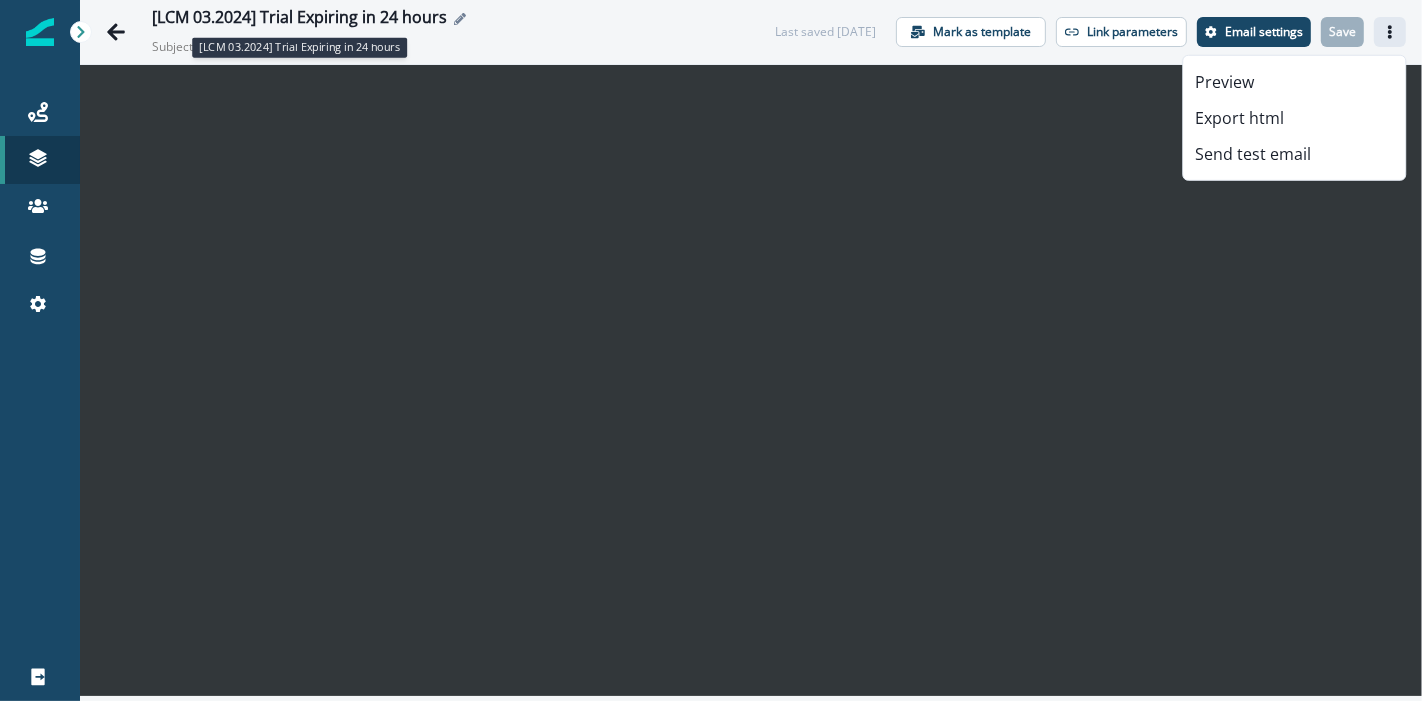 click on "[LCM 03.2024] Trial Expiring in 24 hours" at bounding box center [299, 19] 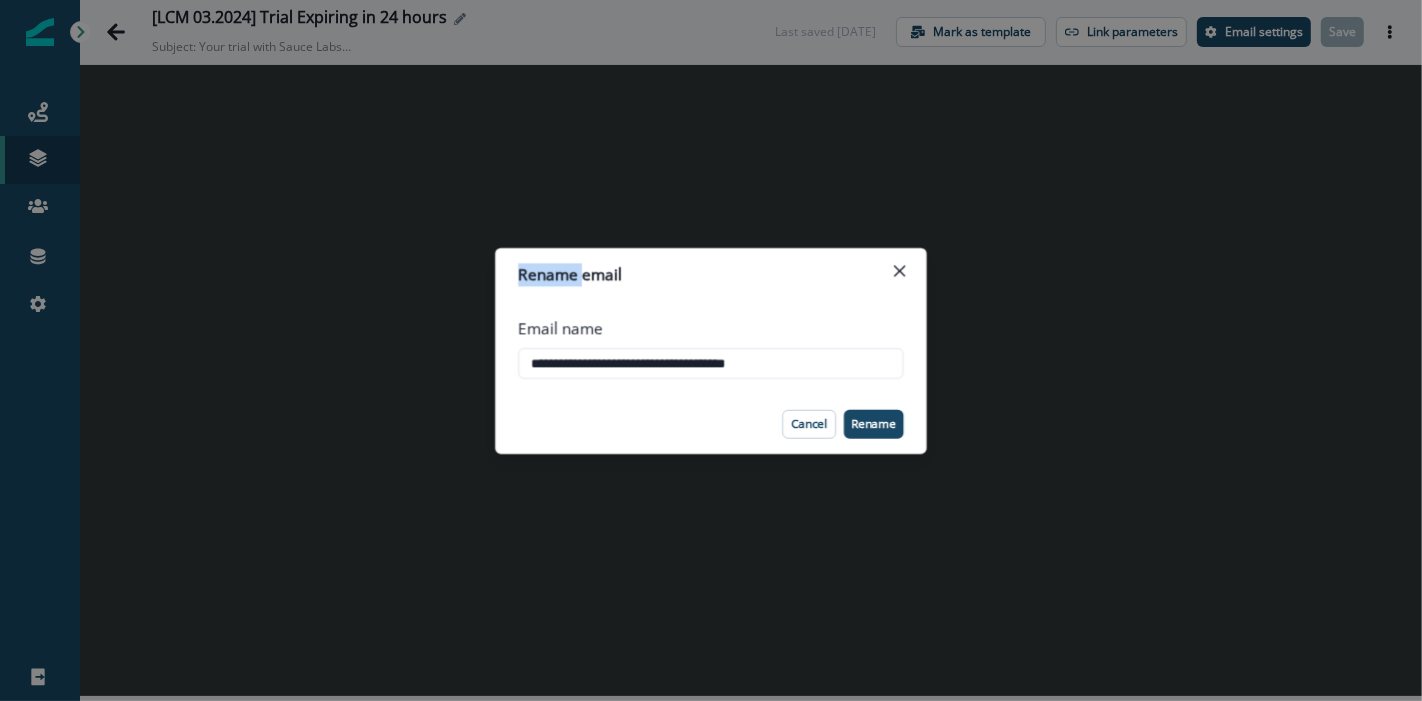 click on "**********" at bounding box center [711, 350] 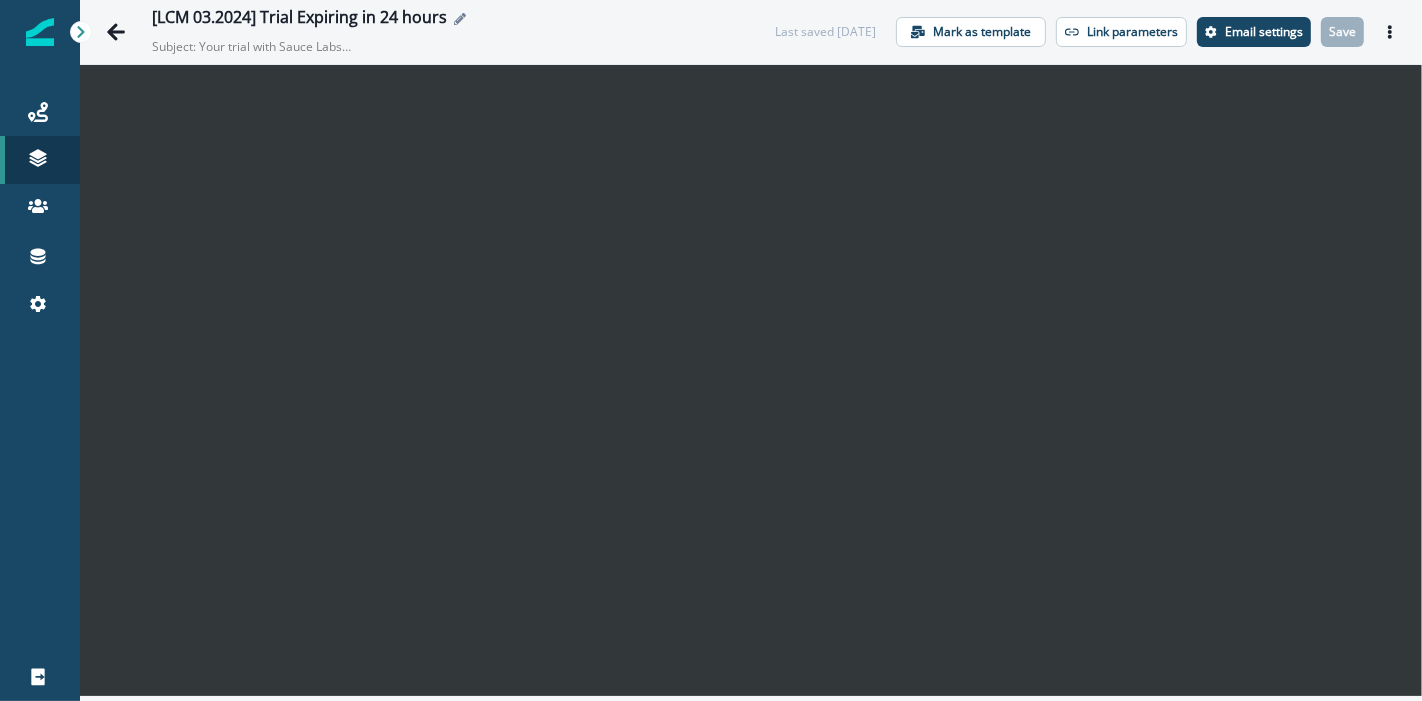 drag, startPoint x: 448, startPoint y: 17, endPoint x: 154, endPoint y: 25, distance: 294.10883 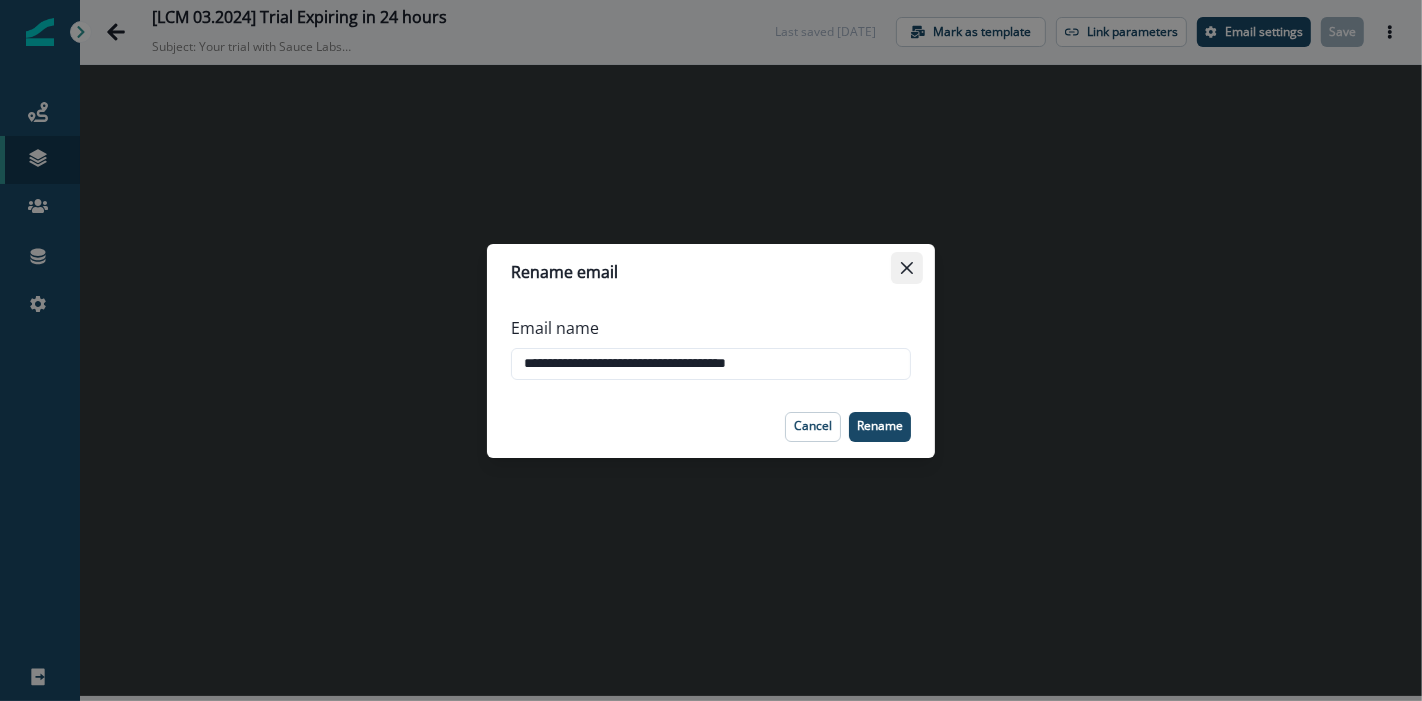 click 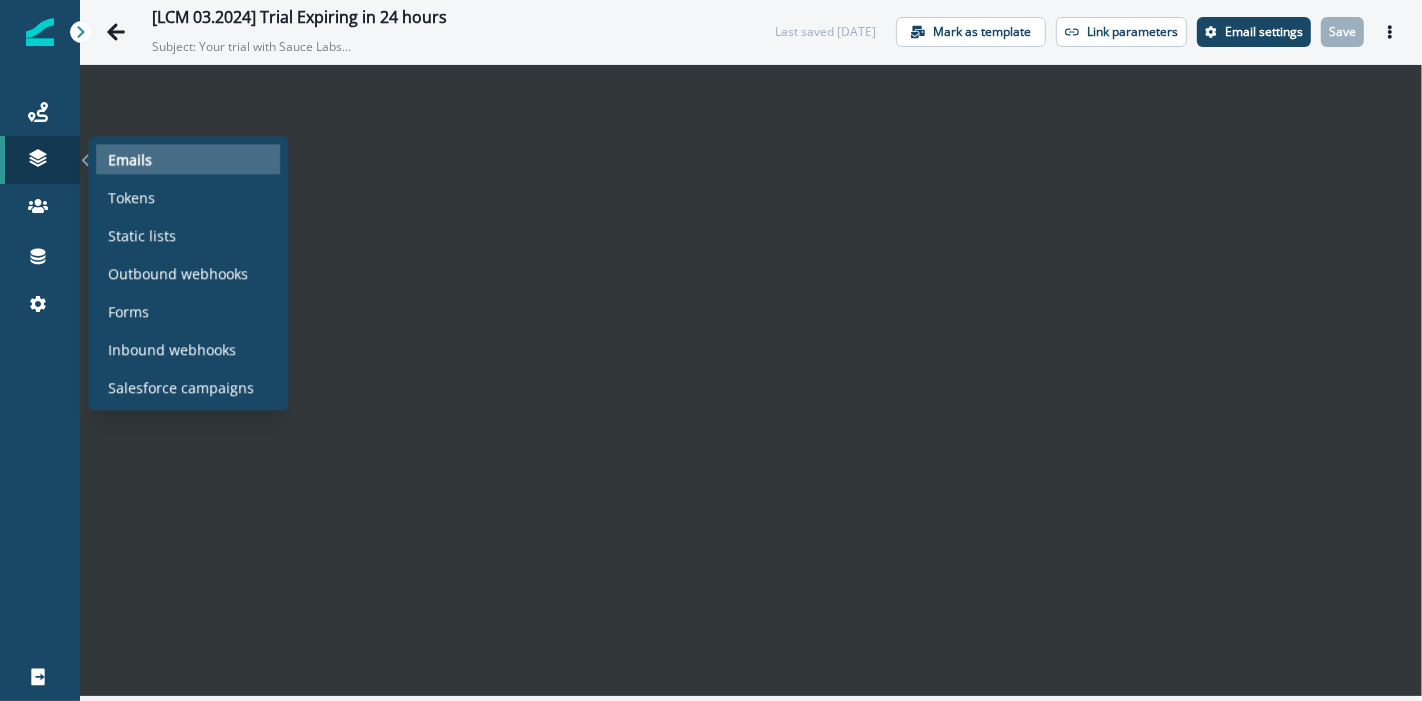 click on "Emails" at bounding box center (188, 159) 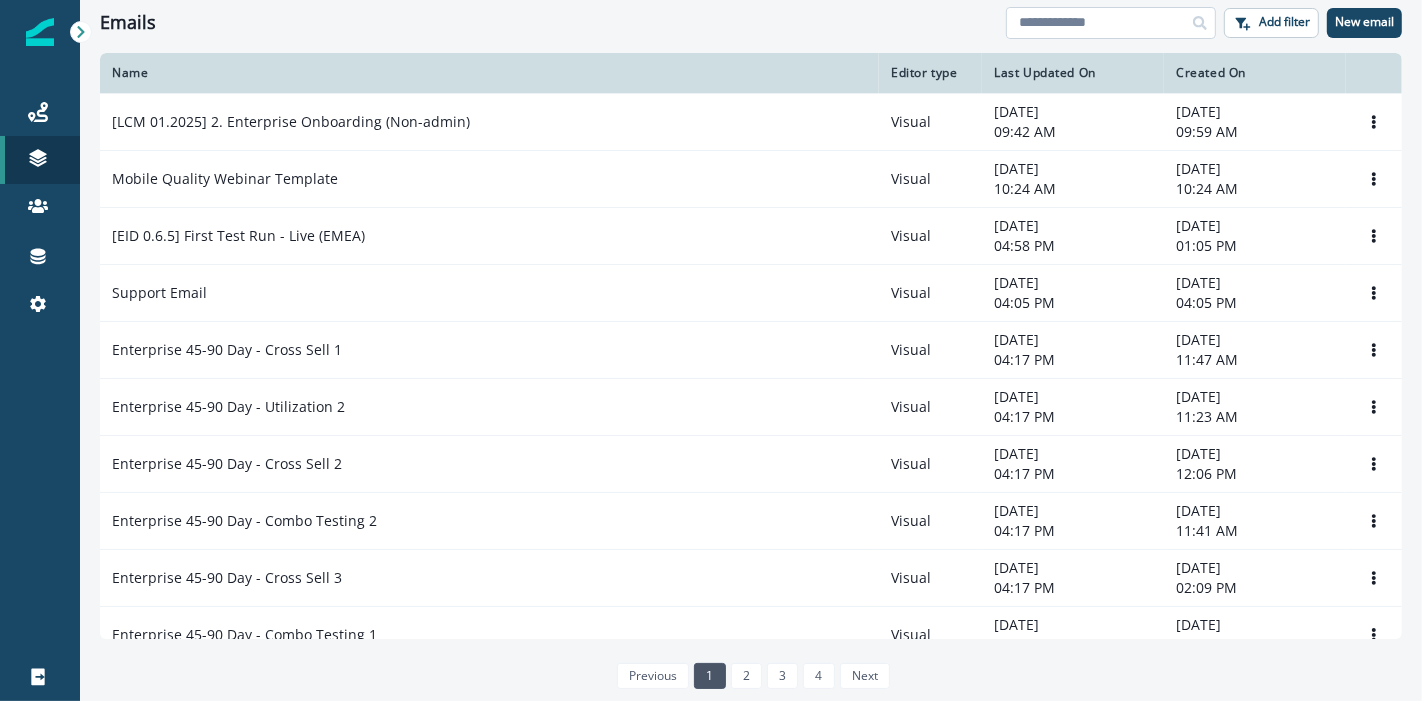 click at bounding box center [1111, 23] 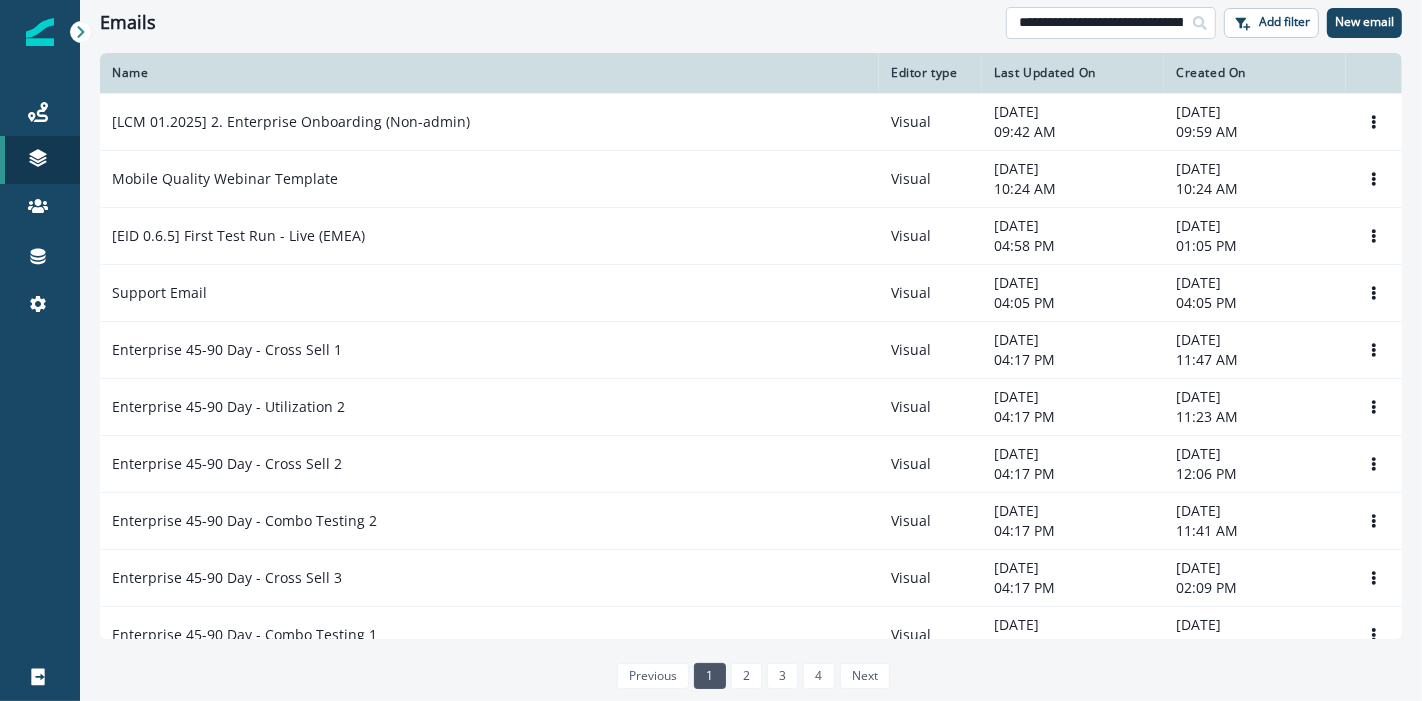 scroll, scrollTop: 0, scrollLeft: 94, axis: horizontal 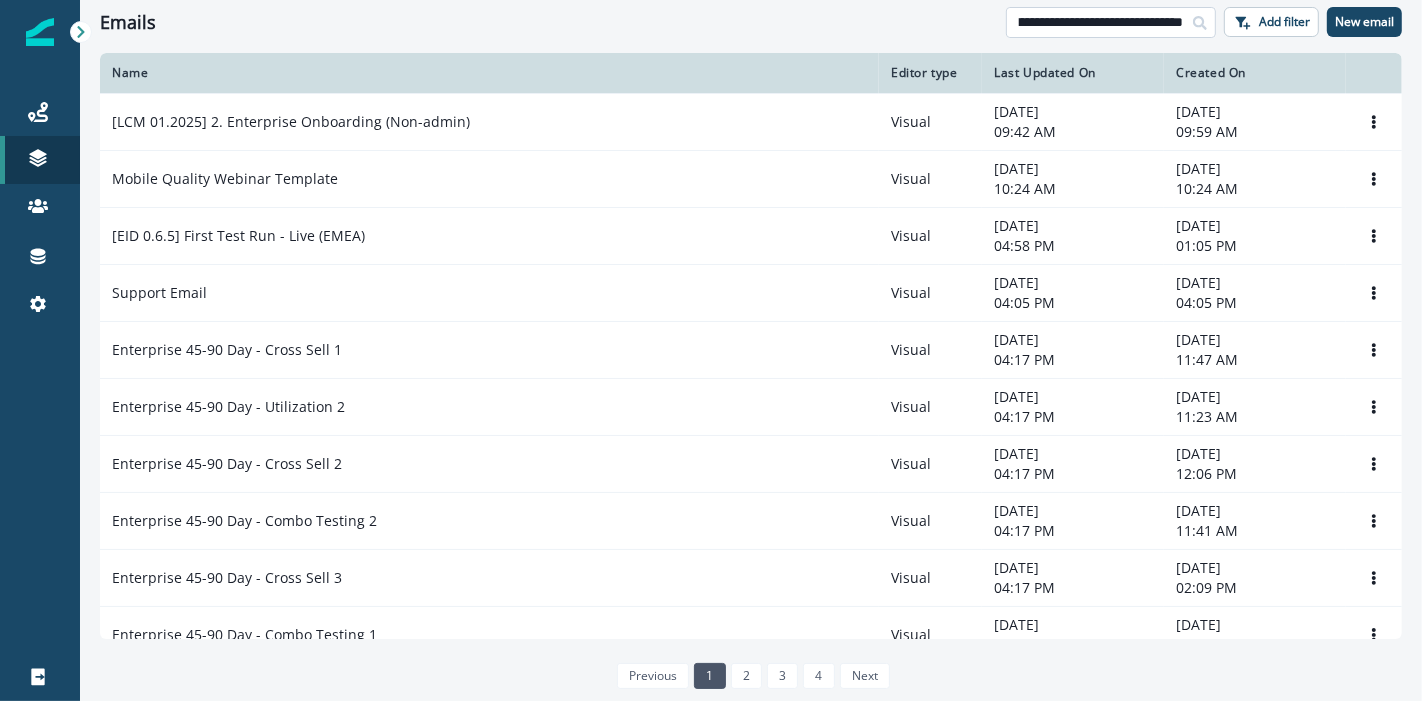 type on "**********" 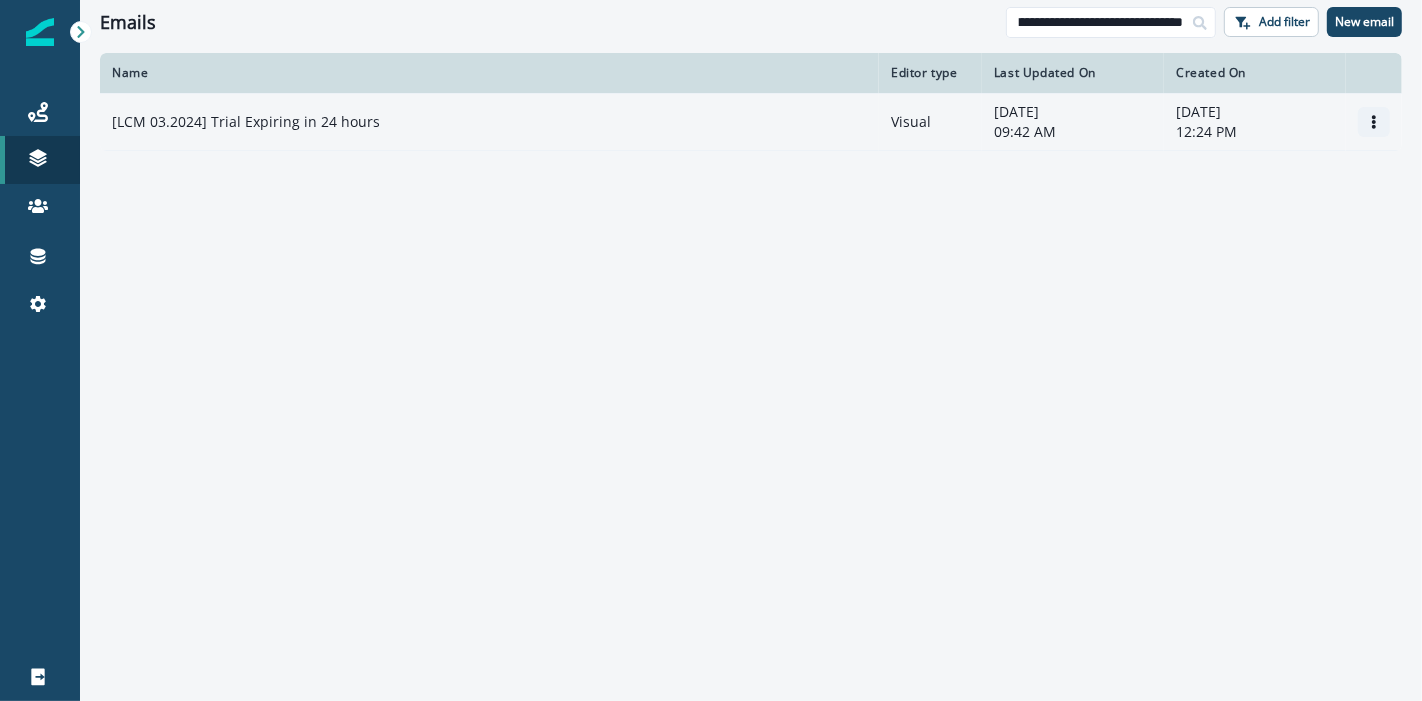click 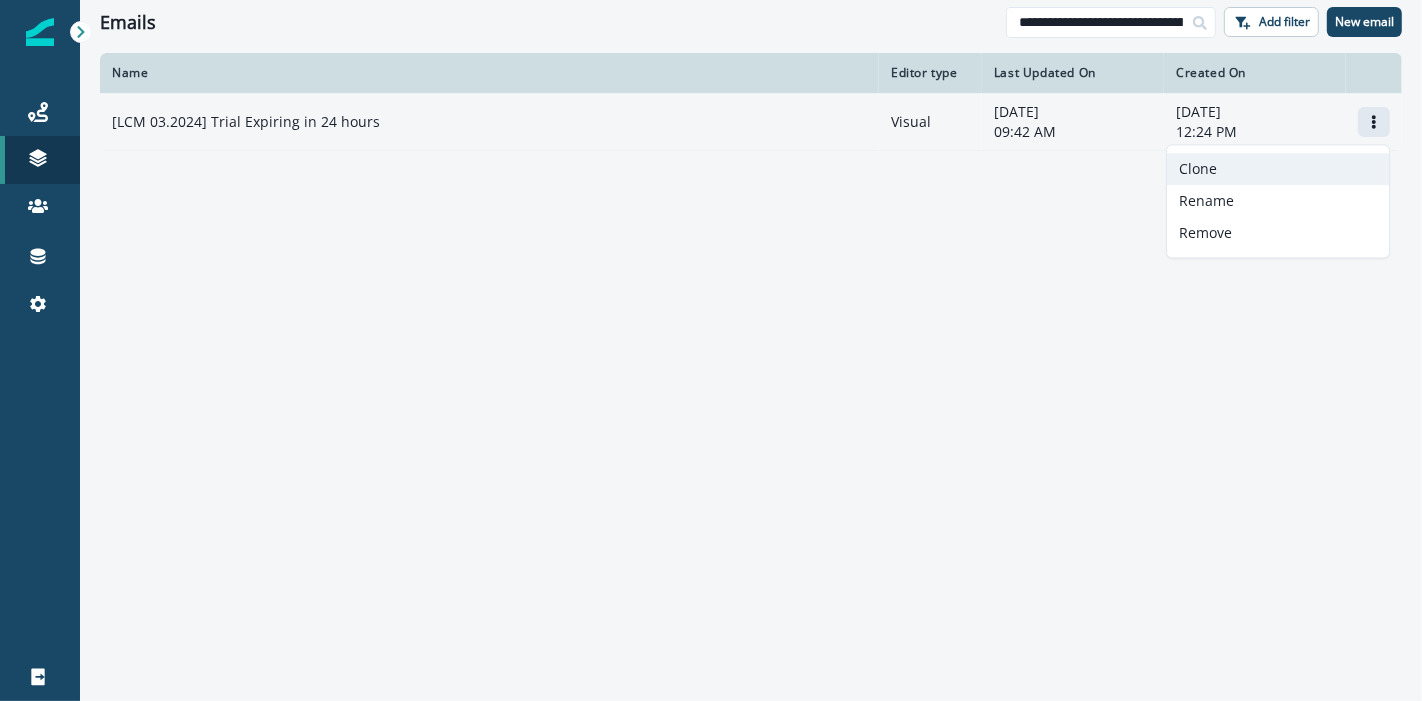 click on "Clone" at bounding box center [1278, 169] 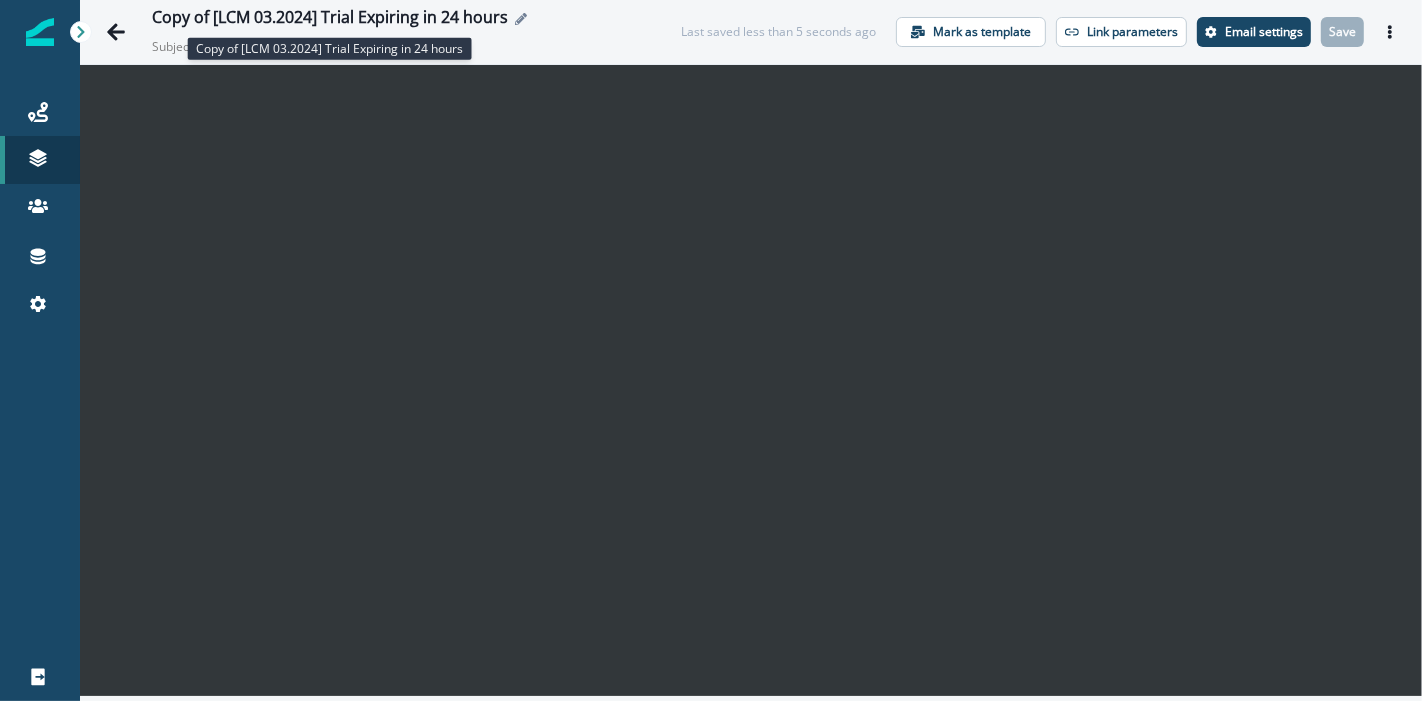 click on "Copy of [LCM 03.2024] Trial Expiring in 24 hours" at bounding box center [330, 19] 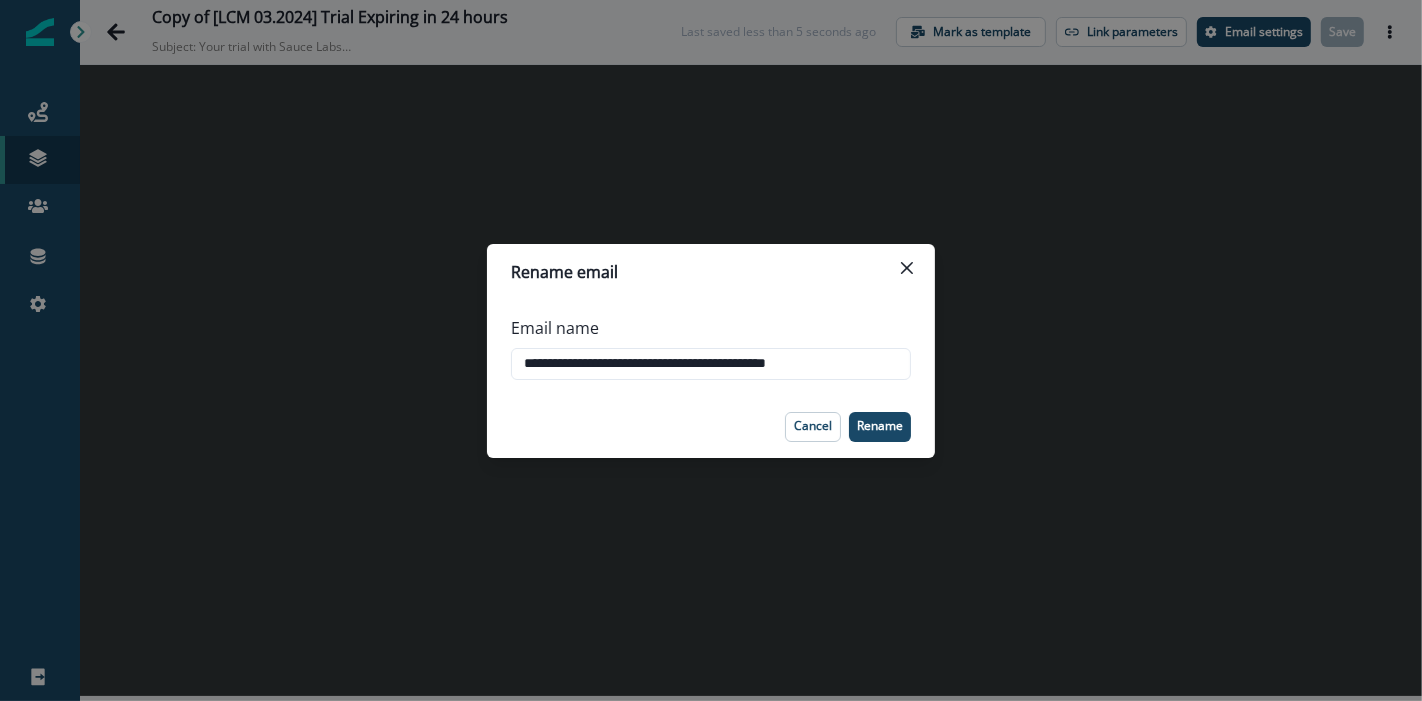 drag, startPoint x: 575, startPoint y: 363, endPoint x: 217, endPoint y: 366, distance: 358.01257 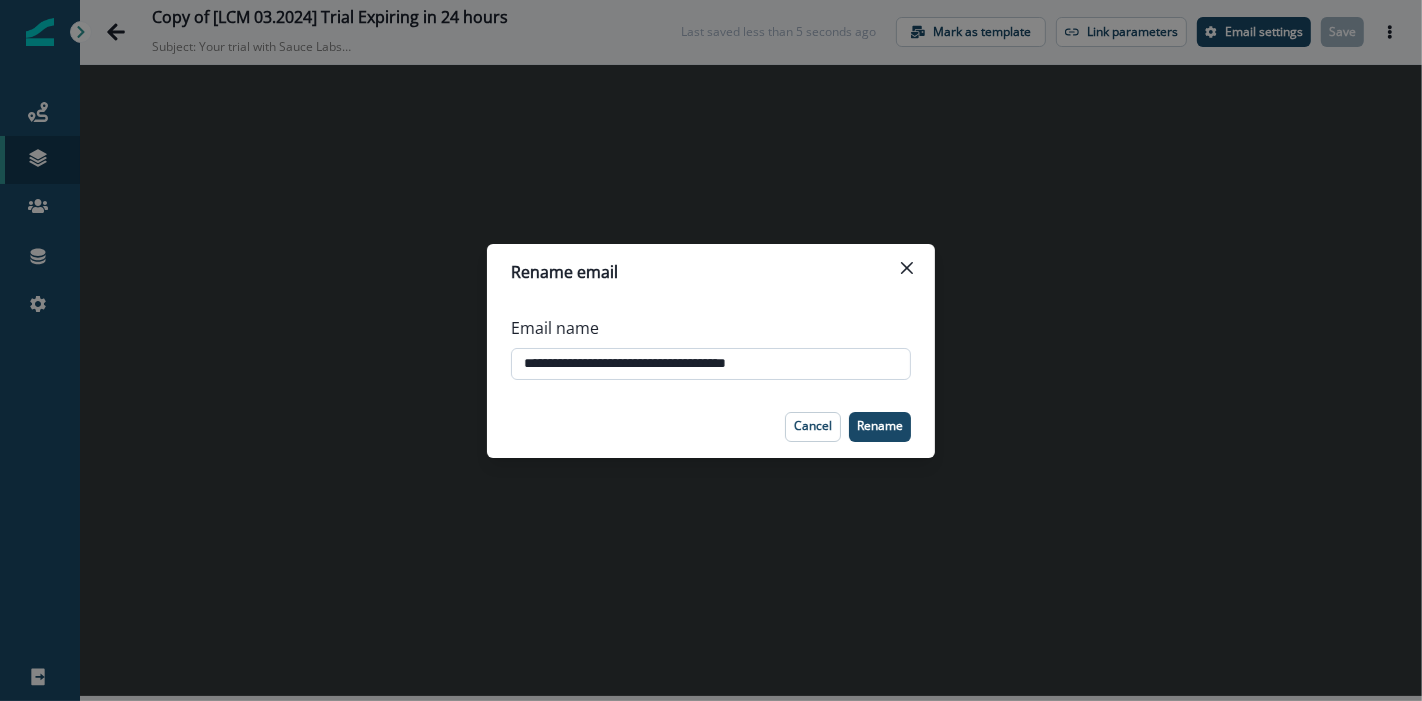 drag, startPoint x: 611, startPoint y: 363, endPoint x: 562, endPoint y: 375, distance: 50.447994 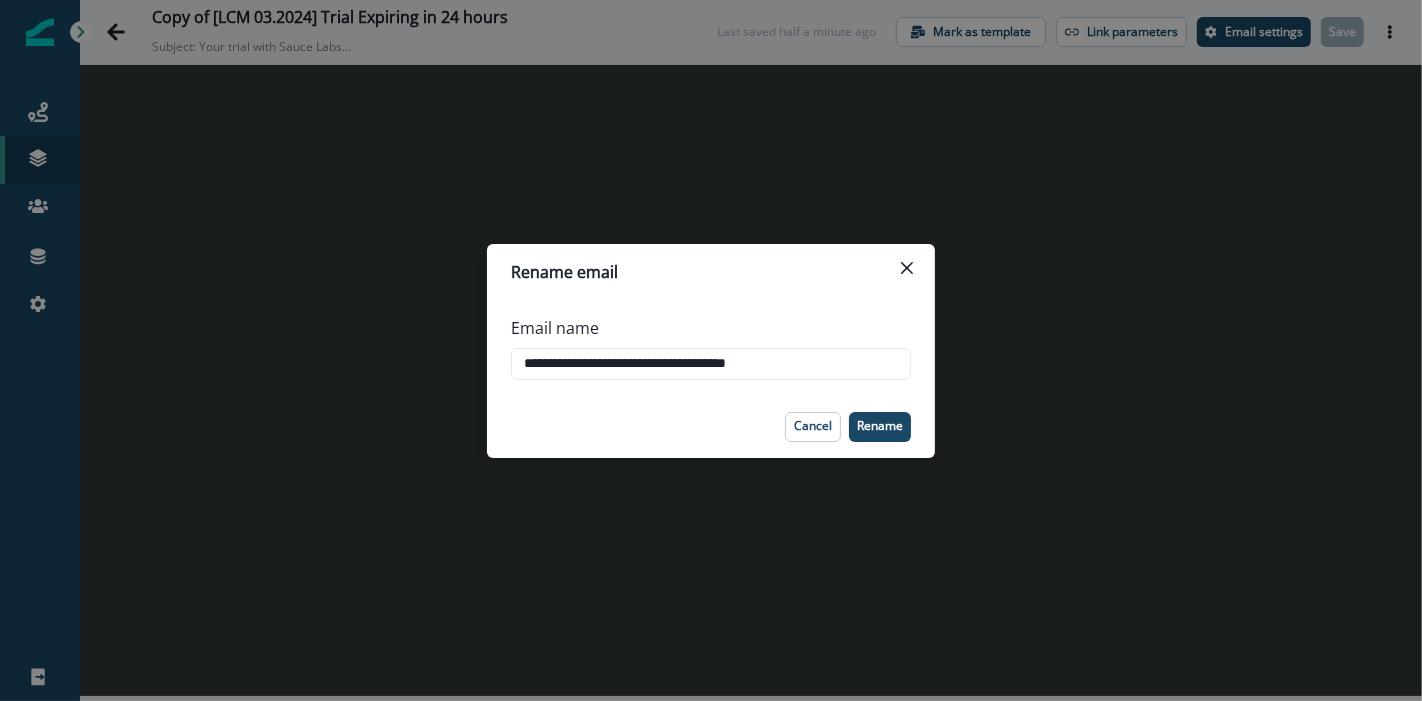 drag, startPoint x: 685, startPoint y: 367, endPoint x: 1128, endPoint y: 404, distance: 444.54245 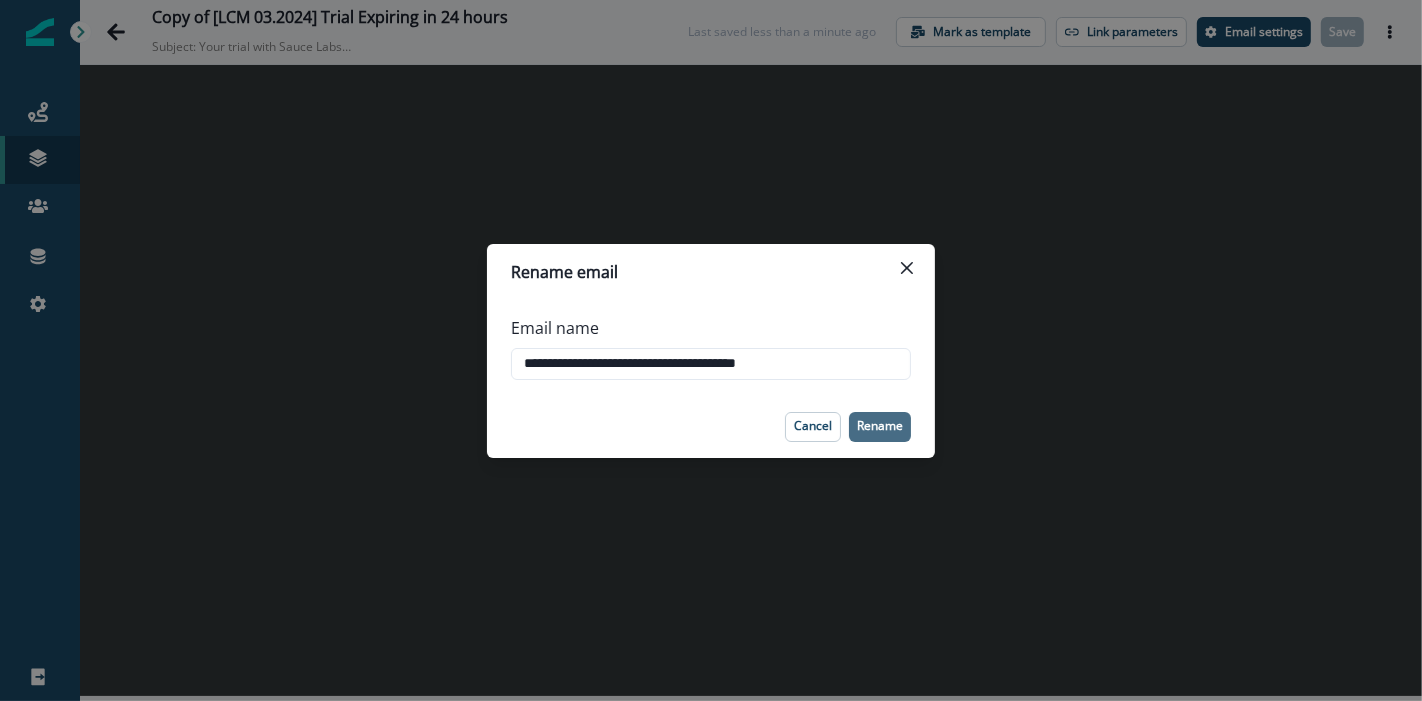 type on "**********" 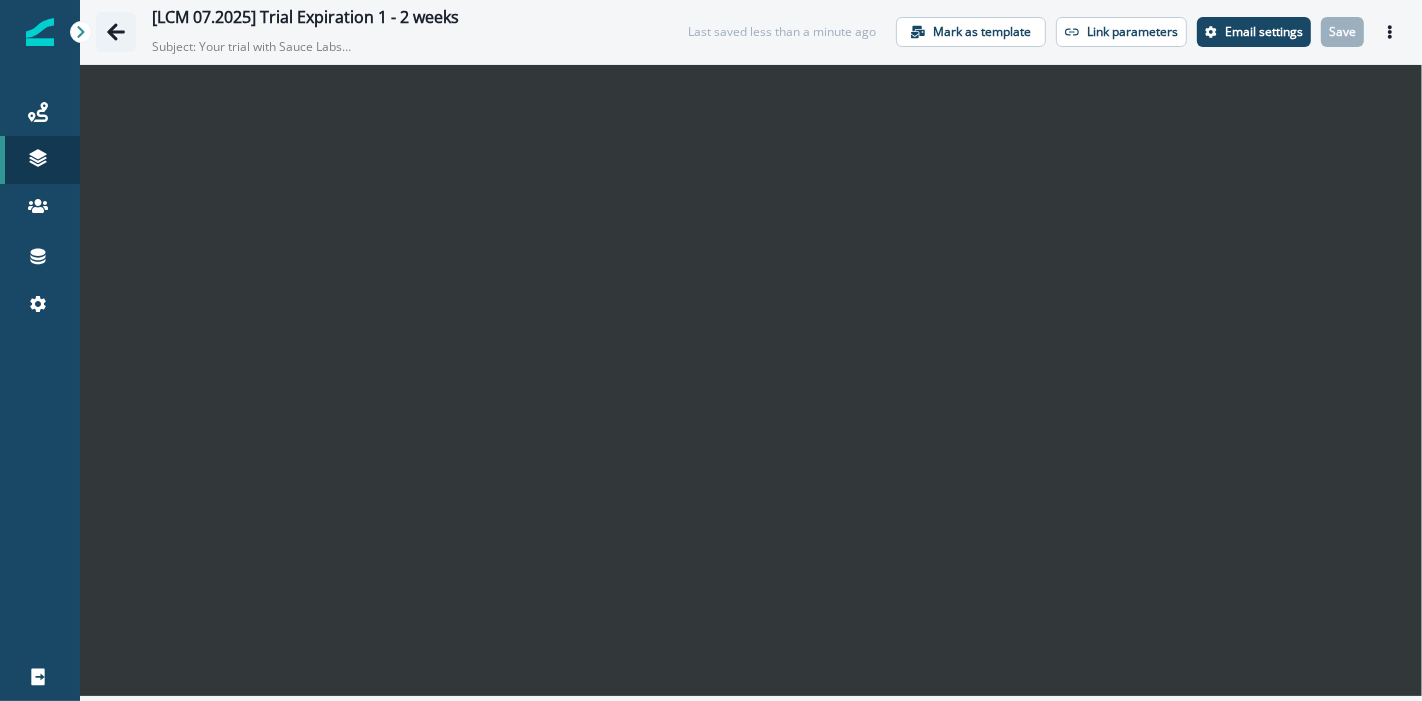 click 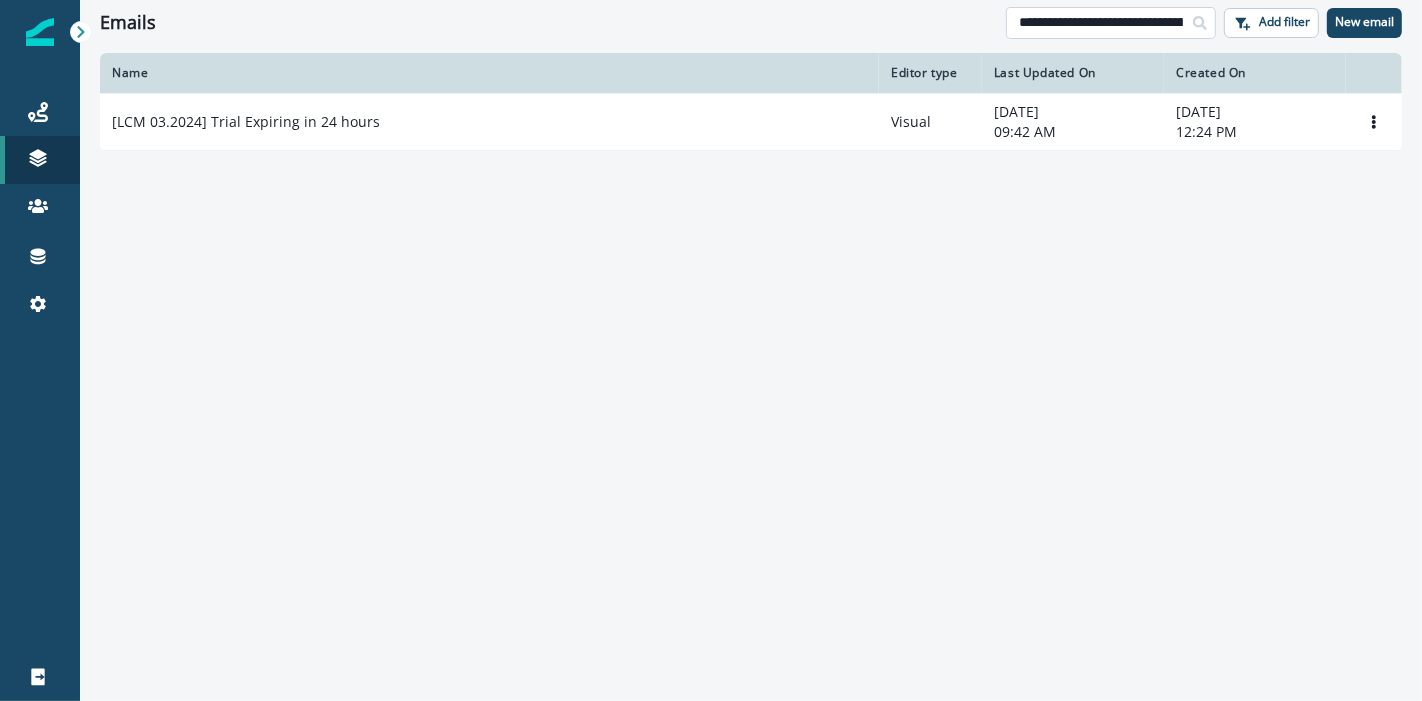 click on "**********" at bounding box center [1111, 23] 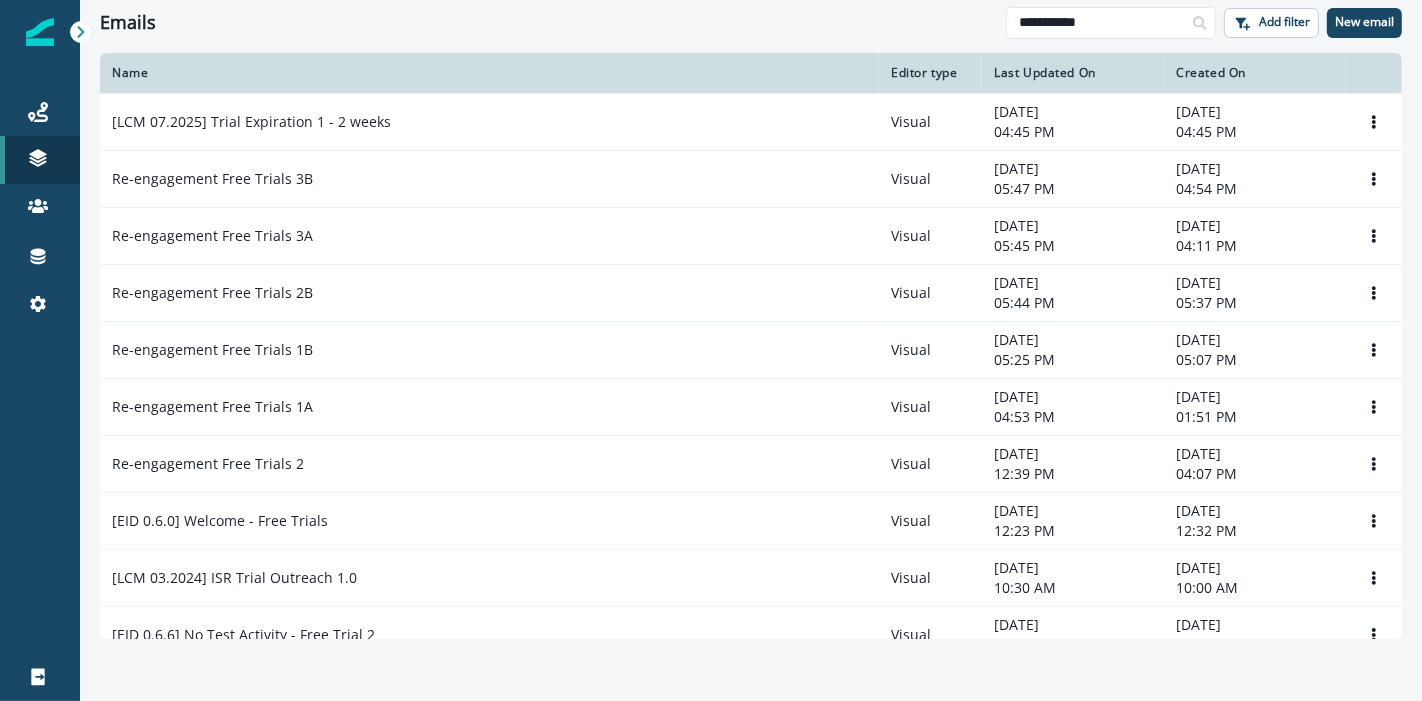 type on "**********" 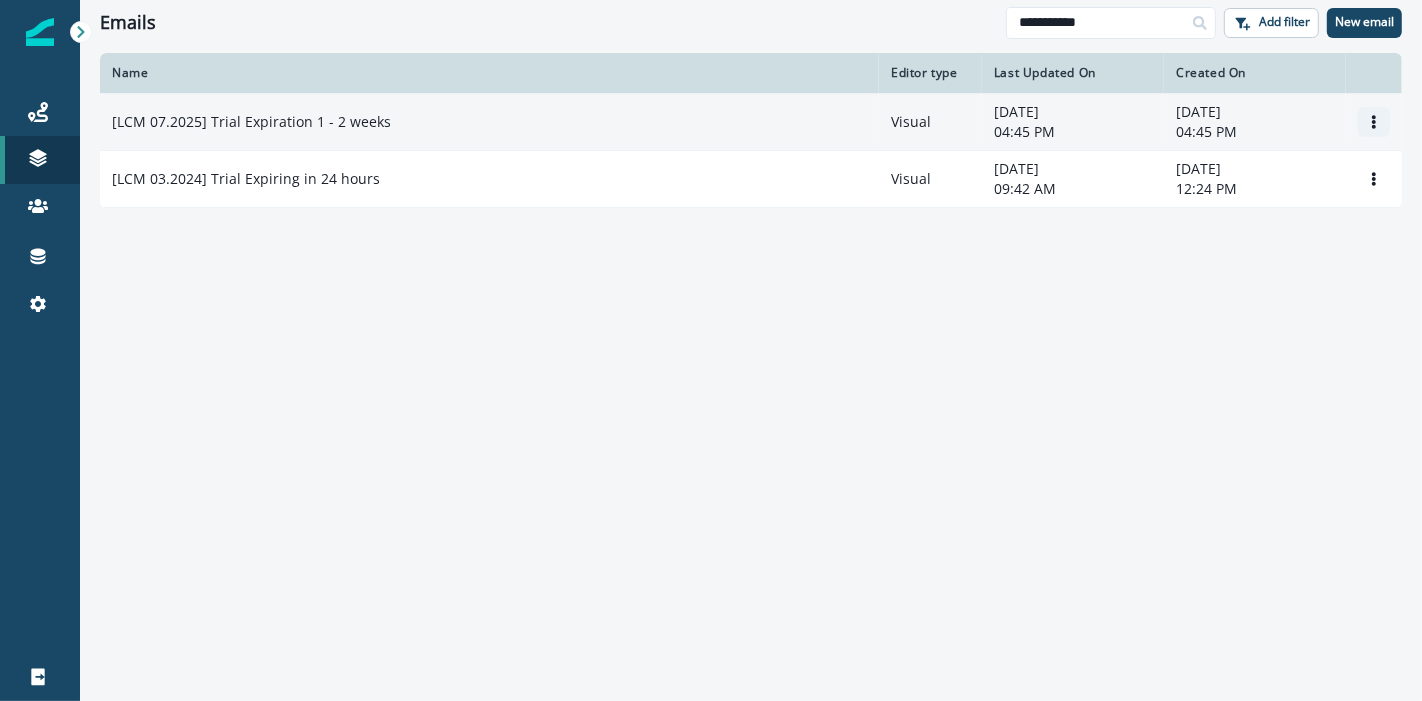 click 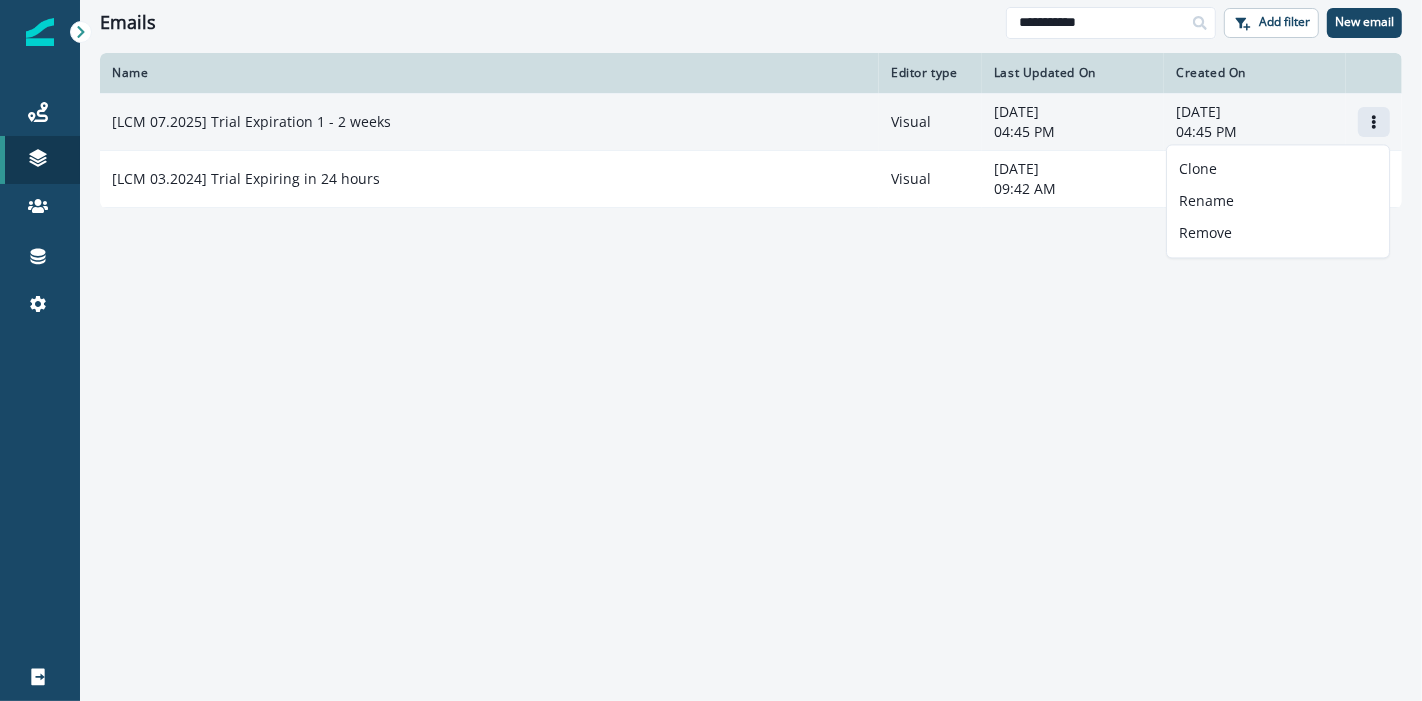 click on "[LCM 07.2025] Trial Expiration 1 - 2 weeks" at bounding box center [489, 122] 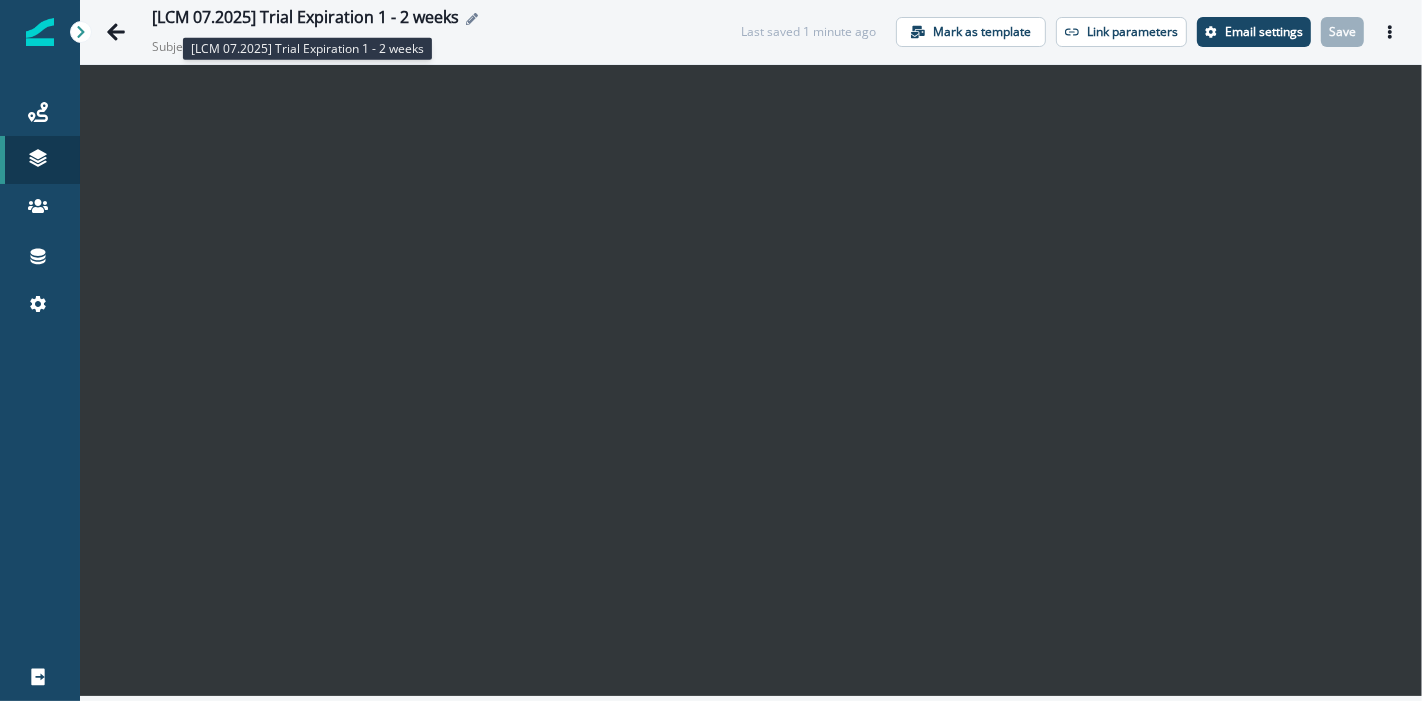 click on "[LCM 07.2025] Trial Expiration 1 - 2 weeks" at bounding box center (305, 19) 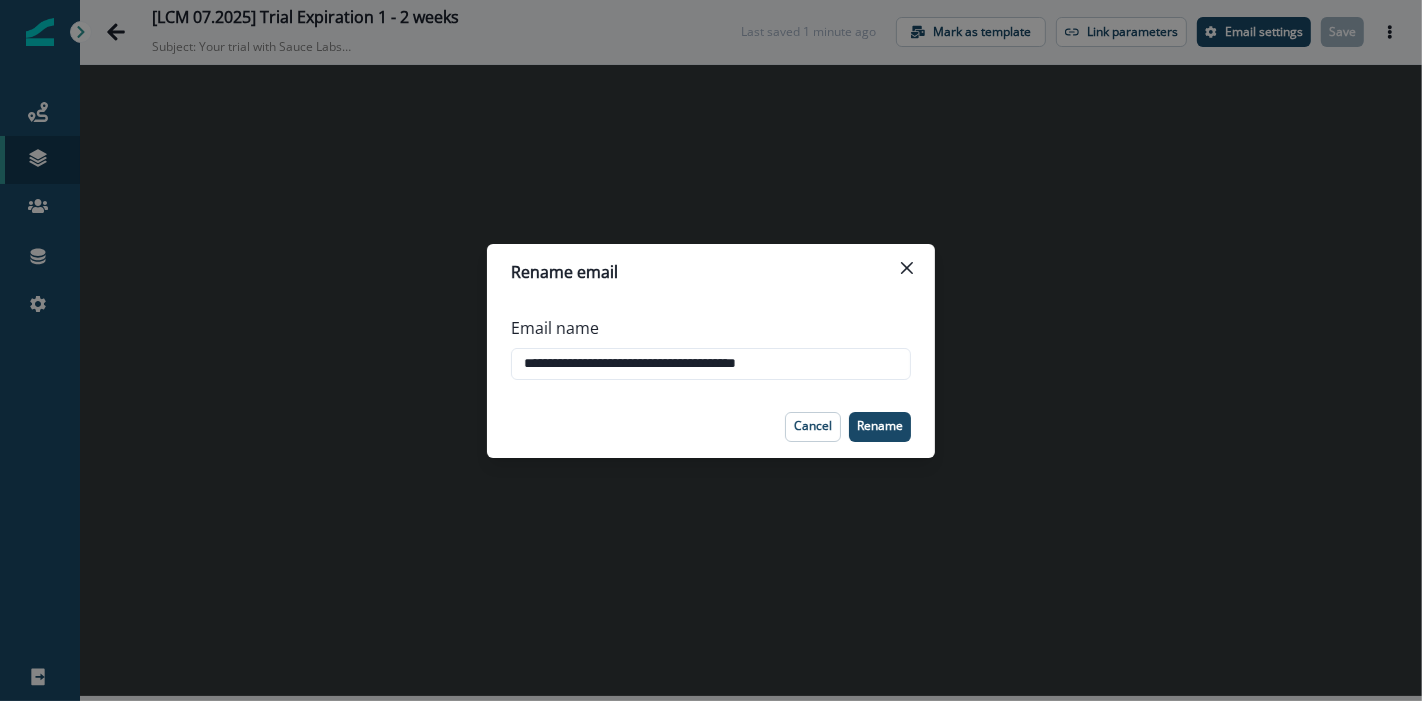 drag, startPoint x: 694, startPoint y: 368, endPoint x: 1808, endPoint y: 384, distance: 1114.1149 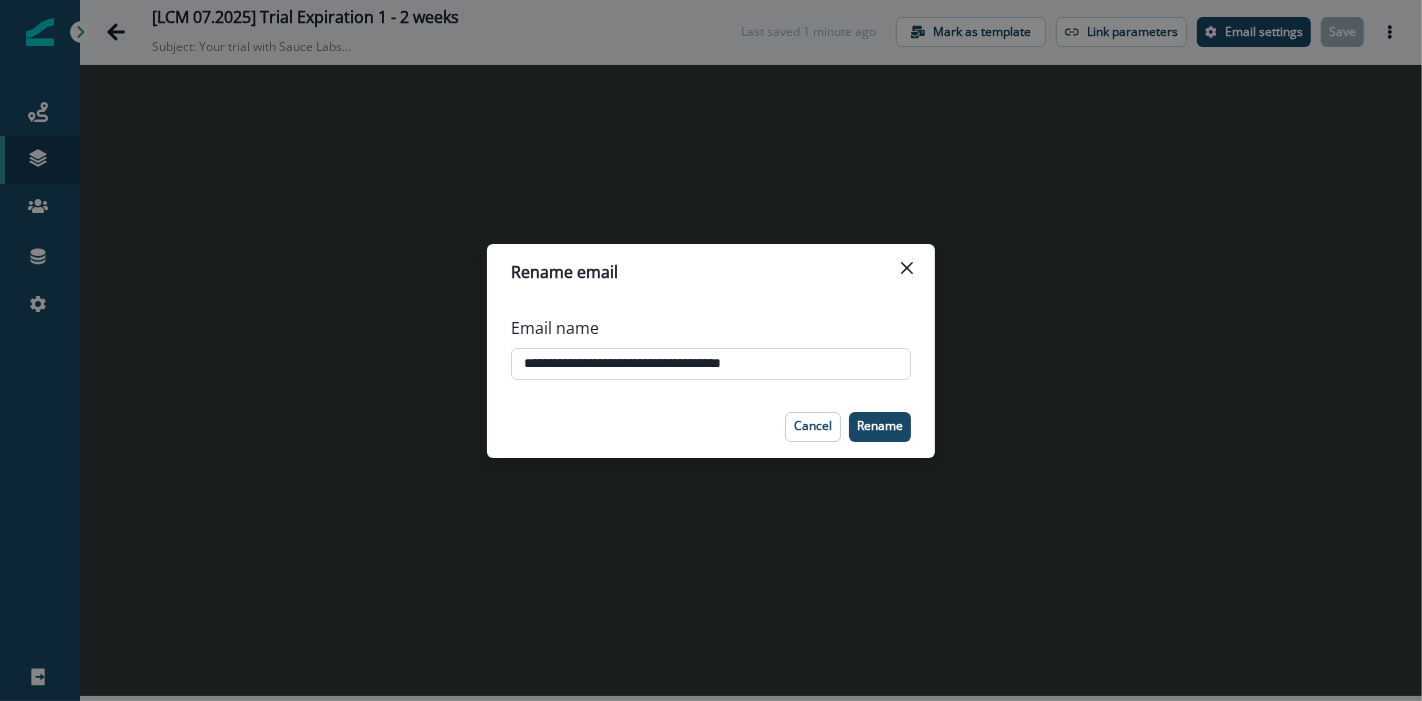 click on "**********" at bounding box center (711, 364) 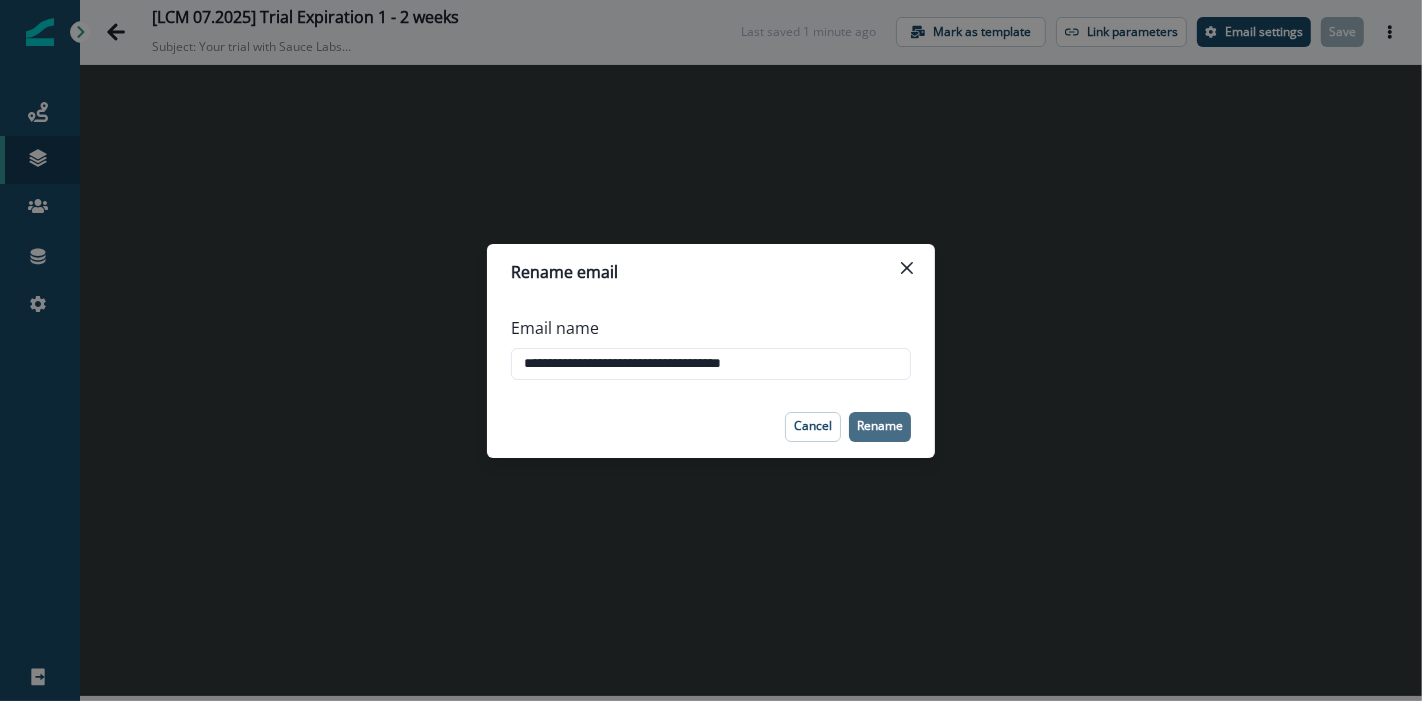 type on "**********" 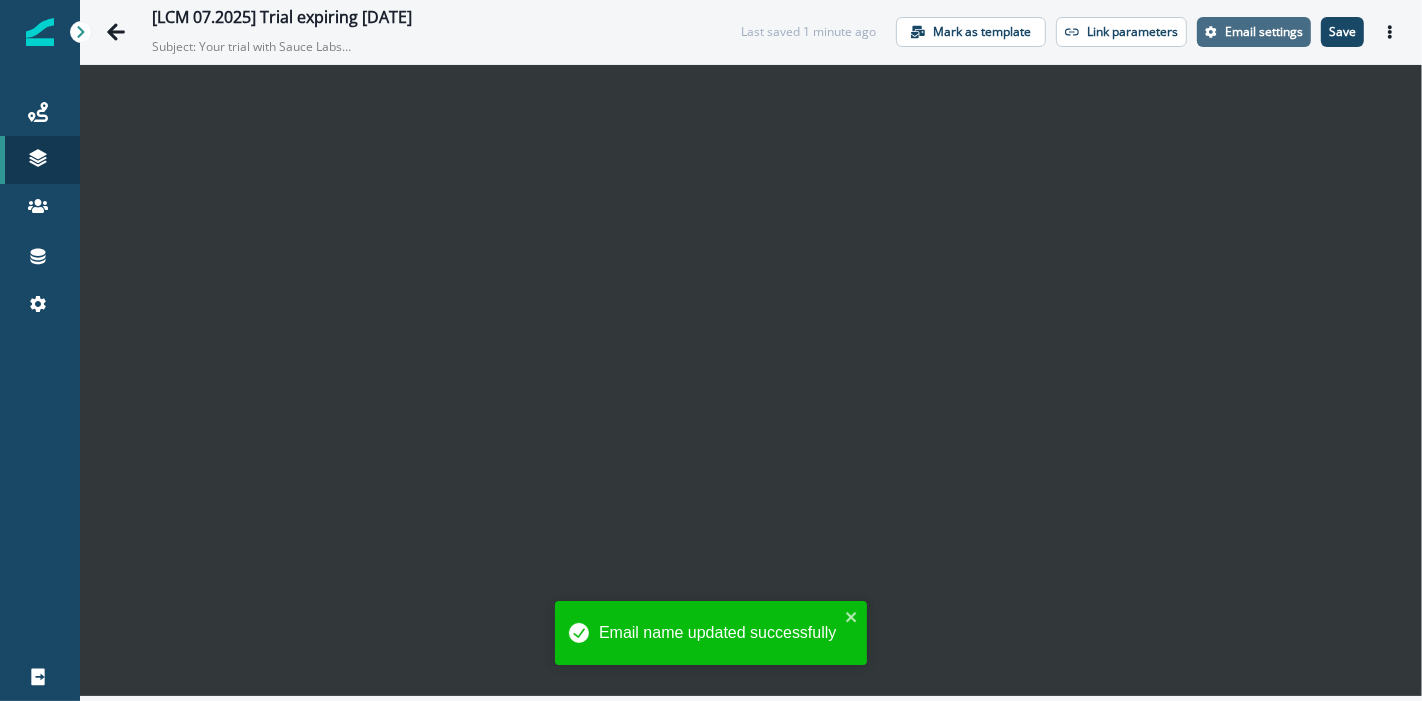 click on "Email settings" at bounding box center [1264, 32] 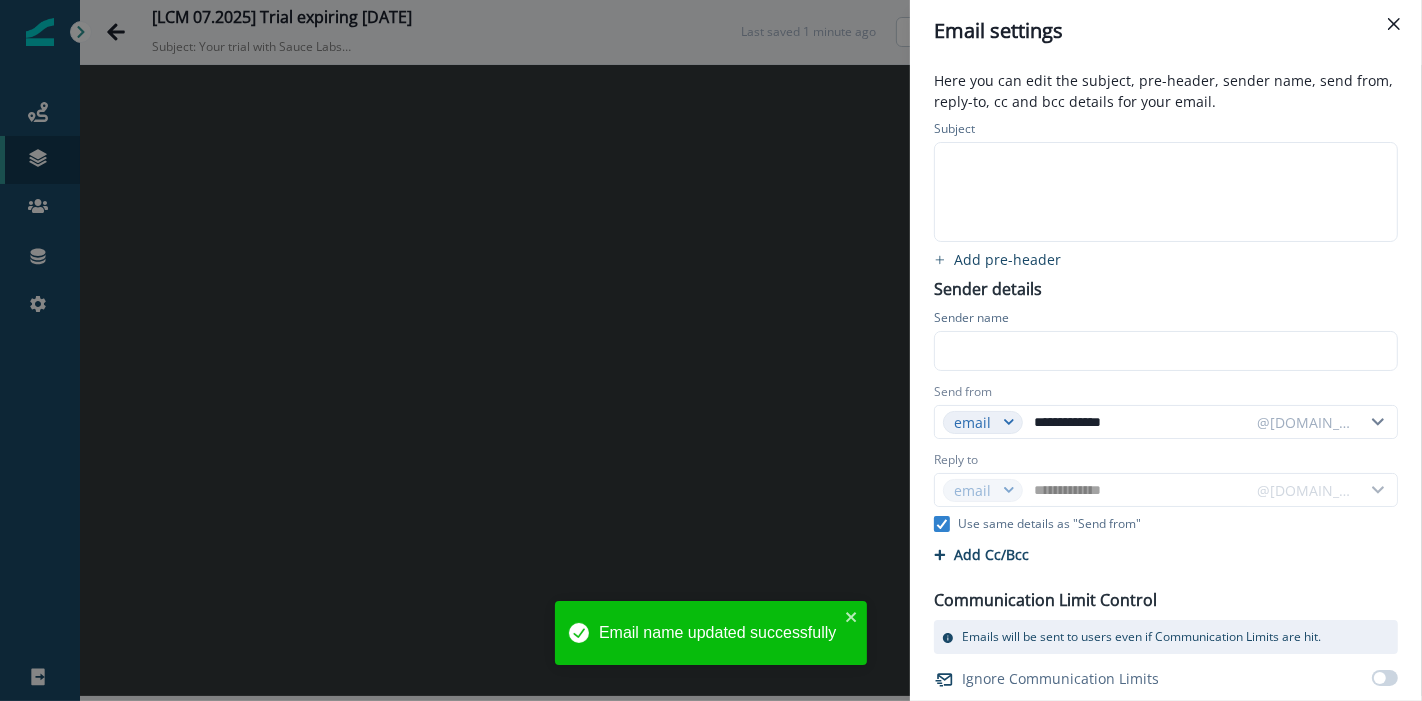click at bounding box center [1164, 162] 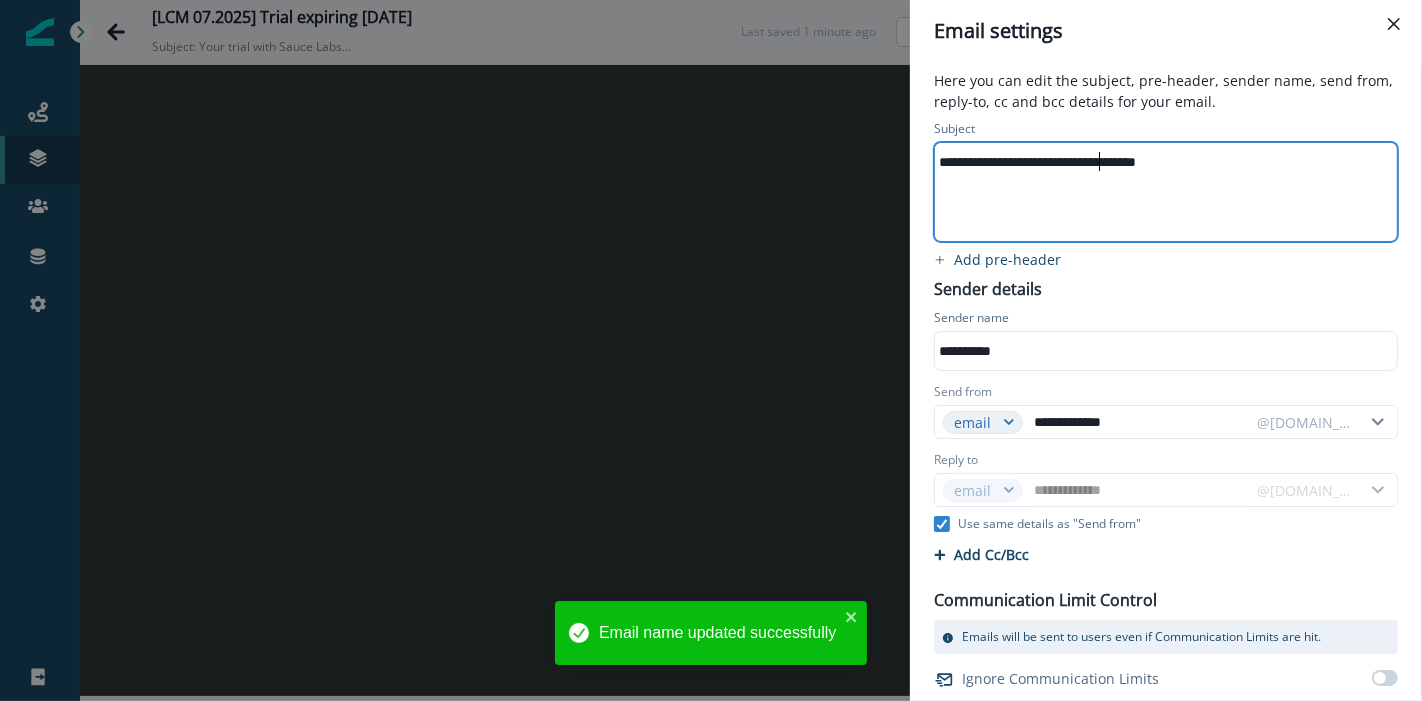 click on "**********" at bounding box center (1156, 162) 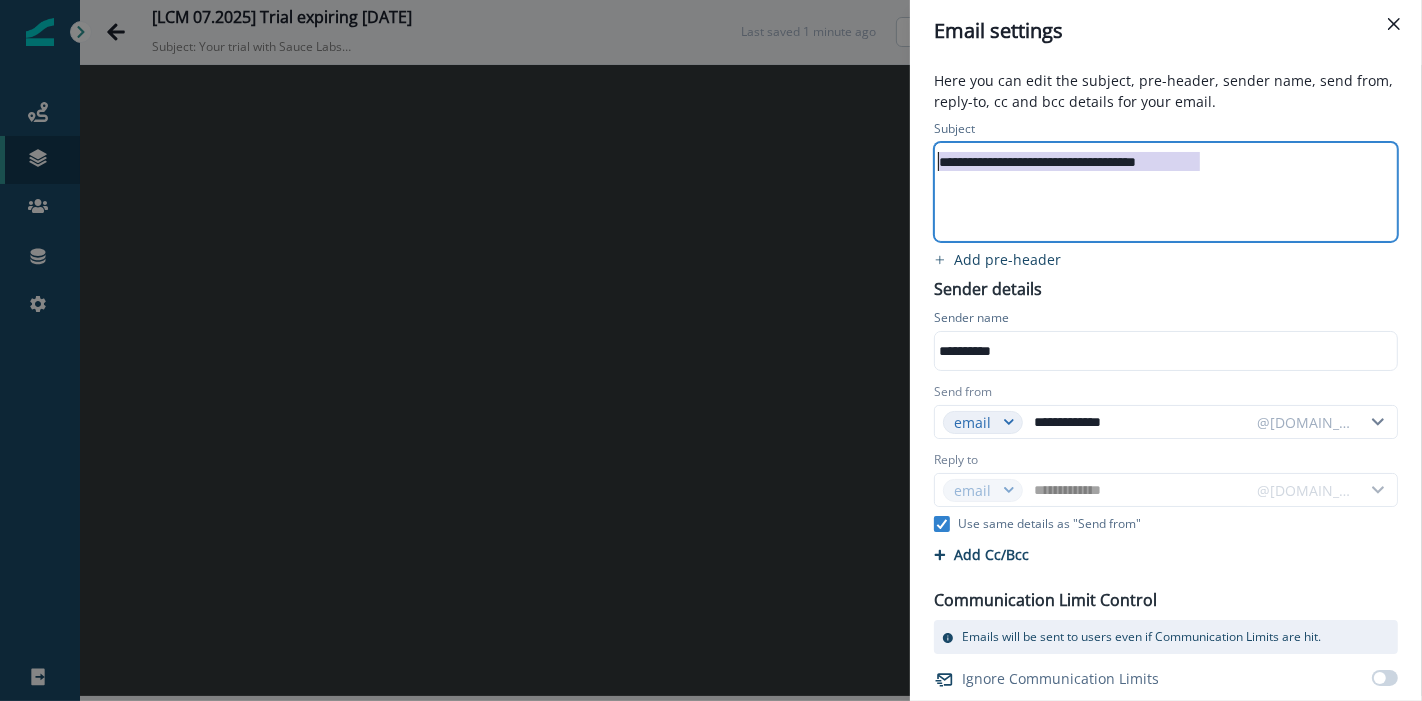 drag, startPoint x: 1217, startPoint y: 161, endPoint x: 845, endPoint y: 155, distance: 372.04837 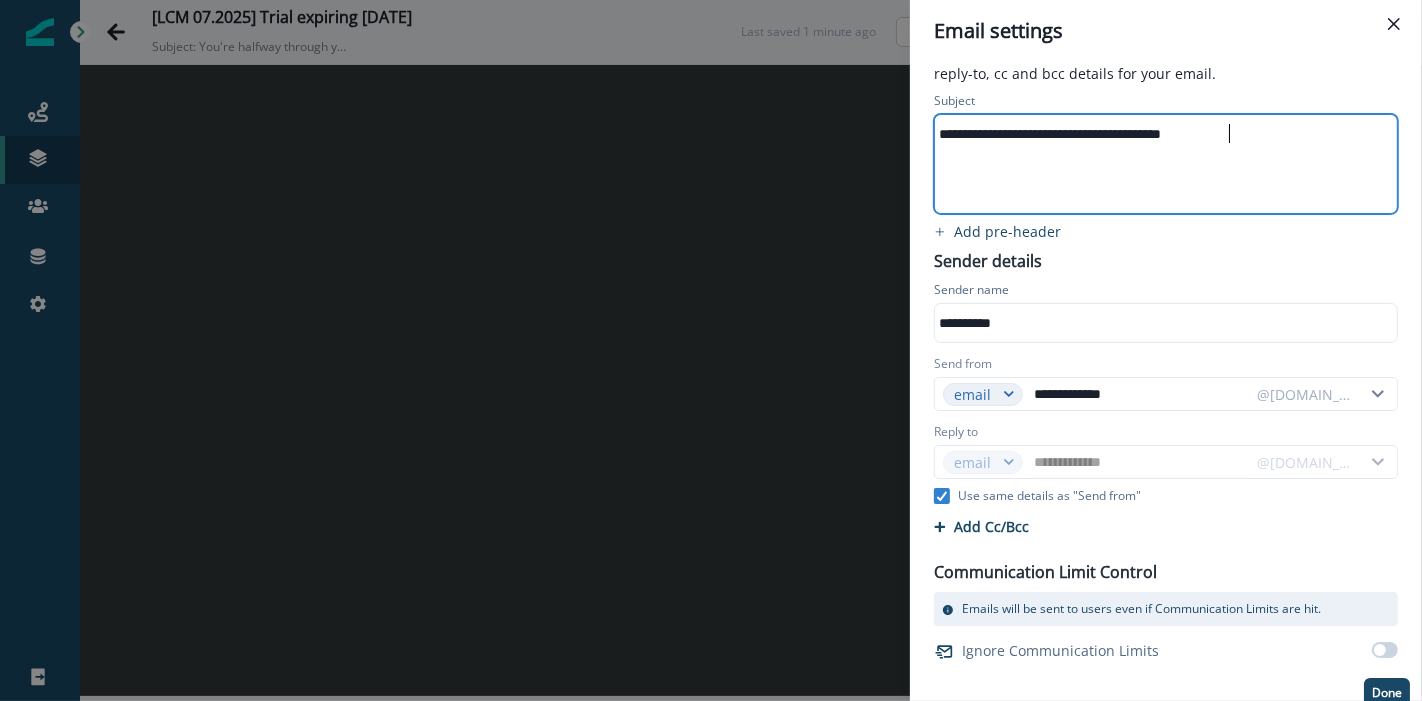 scroll, scrollTop: 41, scrollLeft: 0, axis: vertical 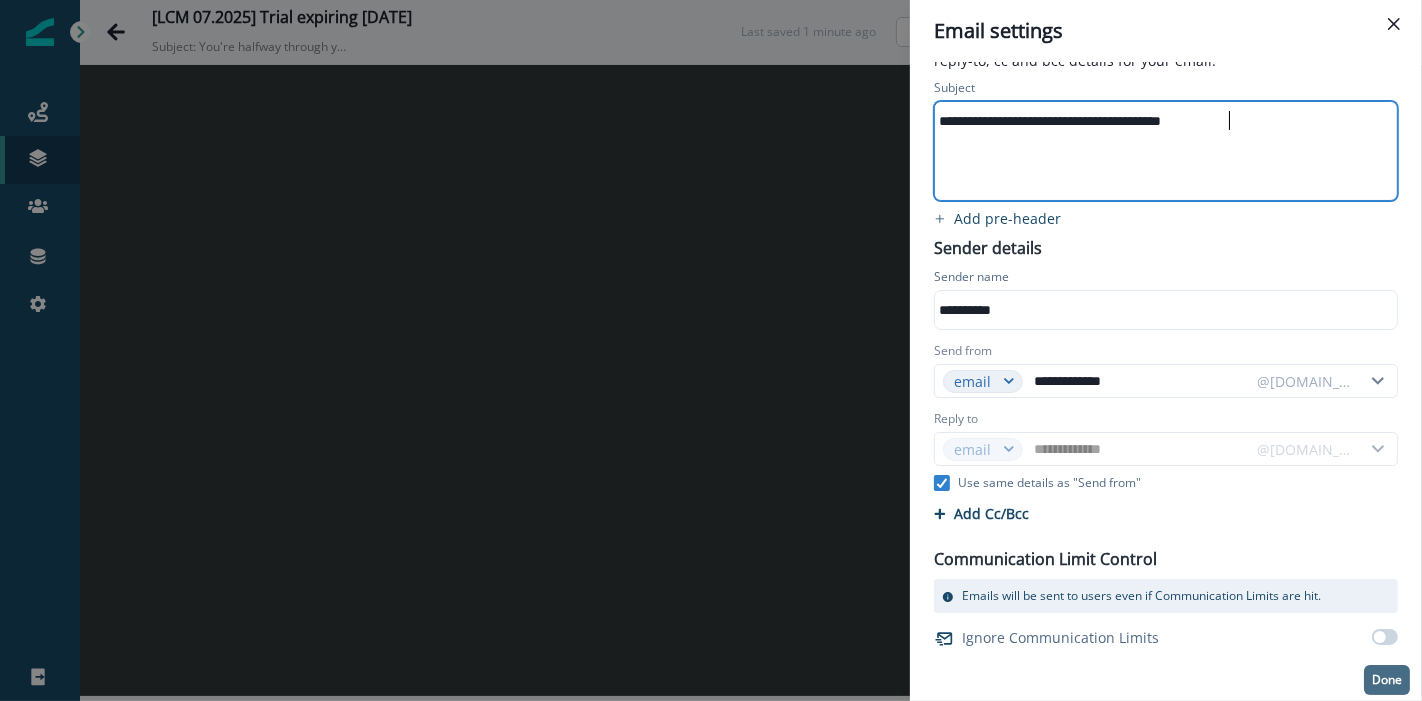 click on "Done" at bounding box center (1387, 680) 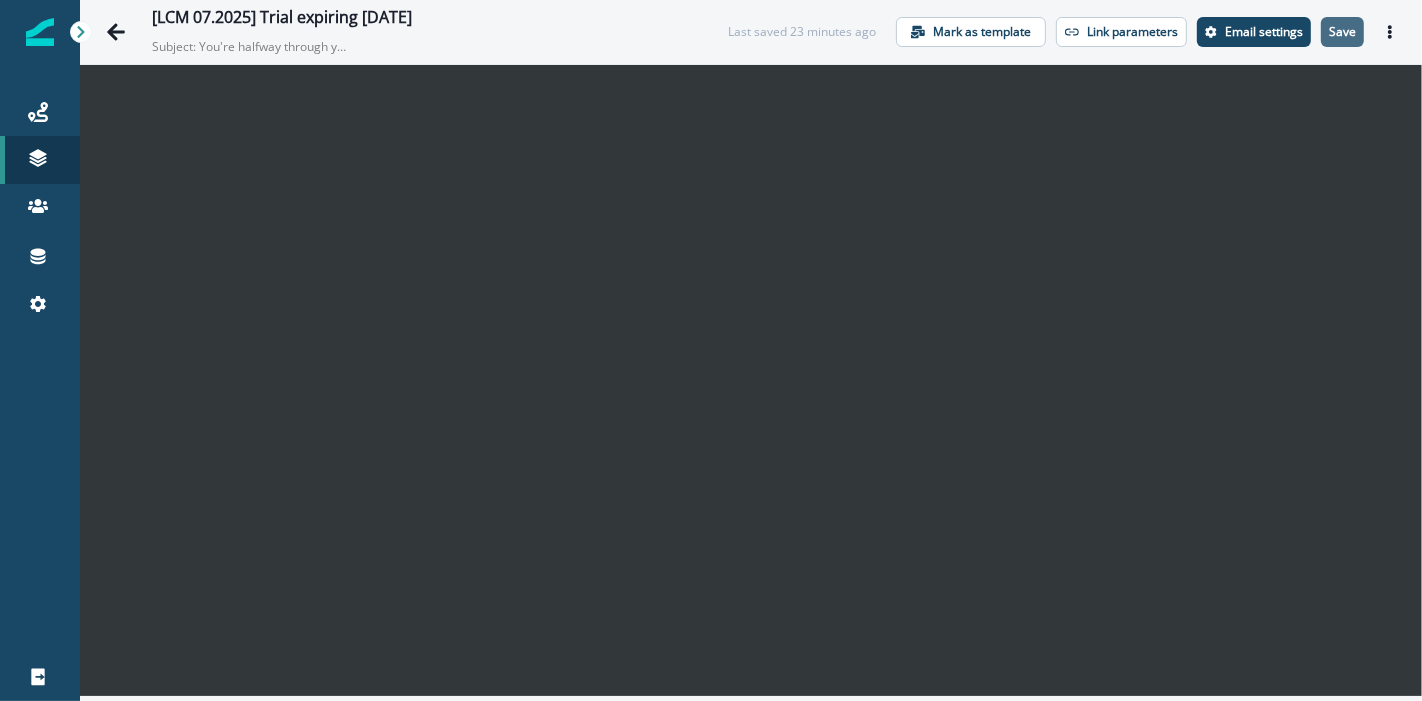 click on "Save" at bounding box center (1342, 32) 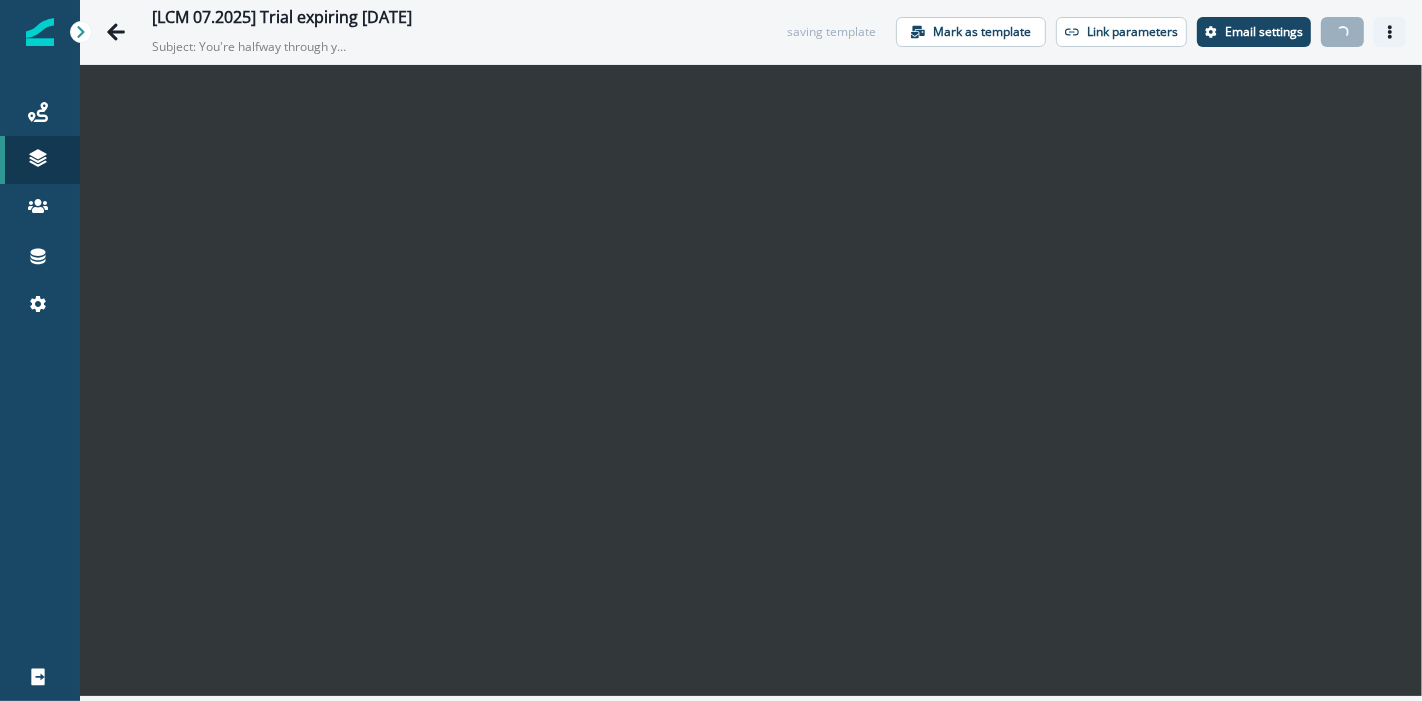click 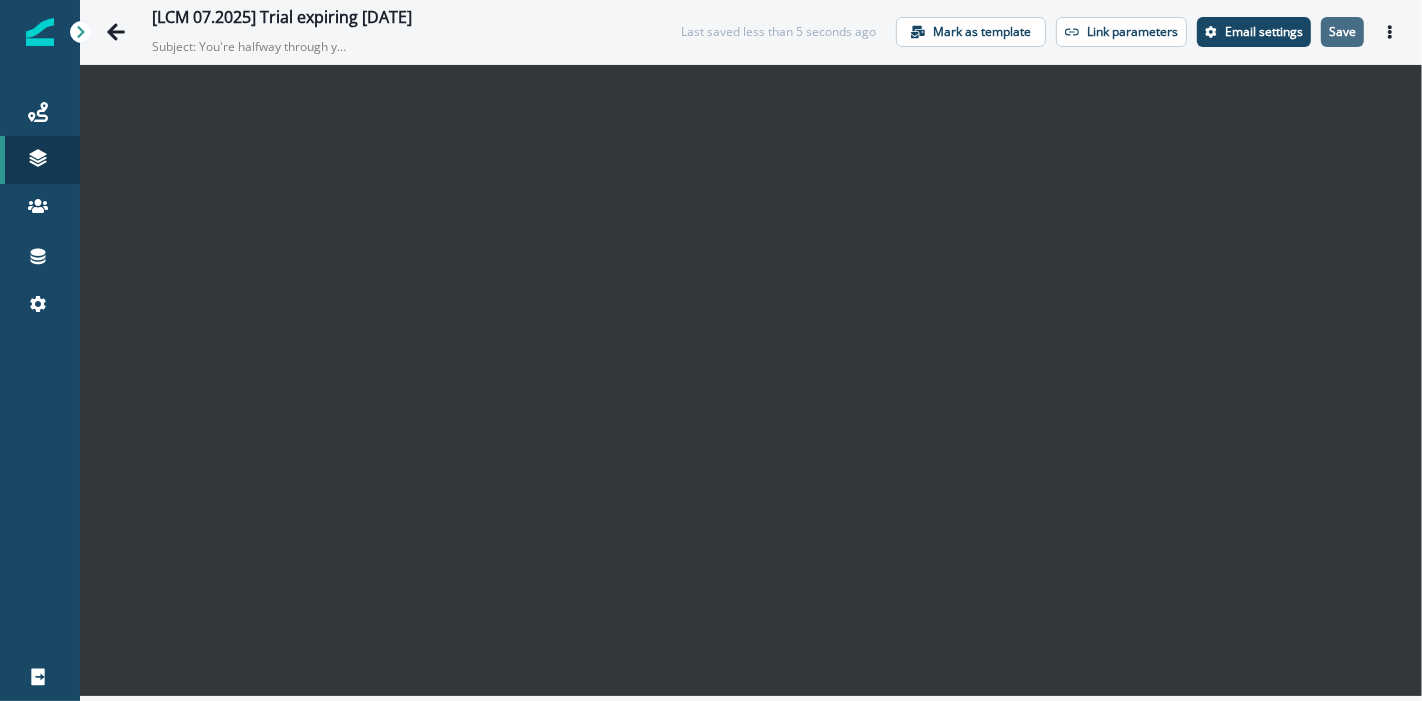 click on "Save" at bounding box center (1342, 32) 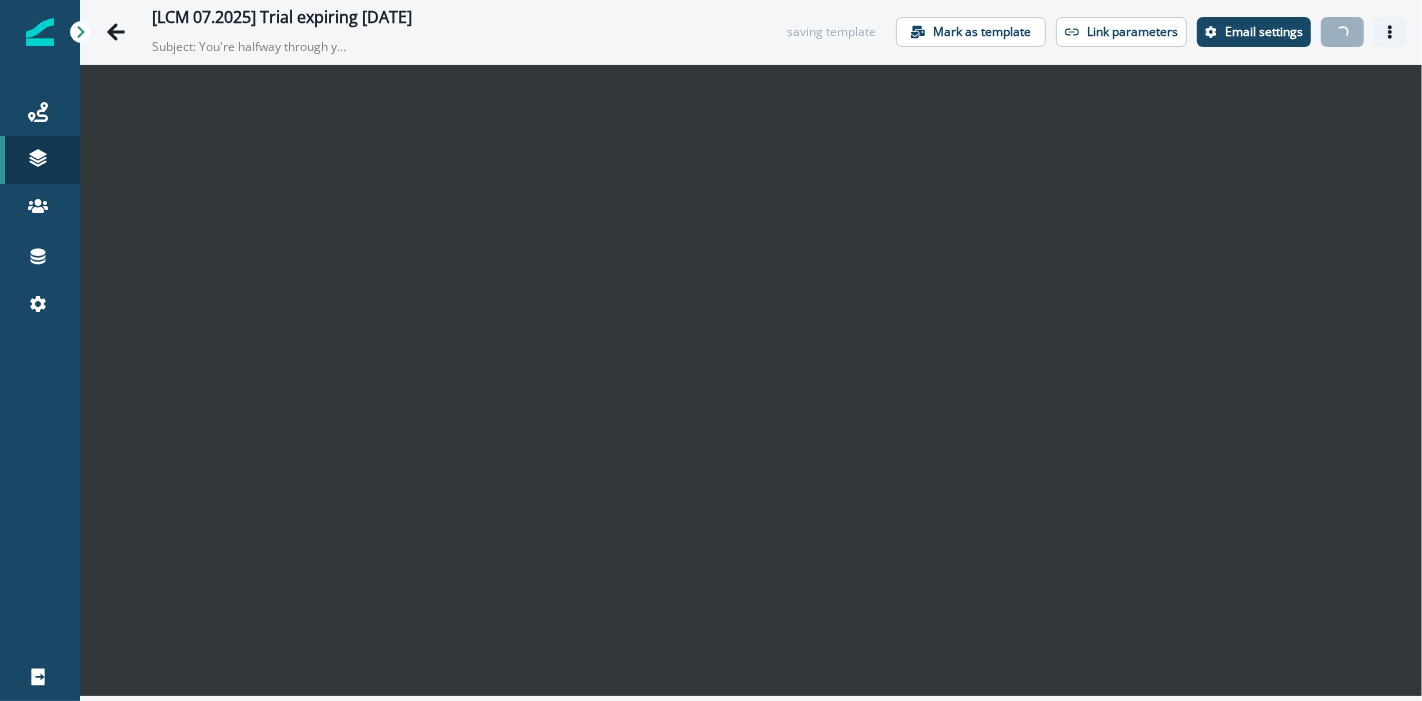 click 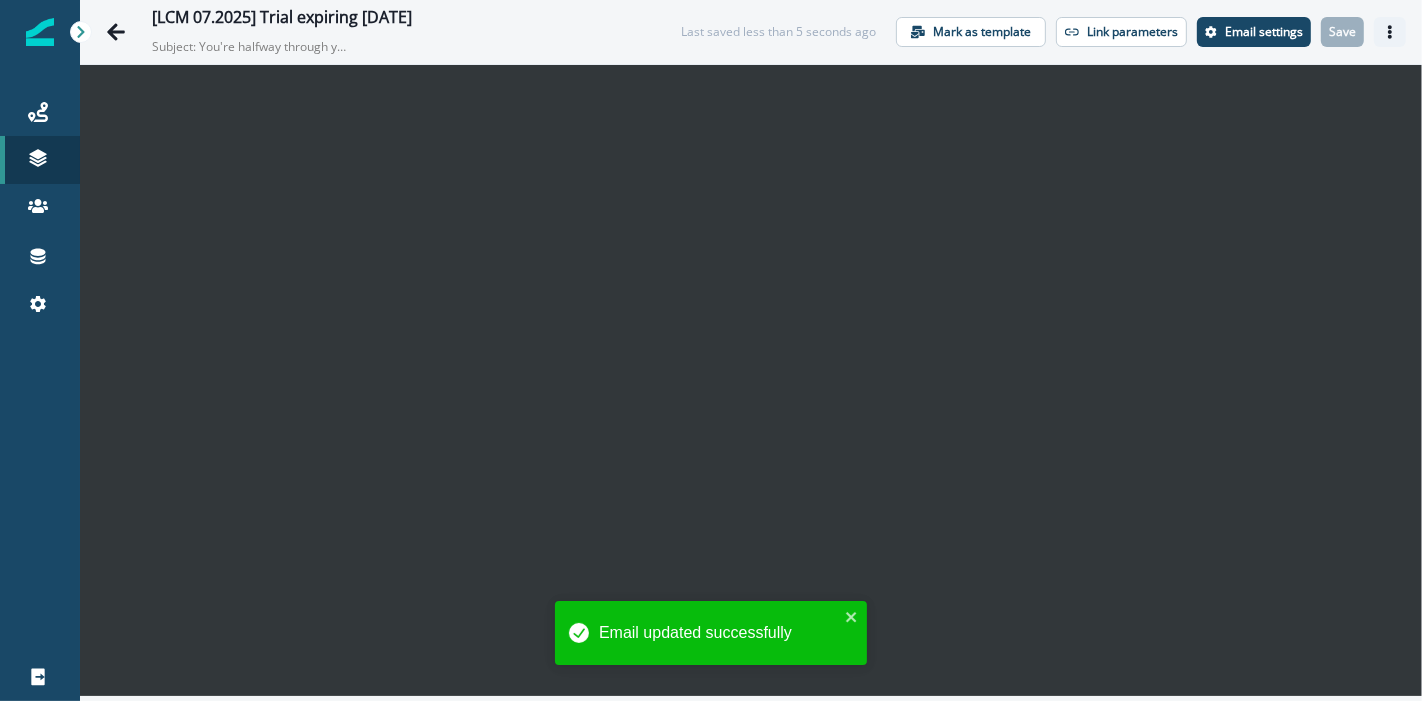 click 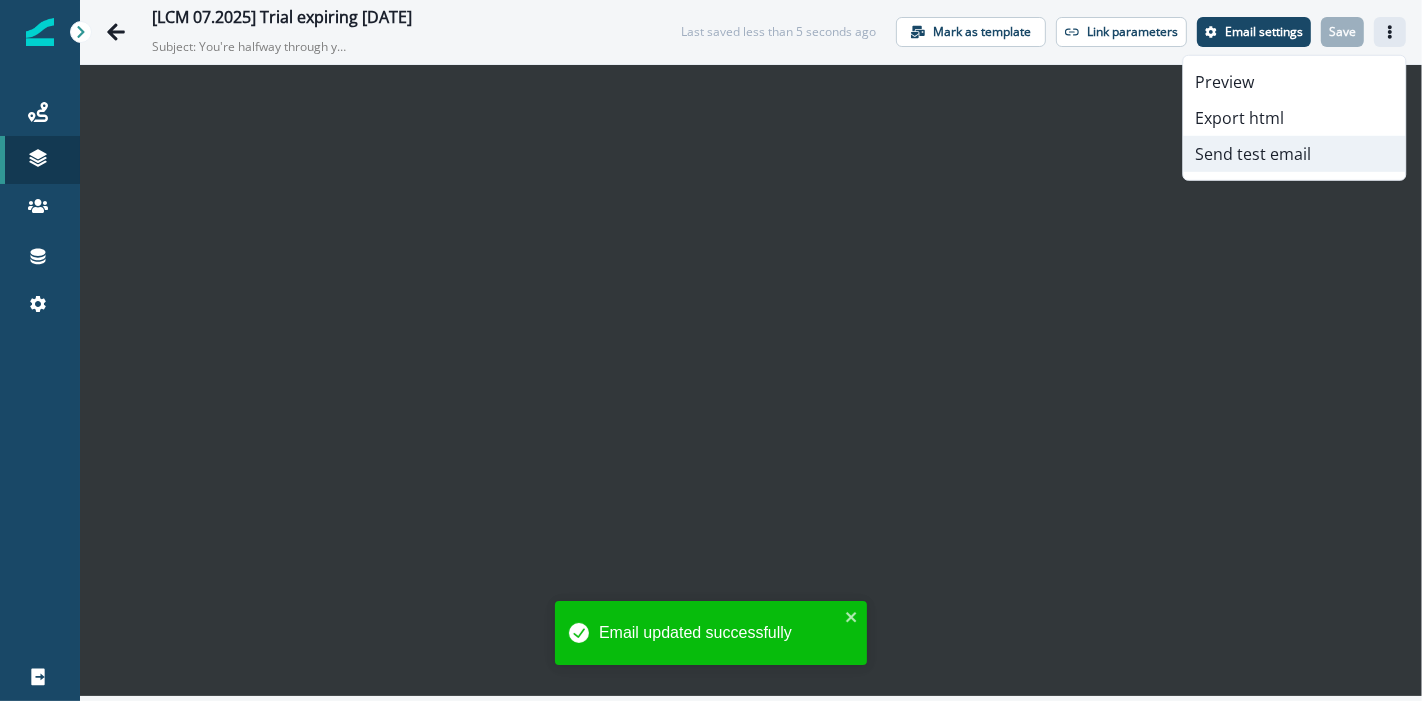 click on "Send test email" at bounding box center (1294, 154) 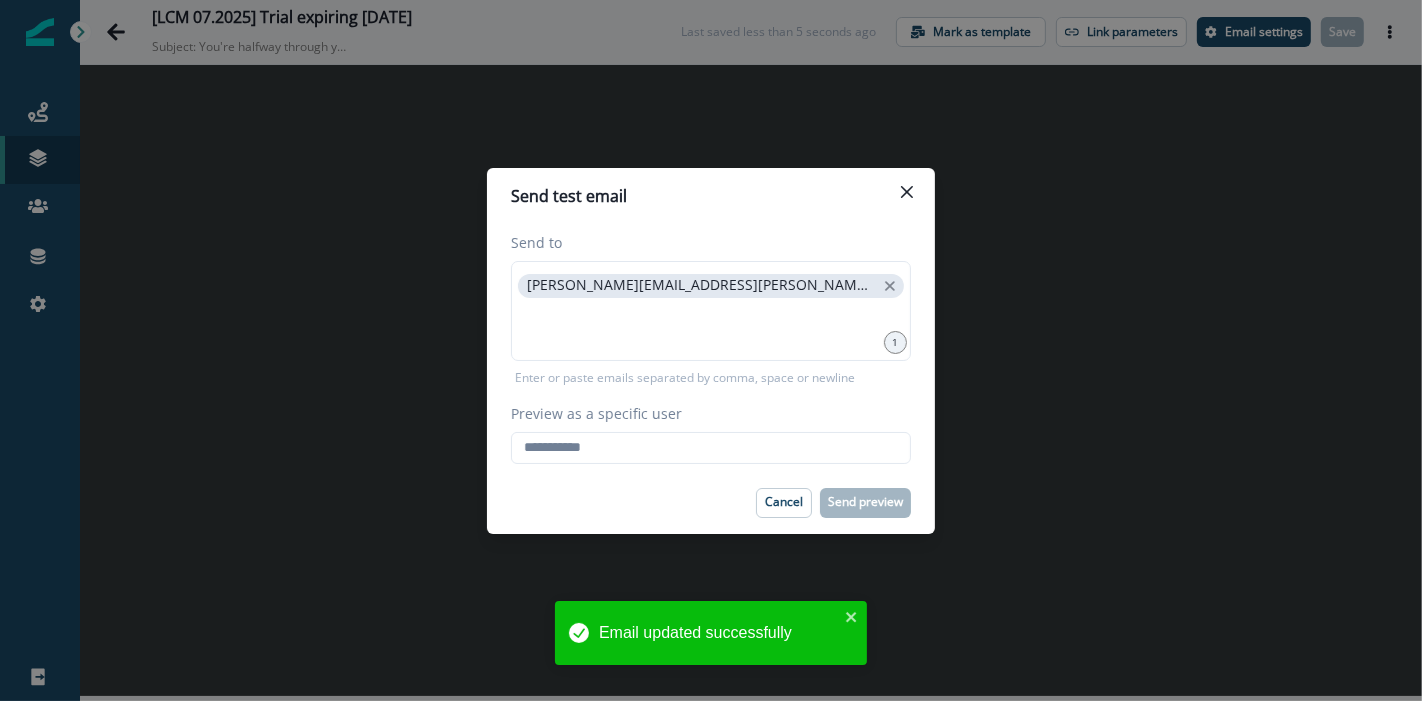click on "Send to katherine.chan@saucelabs.com 1 Enter or paste emails separated by comma, space or newline Preview as a specific user Loading... Person data unavailable" at bounding box center [711, 348] 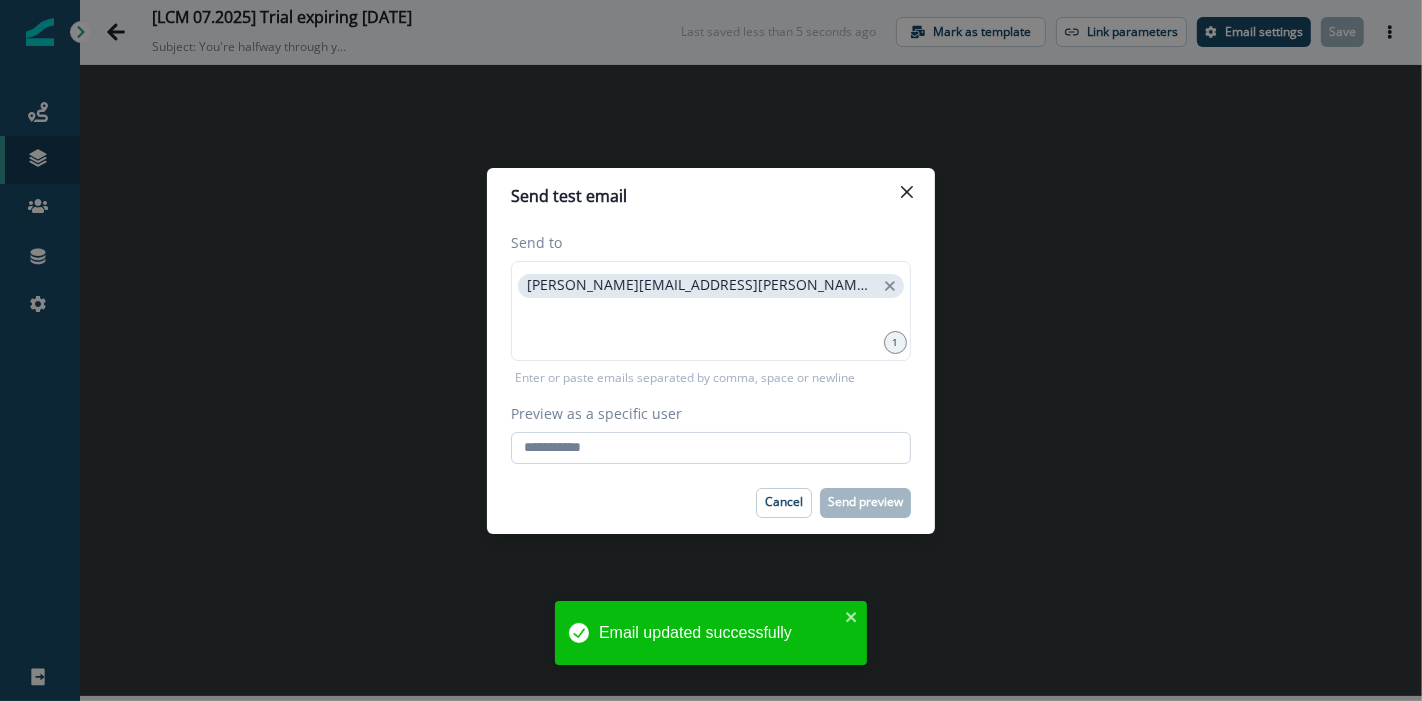 click on "Preview as a specific user" at bounding box center [711, 448] 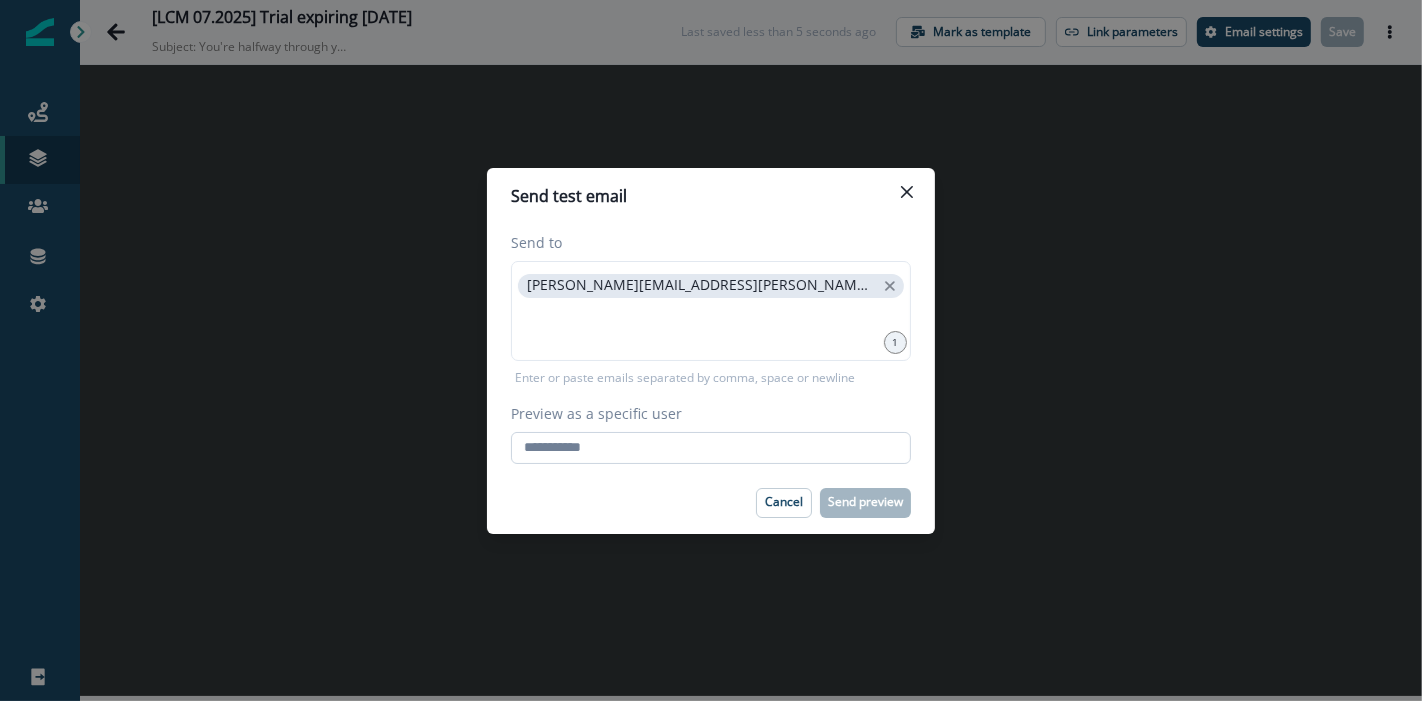 type on "**********" 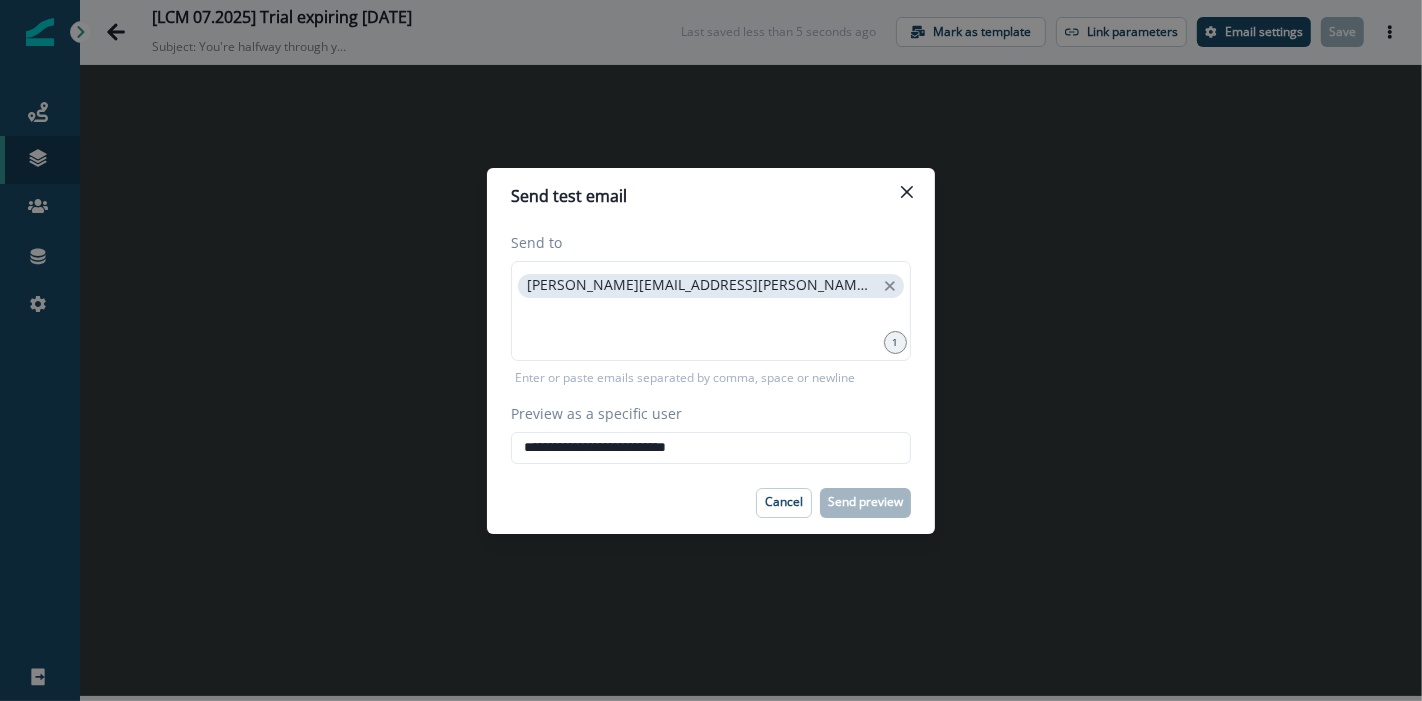 click on "Cancel Send preview" at bounding box center [711, 503] 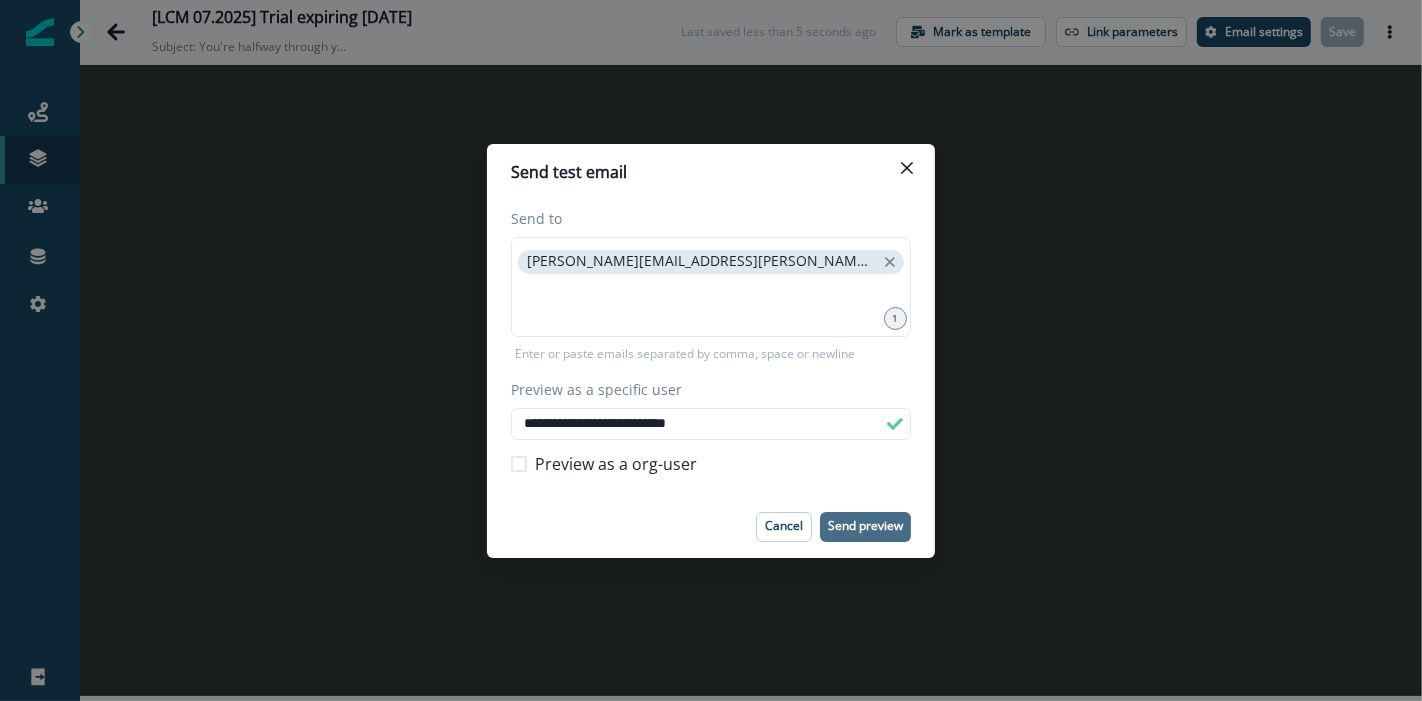 click on "Send preview" at bounding box center [865, 526] 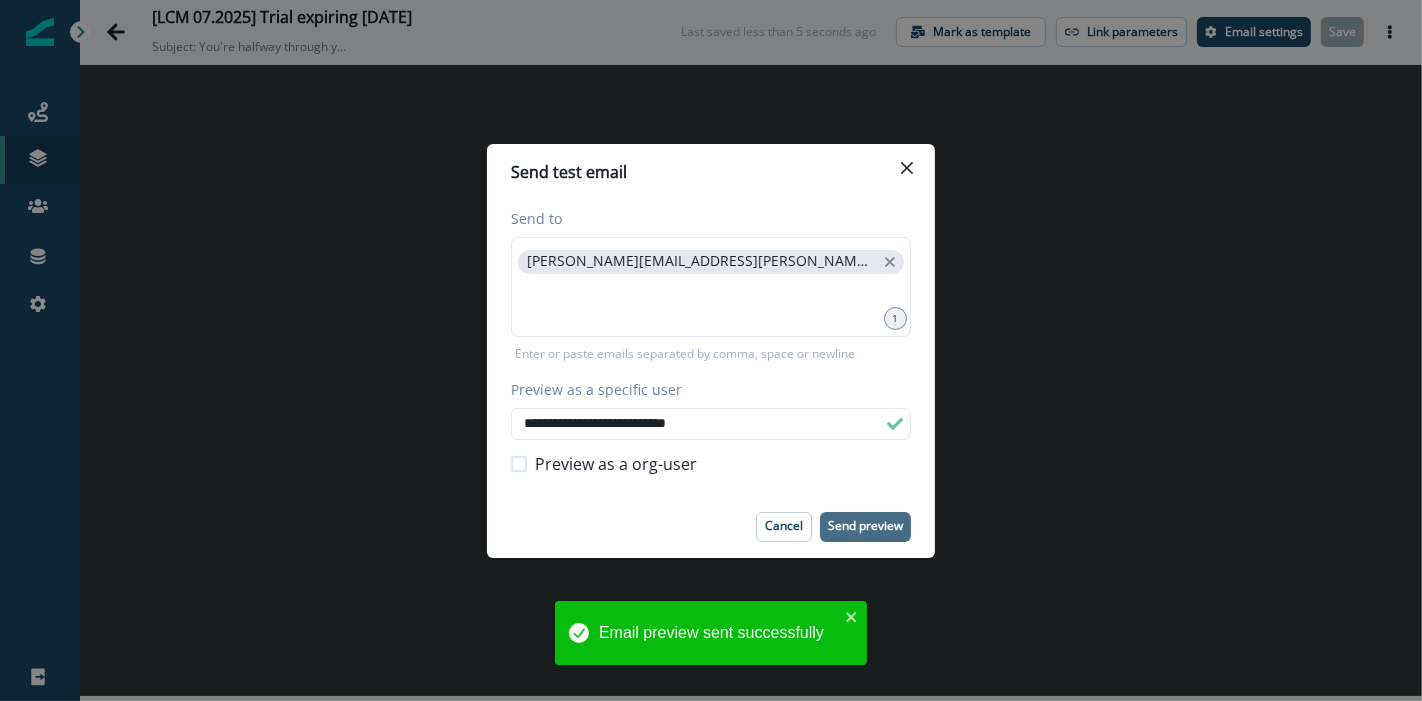click on "**********" at bounding box center [711, 350] 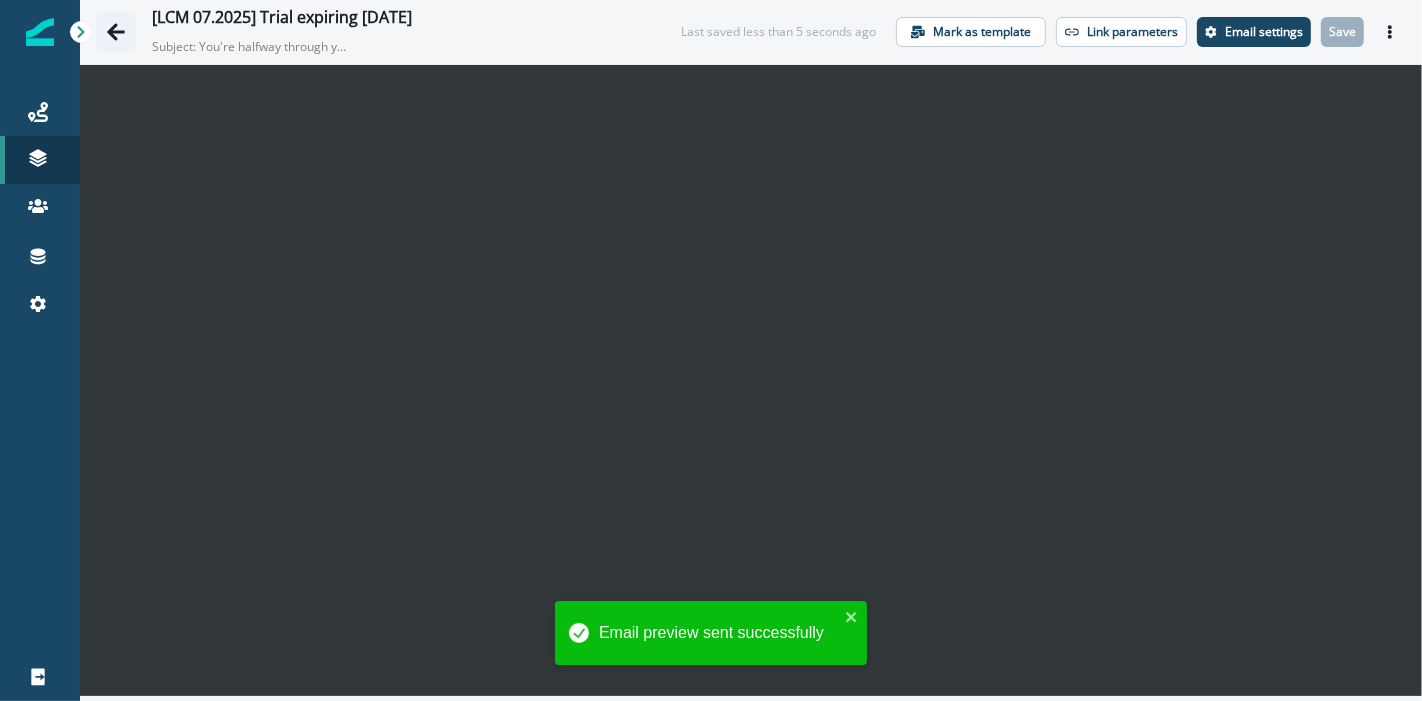 click 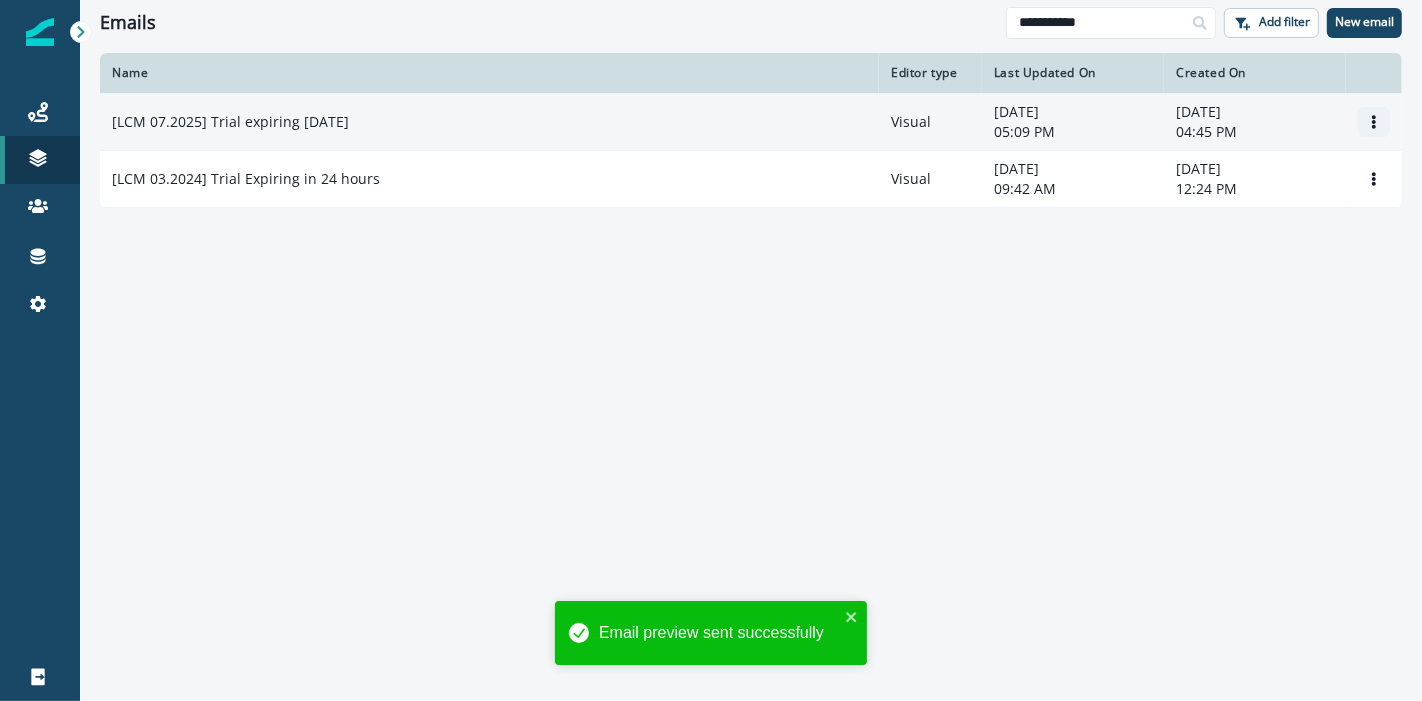 click at bounding box center (1374, 122) 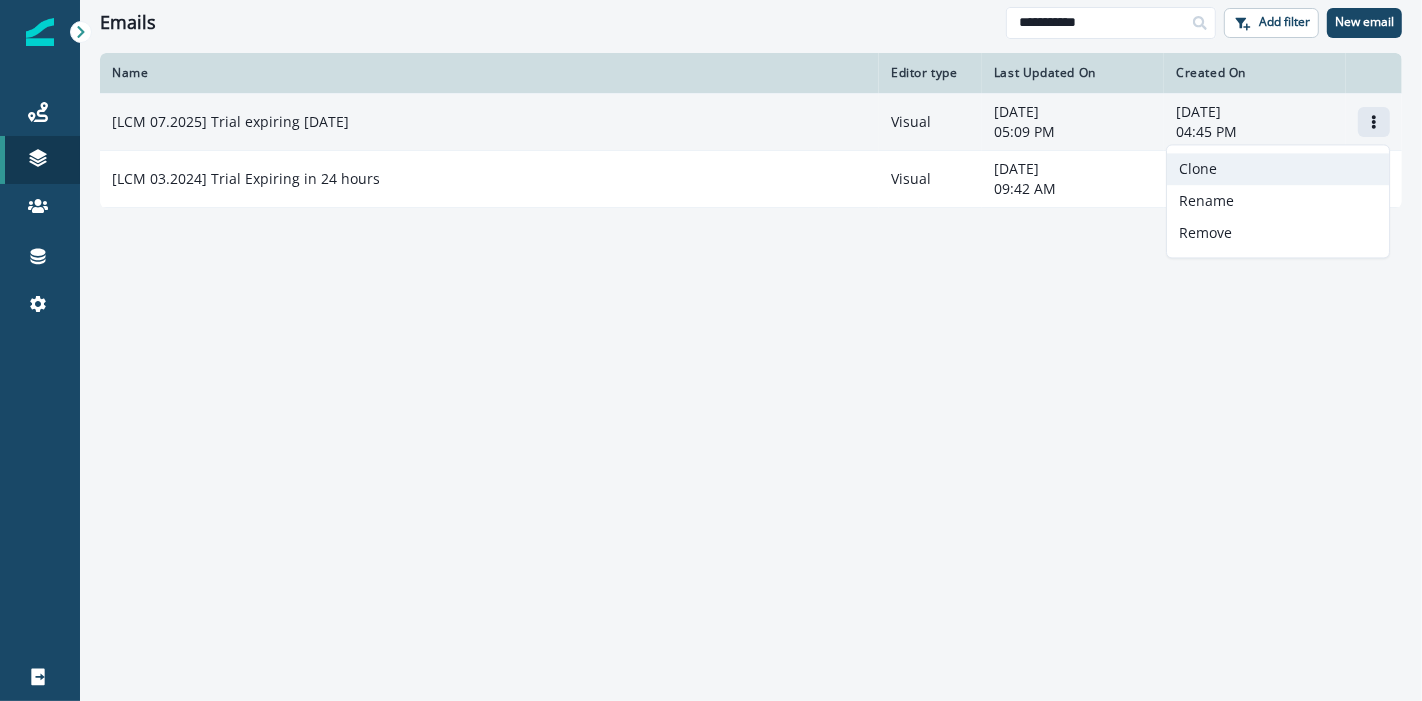click on "Clone" at bounding box center [1278, 169] 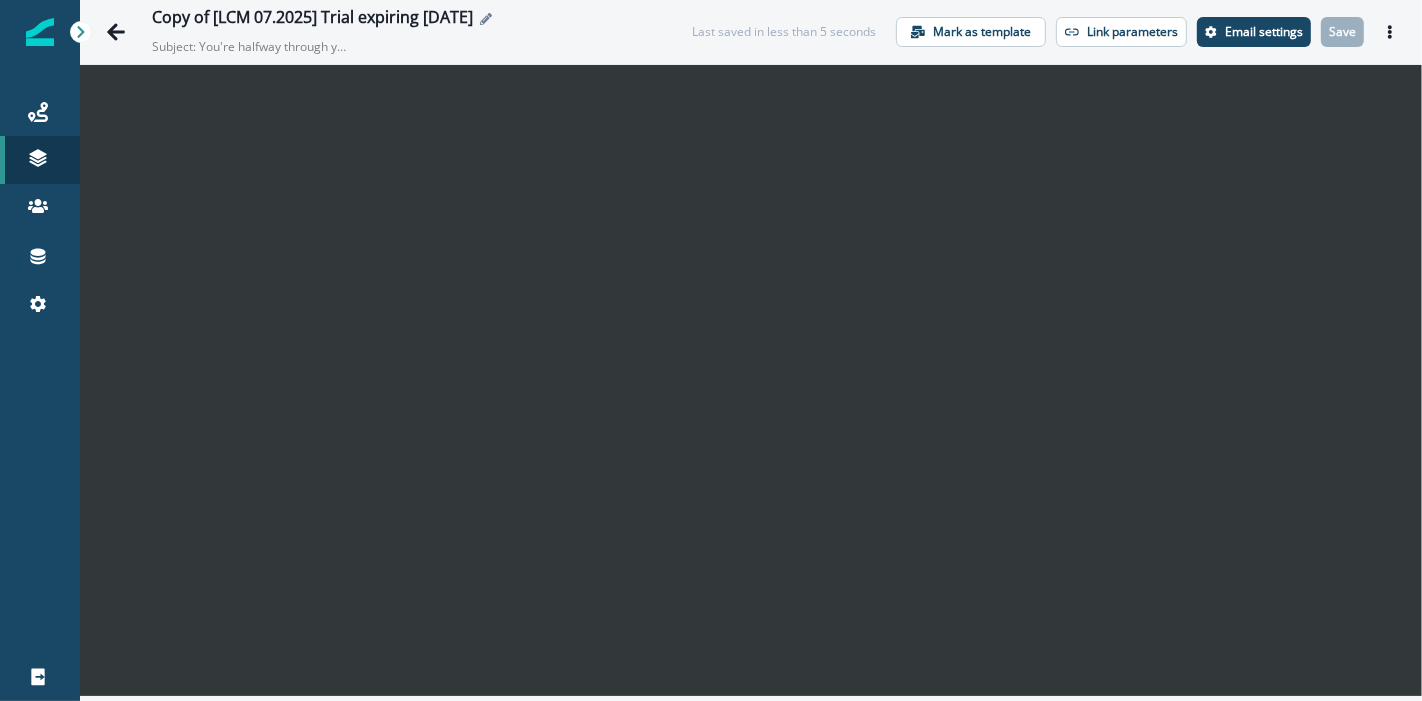 click 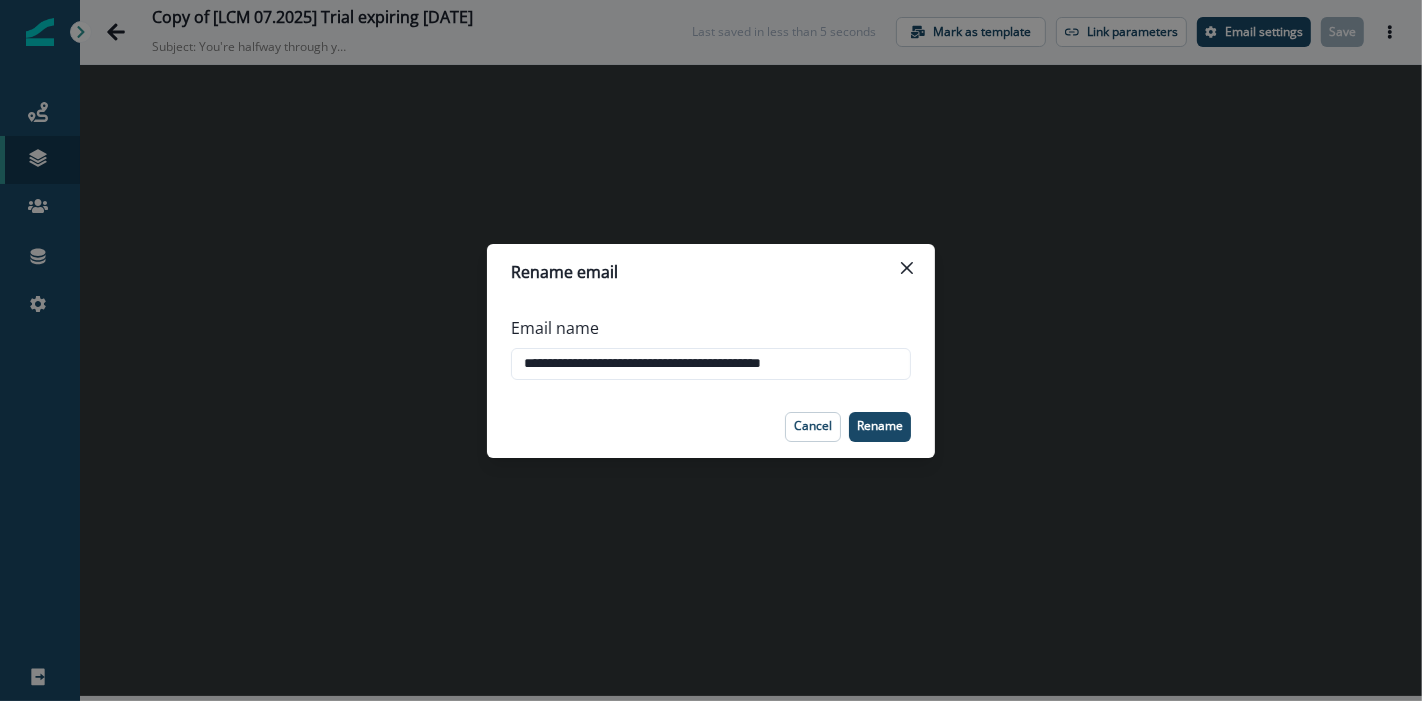 drag, startPoint x: 577, startPoint y: 363, endPoint x: 253, endPoint y: 361, distance: 324.00616 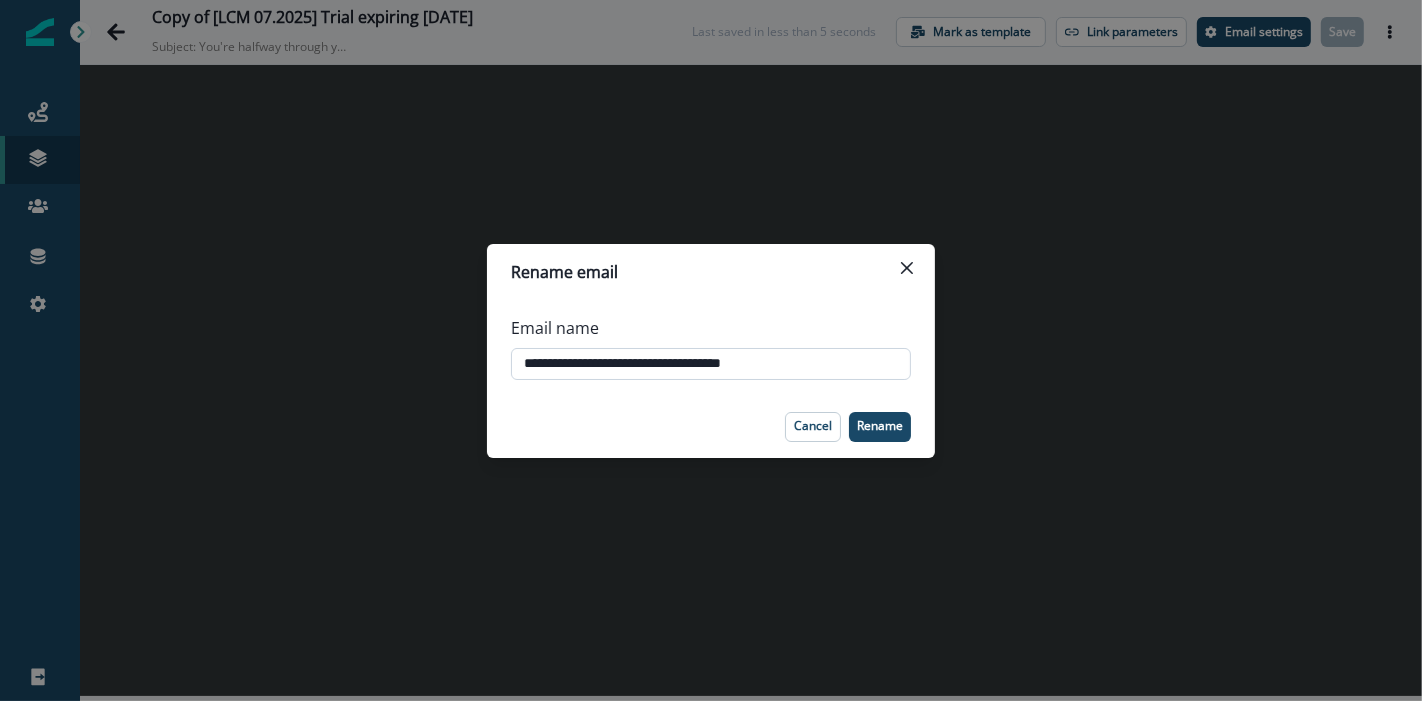 click on "**********" at bounding box center (711, 364) 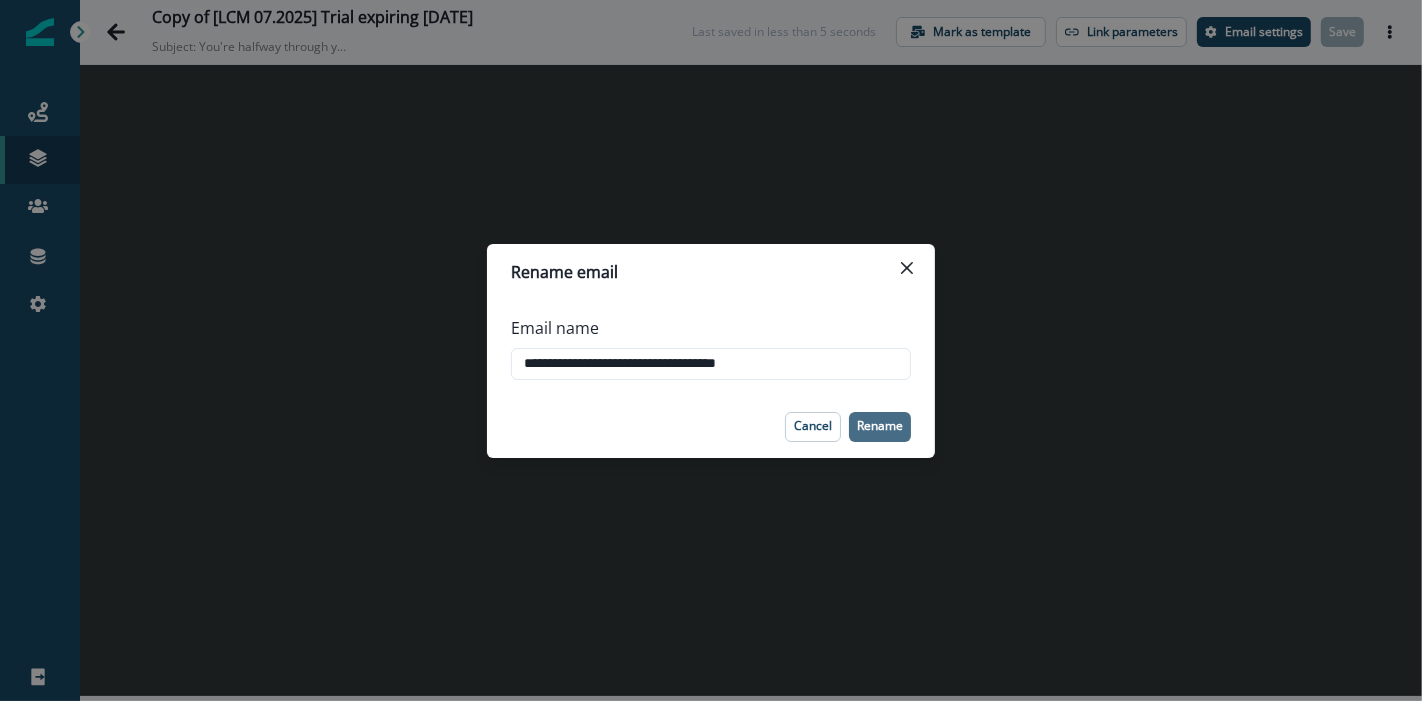 type on "**********" 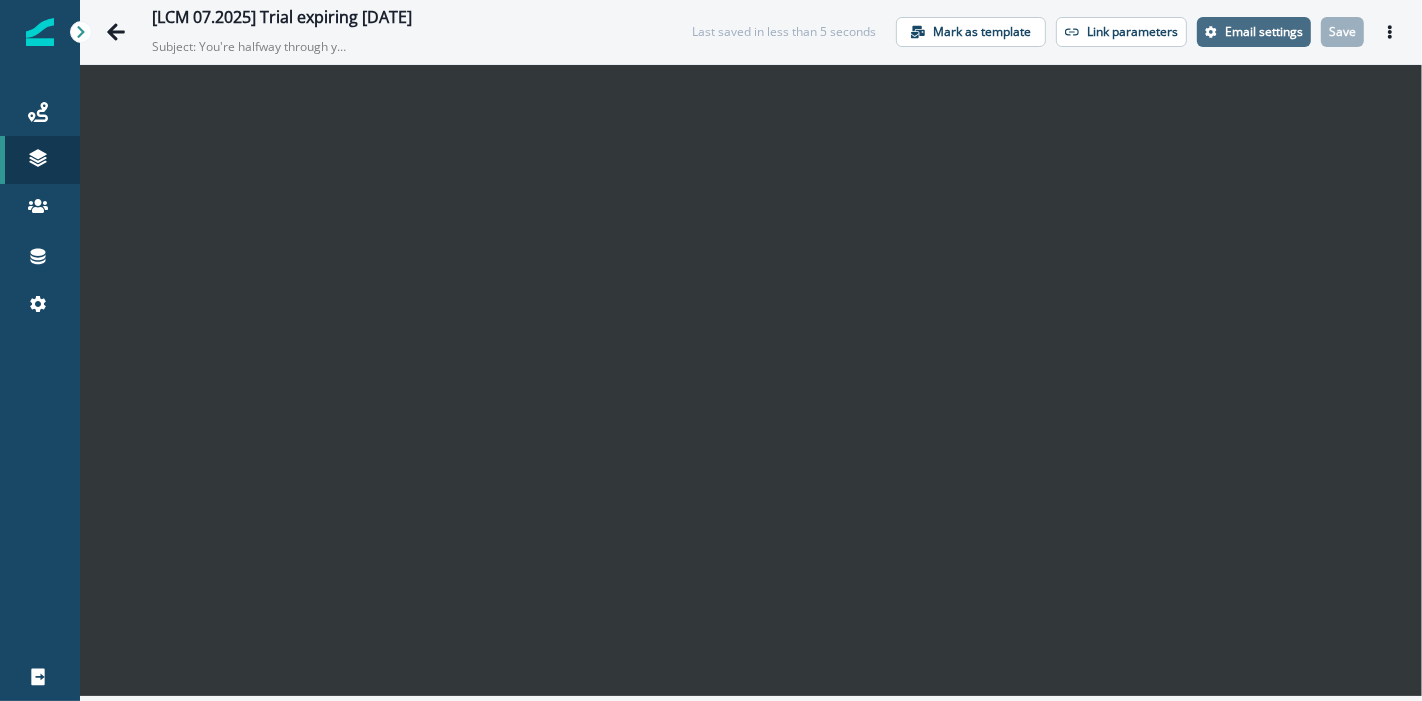 click on "Email settings" at bounding box center [1264, 32] 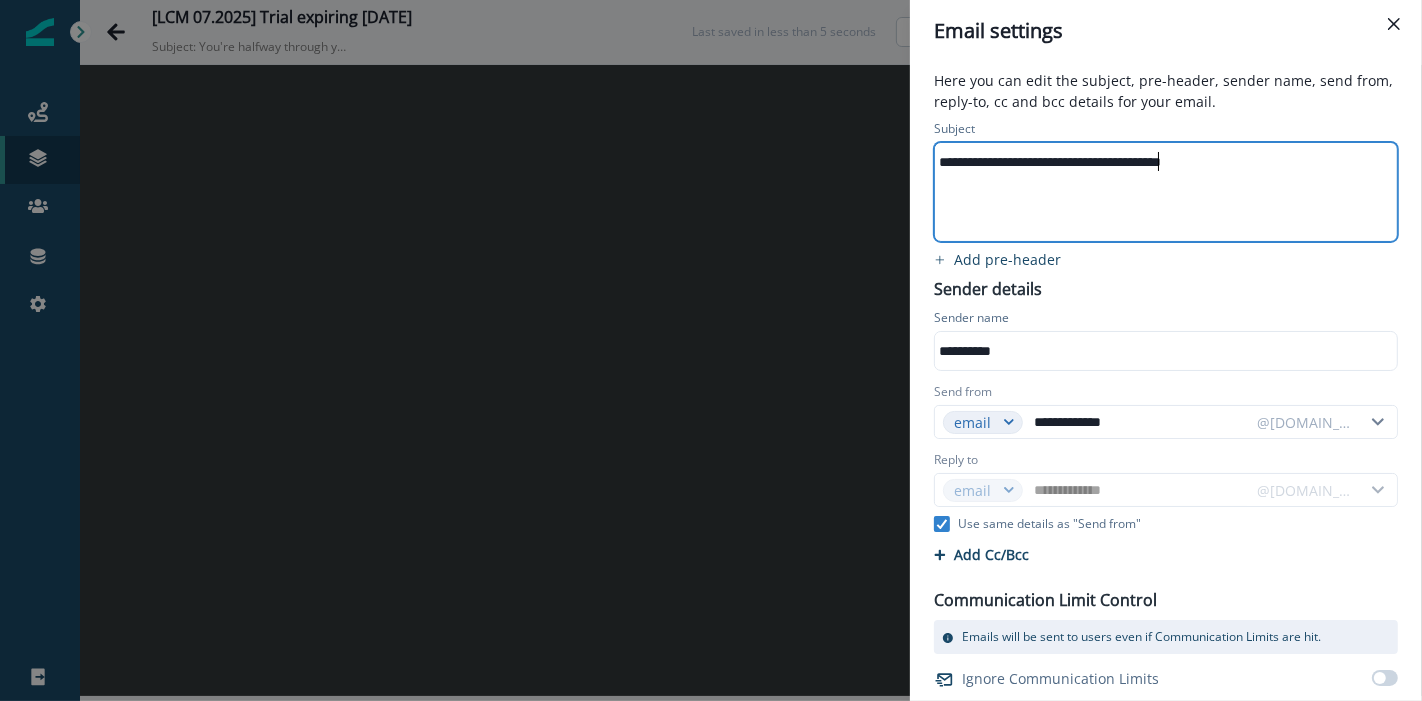 click on "**********" at bounding box center (1156, 162) 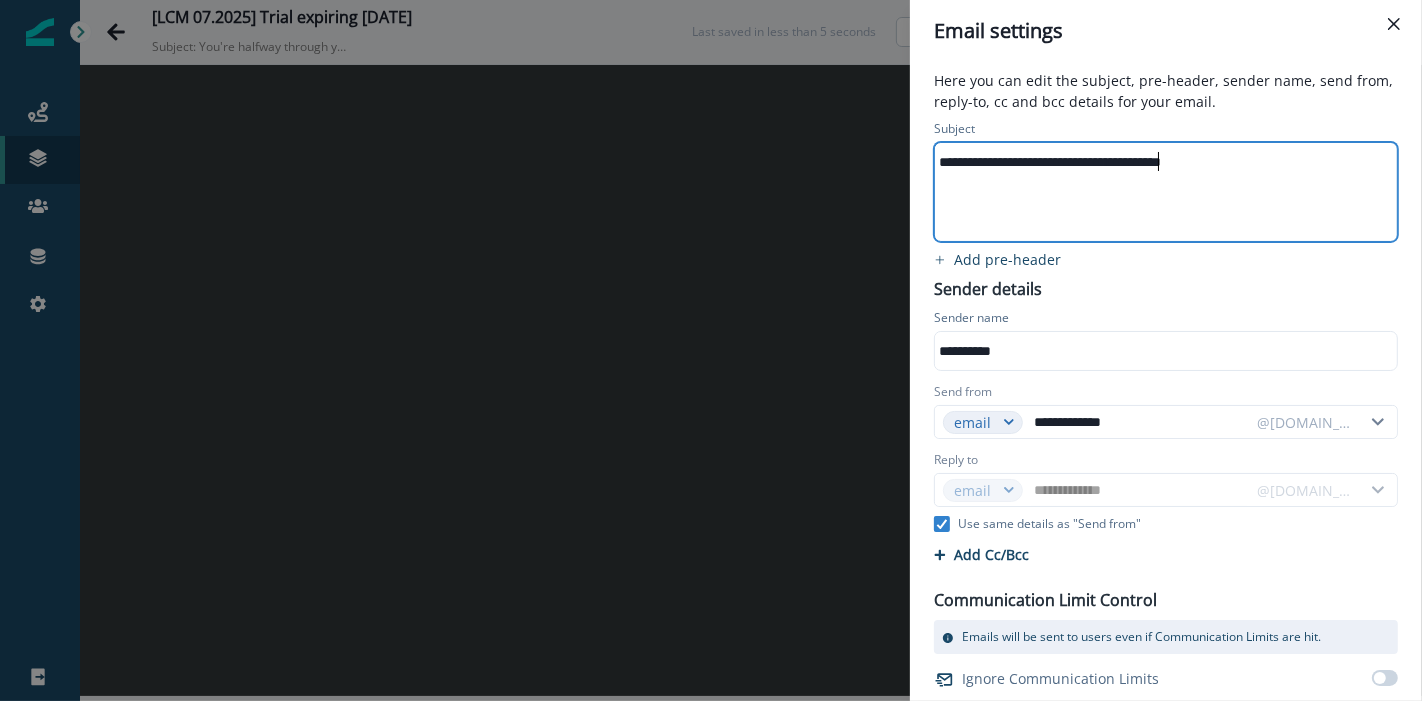 click on "**********" at bounding box center [1156, 162] 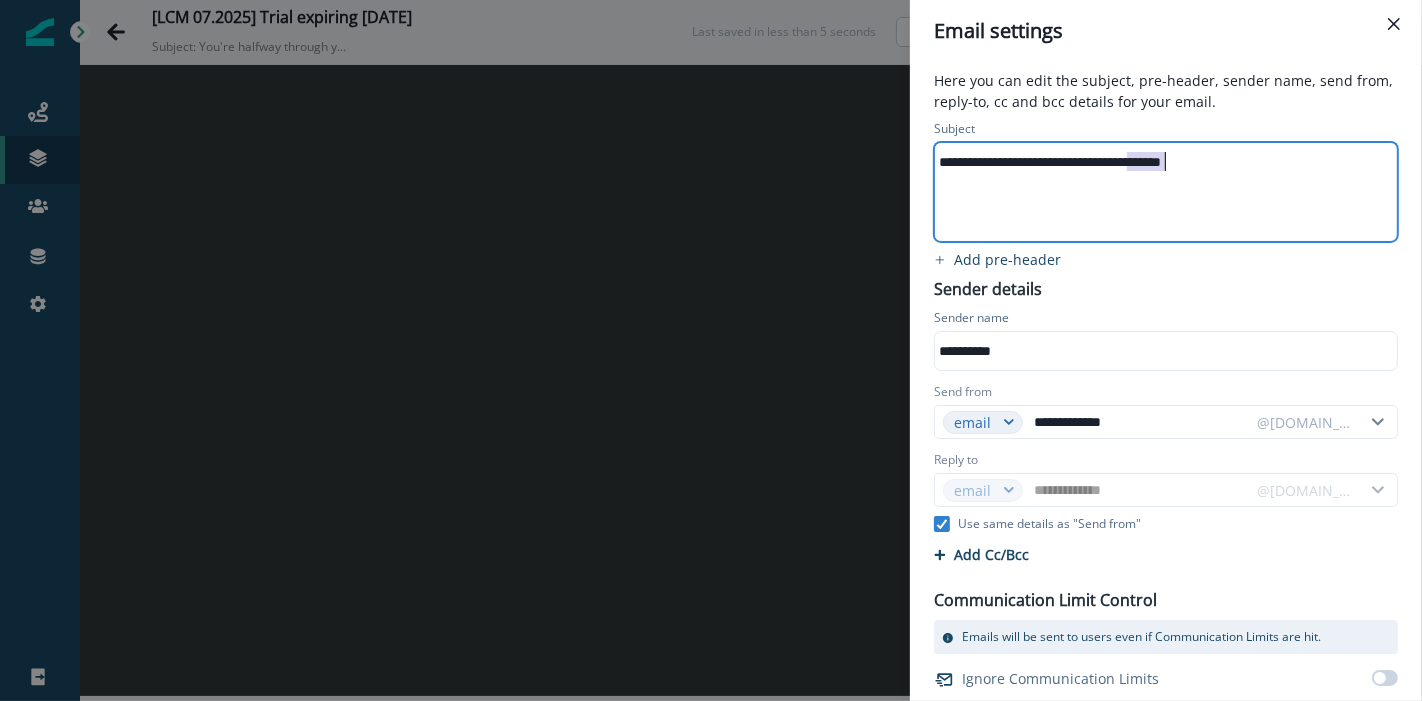 click on "**********" at bounding box center [1156, 162] 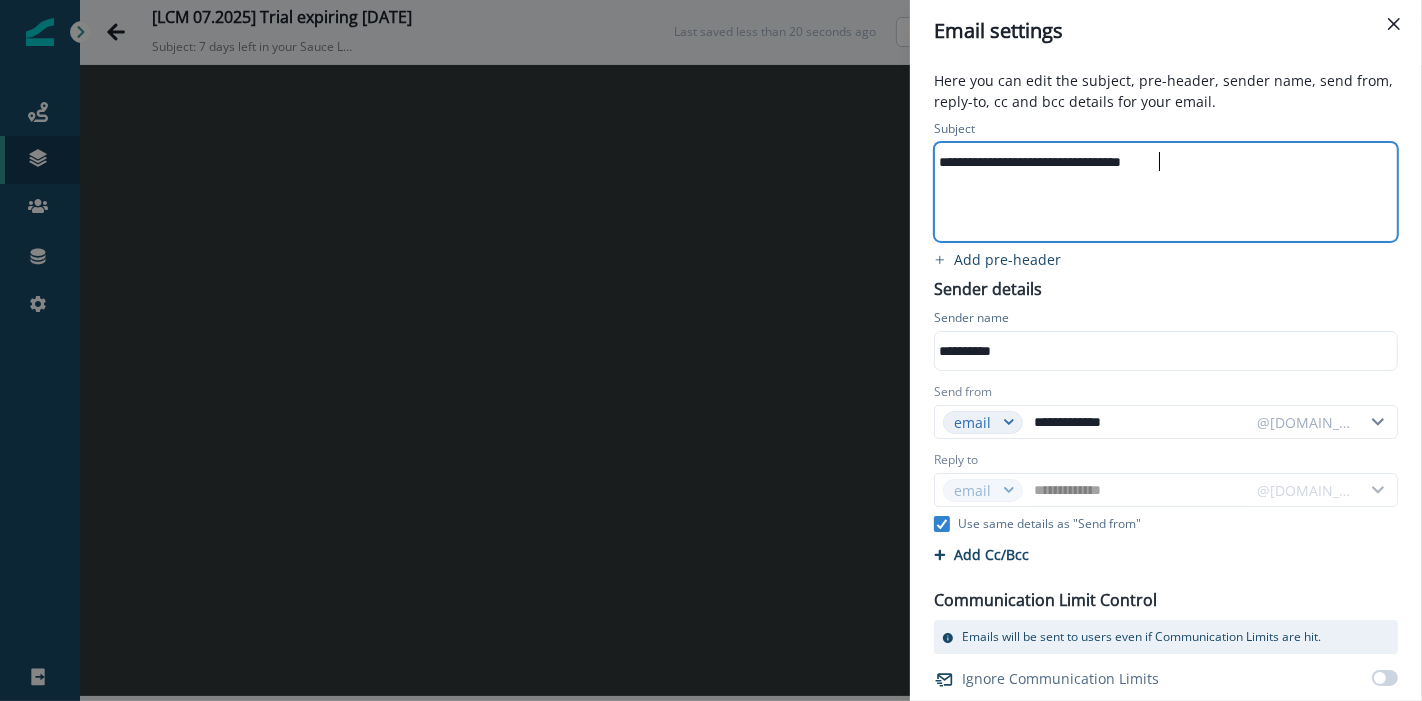 click on "**********" at bounding box center (711, 350) 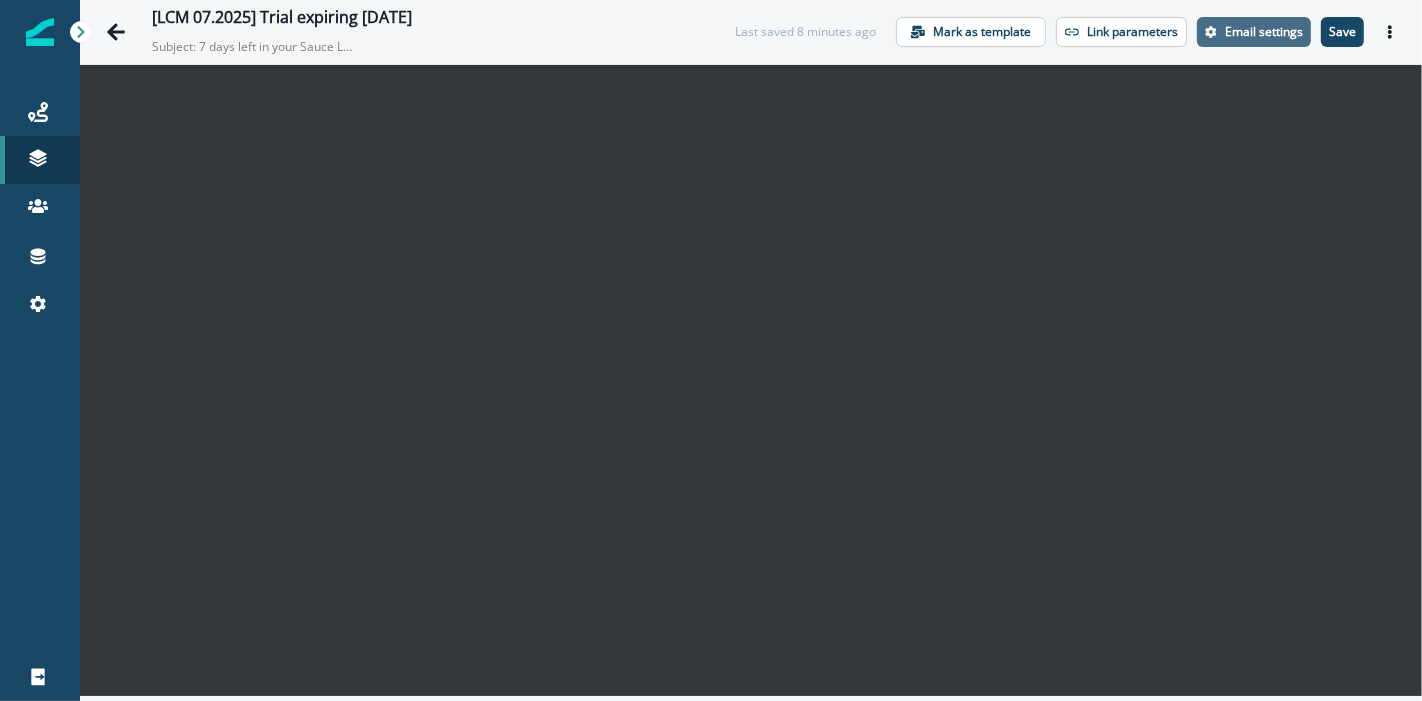 click on "Email settings" at bounding box center [1264, 32] 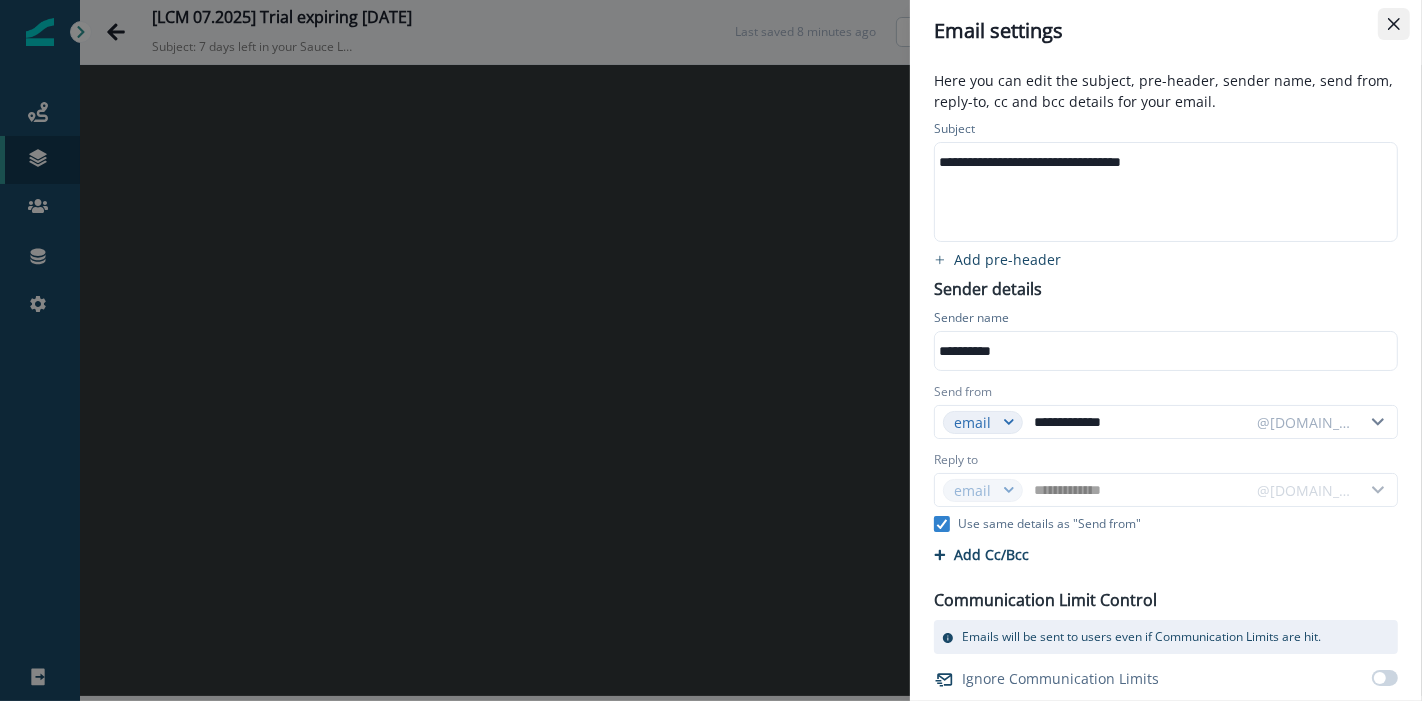 click 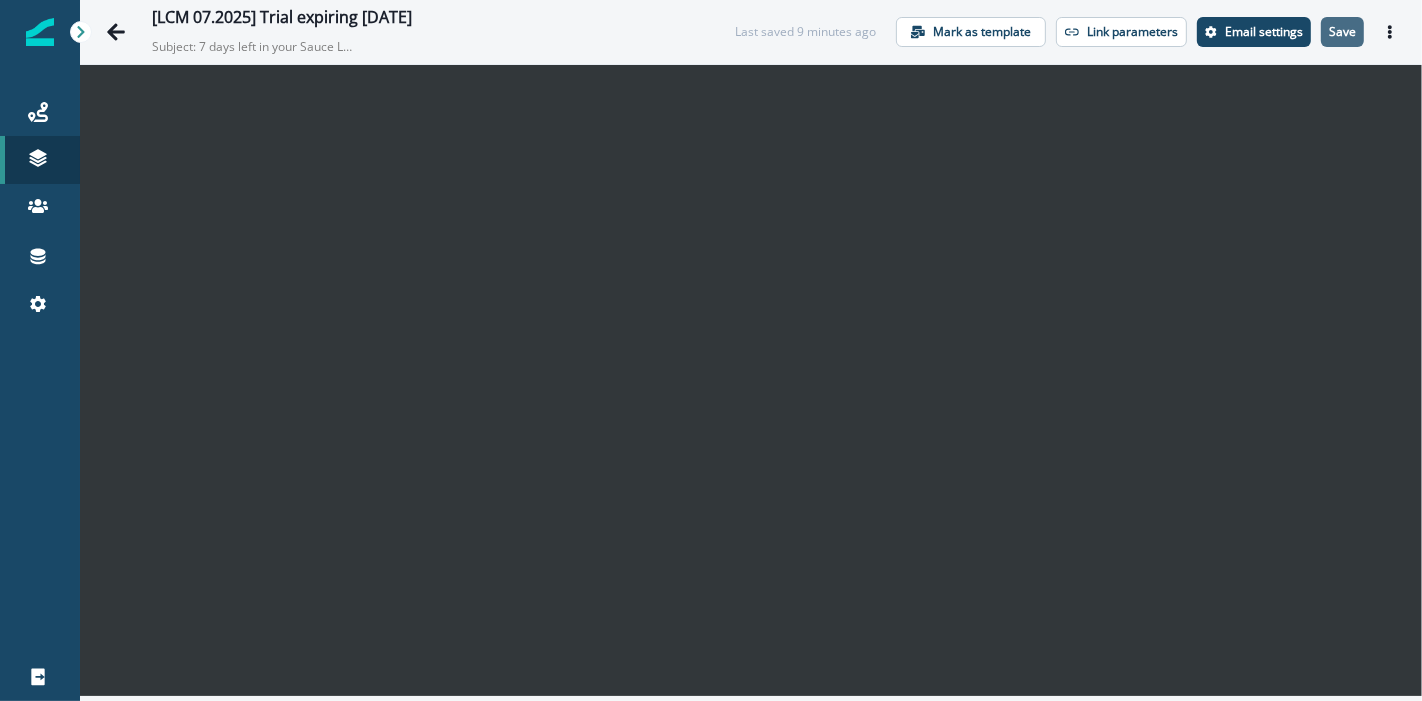 click on "Save" at bounding box center [1342, 32] 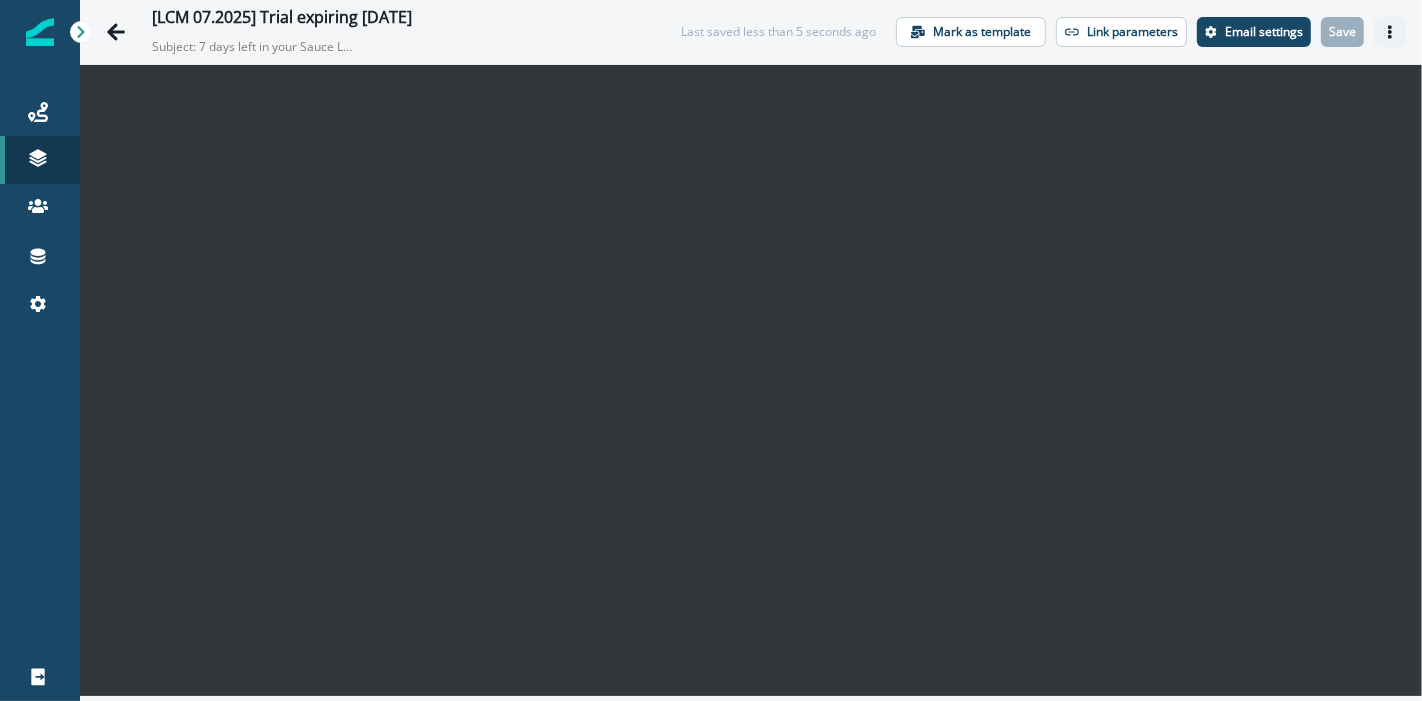 click 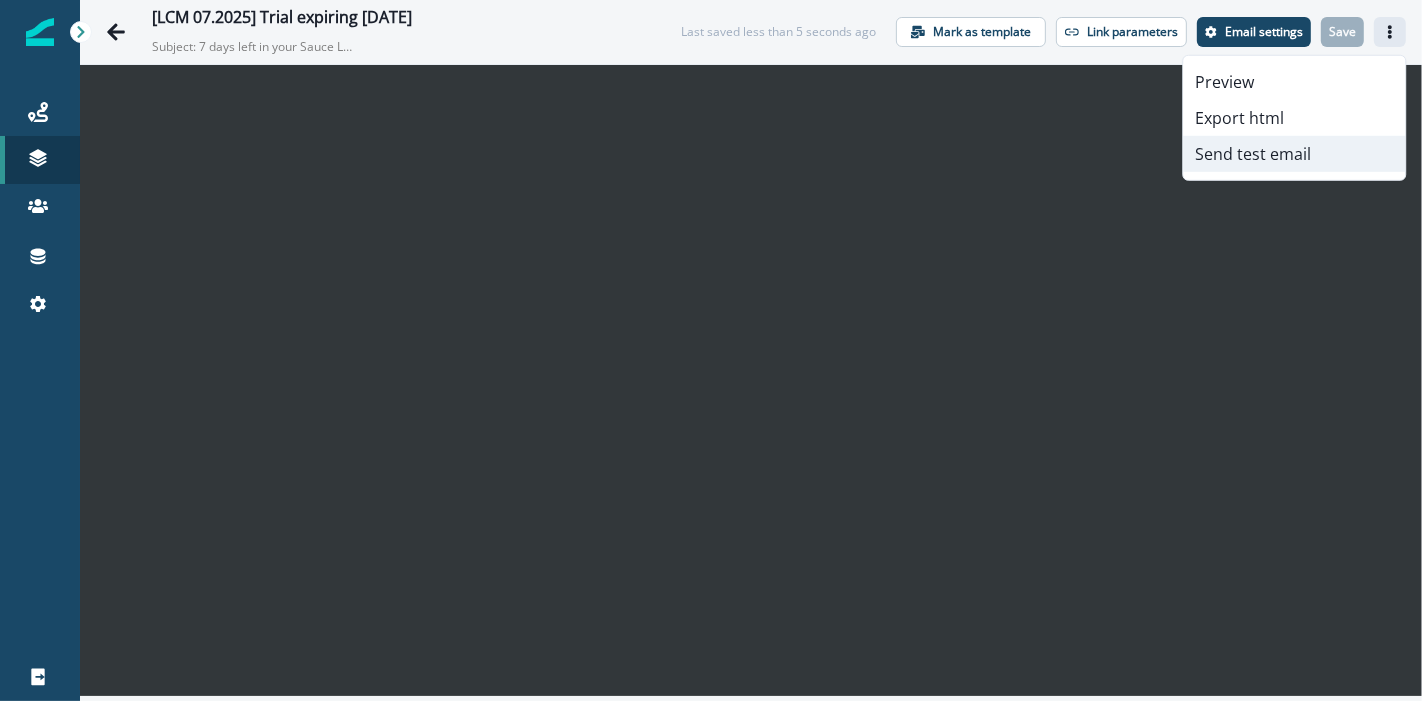 click on "Send test email" at bounding box center (1294, 154) 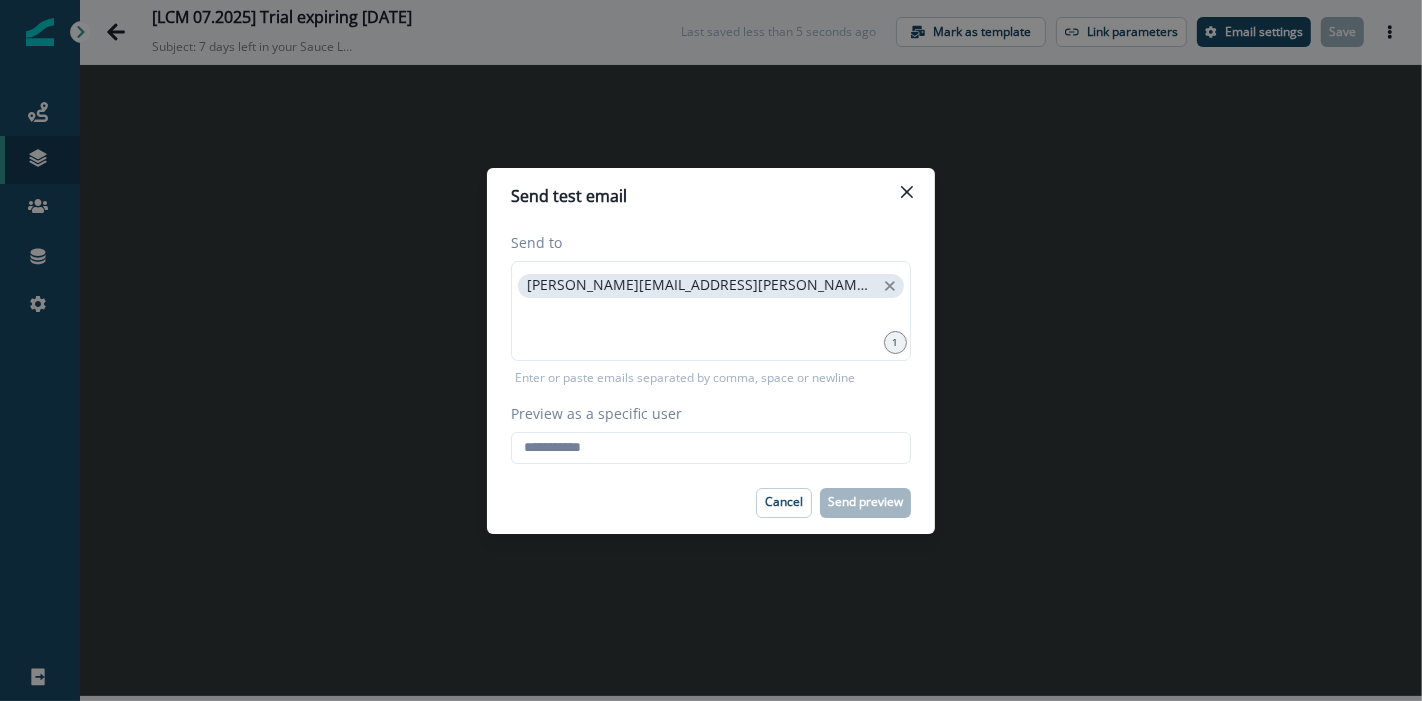 click on "Send to katherine.chan@saucelabs.com 1 Enter or paste emails separated by comma, space or newline Preview as a specific user Loading... Person data unavailable" at bounding box center (711, 348) 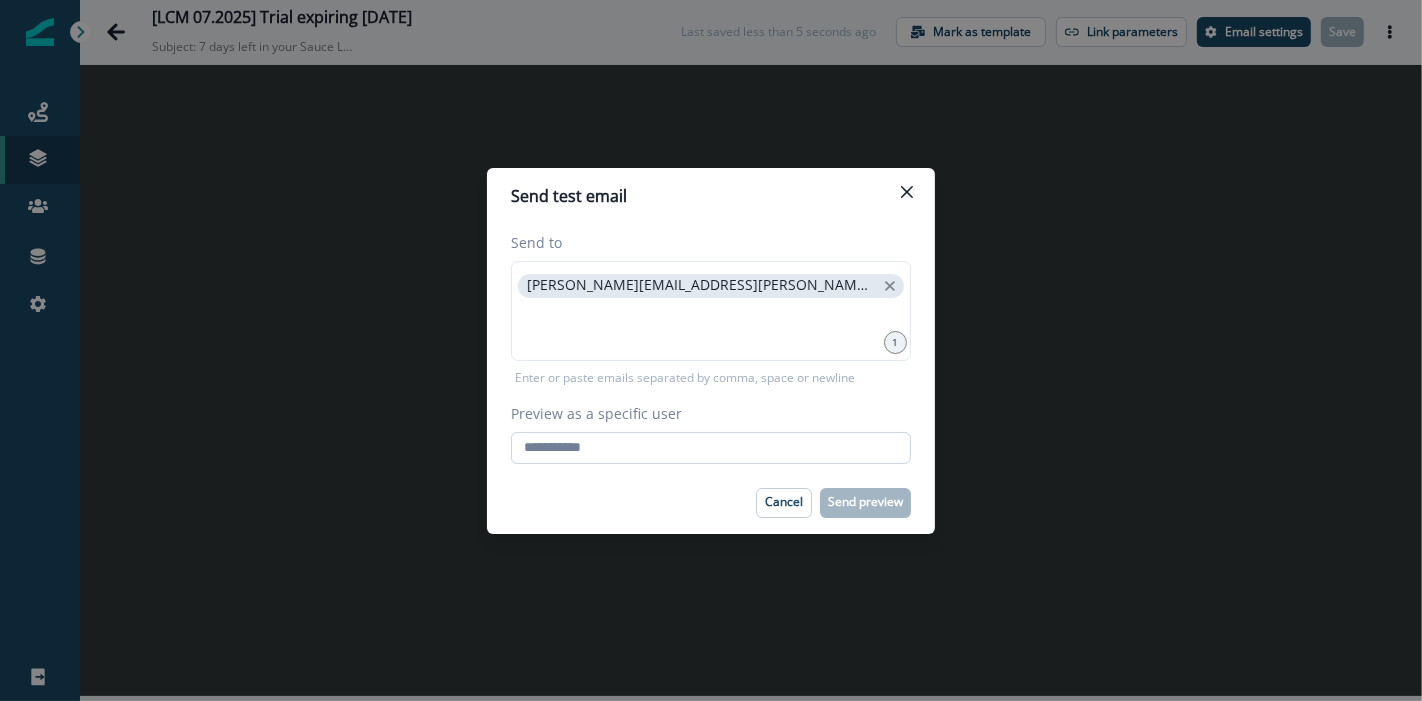 click on "Preview as a specific user" at bounding box center (711, 448) 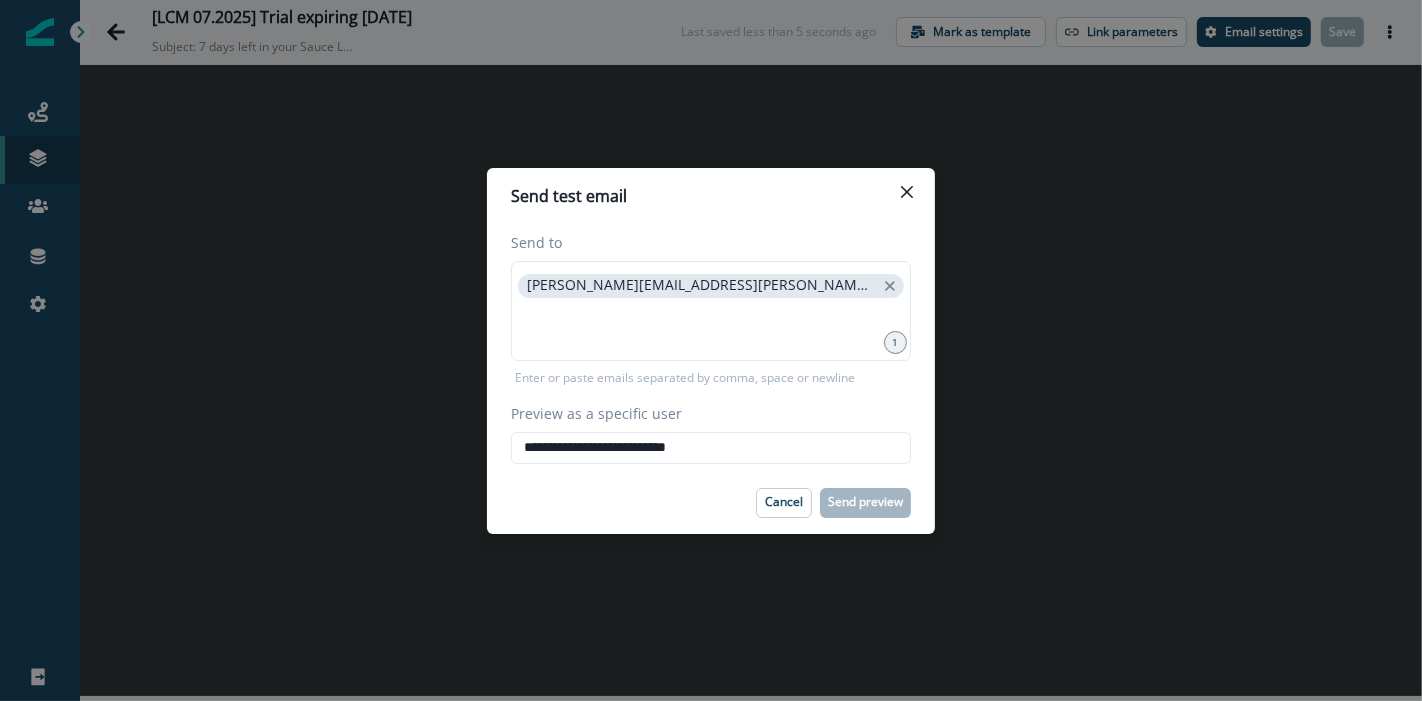 click on "Preview as a specific user" at bounding box center (705, 413) 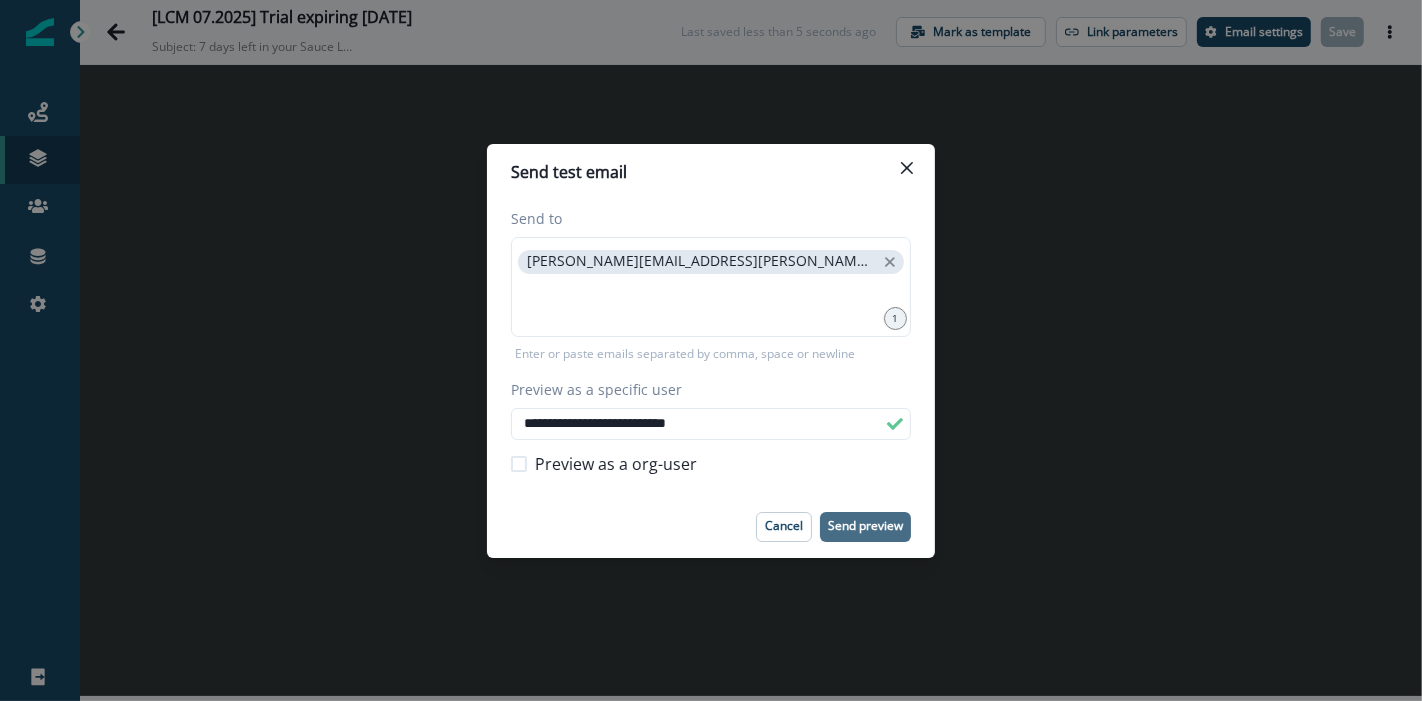 click on "Send preview" at bounding box center (865, 526) 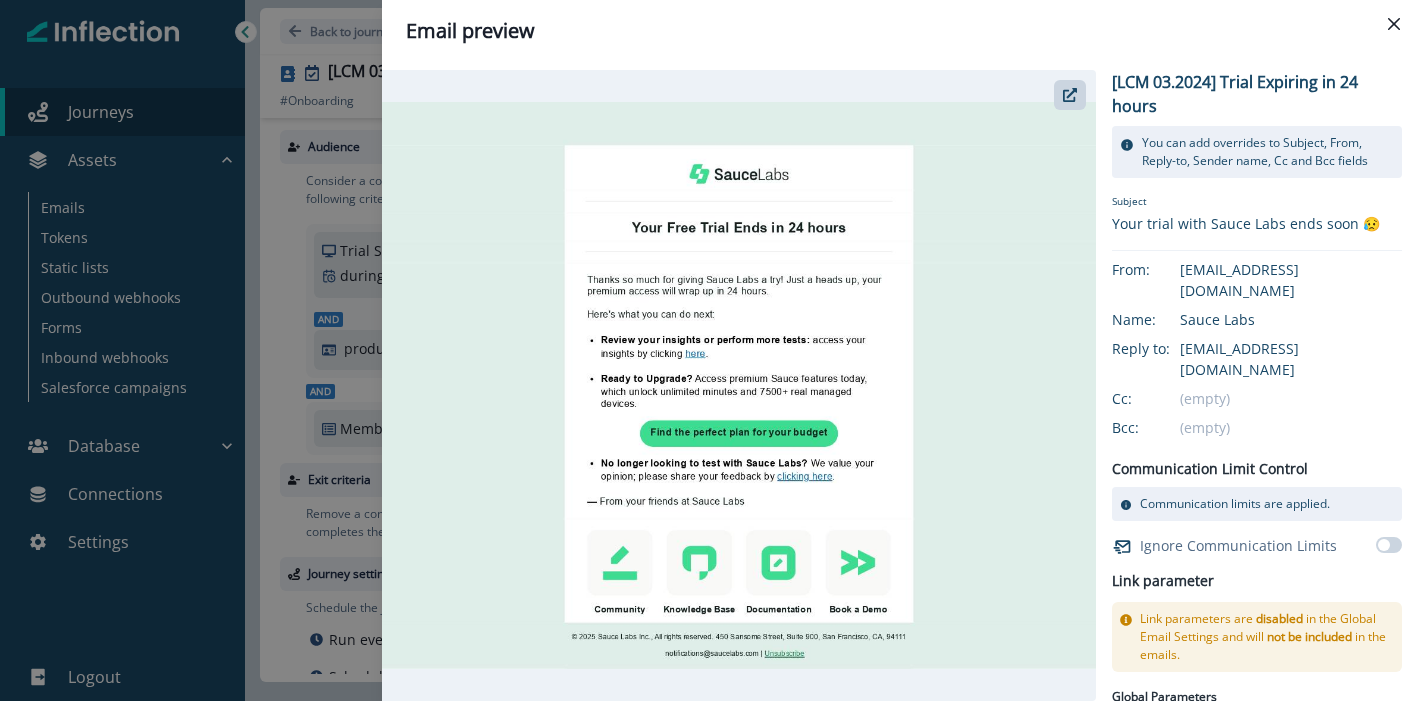 scroll, scrollTop: 0, scrollLeft: 0, axis: both 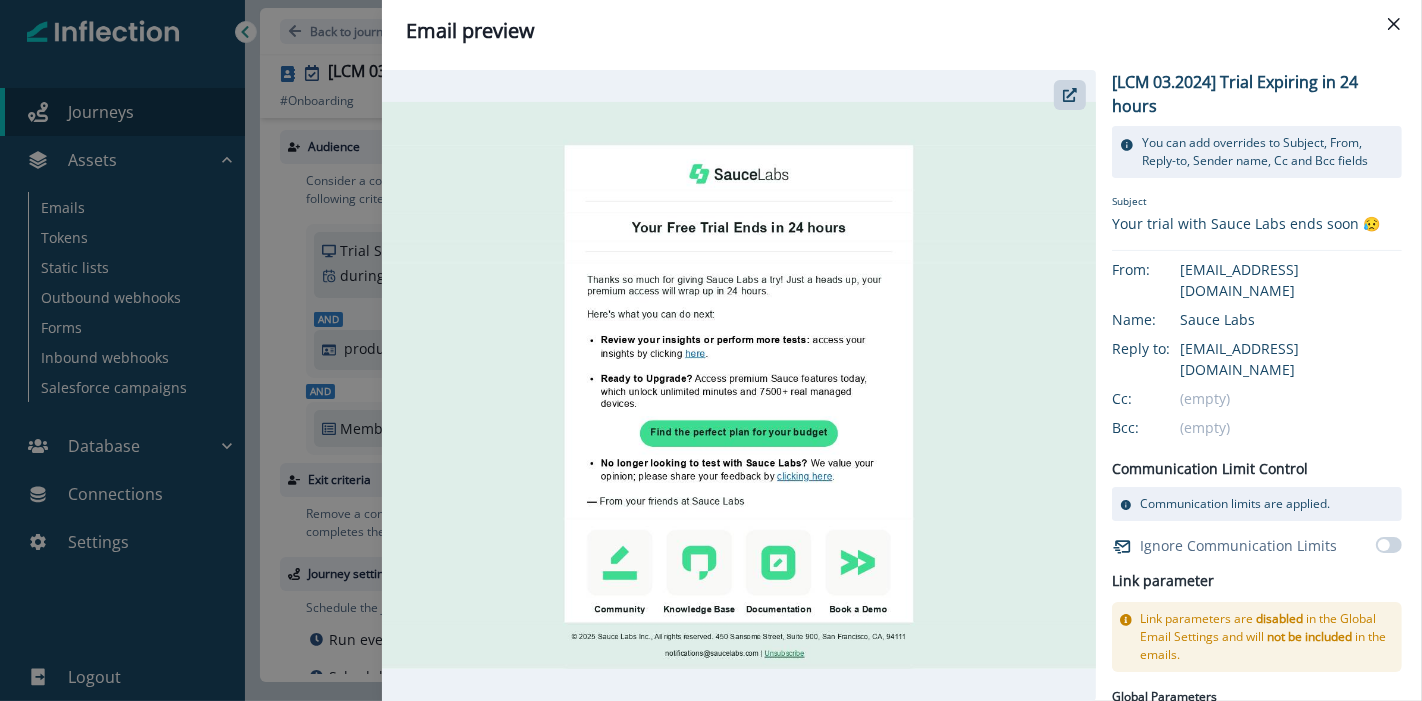 click on "Email preview [LCM 03.2024] Trial Expiring in 24 hours You can add overrides to Subject, From, Reply-to, Sender name, Cc and Bcc fields Email configuration Subject Your trial with Sauce Labs ends soon 😥 From: [EMAIL_ADDRESS][DOMAIN_NAME] Name: Sauce Labs Reply to: [EMAIL_ADDRESS][DOMAIN_NAME] Cc: (empty) Bcc: (empty) Communication Limit Control Communication limits are applied. Ignore Communication Limits Link parameter Link parameters are   disabled   in the Global Email Settings and will   not be included   in the emails. Link parameter configuration Global Parameters UTM Campaign {{ Journey name will be used }} UTM Medium email UTM Source inflection UTM Content {{ Email asset name will be used }} Asset Parameters Email Parameters" at bounding box center [711, 350] 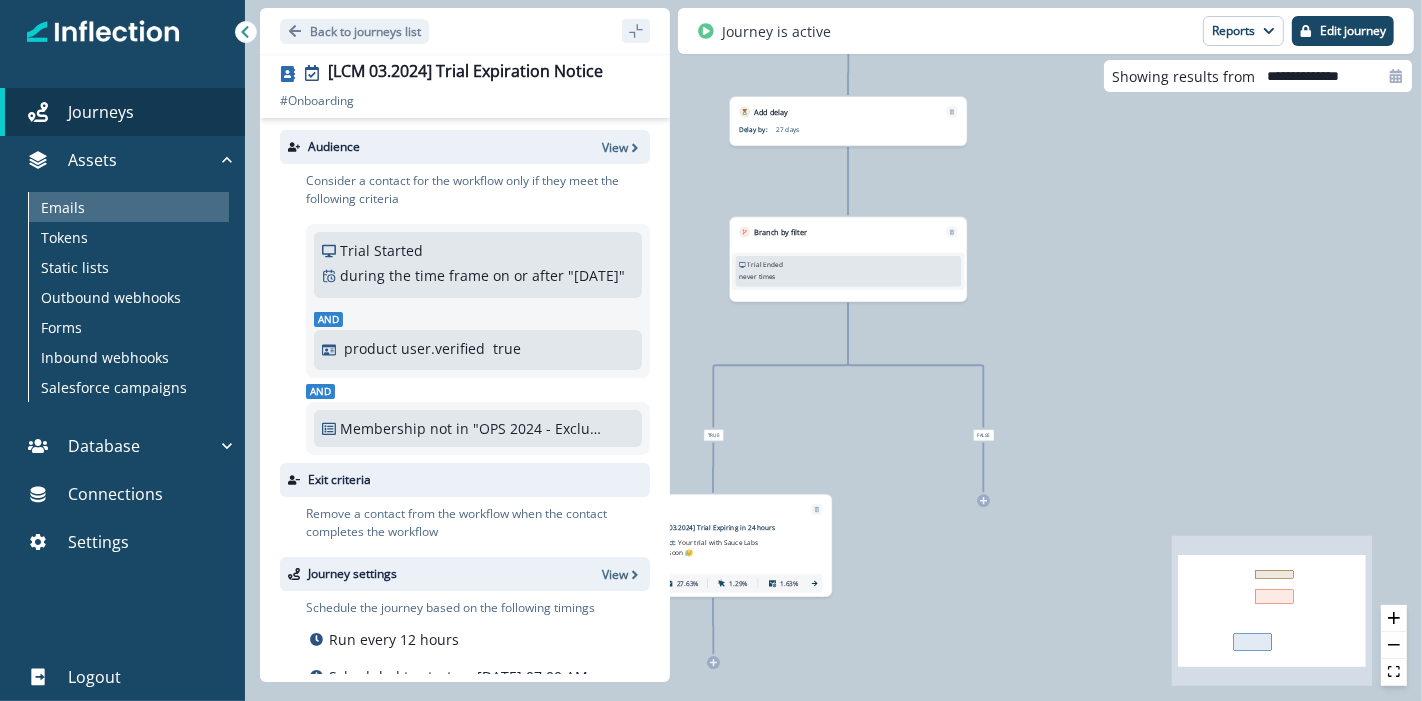 click on "Emails" at bounding box center [129, 207] 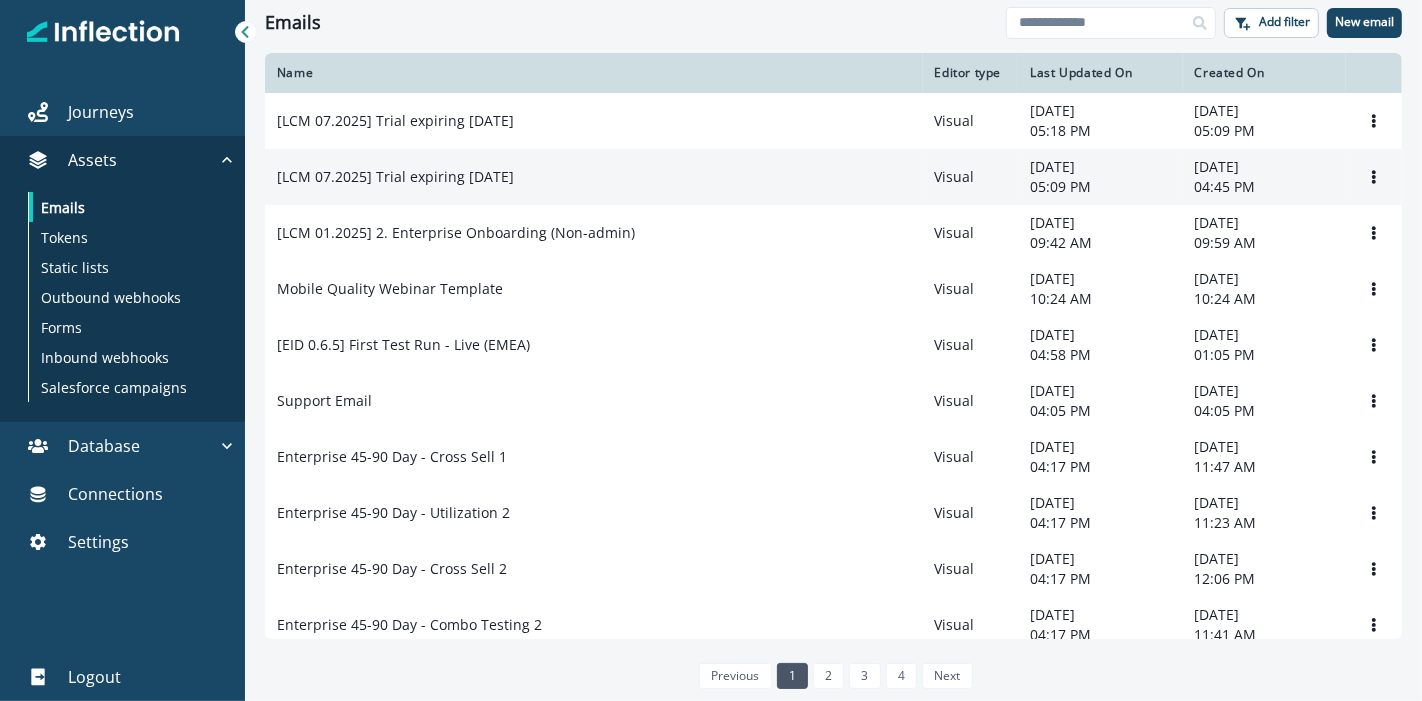 click on "[LCM 07.2025] Trial expiring [DATE]" at bounding box center (594, 177) 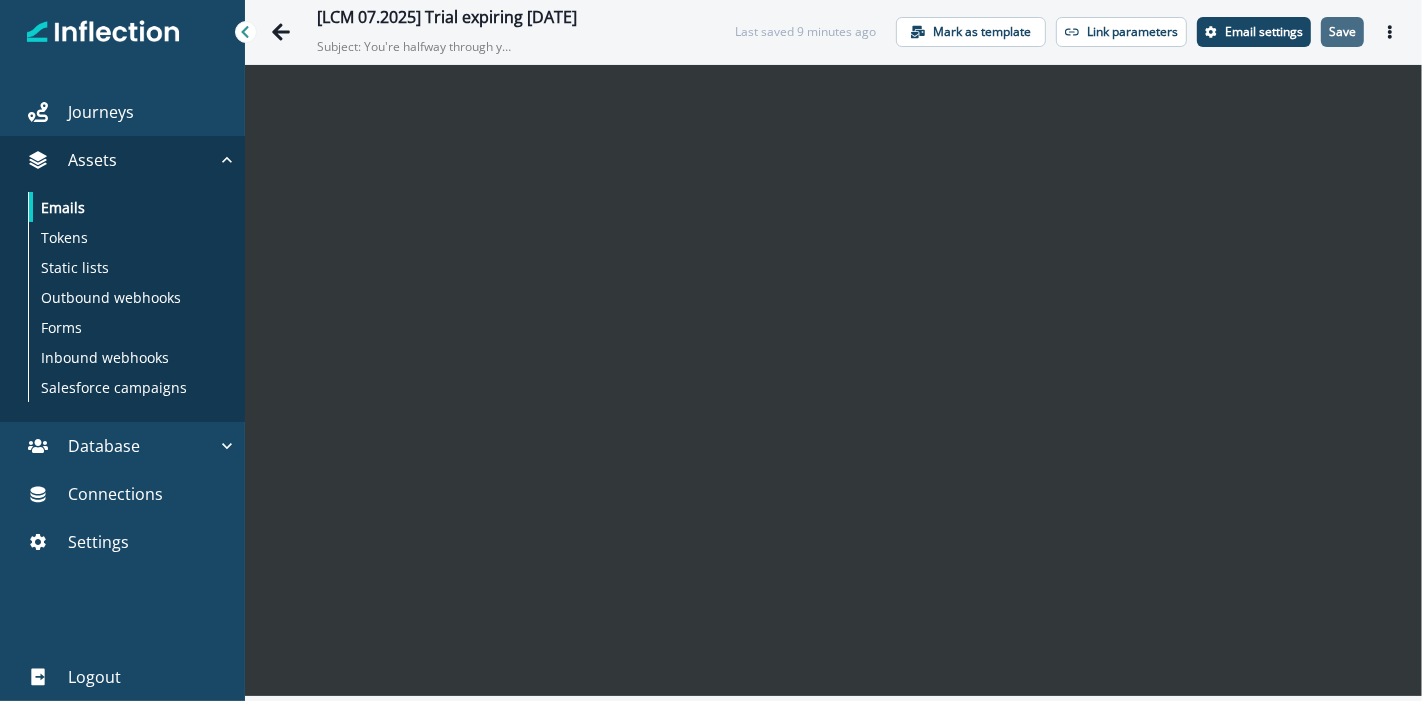 click on "Save" at bounding box center (1342, 32) 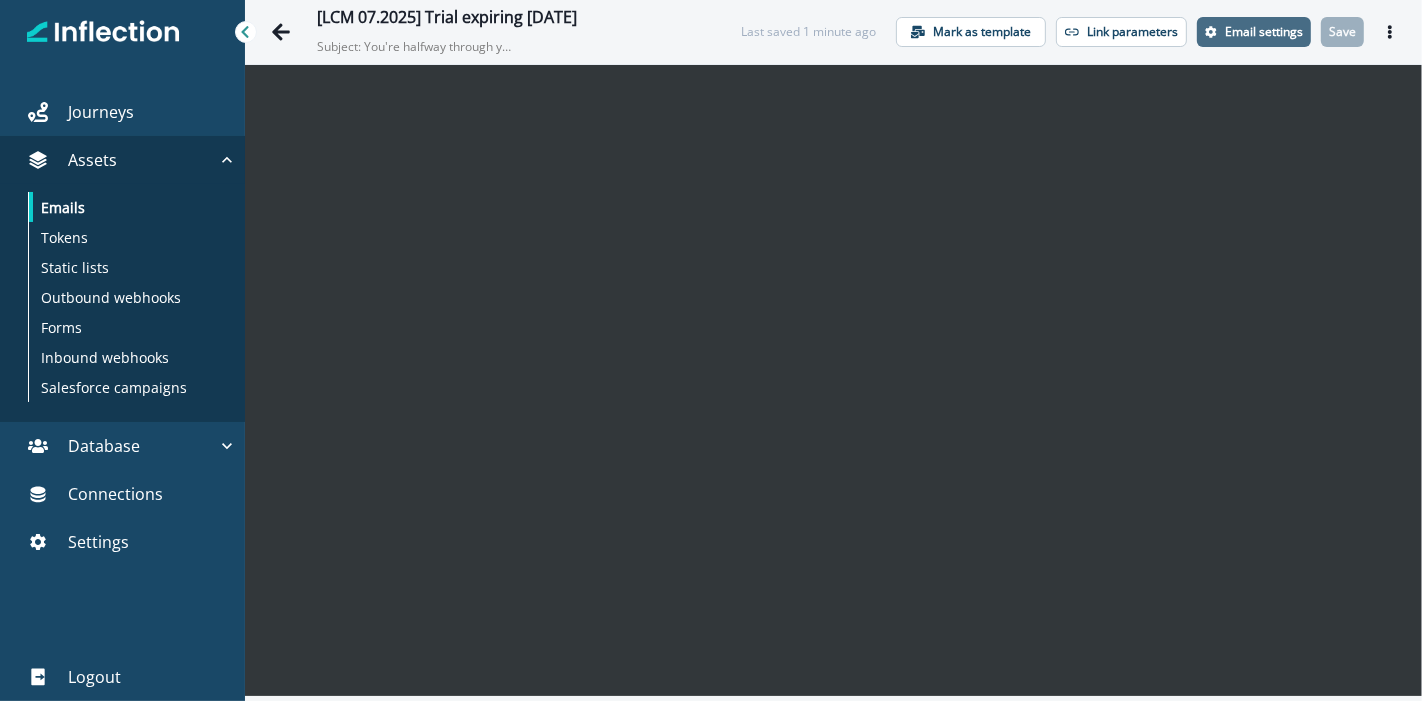 click on "Email settings" at bounding box center (1264, 32) 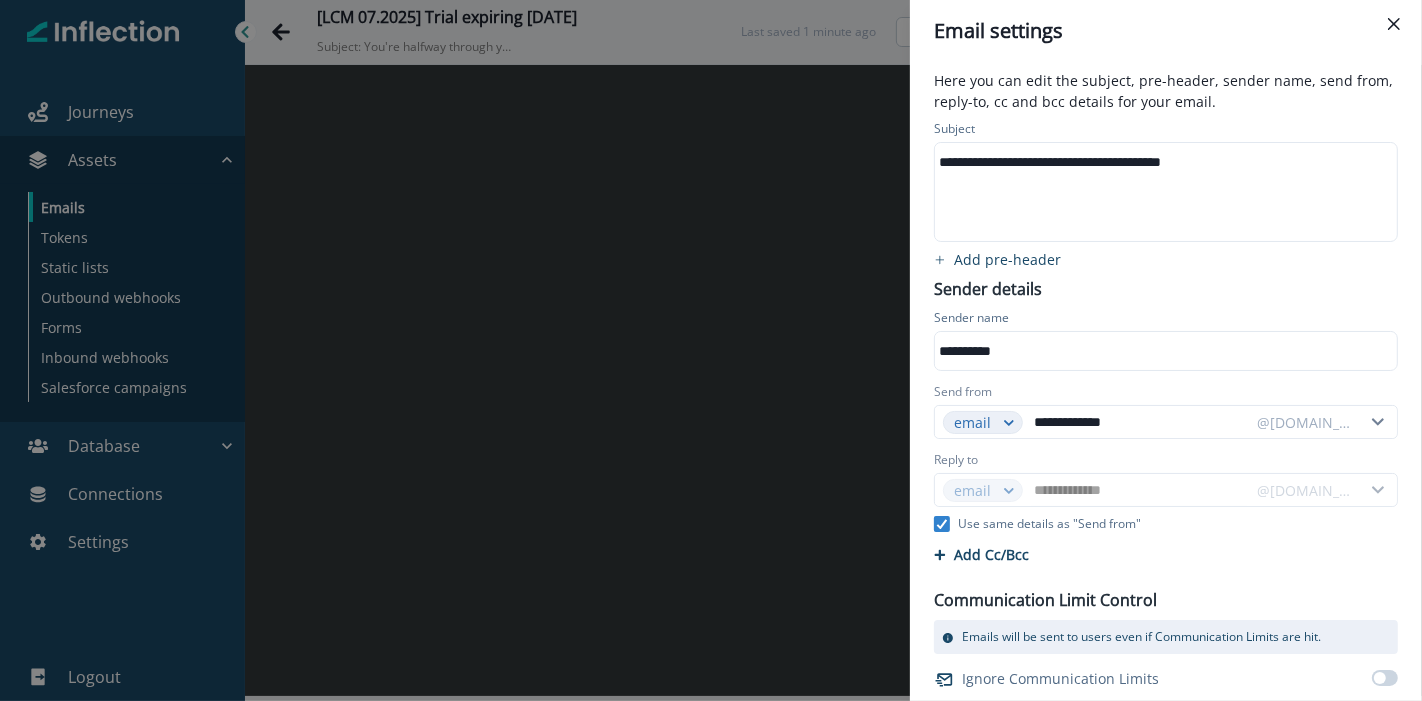 click on "Sender details" at bounding box center [988, 287] 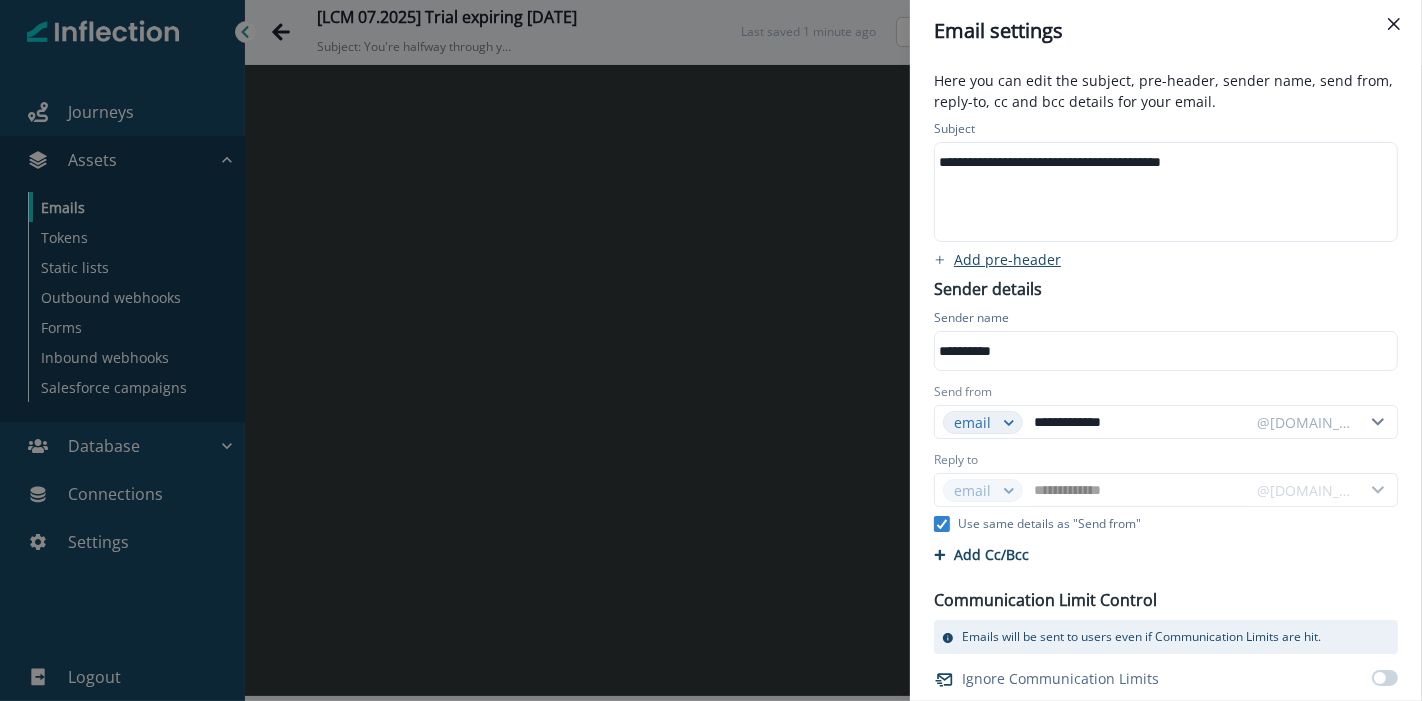 click on "Add pre-header" at bounding box center (1007, 259) 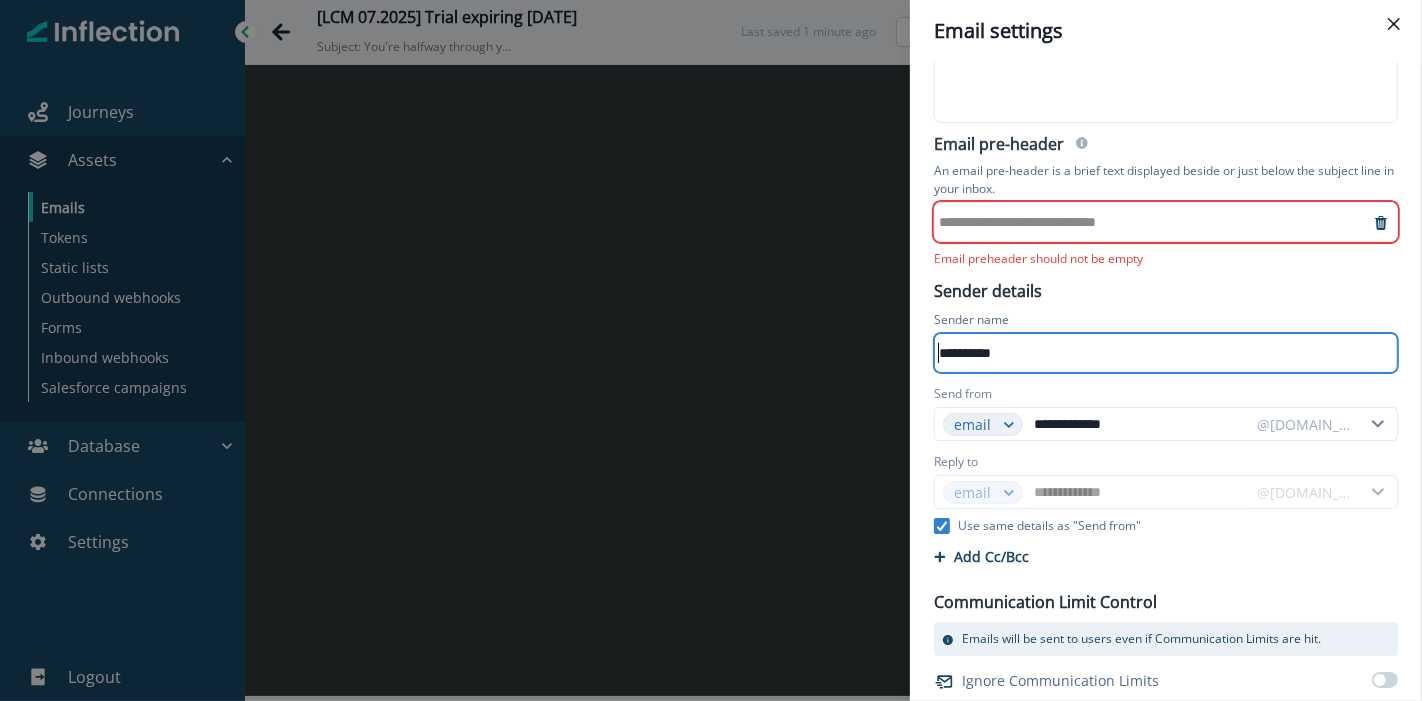 scroll, scrollTop: 162, scrollLeft: 0, axis: vertical 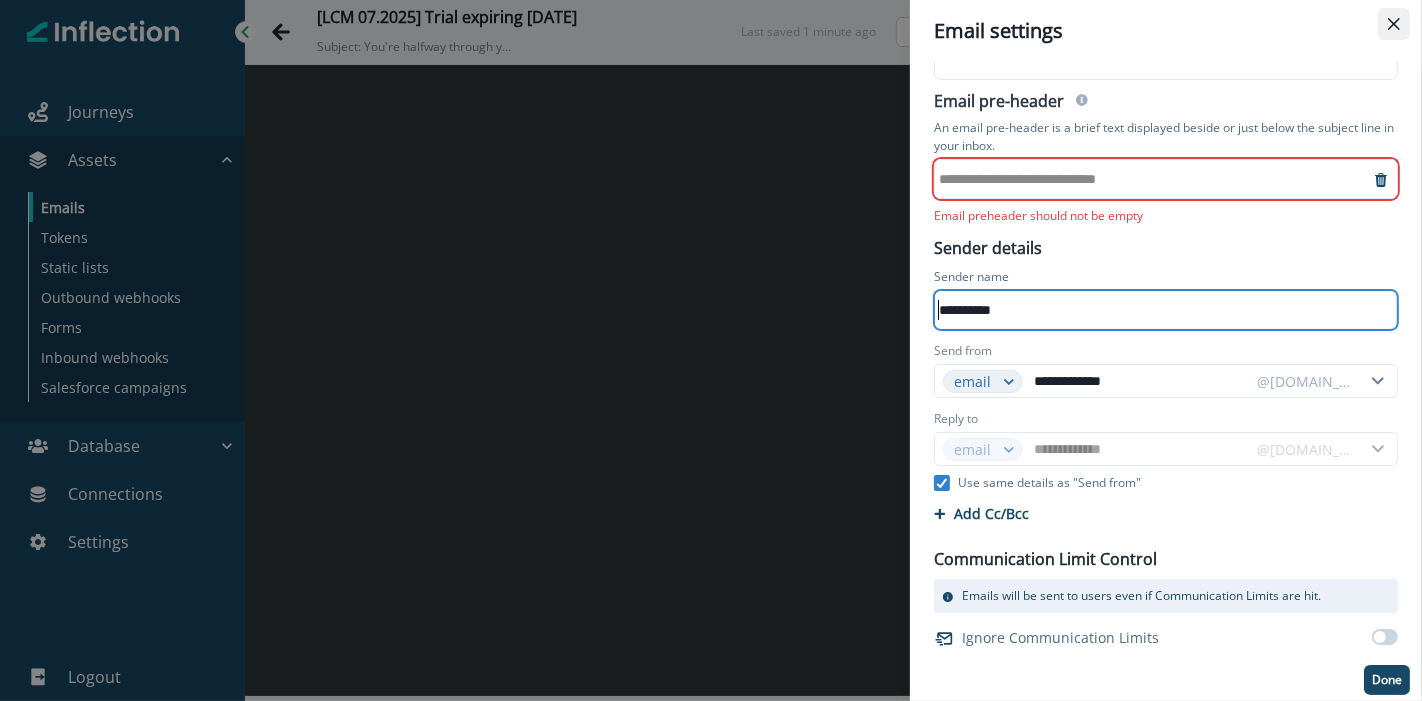 click at bounding box center [1394, 24] 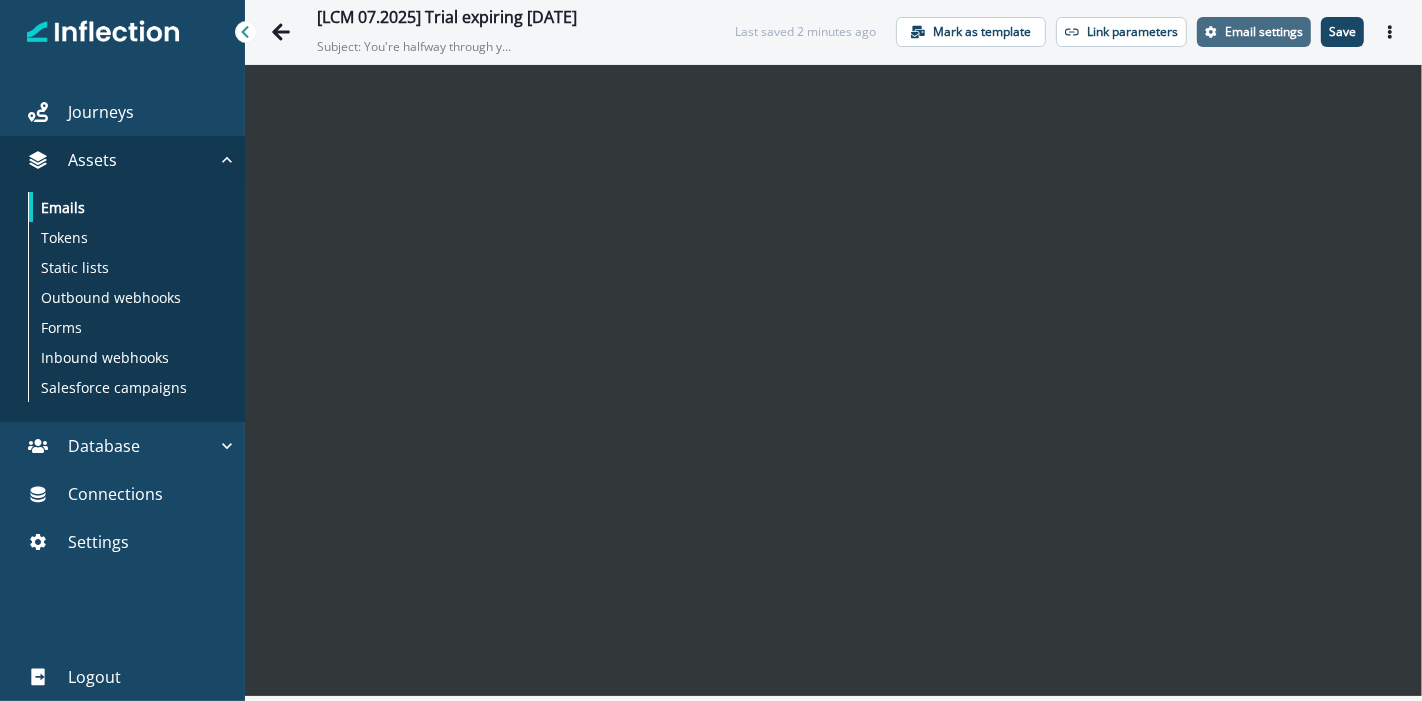 click on "Email settings" at bounding box center [1254, 32] 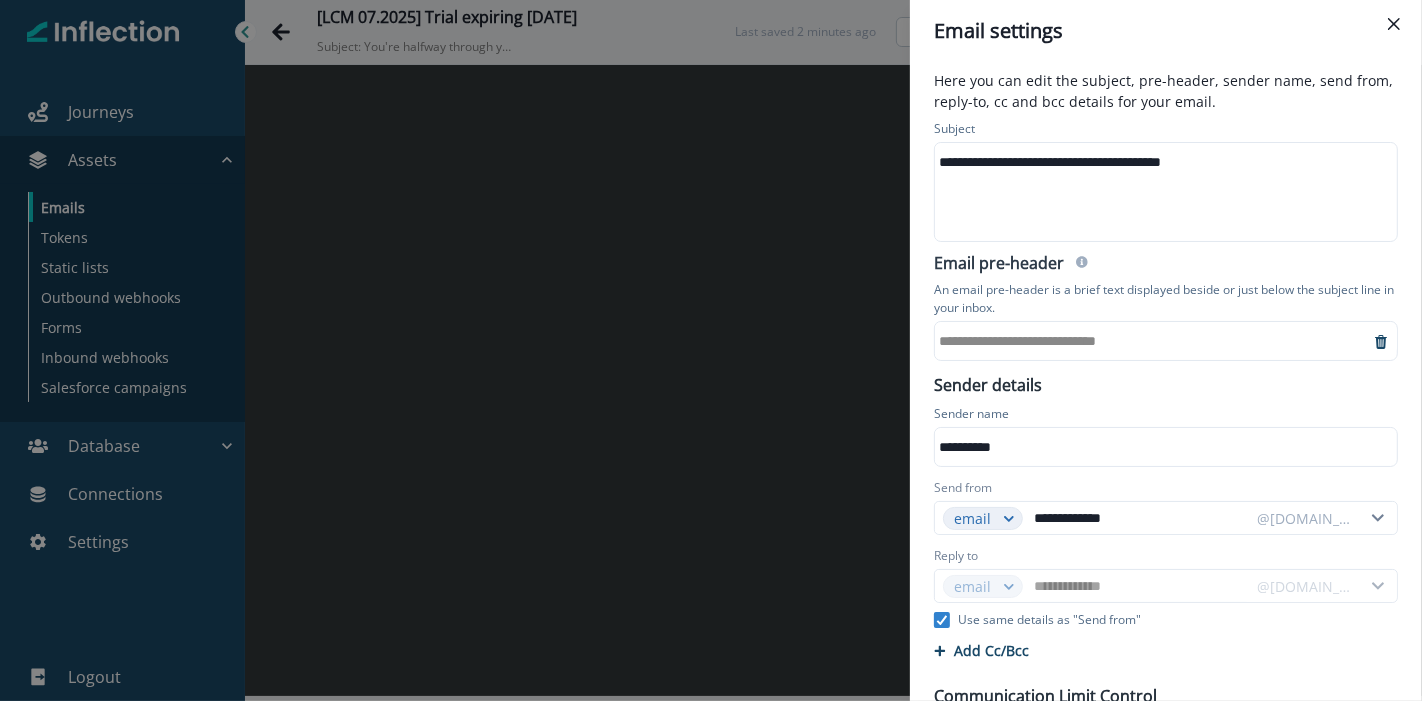 click on "**********" at bounding box center [1152, 341] 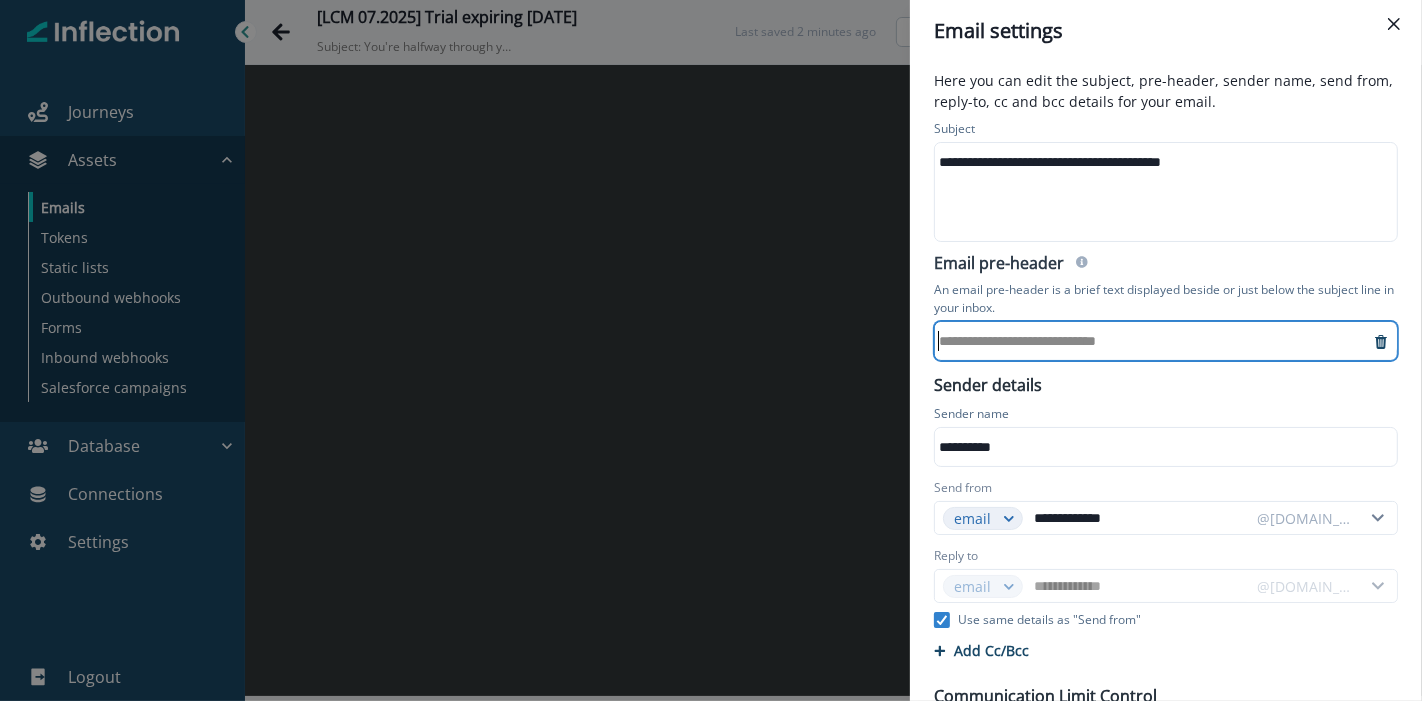 type 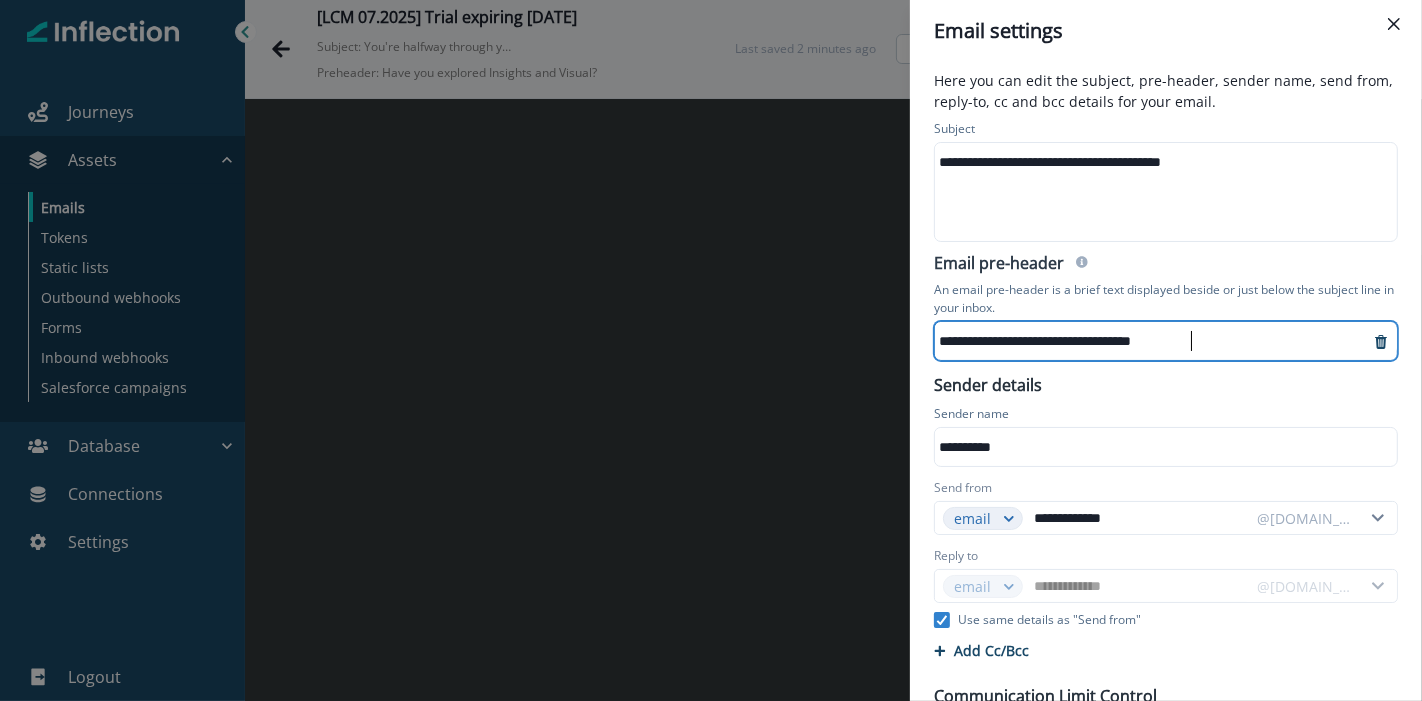 click on "**********" at bounding box center [1144, 341] 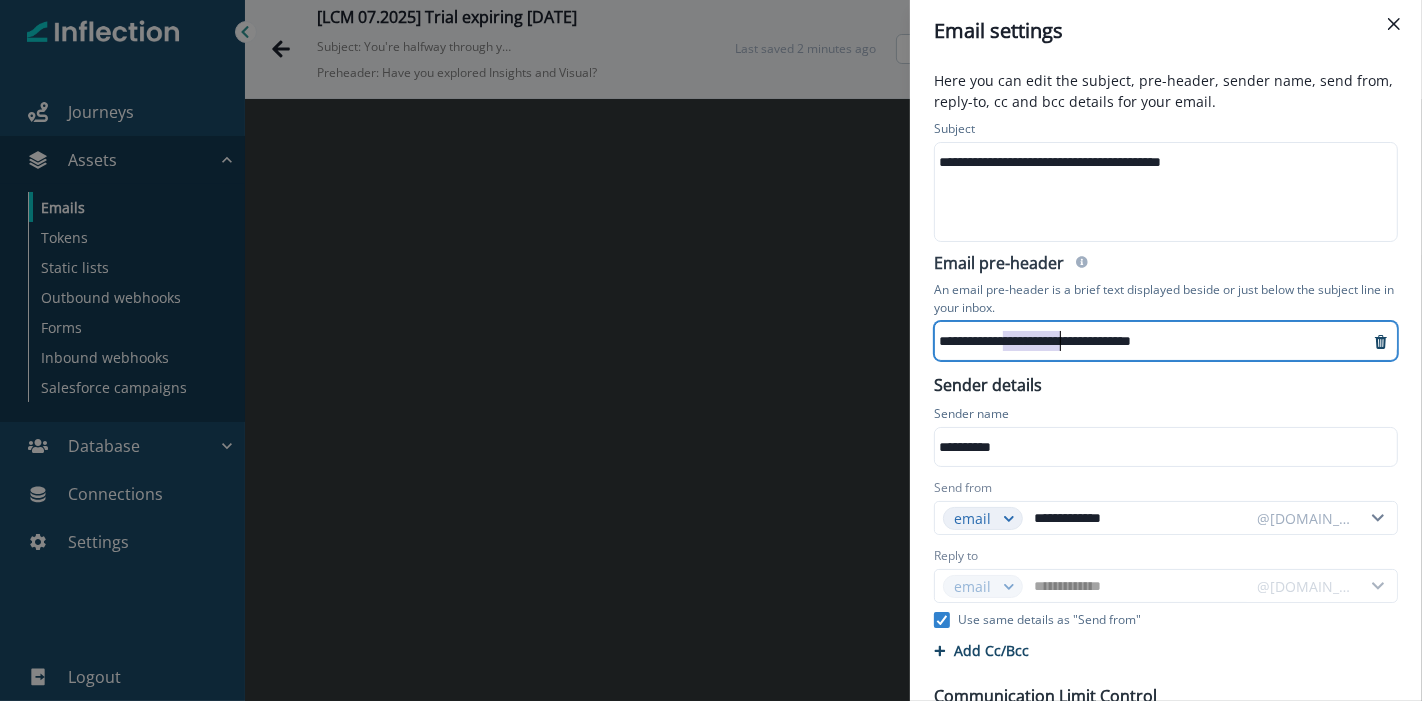 click on "**********" at bounding box center (1144, 341) 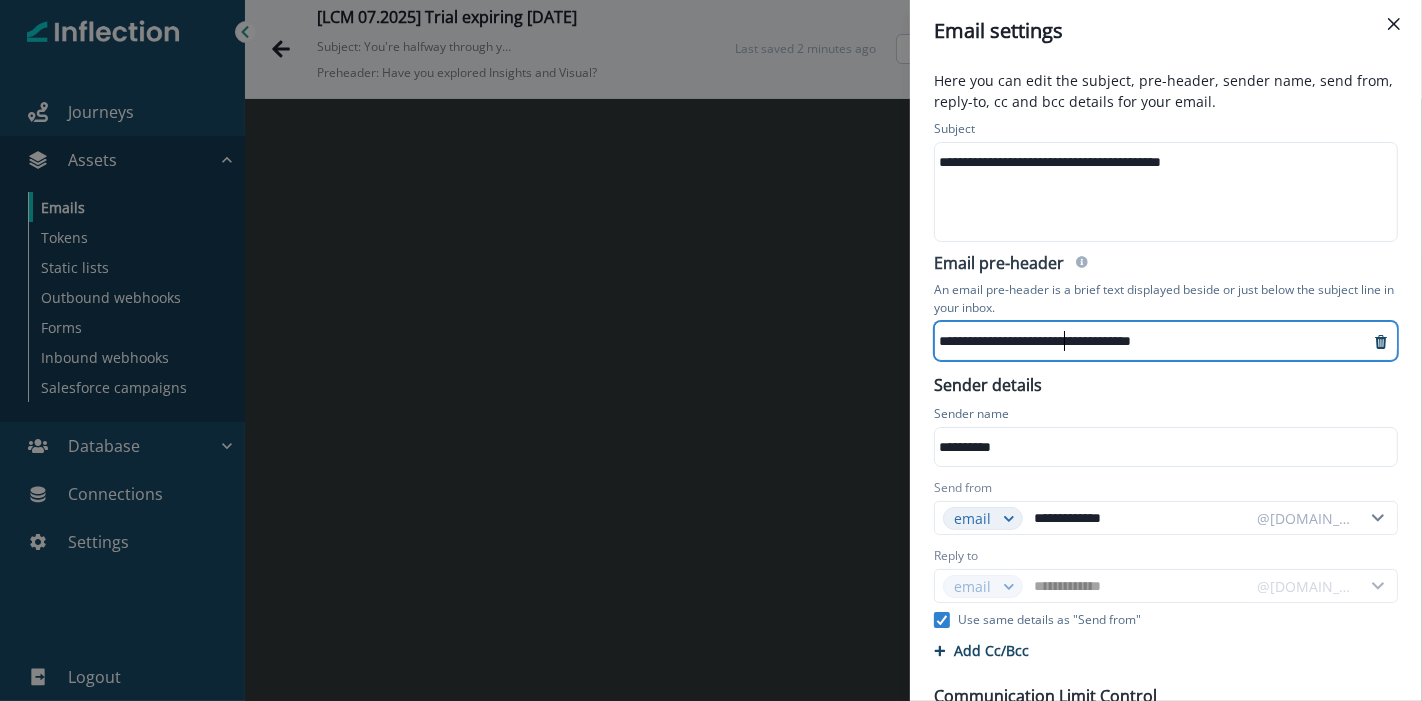 click on "**********" at bounding box center [1144, 341] 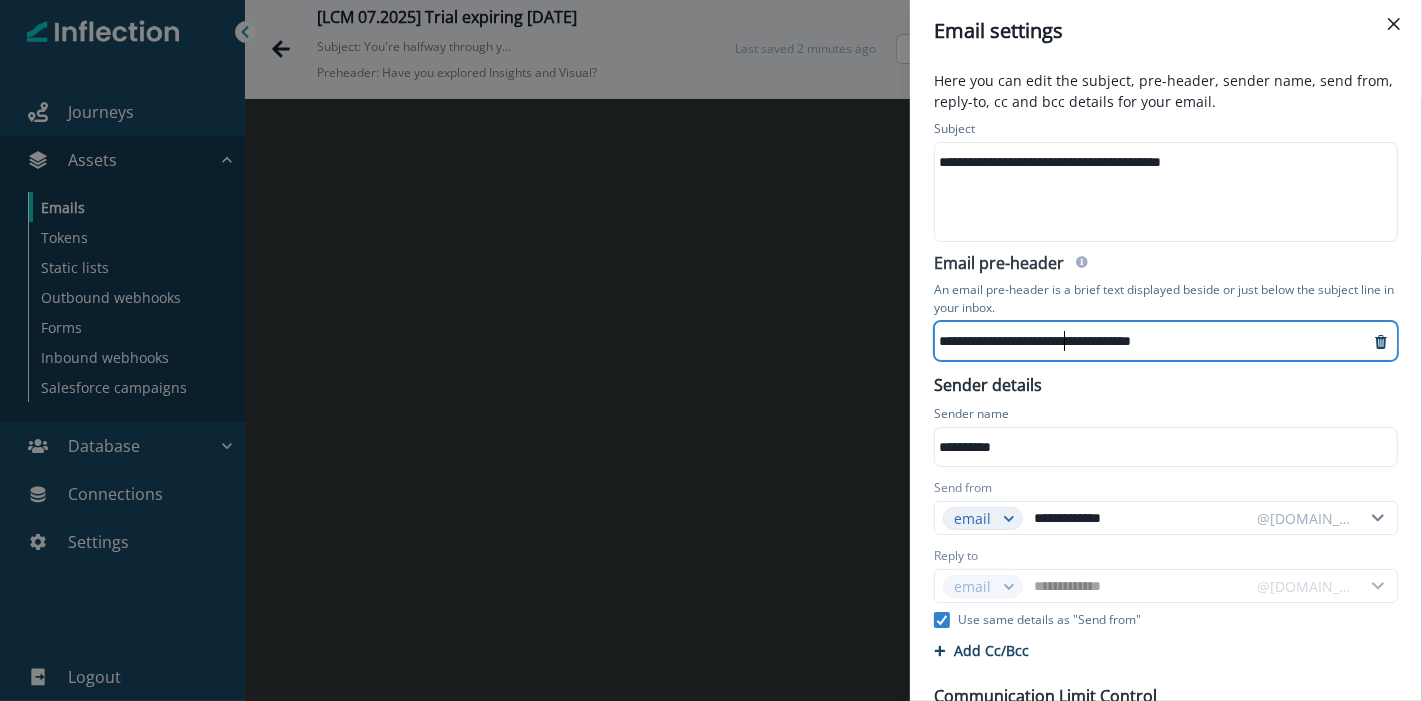 drag, startPoint x: 1065, startPoint y: 341, endPoint x: 1402, endPoint y: 361, distance: 337.59296 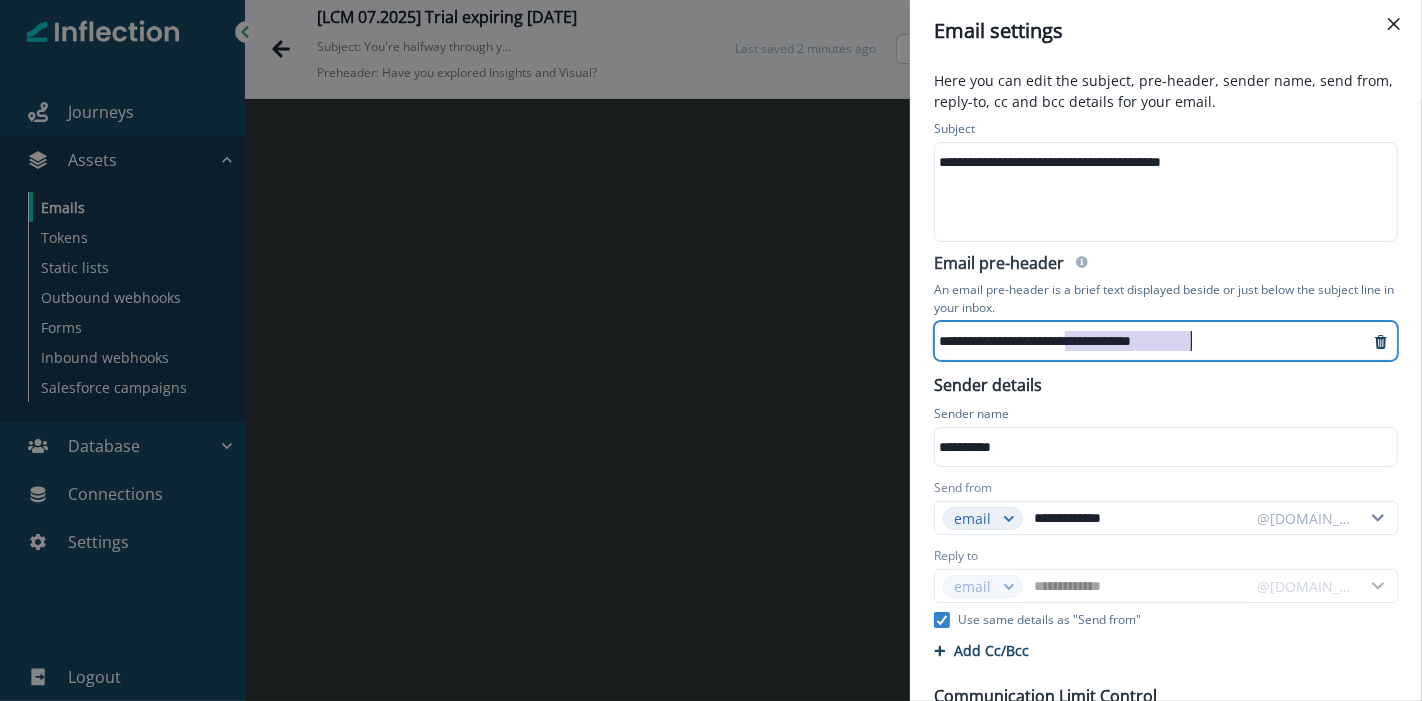 click on "**********" at bounding box center (711, 350) 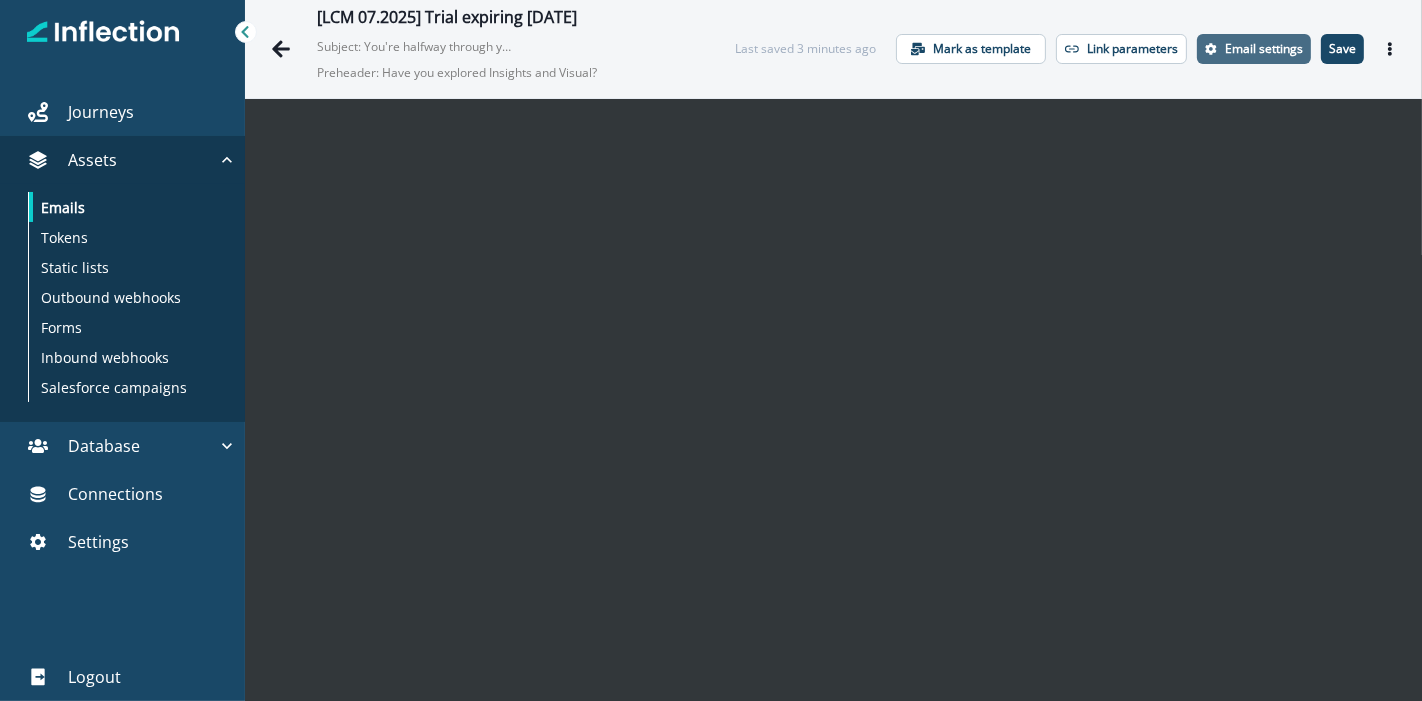 click on "Email settings" at bounding box center (1264, 49) 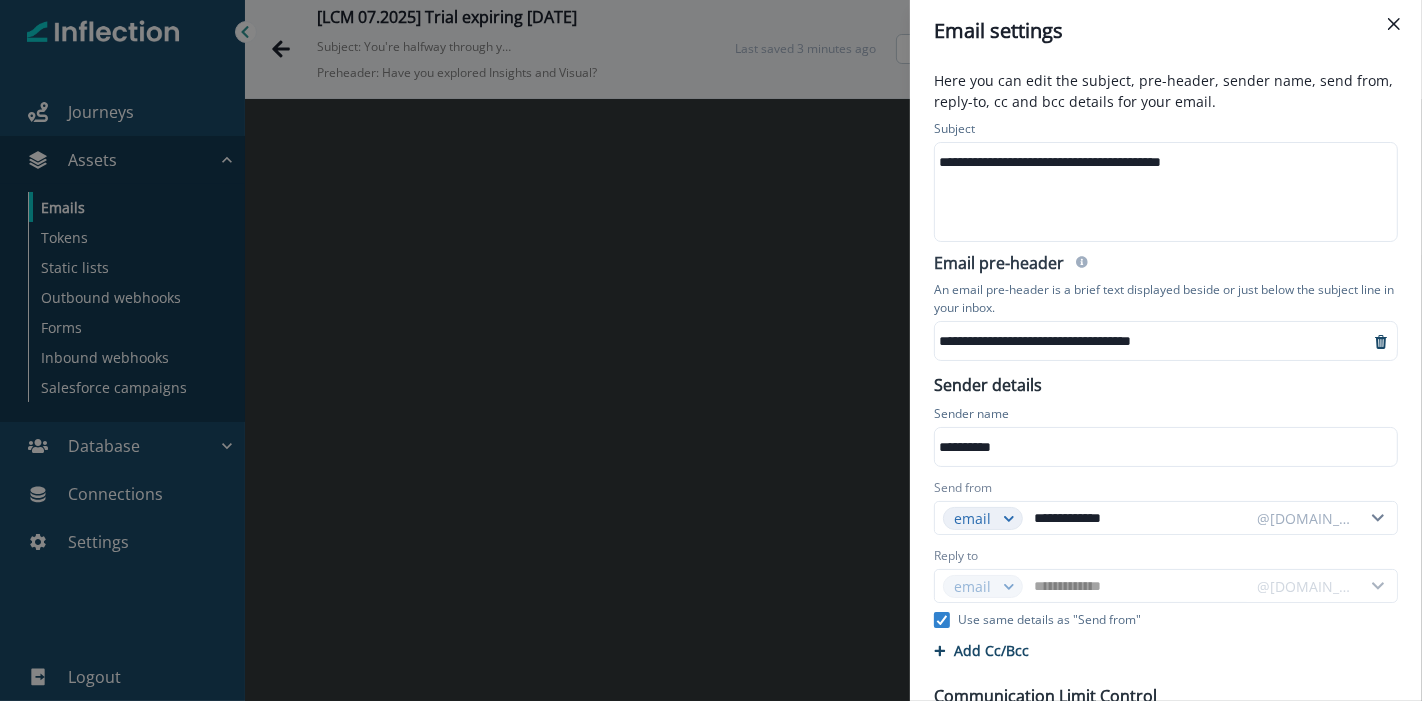 click on "**********" at bounding box center [1144, 341] 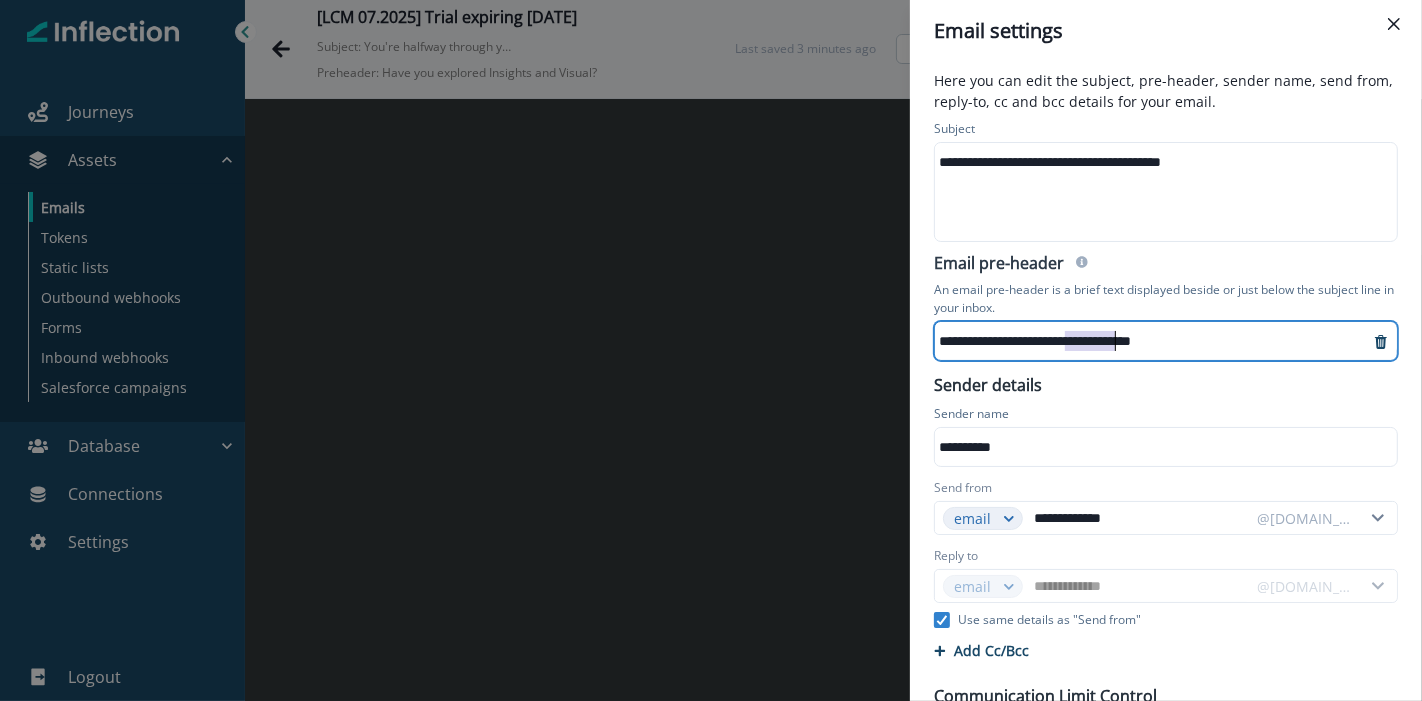 click on "**********" at bounding box center (1144, 341) 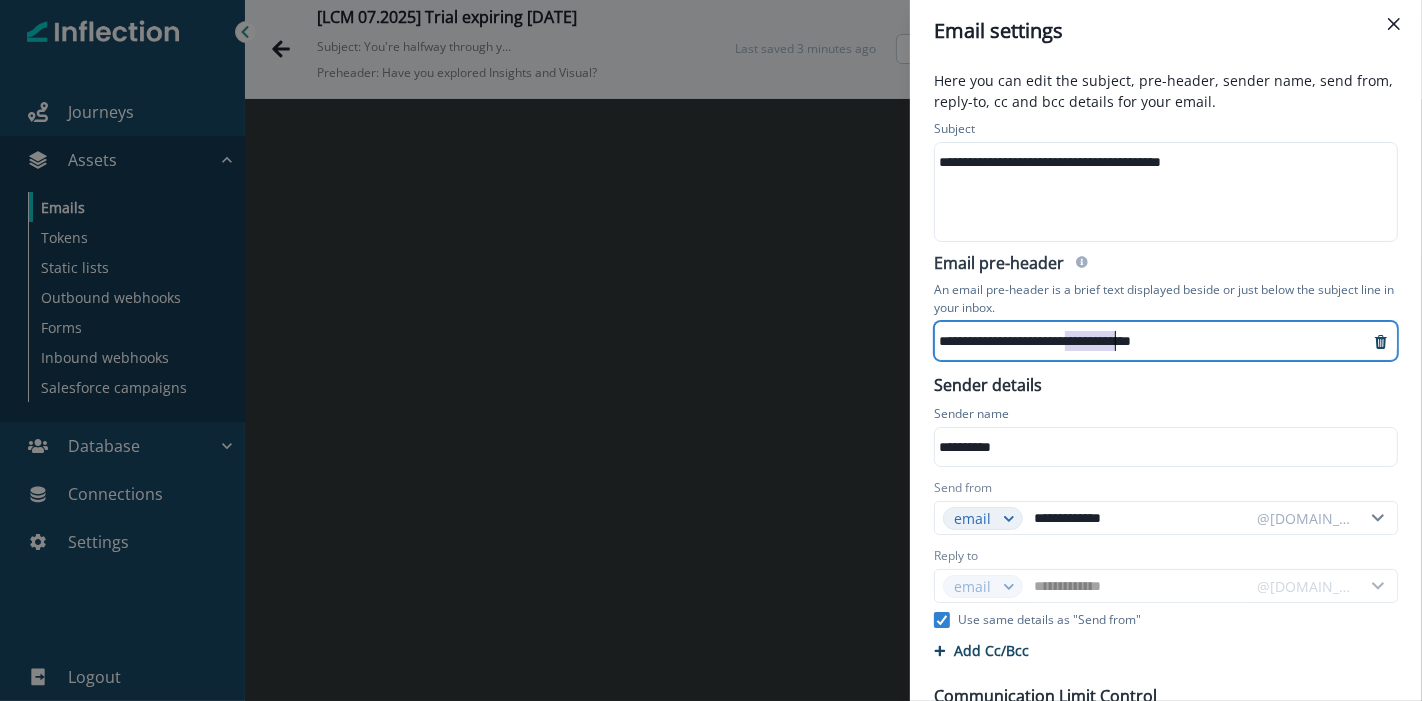 click on "**********" at bounding box center [1144, 341] 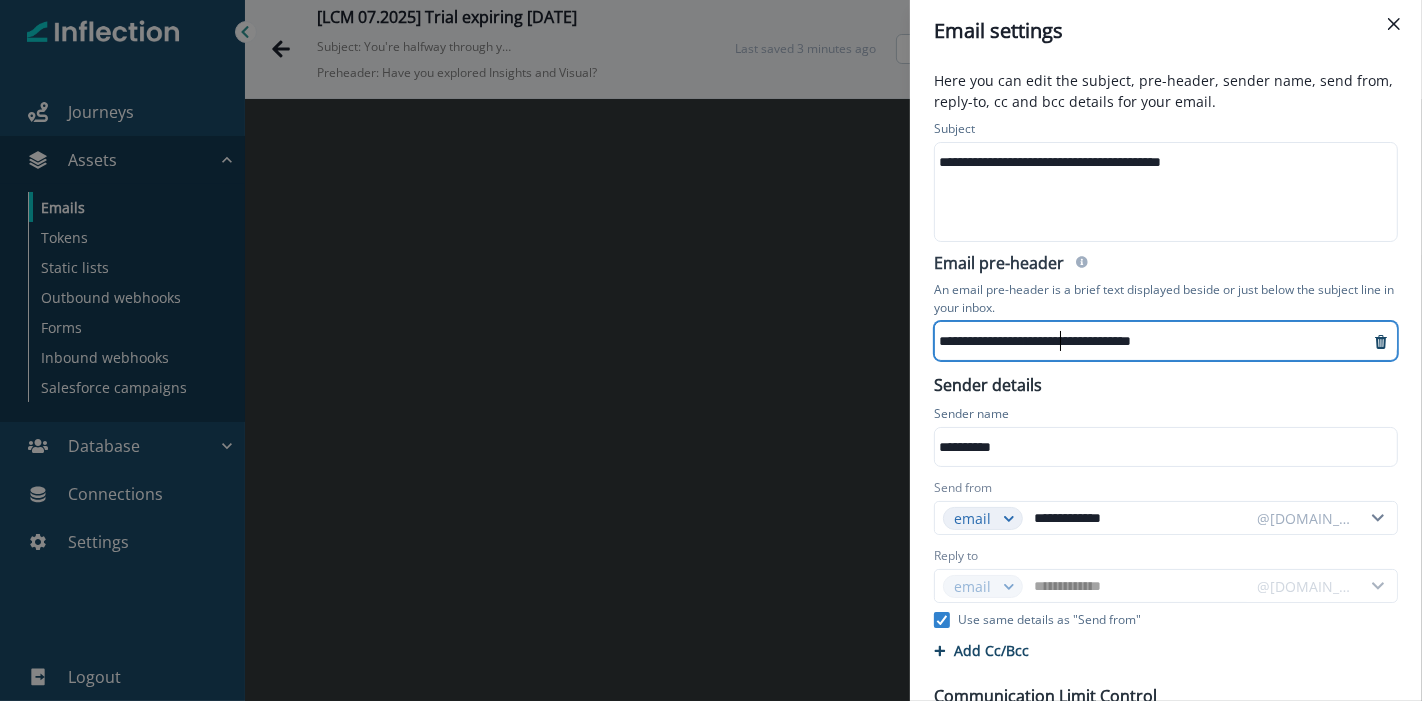 click on "**********" at bounding box center (1144, 341) 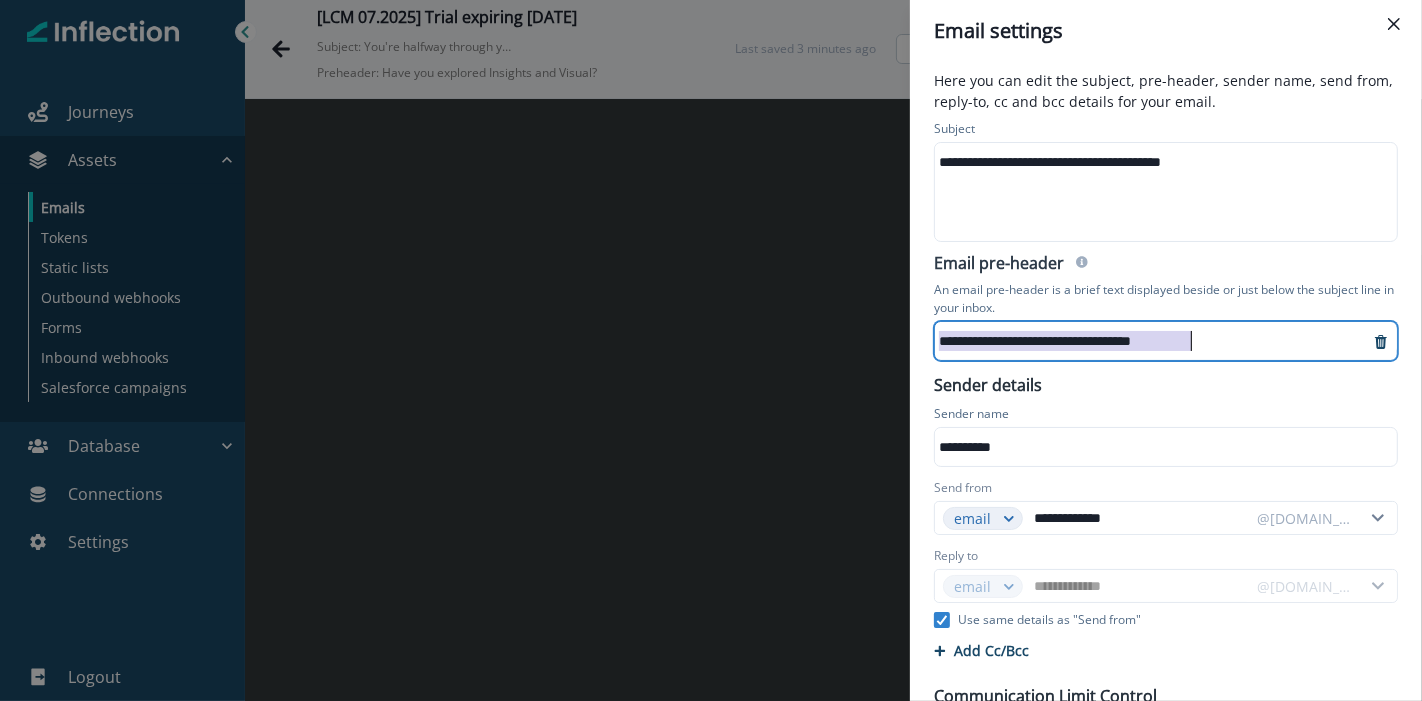 click on "**********" at bounding box center [1144, 341] 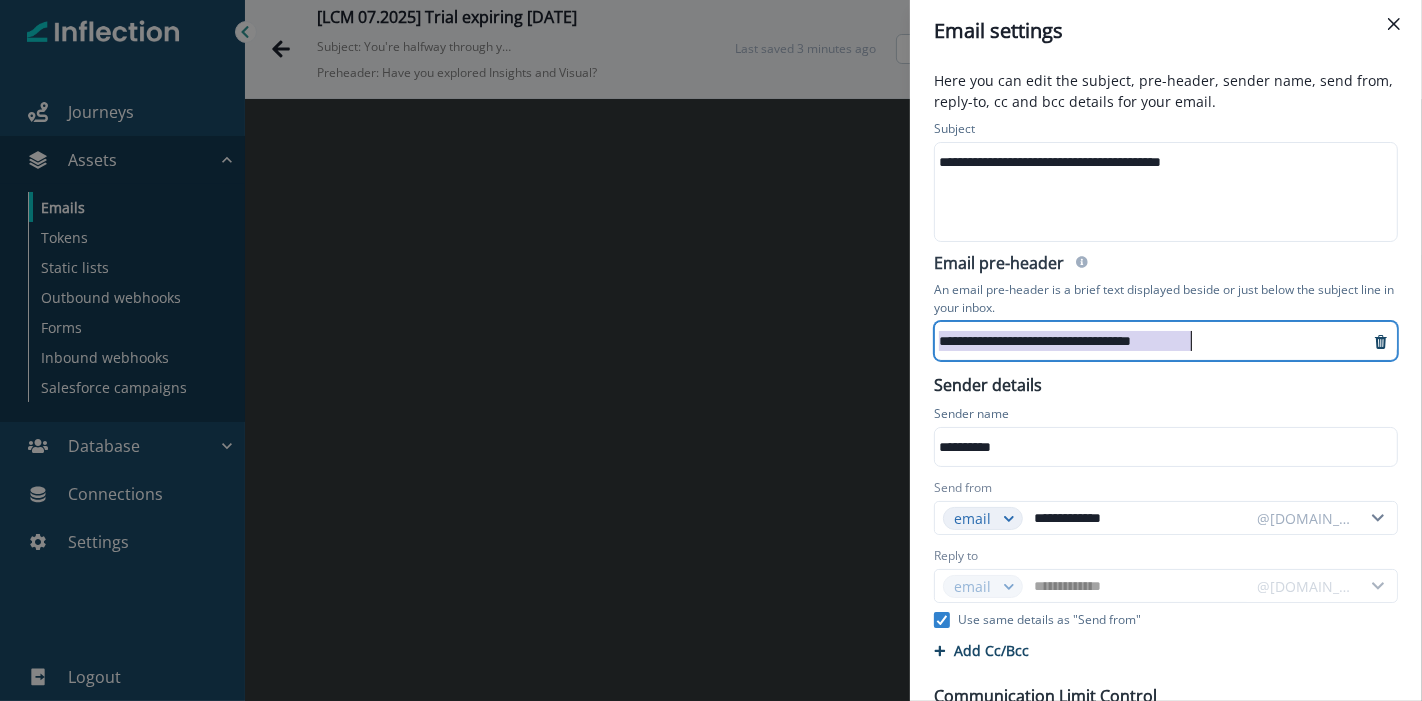 click on "**********" at bounding box center (1144, 341) 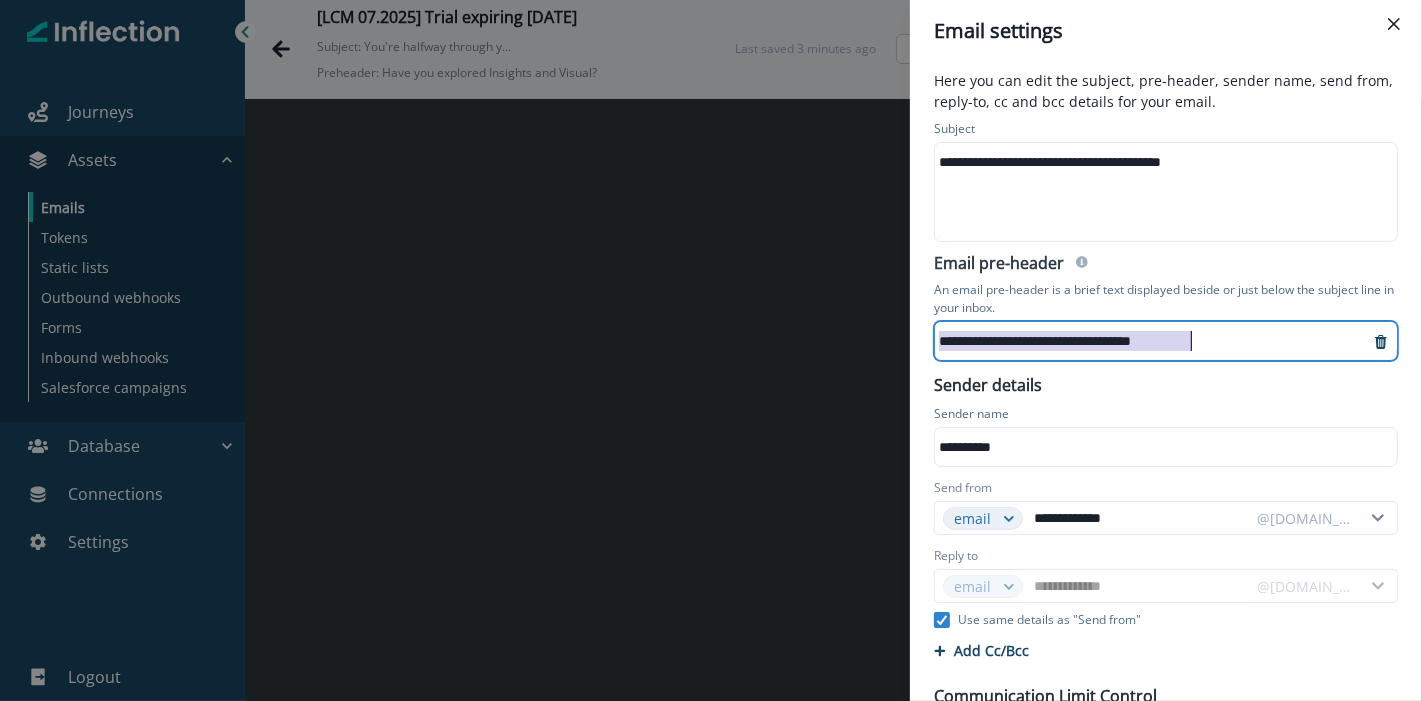 click on "**********" at bounding box center (1144, 341) 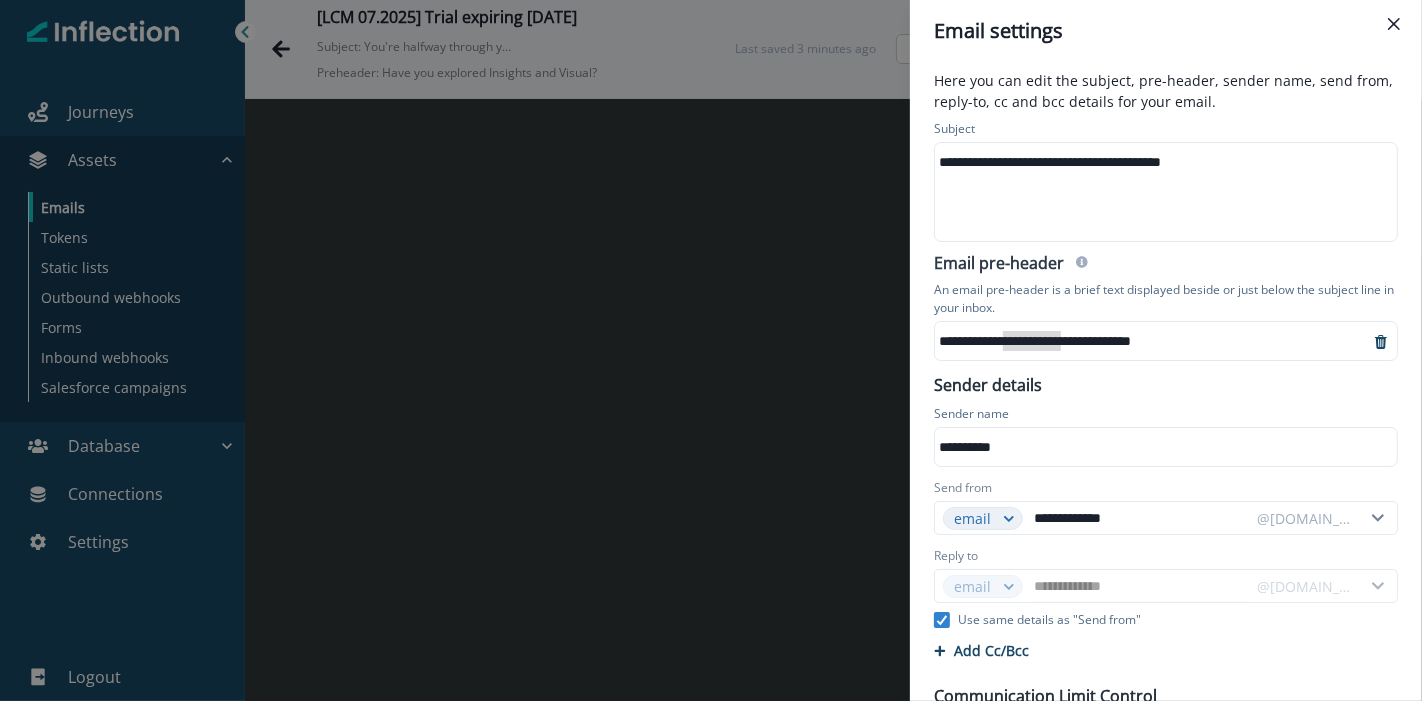 click on "**********" at bounding box center [711, 350] 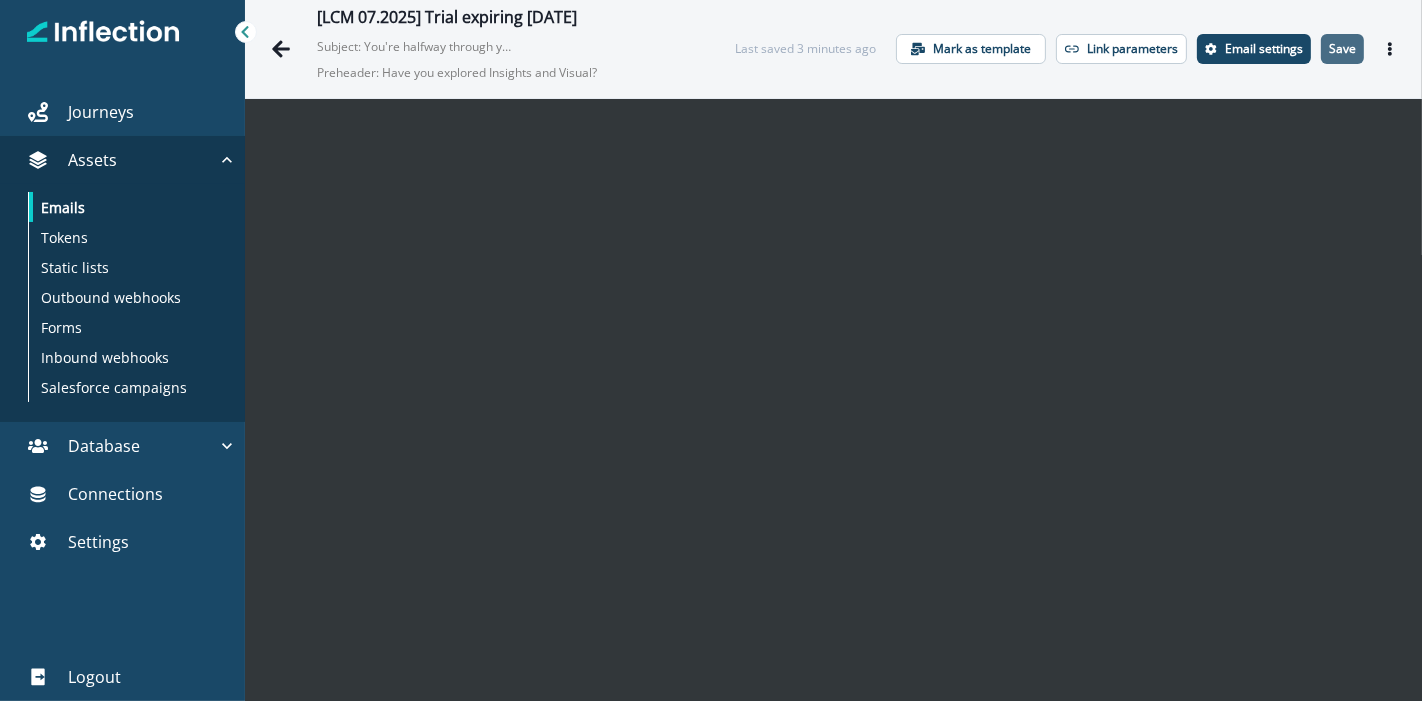 click on "Save" at bounding box center [1342, 49] 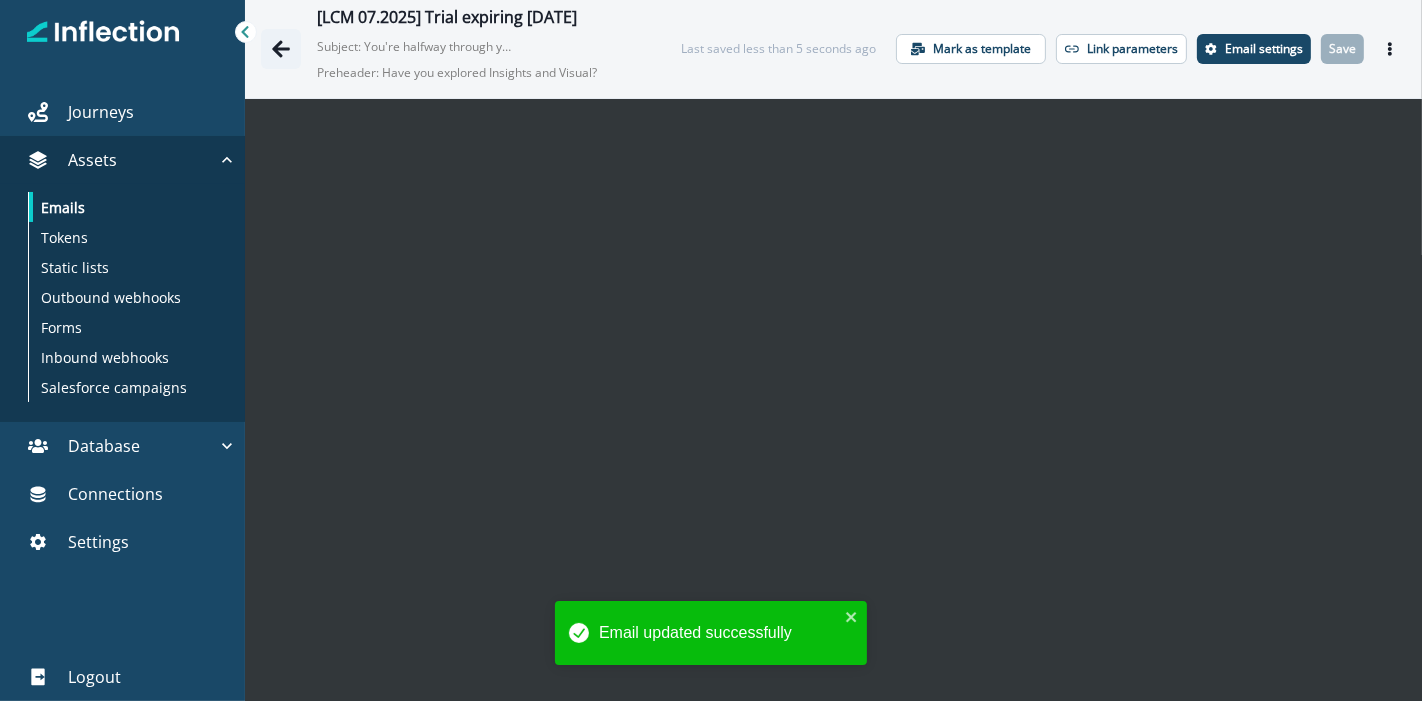 click 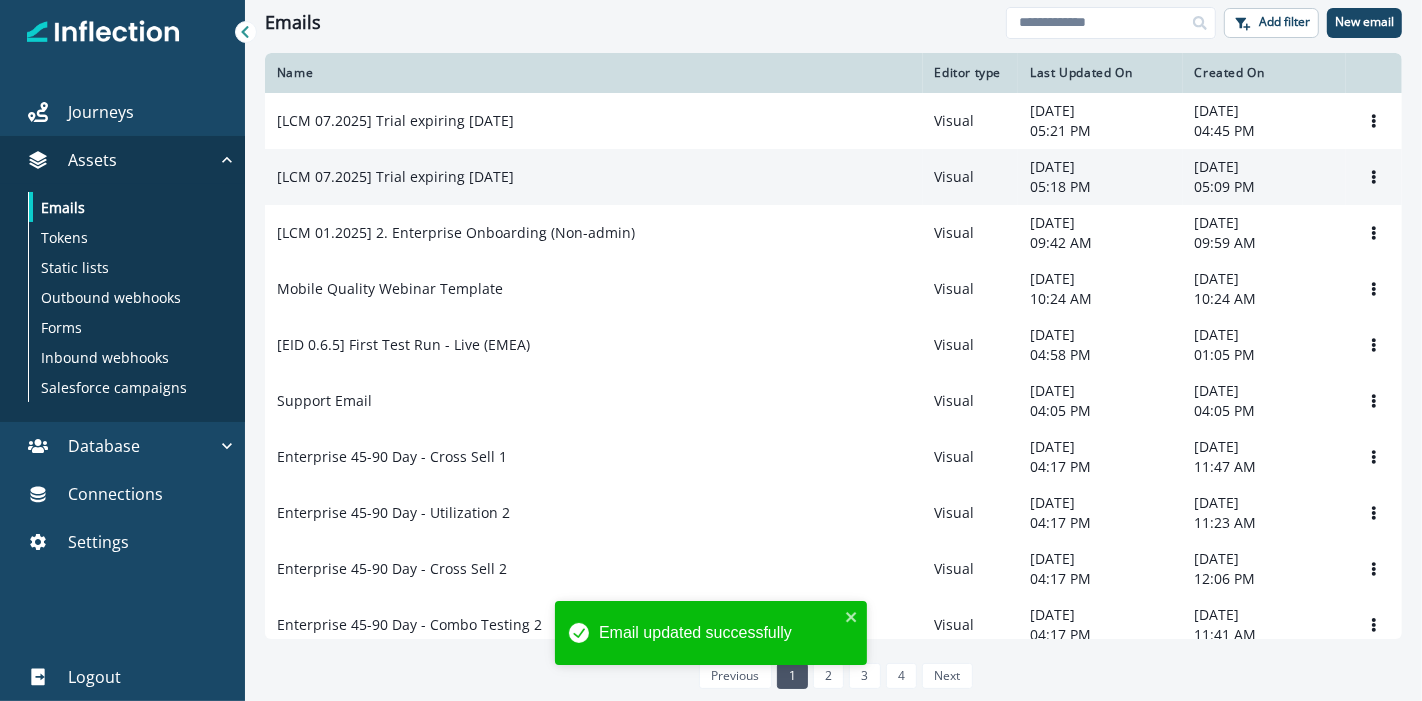 click on "[LCM 07.2025] Trial expiring in 1 week" at bounding box center [594, 177] 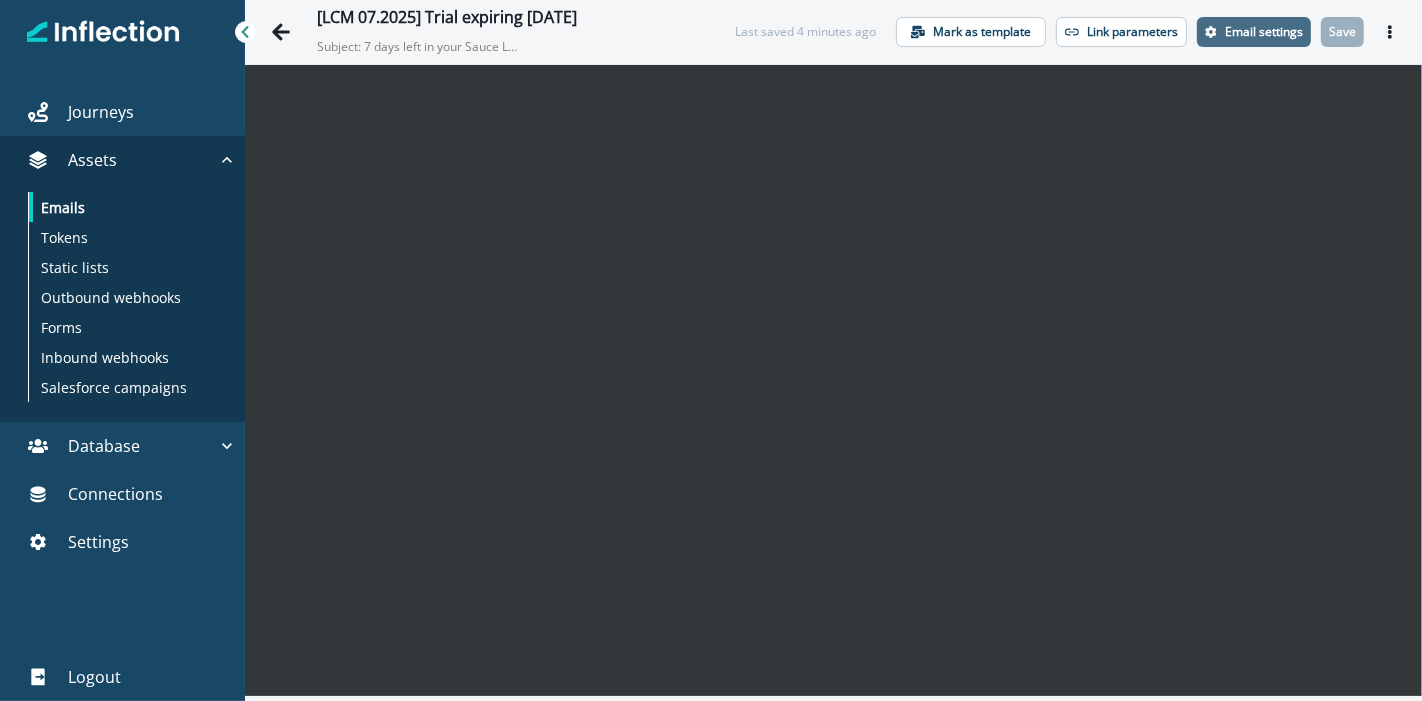 click on "Email settings" at bounding box center [1264, 32] 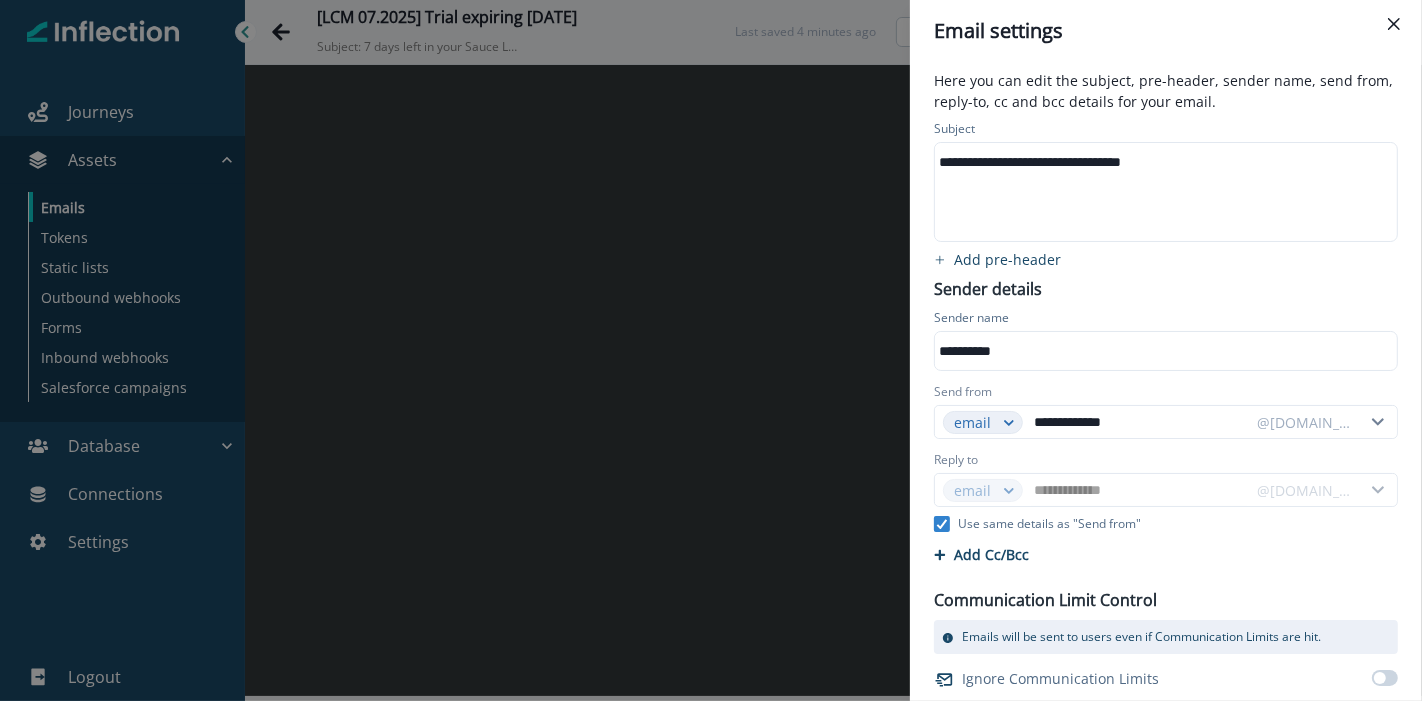 click on "**********" at bounding box center [711, 350] 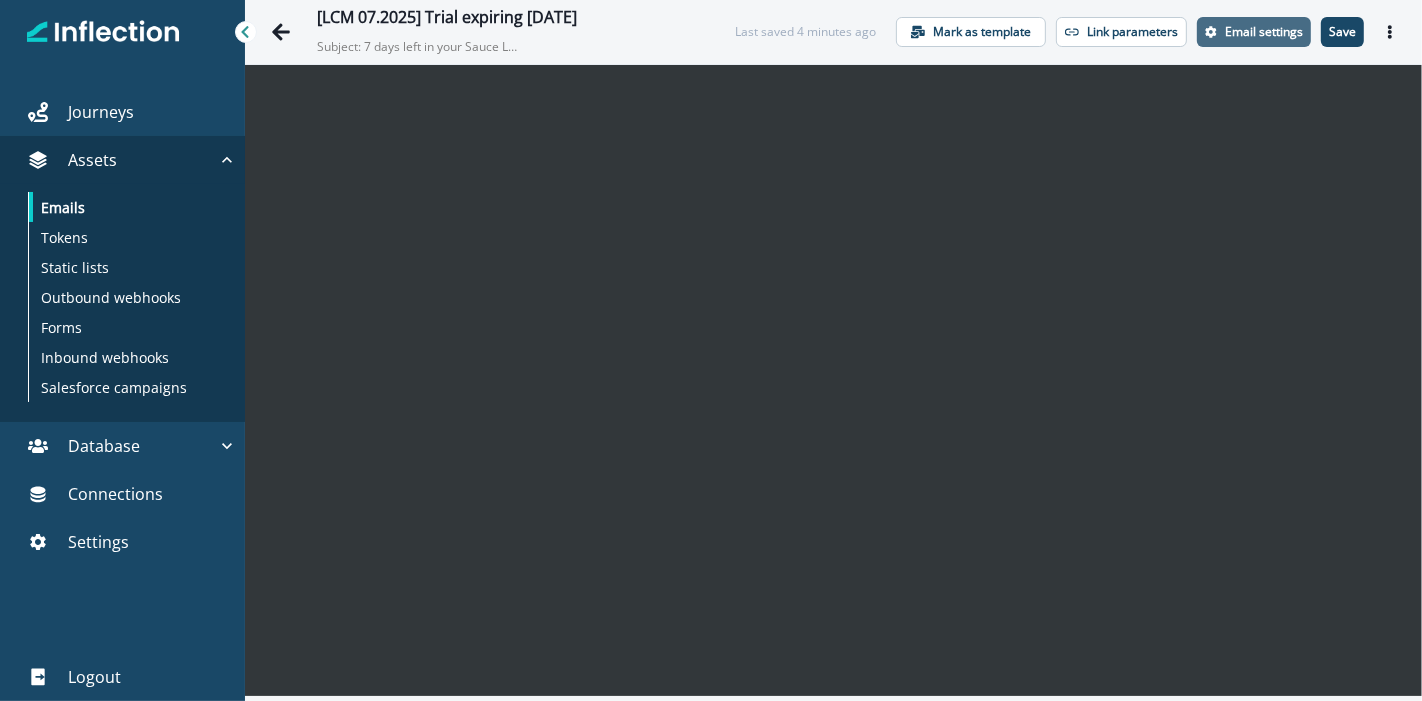 click on "Email settings" at bounding box center [1264, 32] 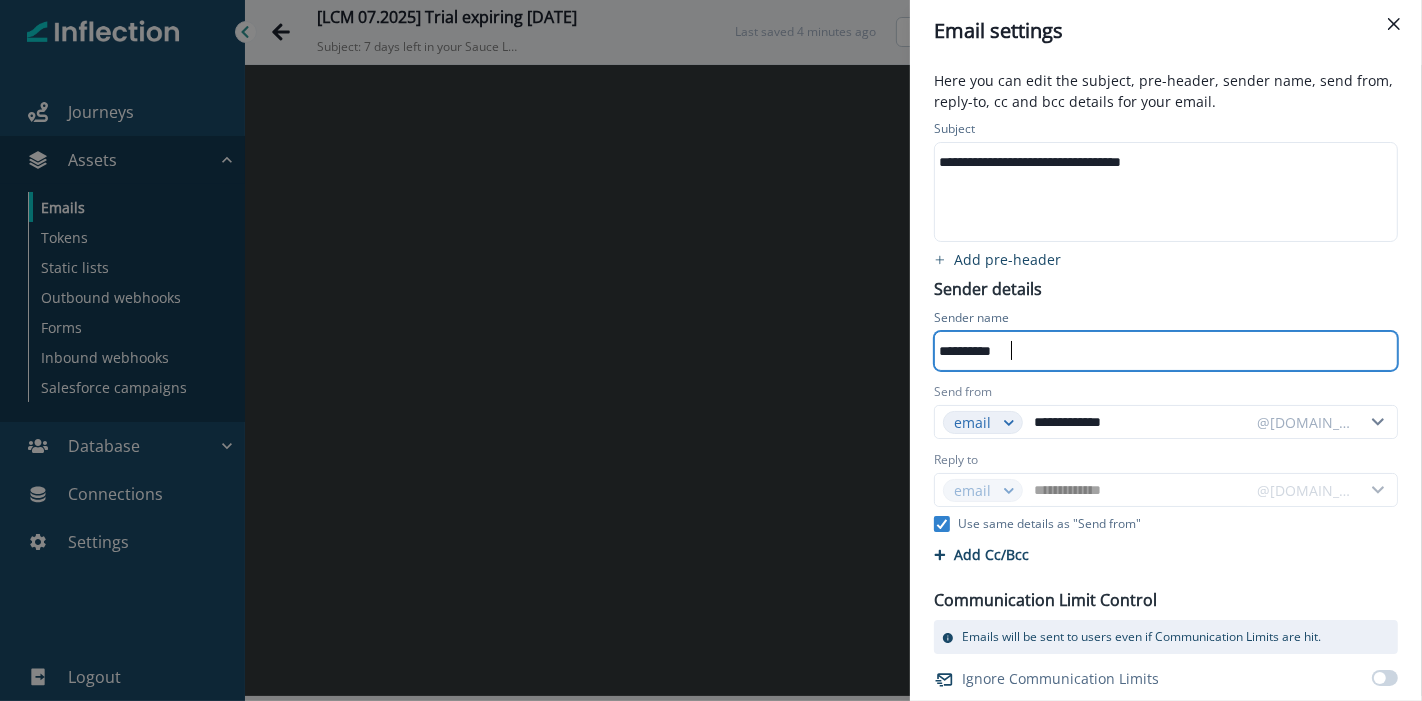 click on "**********" at bounding box center [1156, 351] 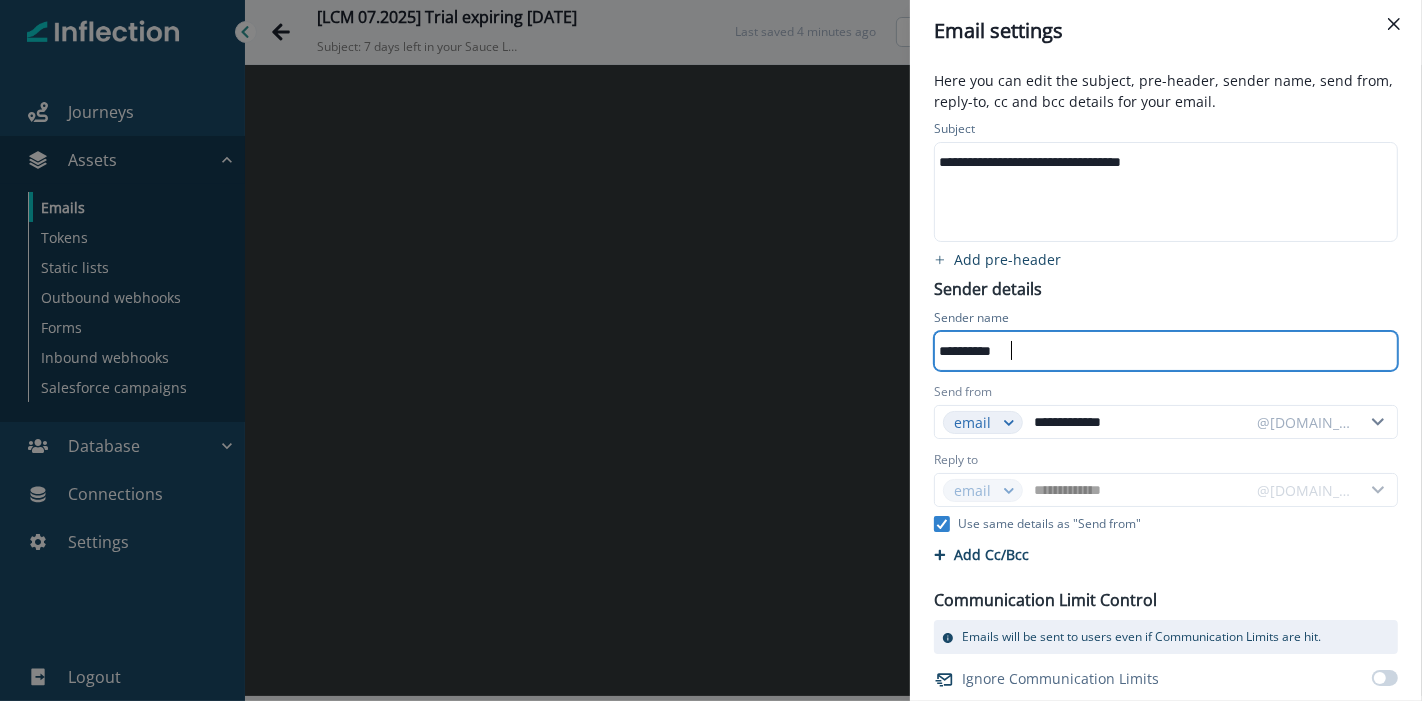 click on "**********" at bounding box center [1156, 351] 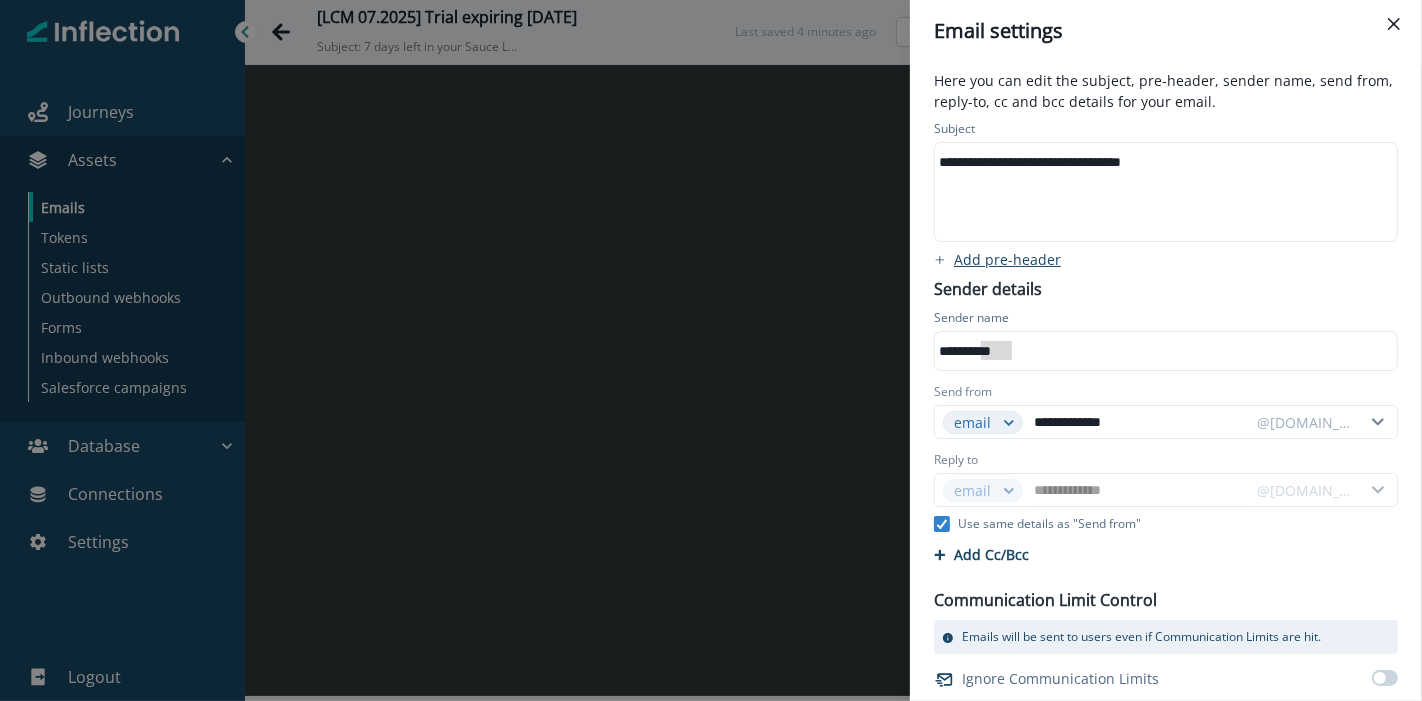 click on "Add pre-header" at bounding box center (1007, 259) 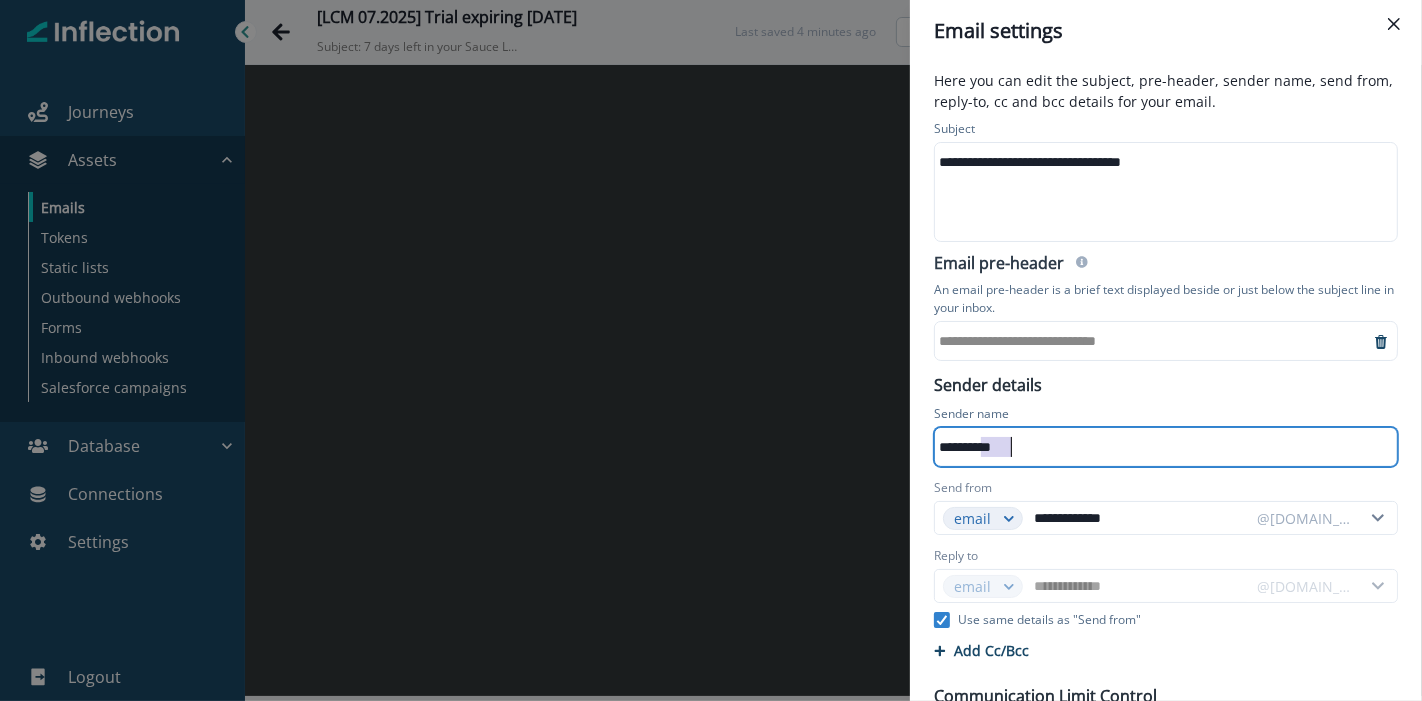 click on "**********" at bounding box center (1152, 341) 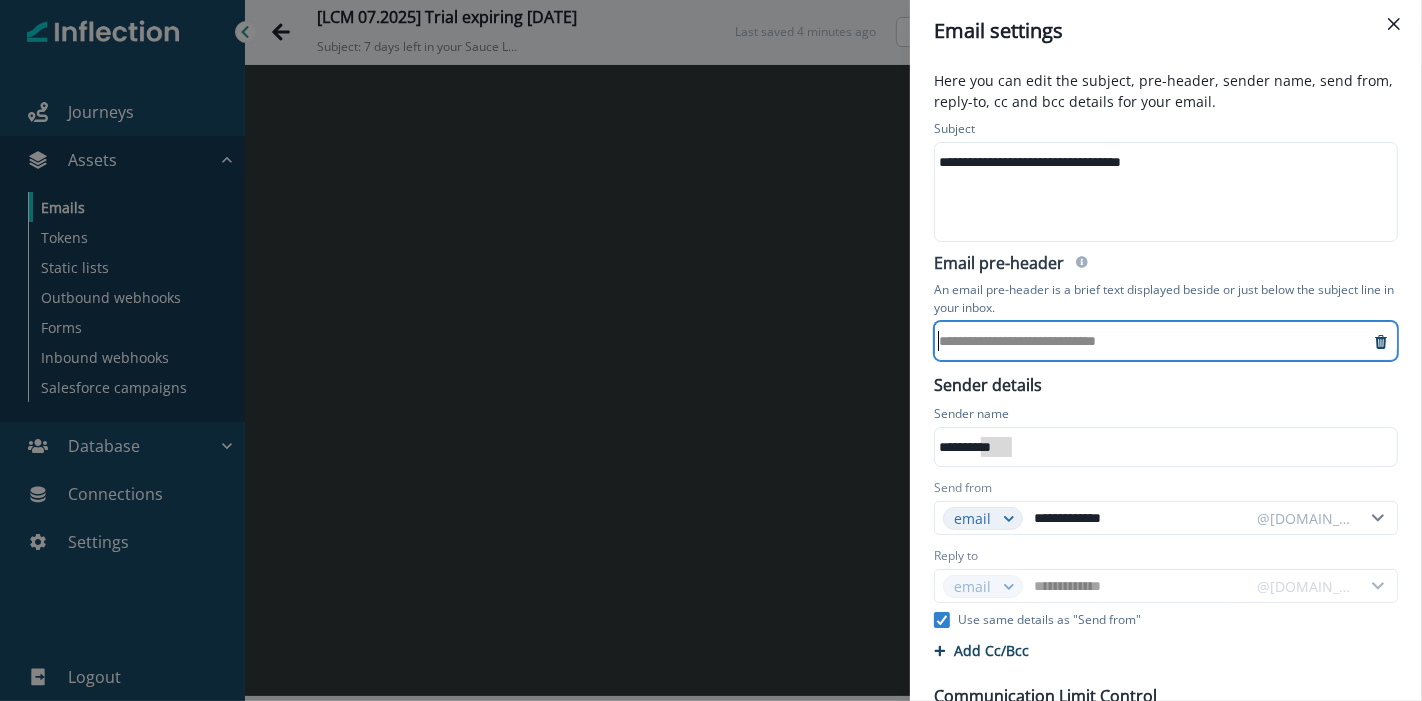 type 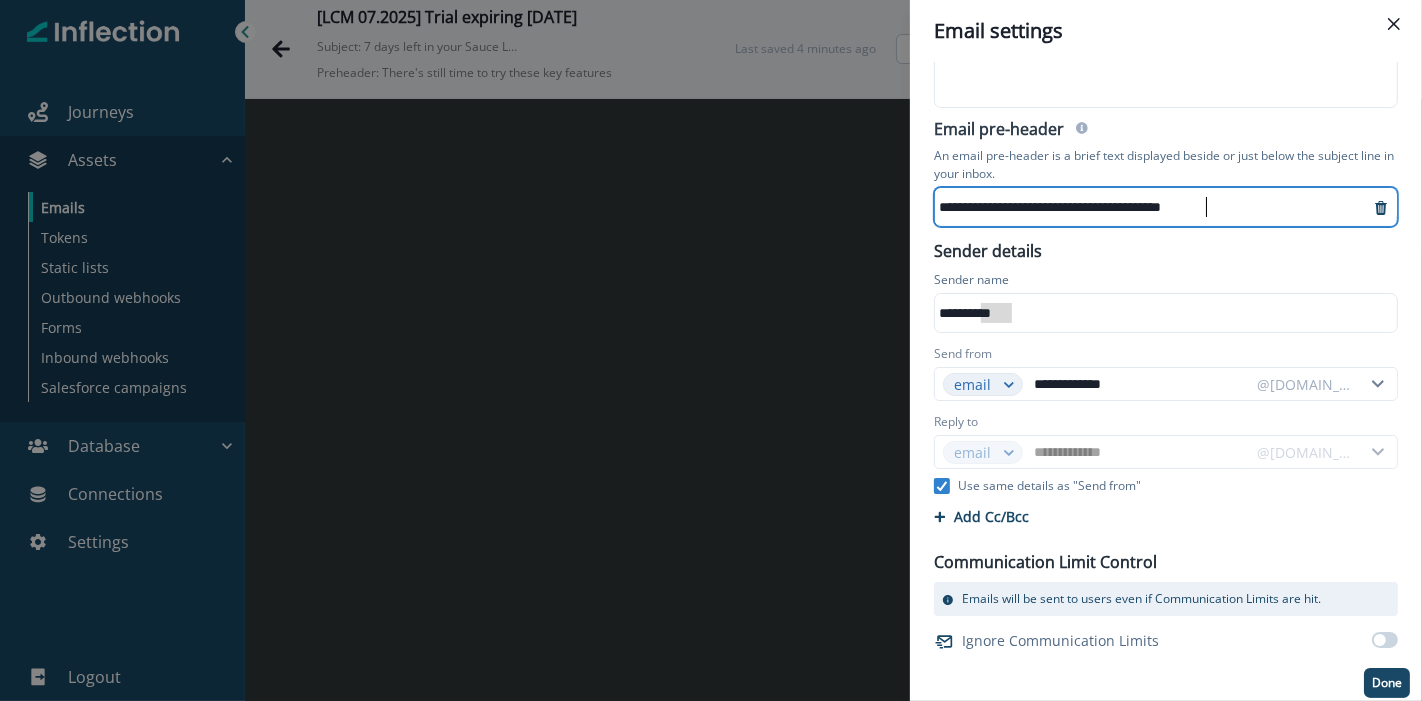 scroll, scrollTop: 137, scrollLeft: 0, axis: vertical 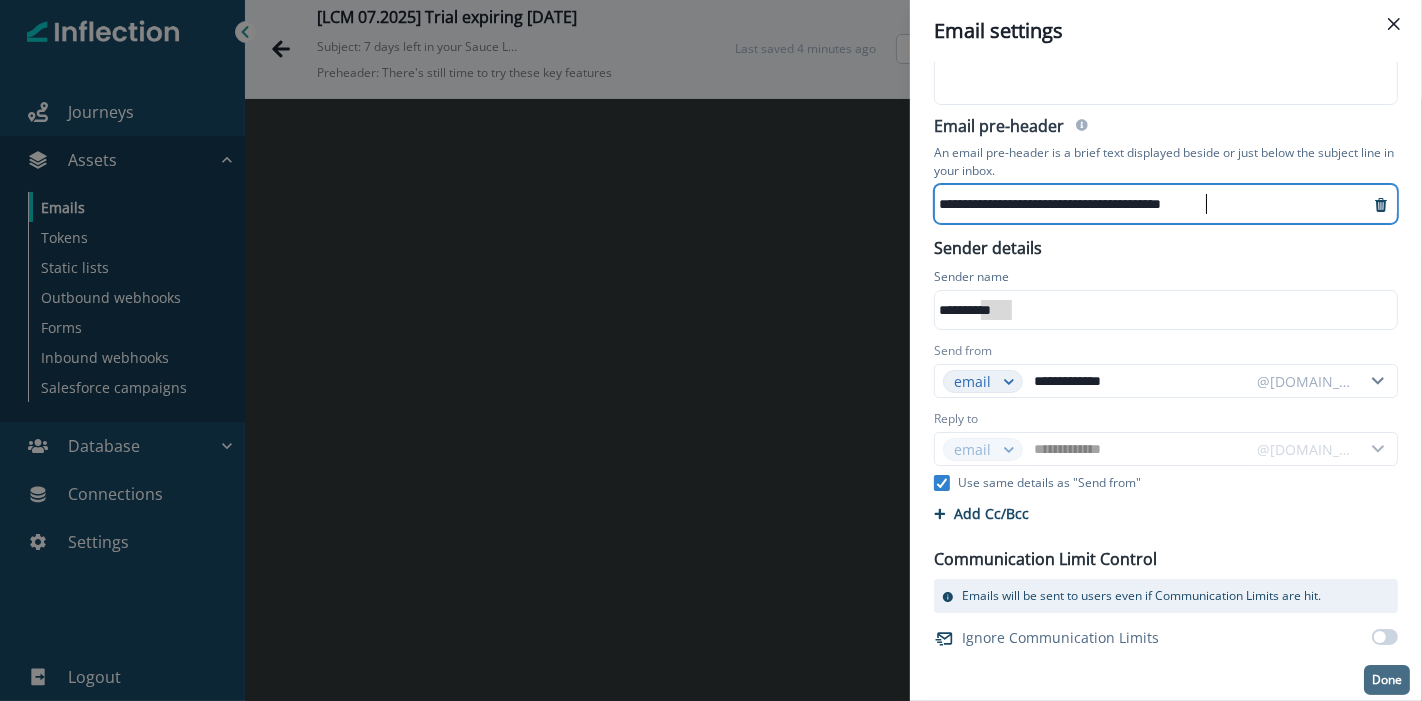 click on "Done" at bounding box center (1387, 680) 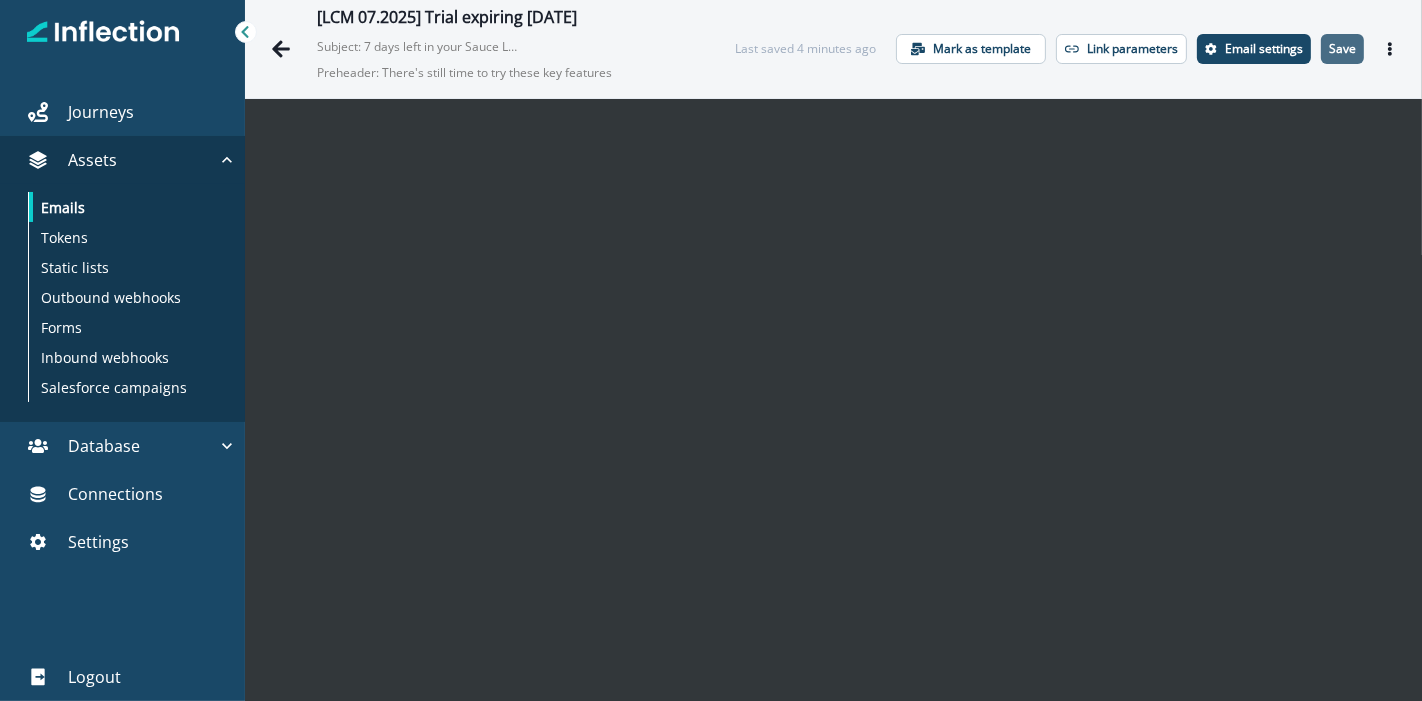 click on "Save" at bounding box center (1342, 49) 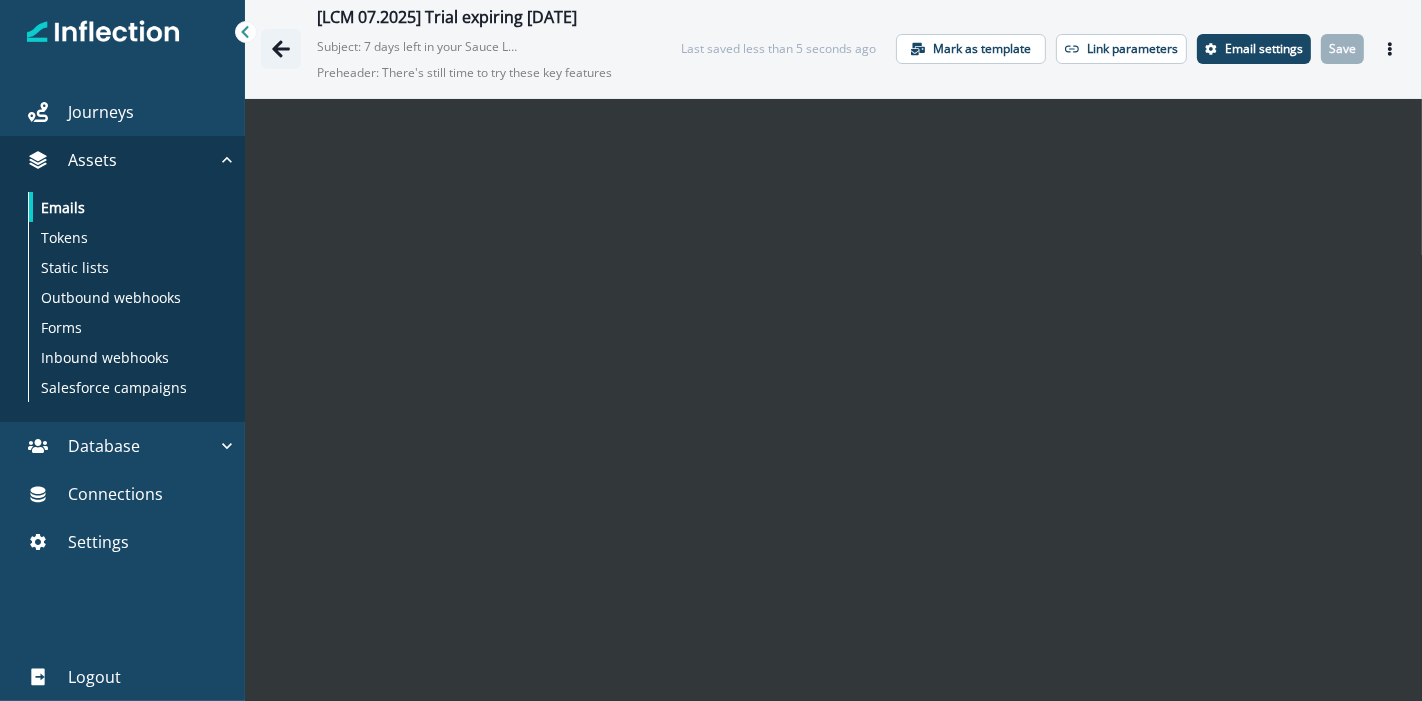 click 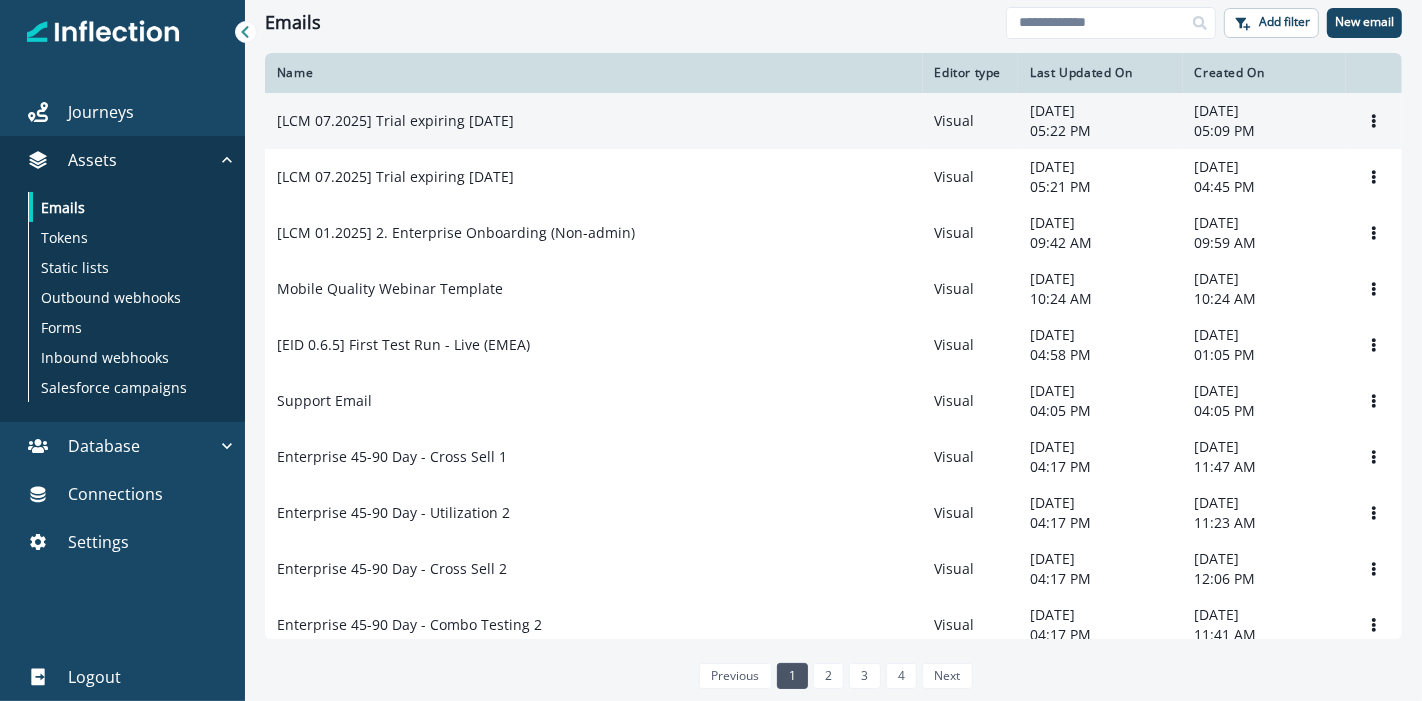 click on "[LCM 07.2025] Trial expiring in 1 week" at bounding box center (594, 121) 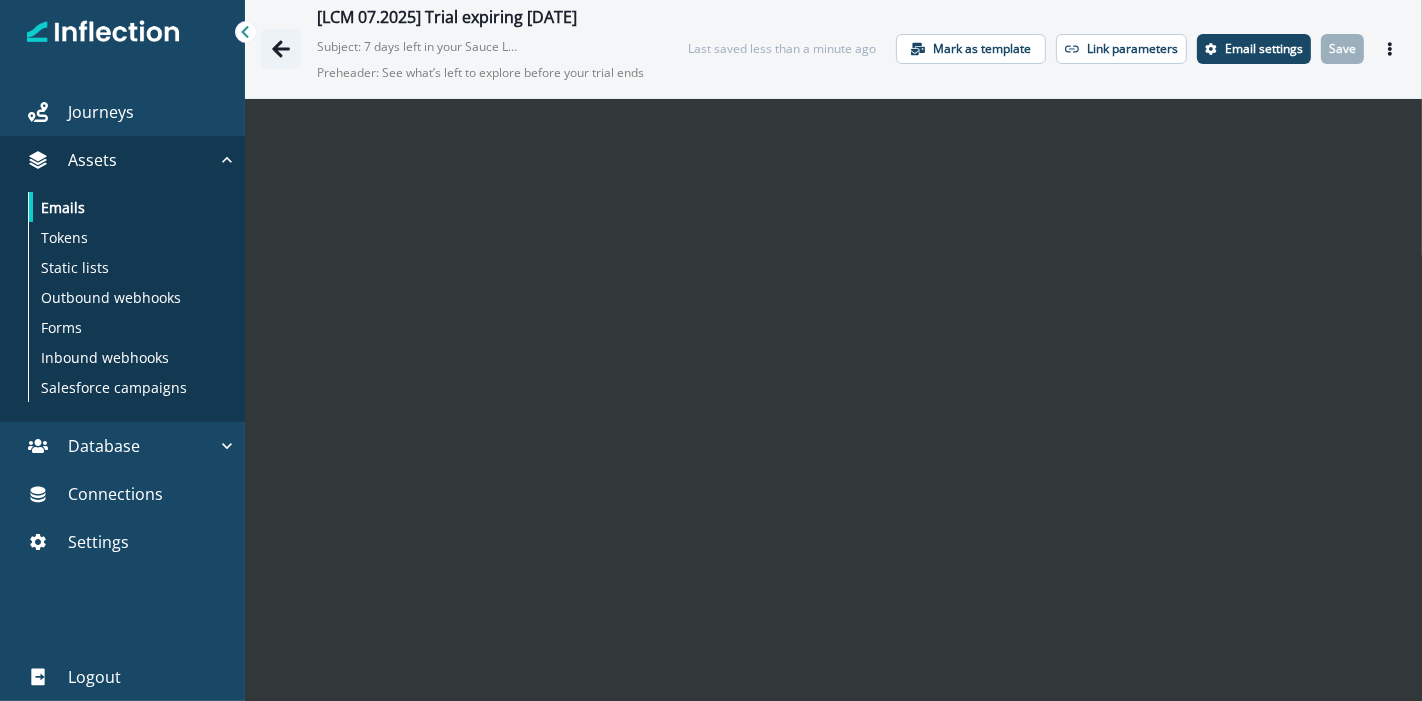 click at bounding box center [281, 49] 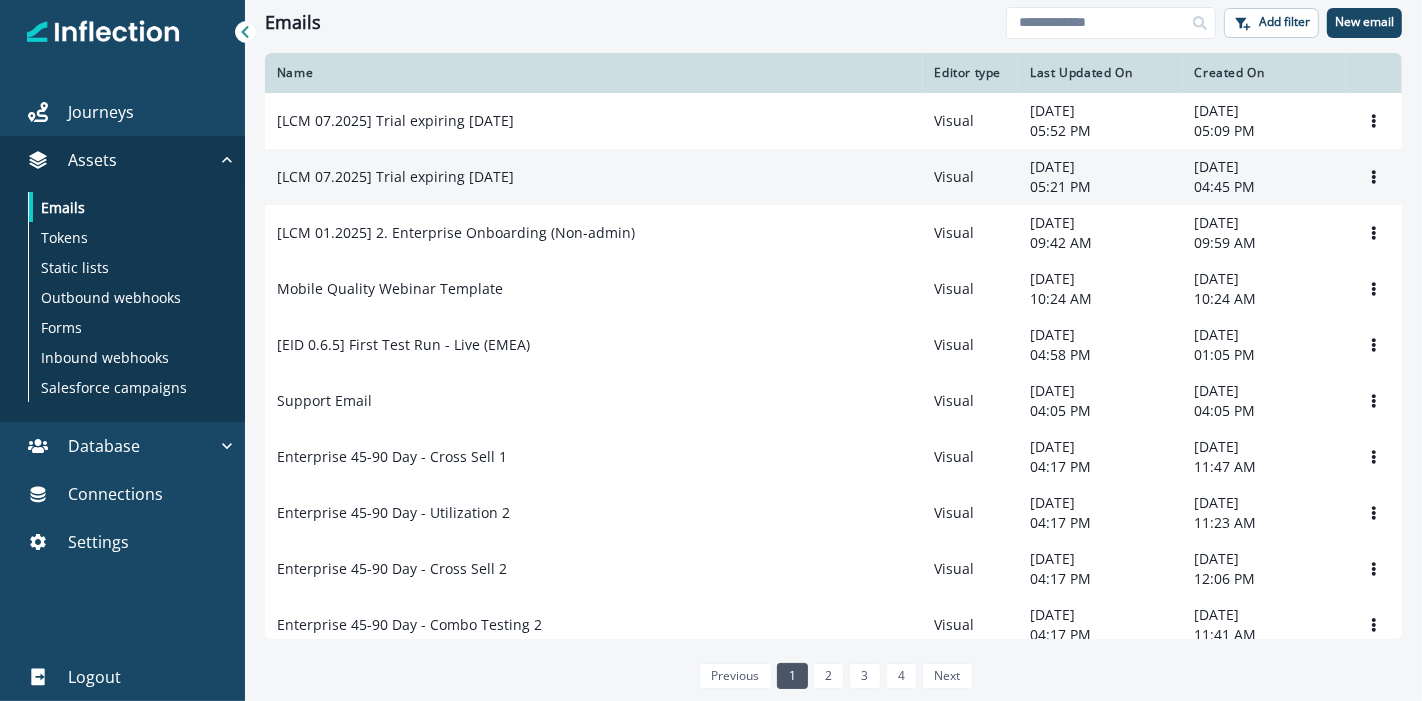 click on "[LCM 07.2025] Trial expiring in 2 weeks" at bounding box center (395, 177) 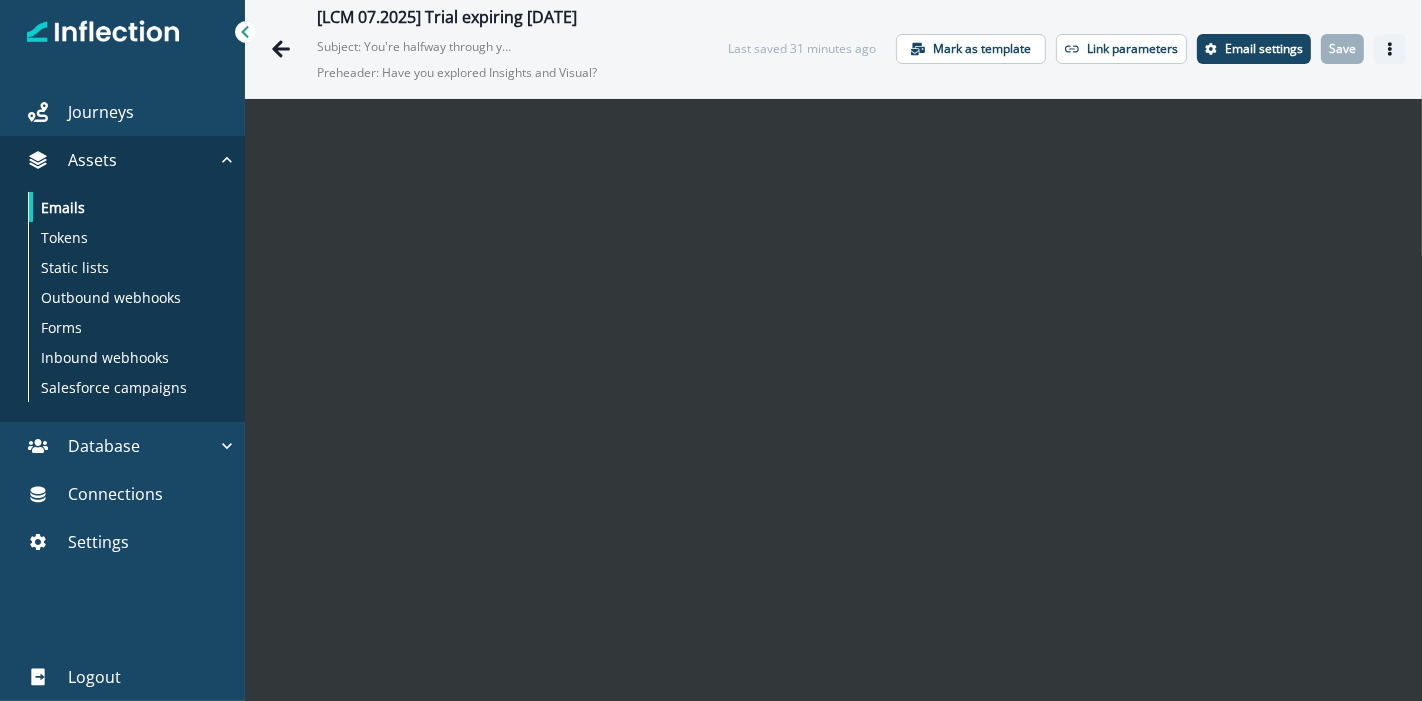 click 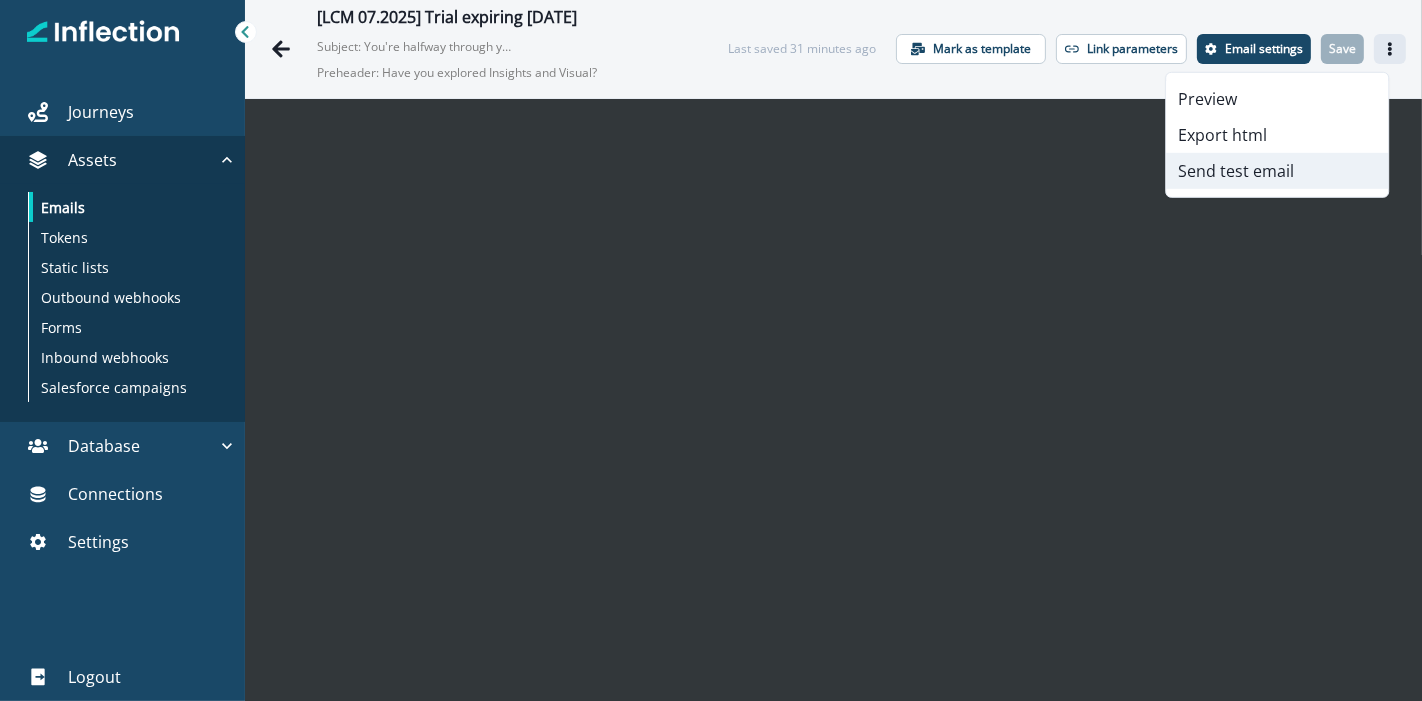 click on "Send test email" at bounding box center (1277, 171) 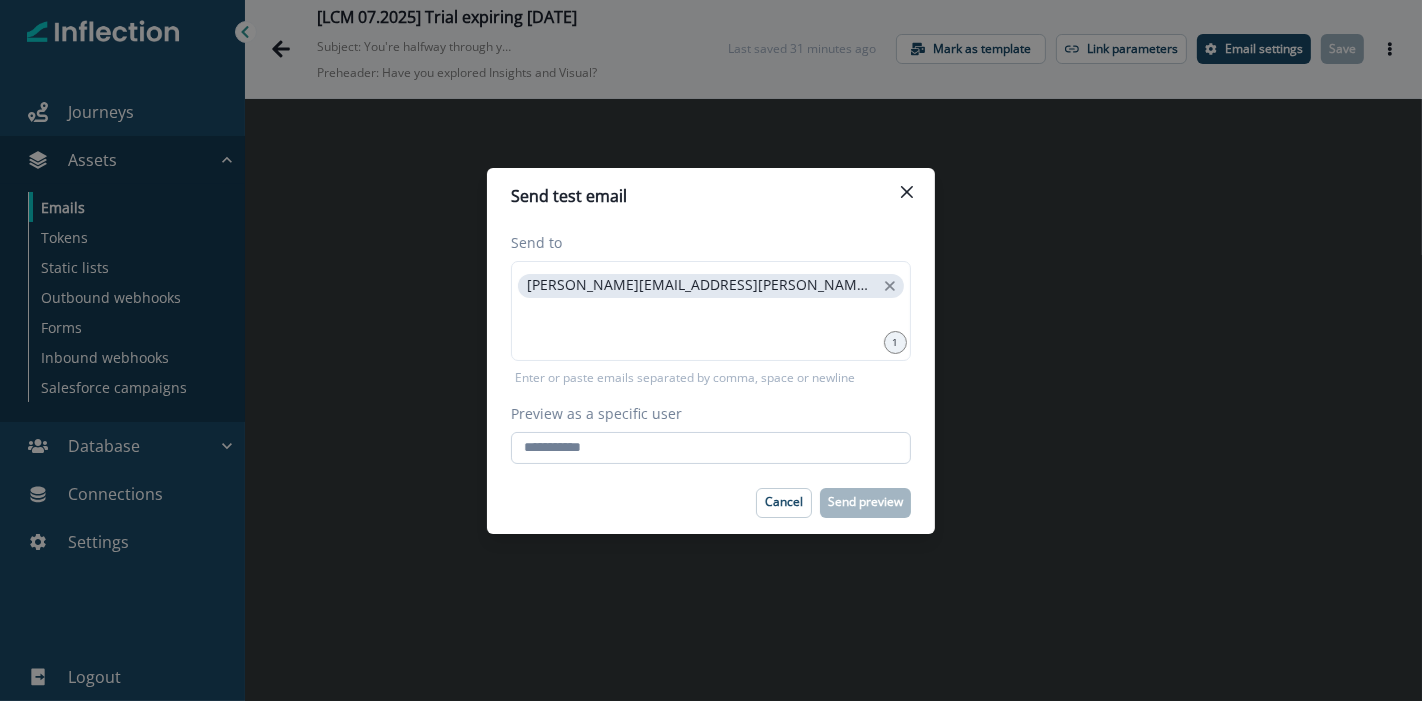 click on "Preview as a specific user" at bounding box center [711, 448] 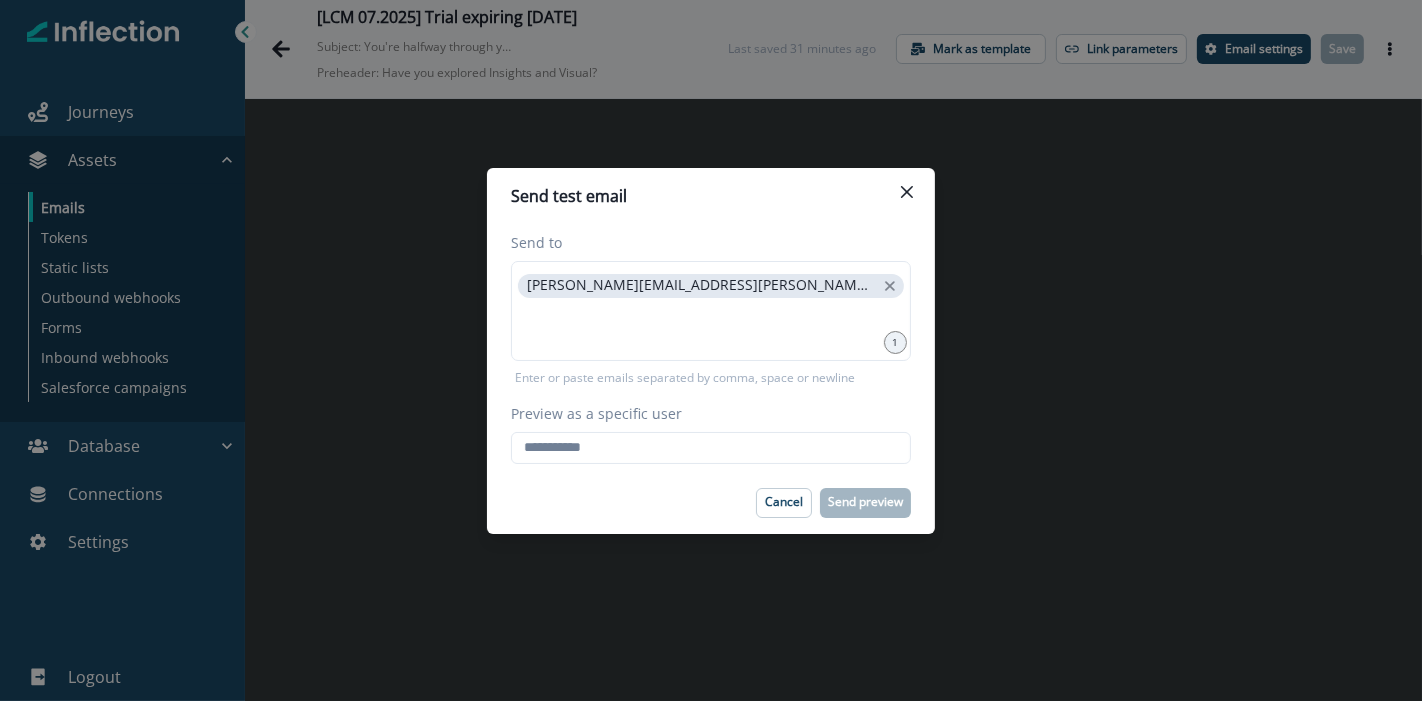 type on "**********" 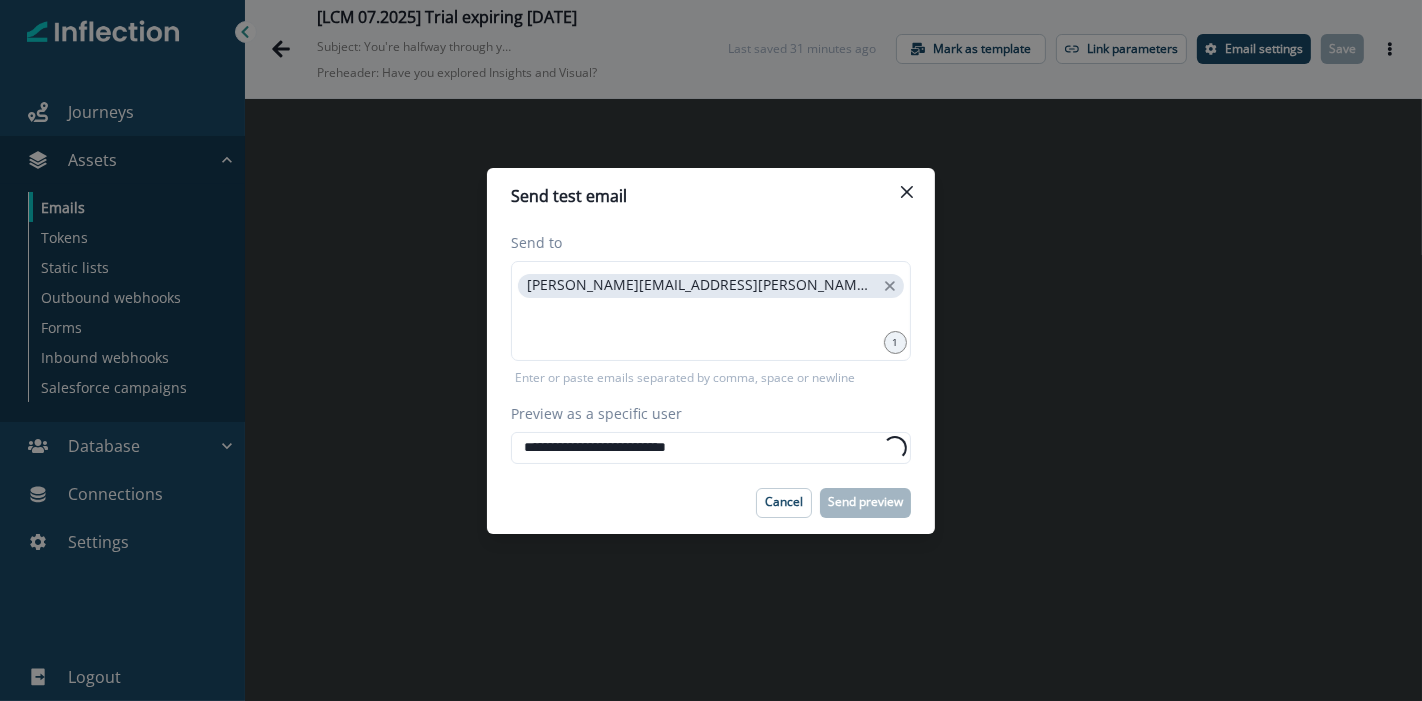 click on "Cancel Send preview" at bounding box center [711, 503] 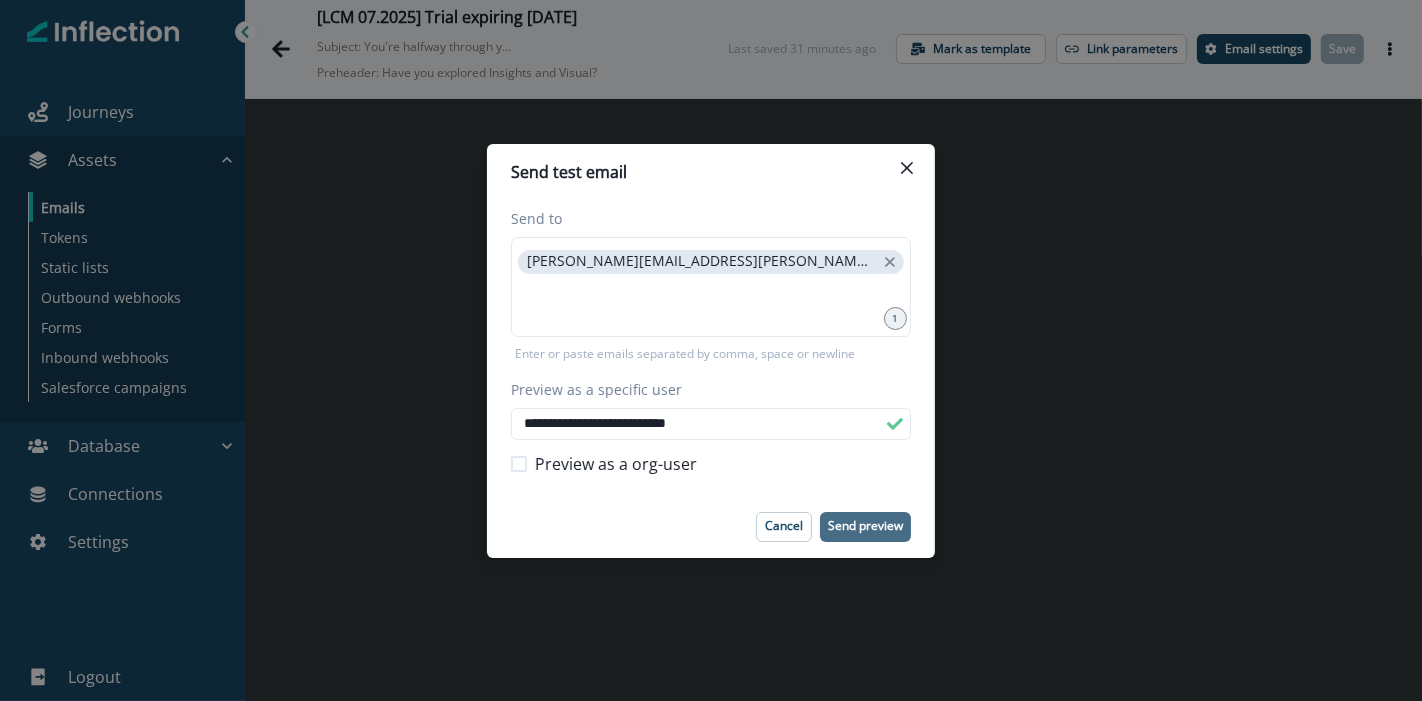click on "Send preview" at bounding box center [865, 527] 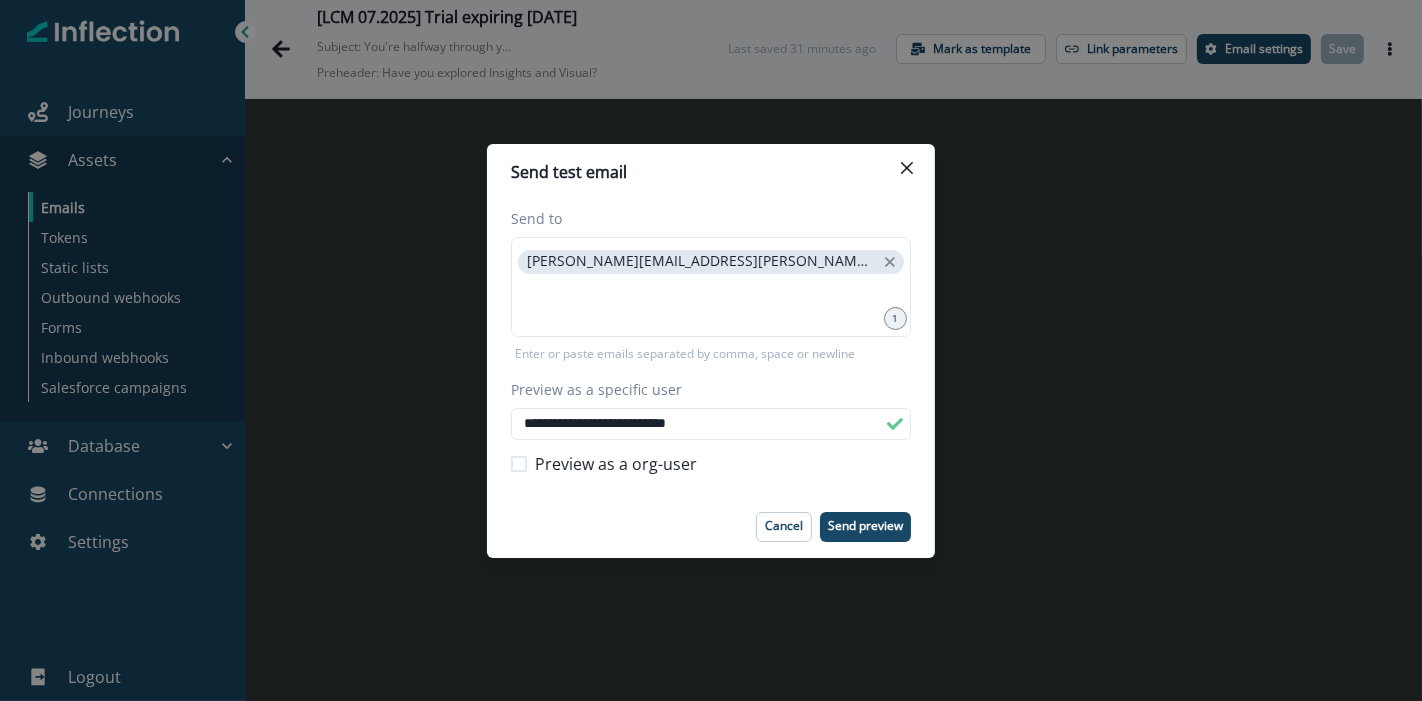click on "**********" at bounding box center (711, 350) 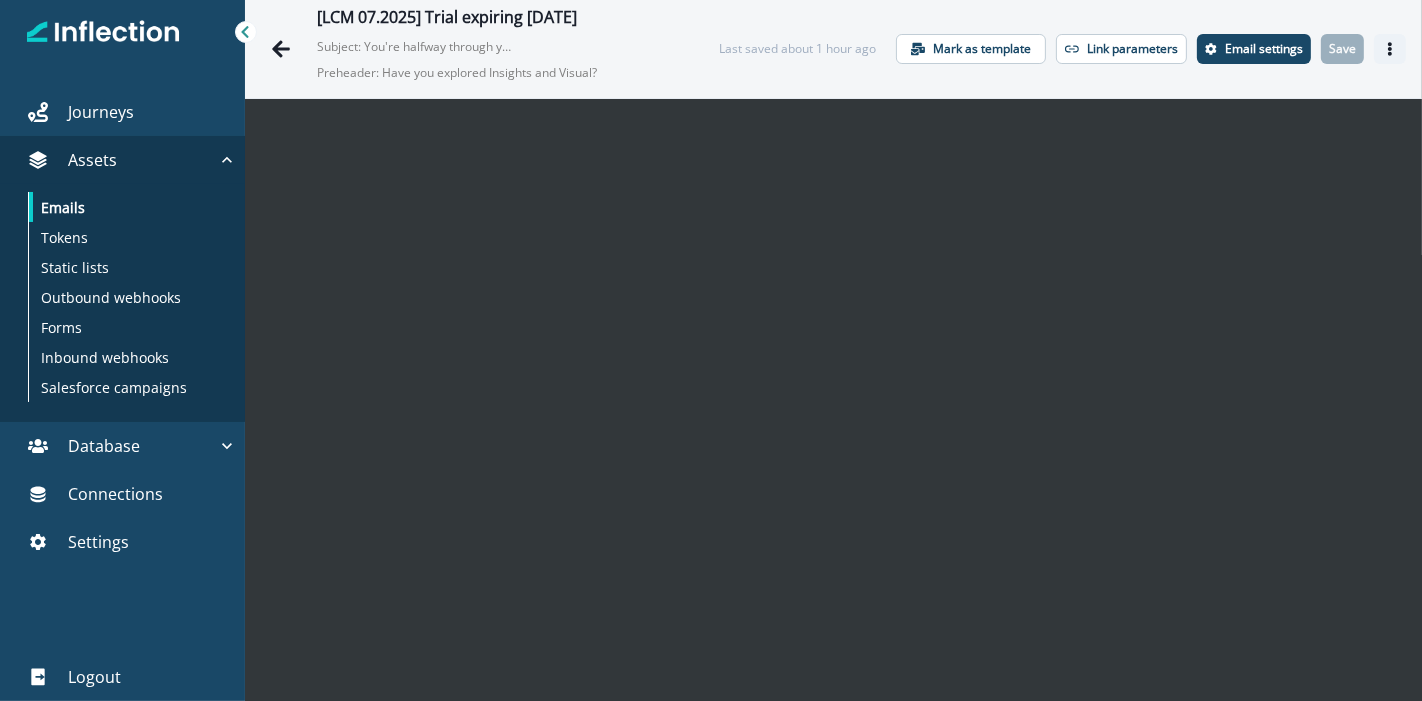 click 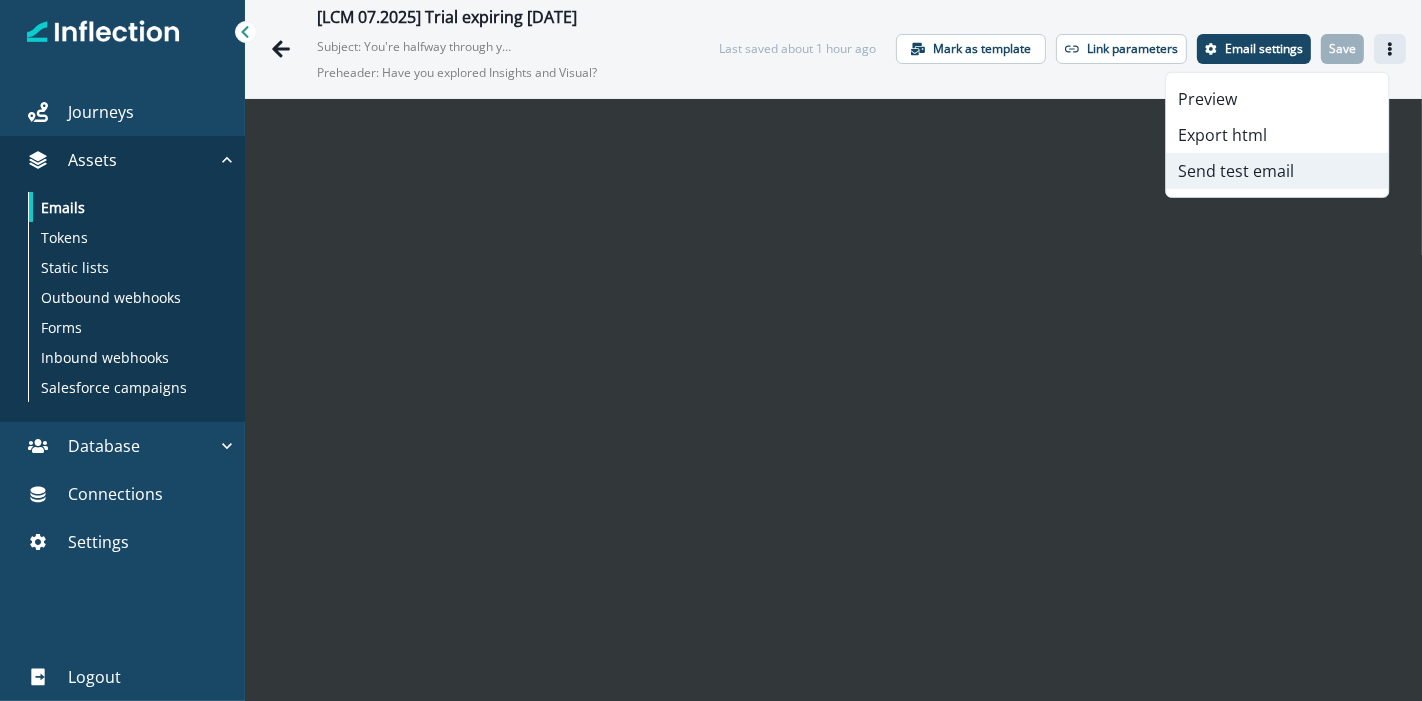 click on "Send test email" at bounding box center (1277, 171) 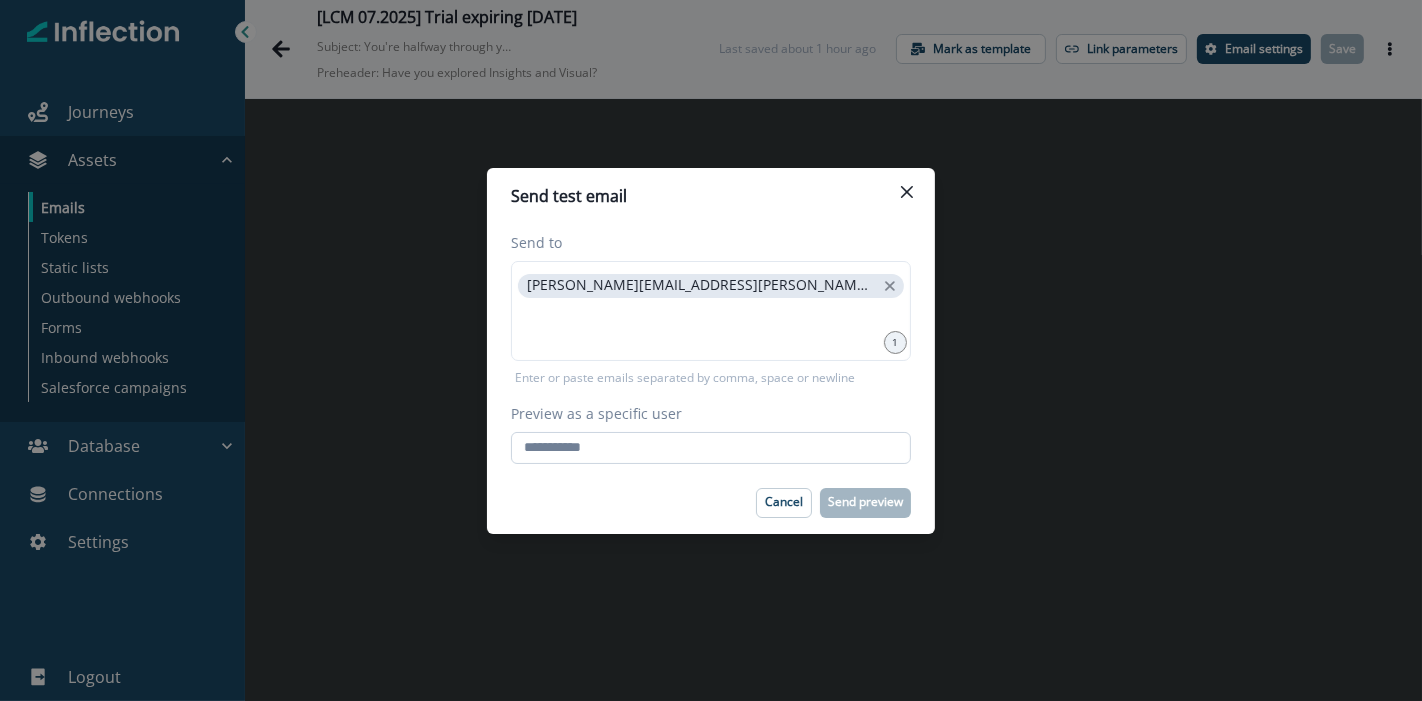 click on "Preview as a specific user" at bounding box center [711, 448] 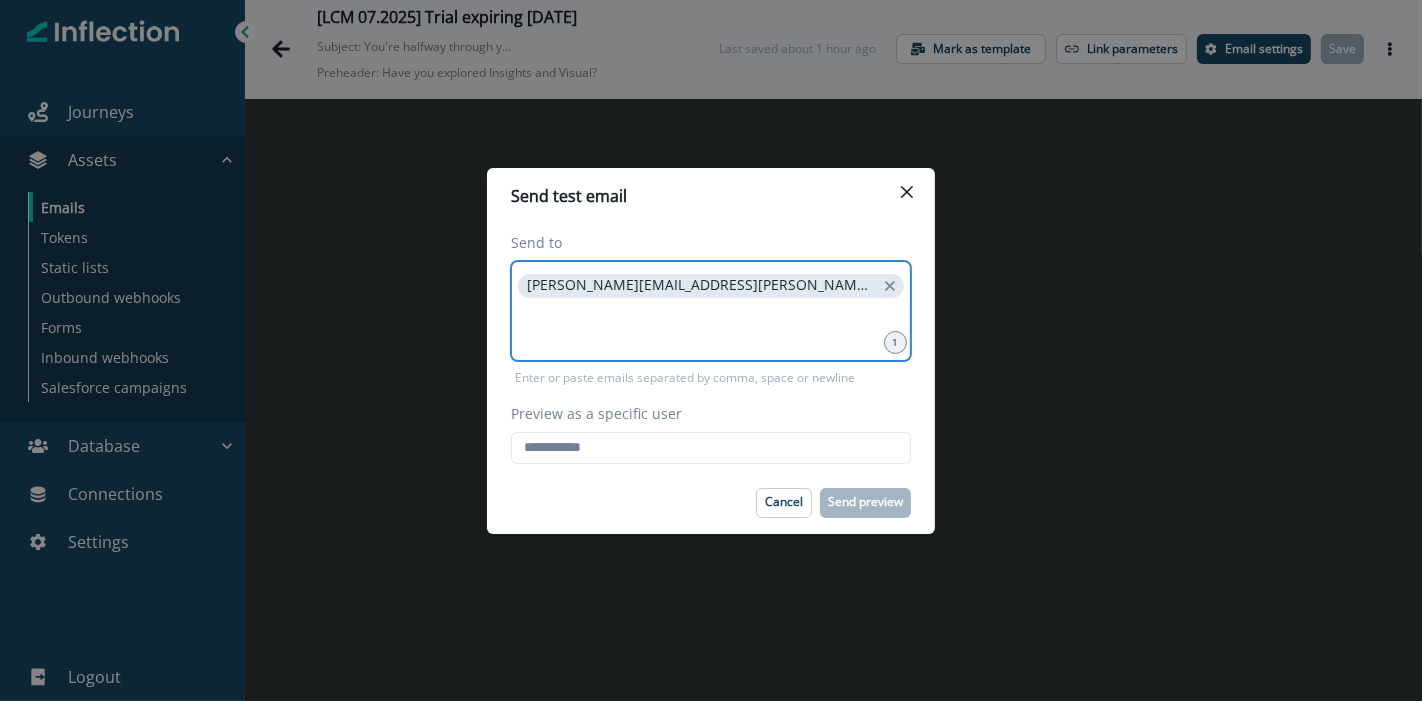 click at bounding box center (711, 327) 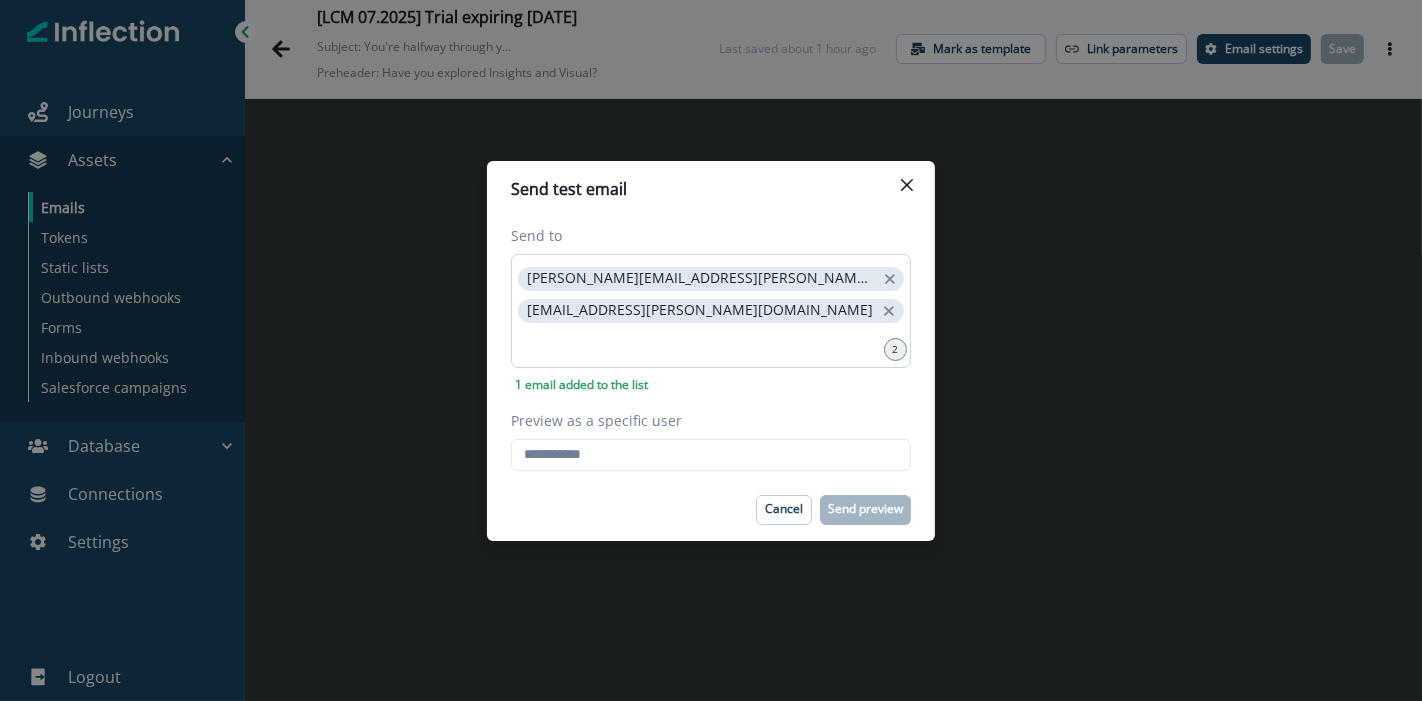 click on "katelyn.peters@saucelabs.com" at bounding box center [711, 311] 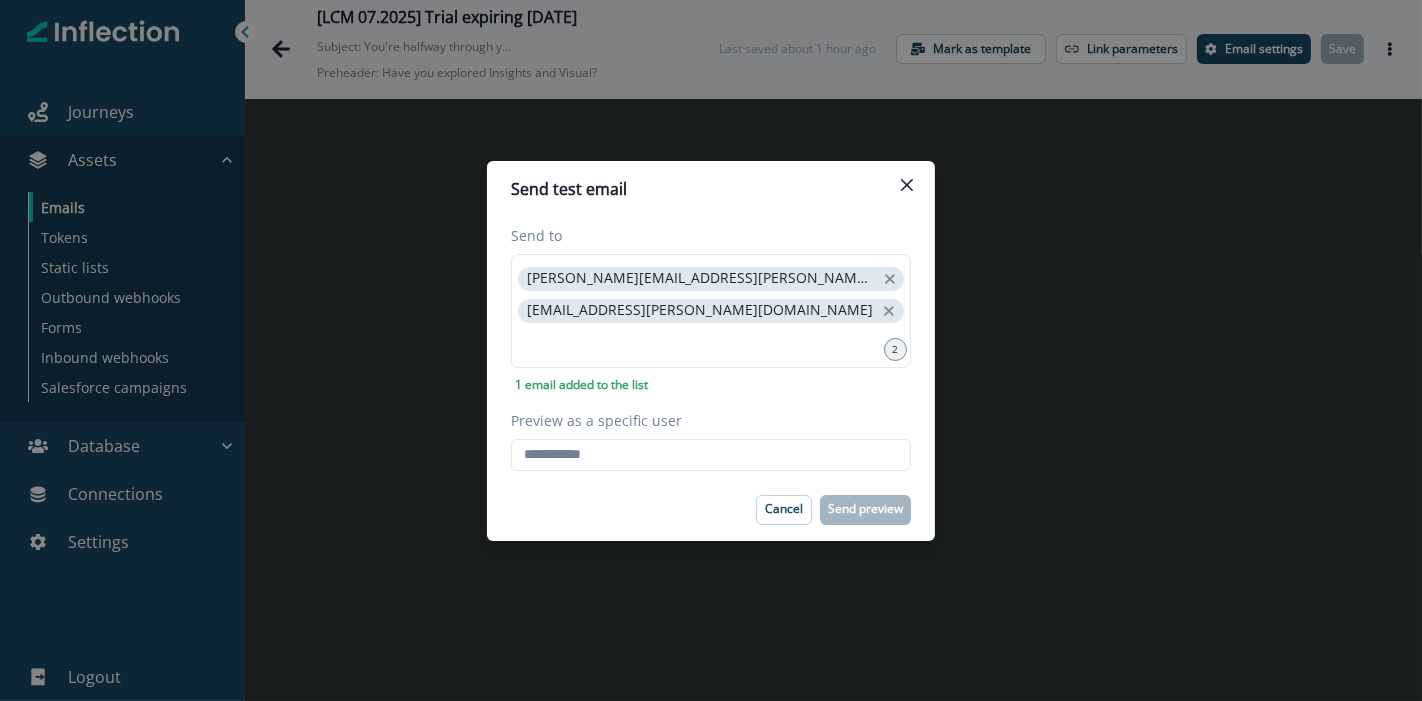 click on "Send to katherine.chan@saucelabs.com katelyn.peters@saucelabs.com 2 1 email added to the list Preview as a specific user Loading... Person data unavailable" at bounding box center [711, 348] 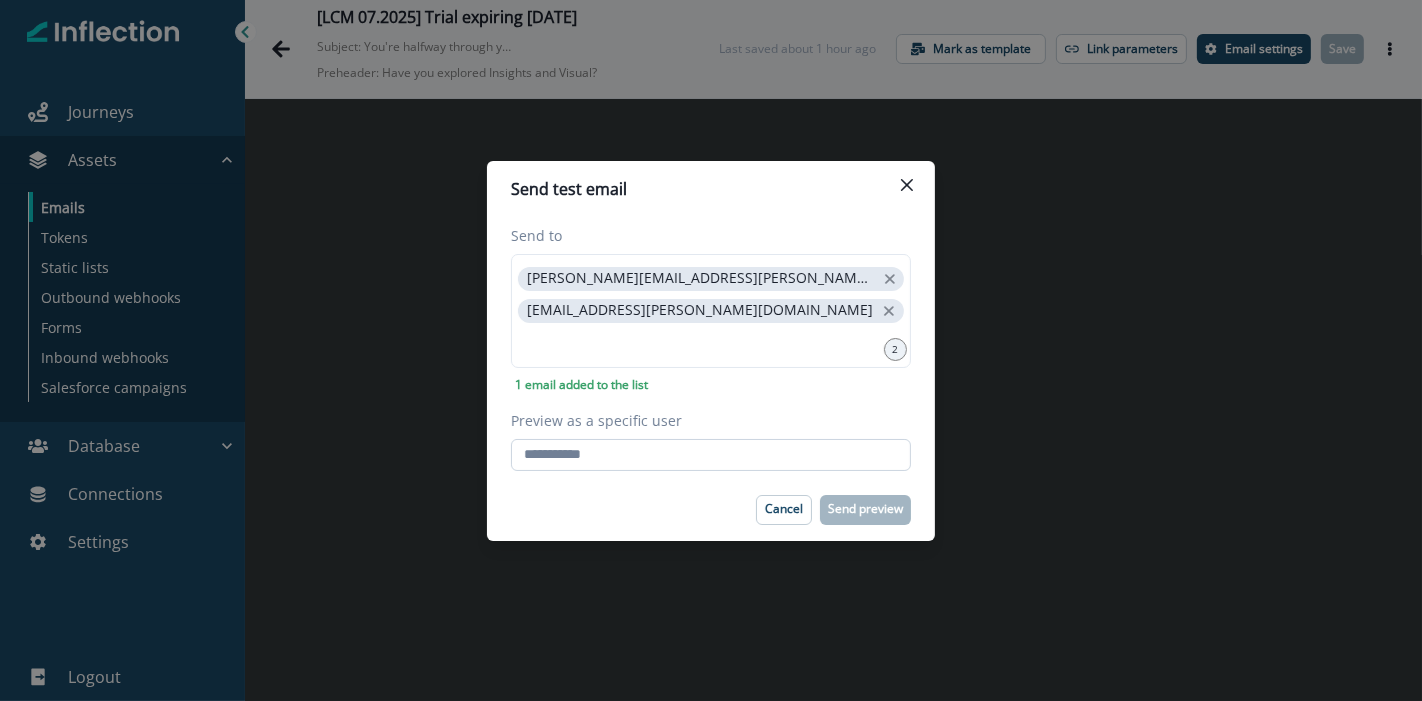 click on "Preview as a specific user" at bounding box center [711, 455] 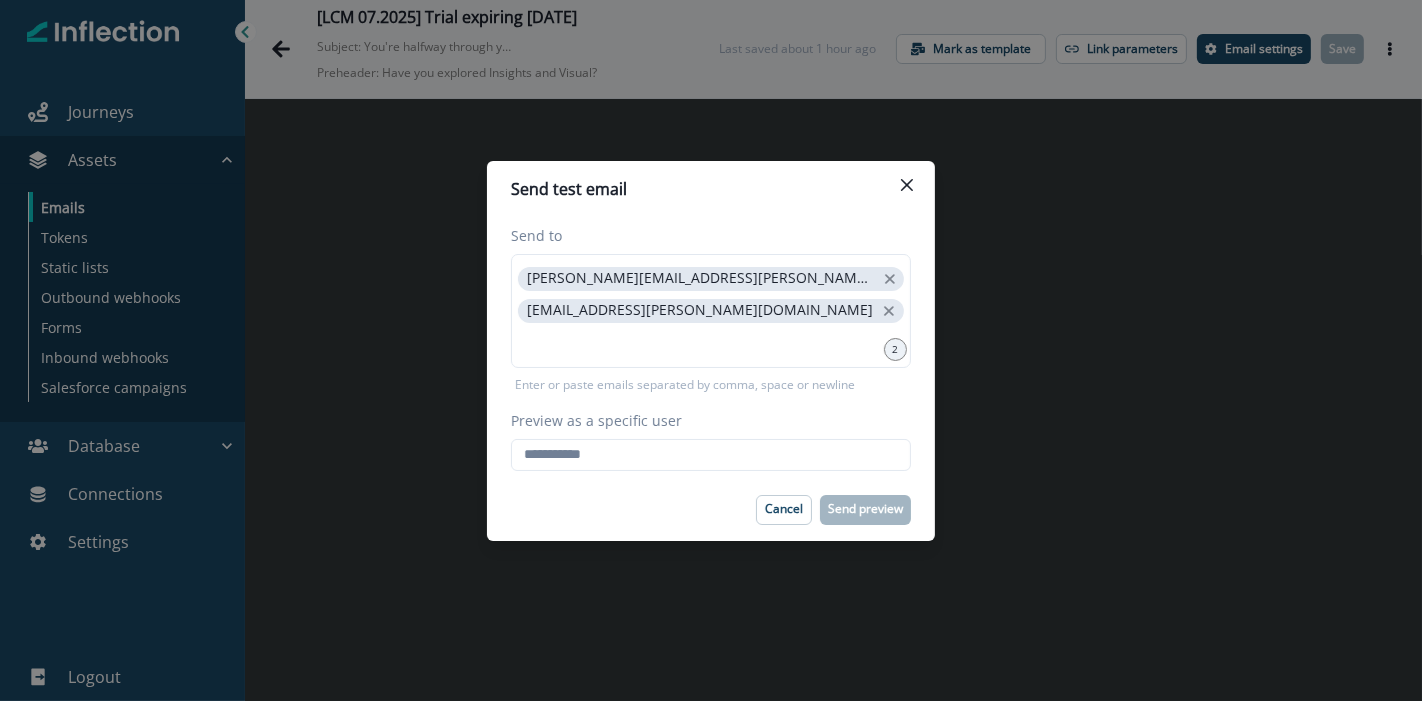 type on "**********" 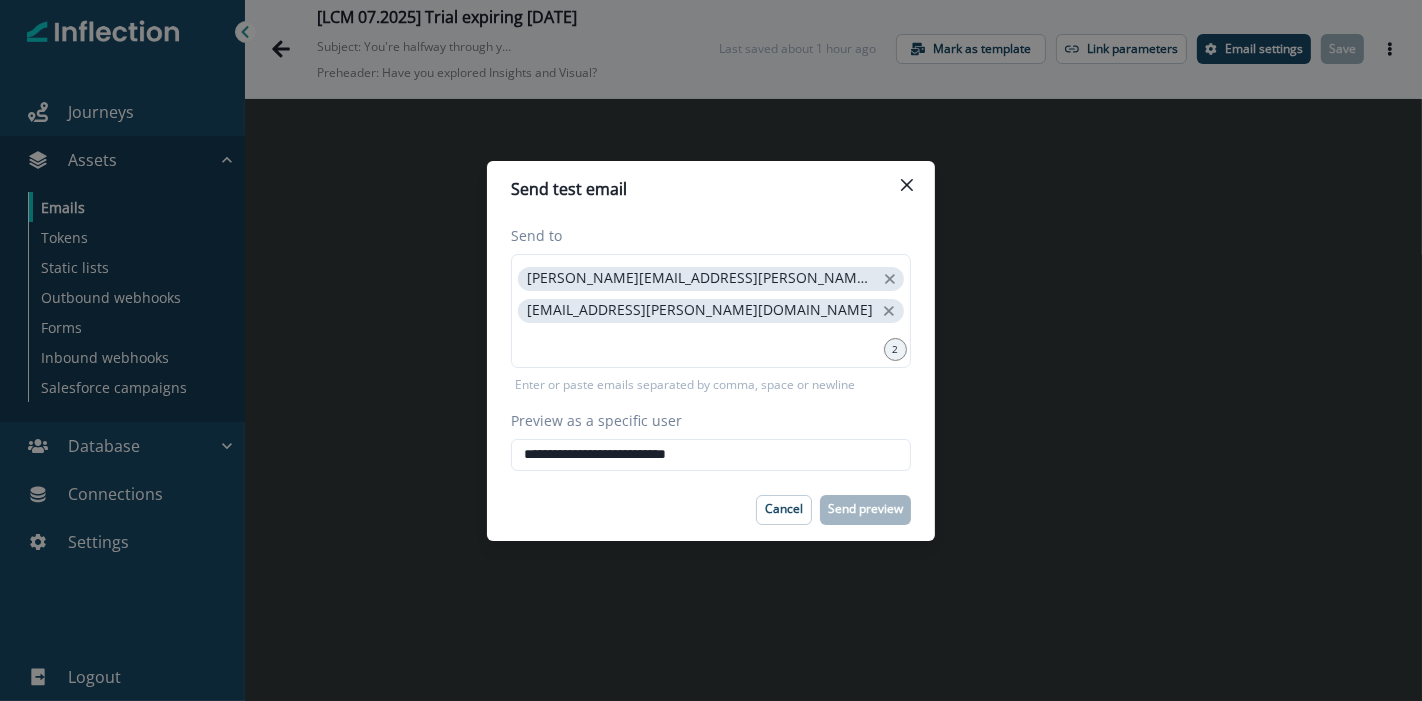 click on "**********" at bounding box center [711, 348] 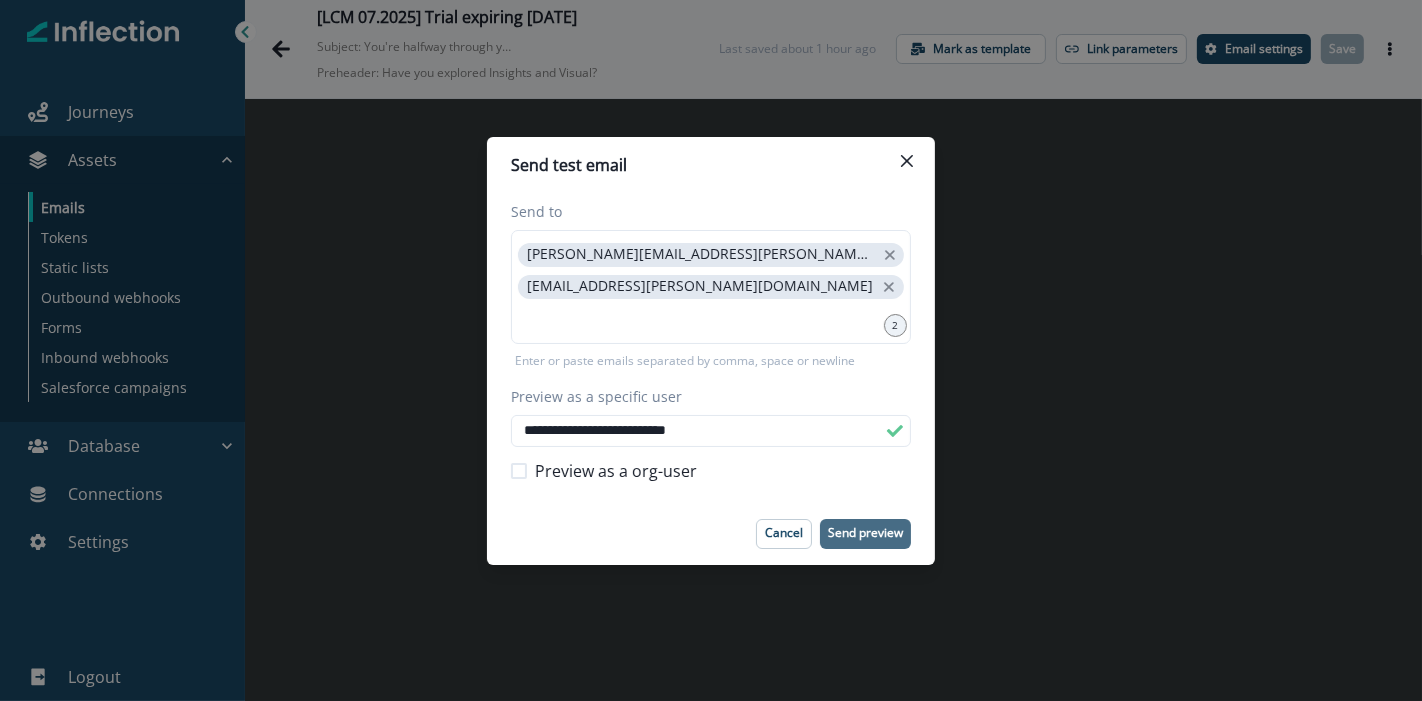 click on "Send preview" at bounding box center (865, 533) 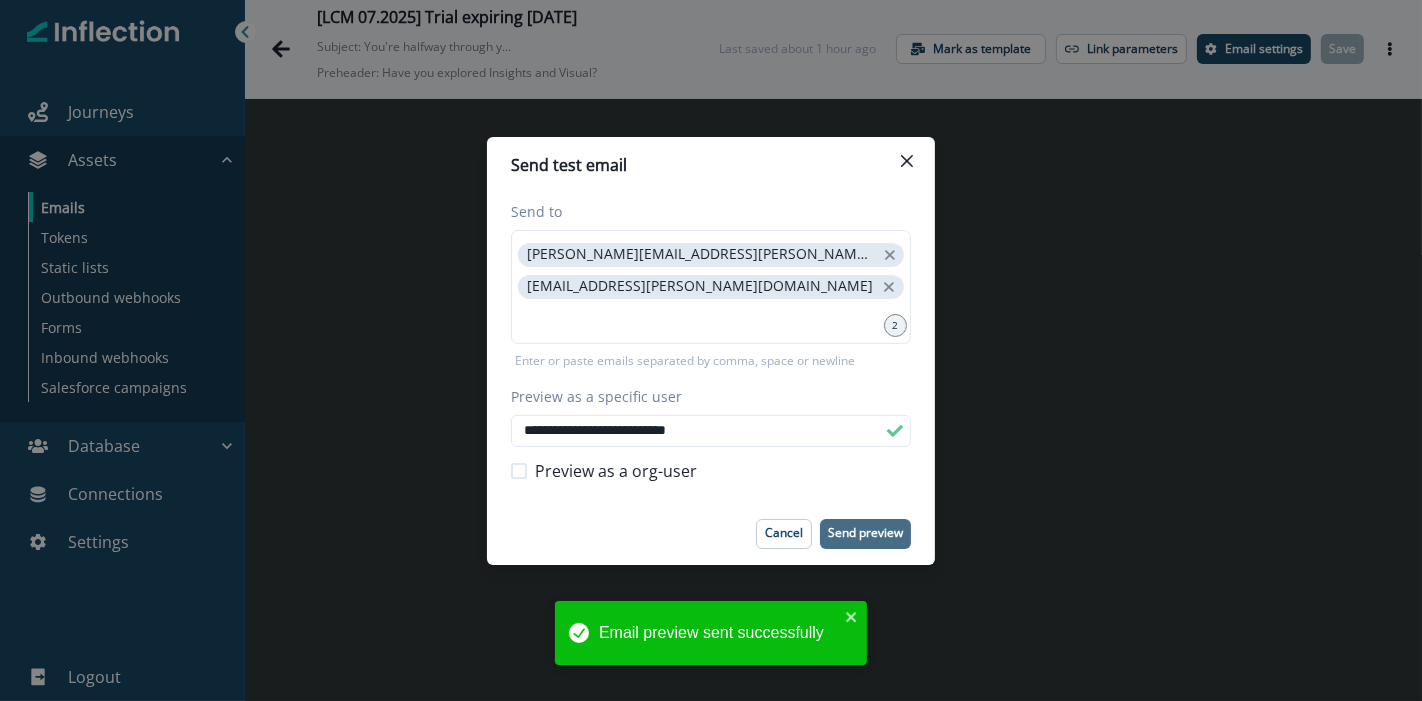 click on "**********" at bounding box center (711, 350) 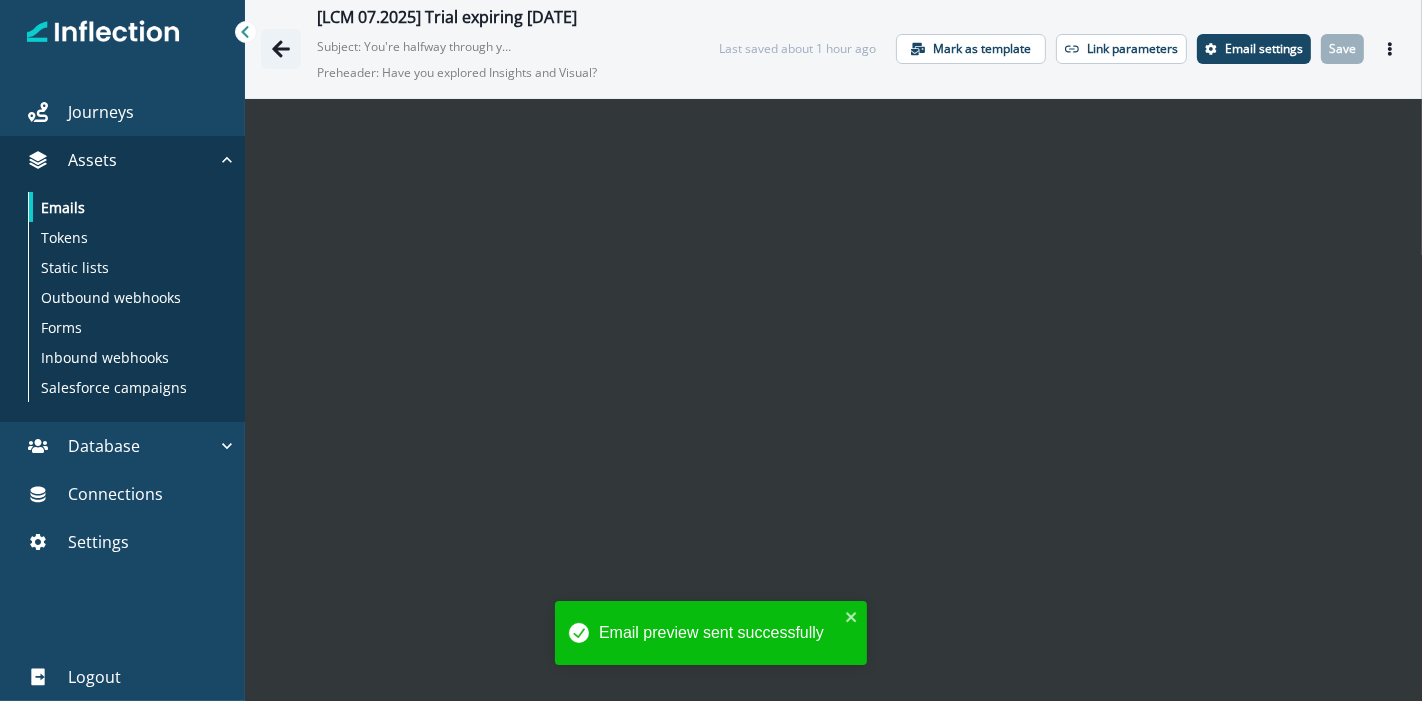 click 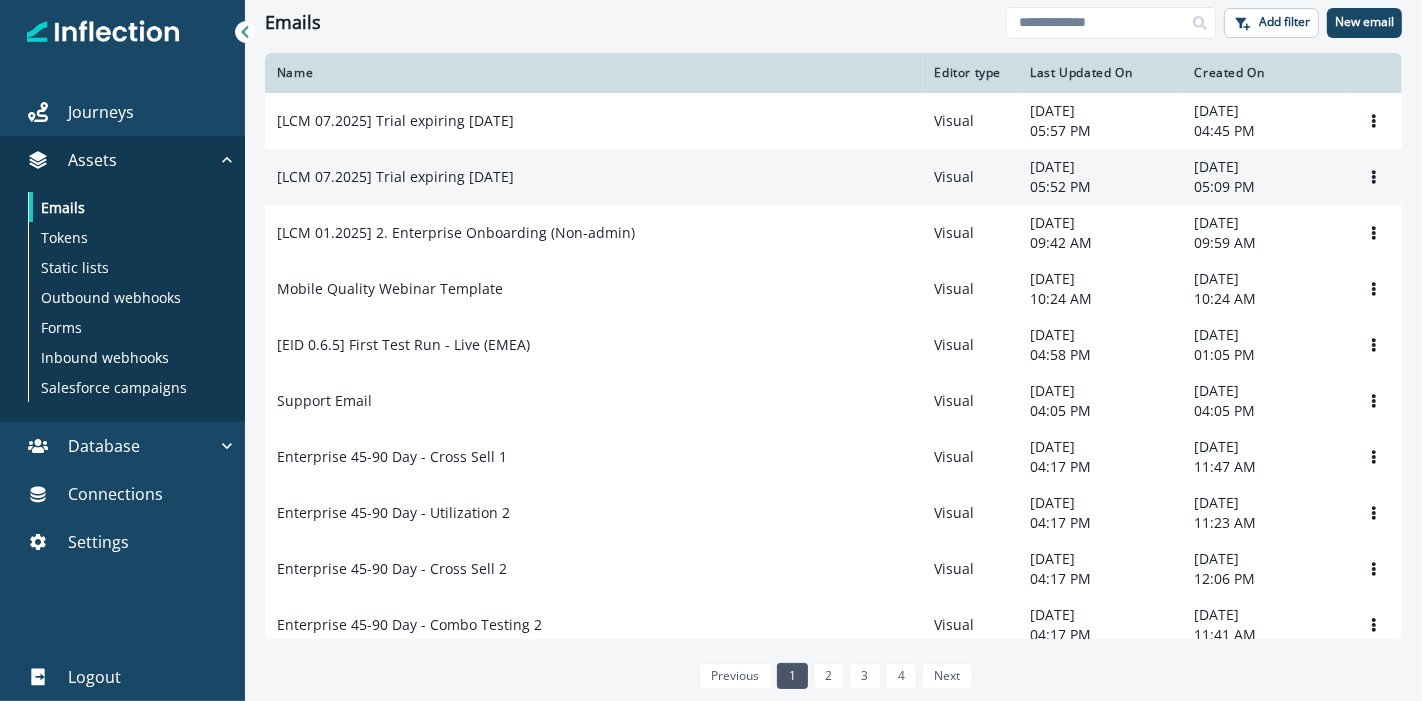 click on "[LCM 07.2025] Trial expiring in 1 week" at bounding box center [395, 177] 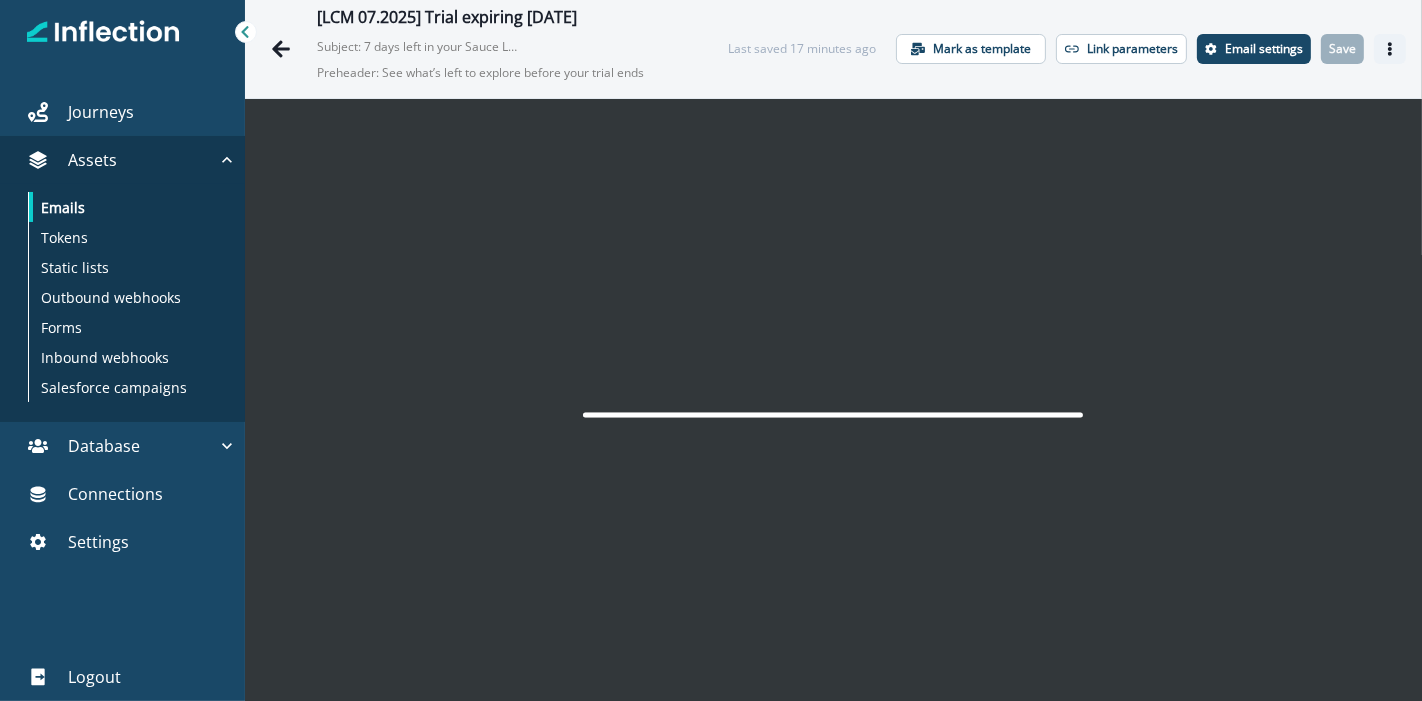 click 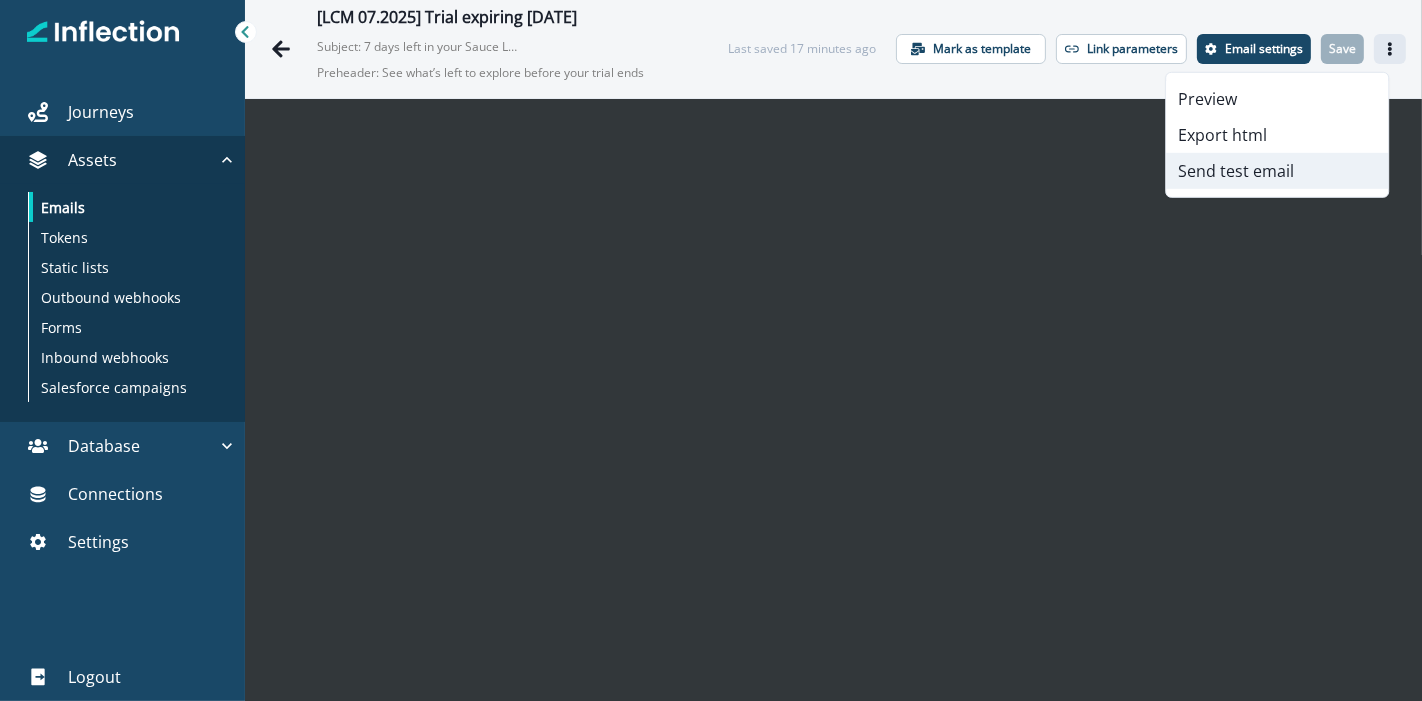 click on "Send test email" at bounding box center (1277, 171) 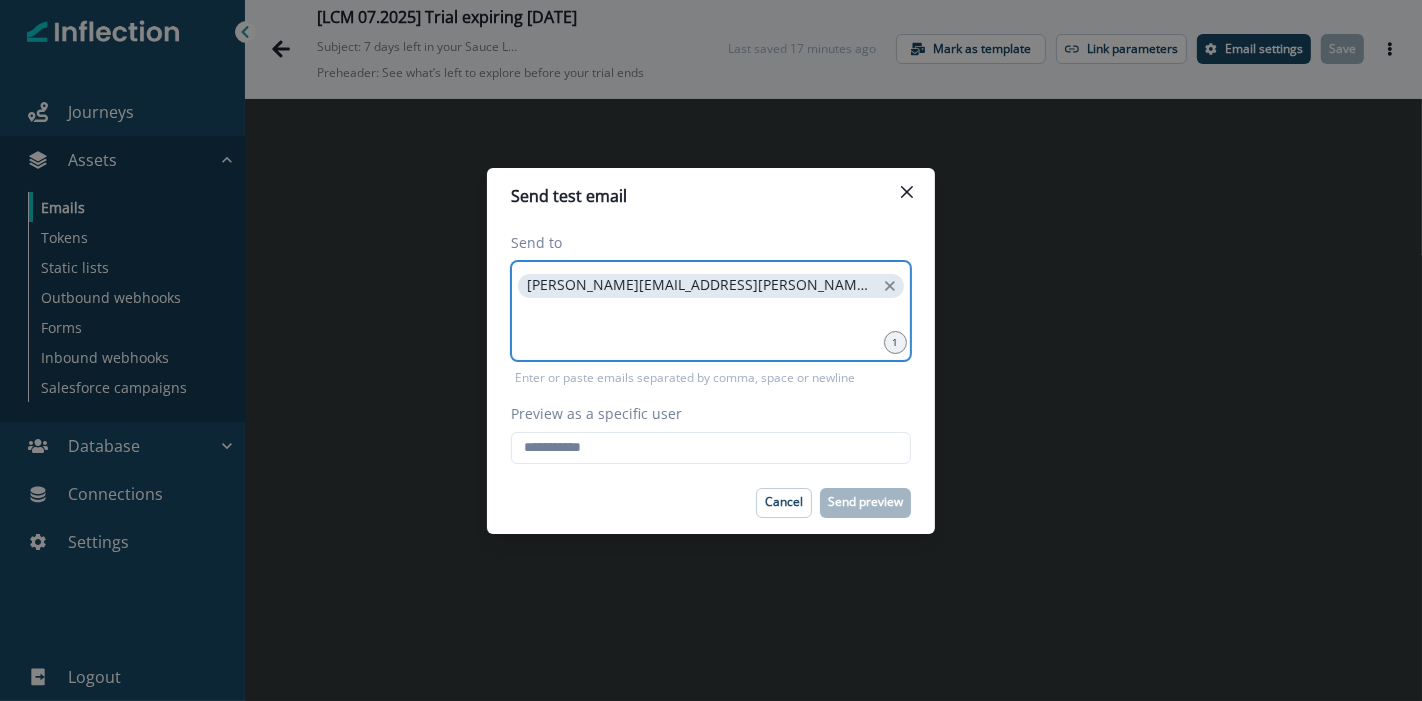 click at bounding box center [711, 327] 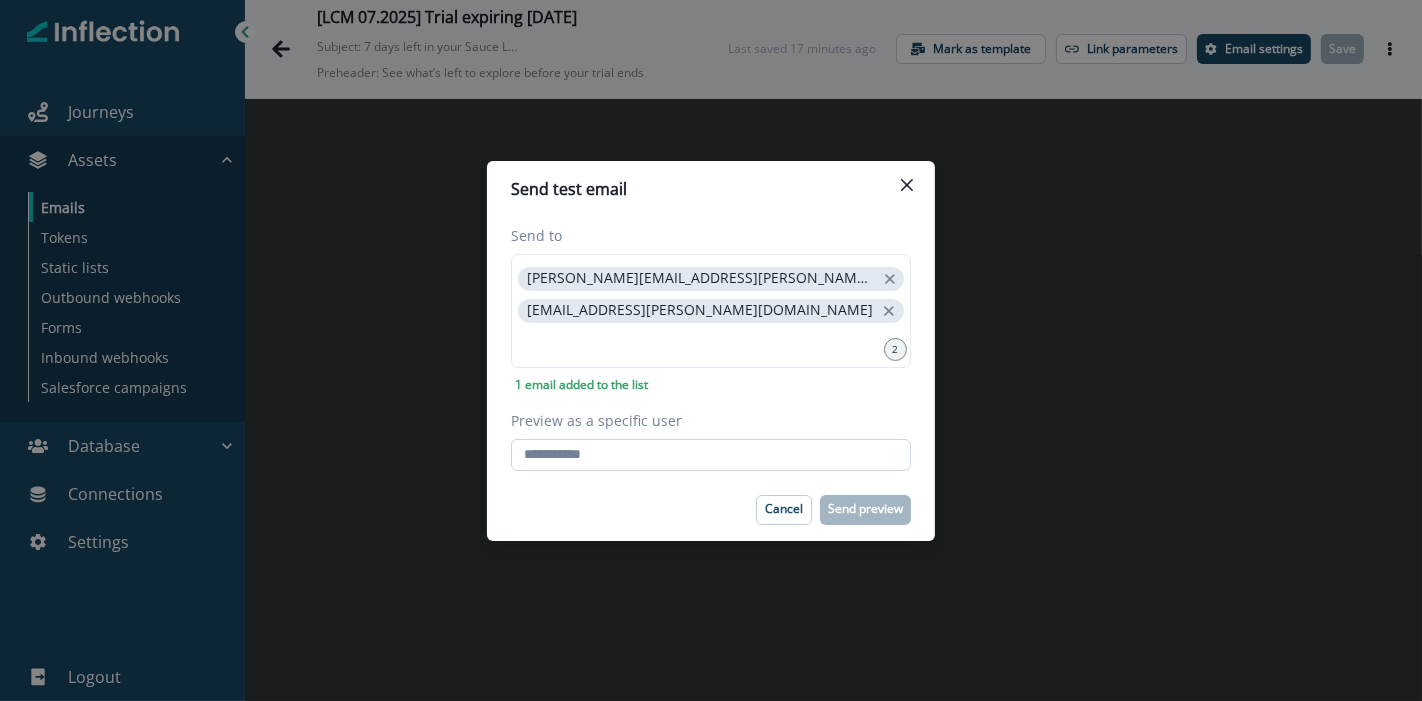 click on "Preview as a specific user" at bounding box center [711, 455] 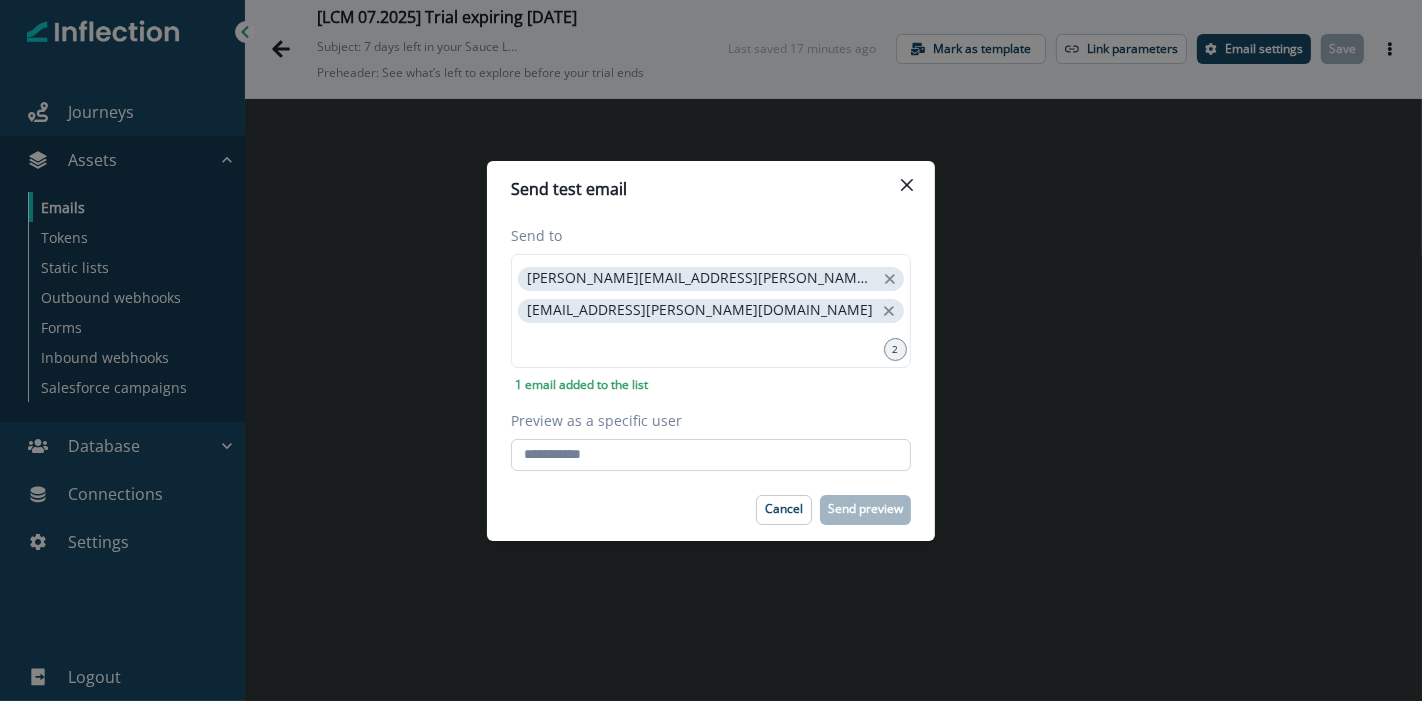 type on "**********" 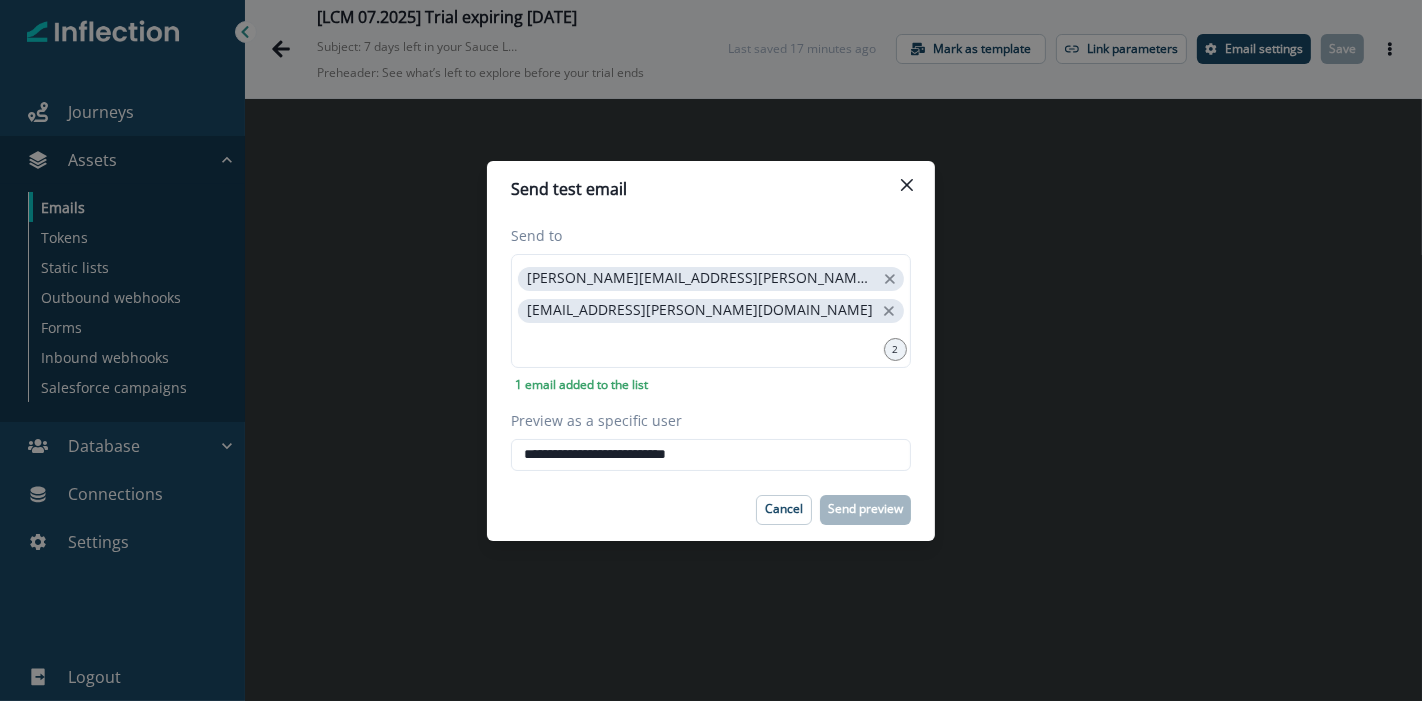 click on "**********" at bounding box center (711, 348) 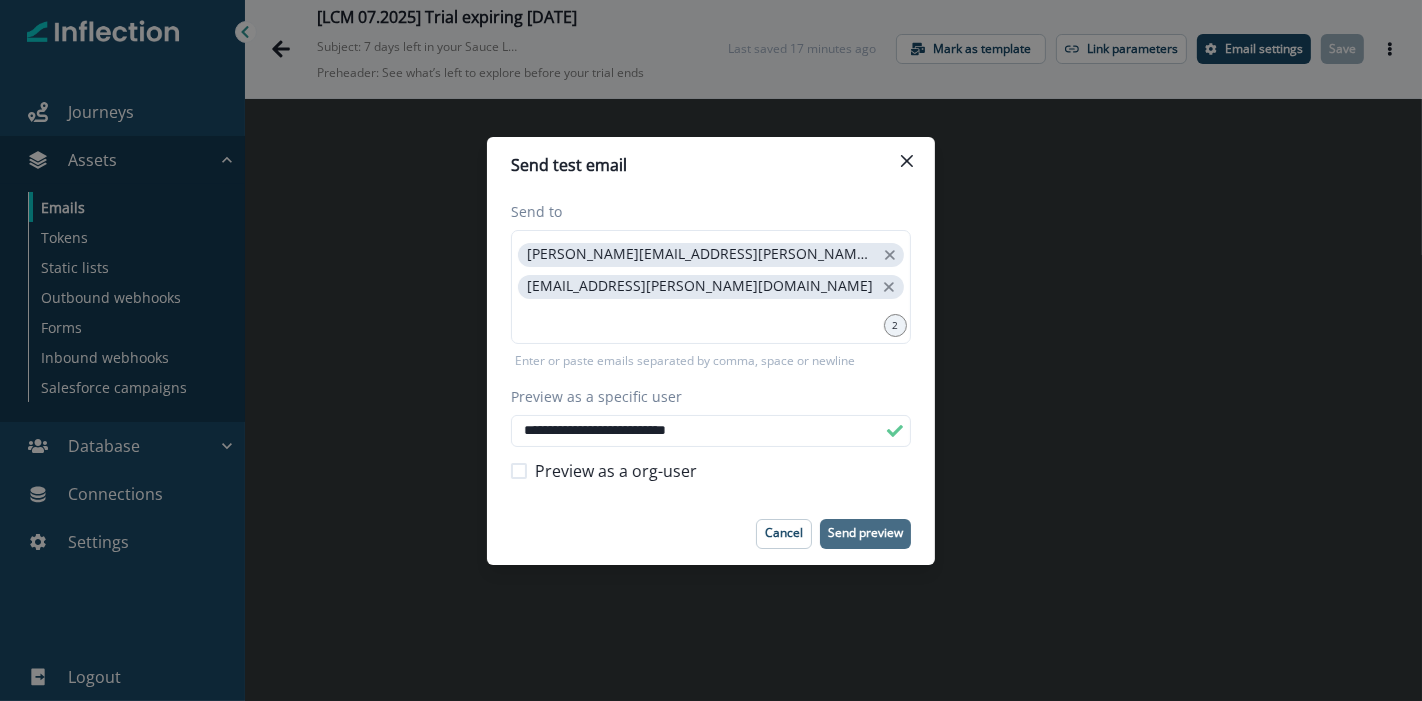 click on "Send preview" at bounding box center (865, 534) 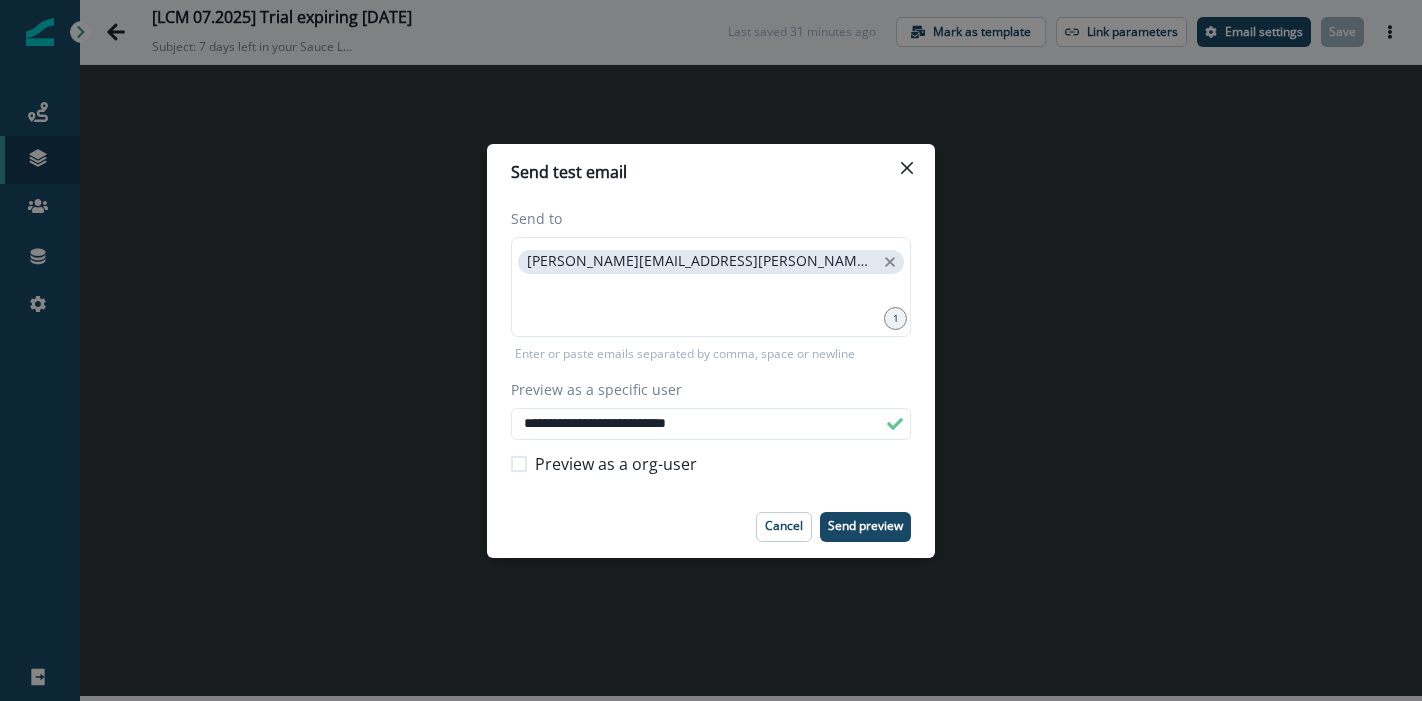 scroll, scrollTop: 0, scrollLeft: 0, axis: both 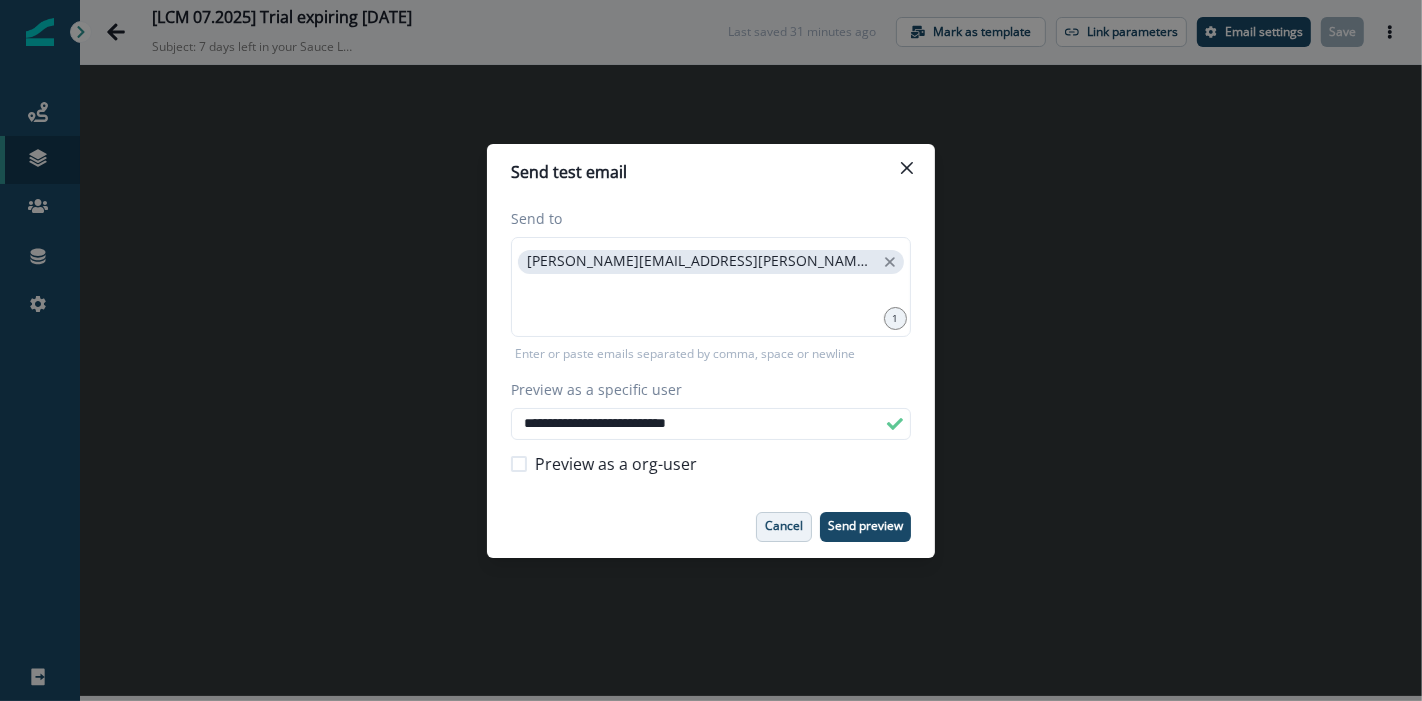 click on "Cancel" at bounding box center [784, 527] 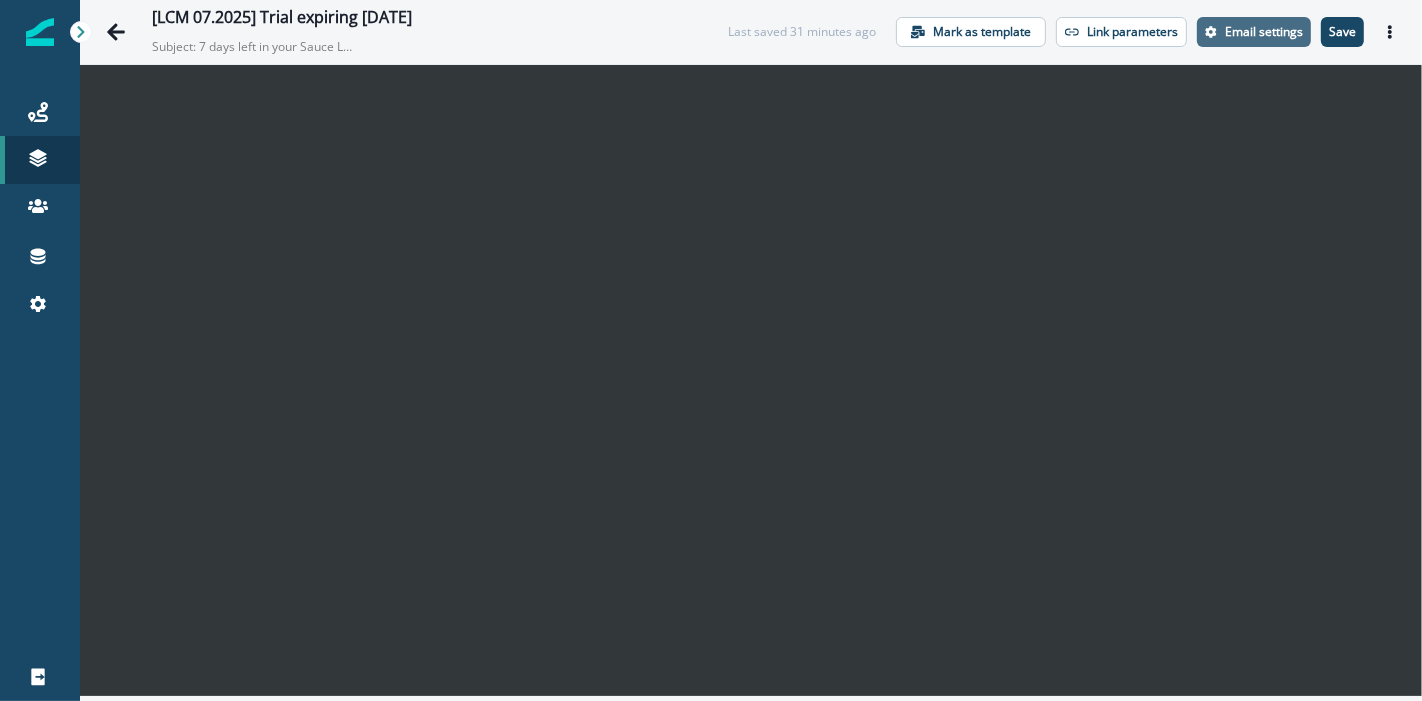 click on "Email settings" at bounding box center (1254, 32) 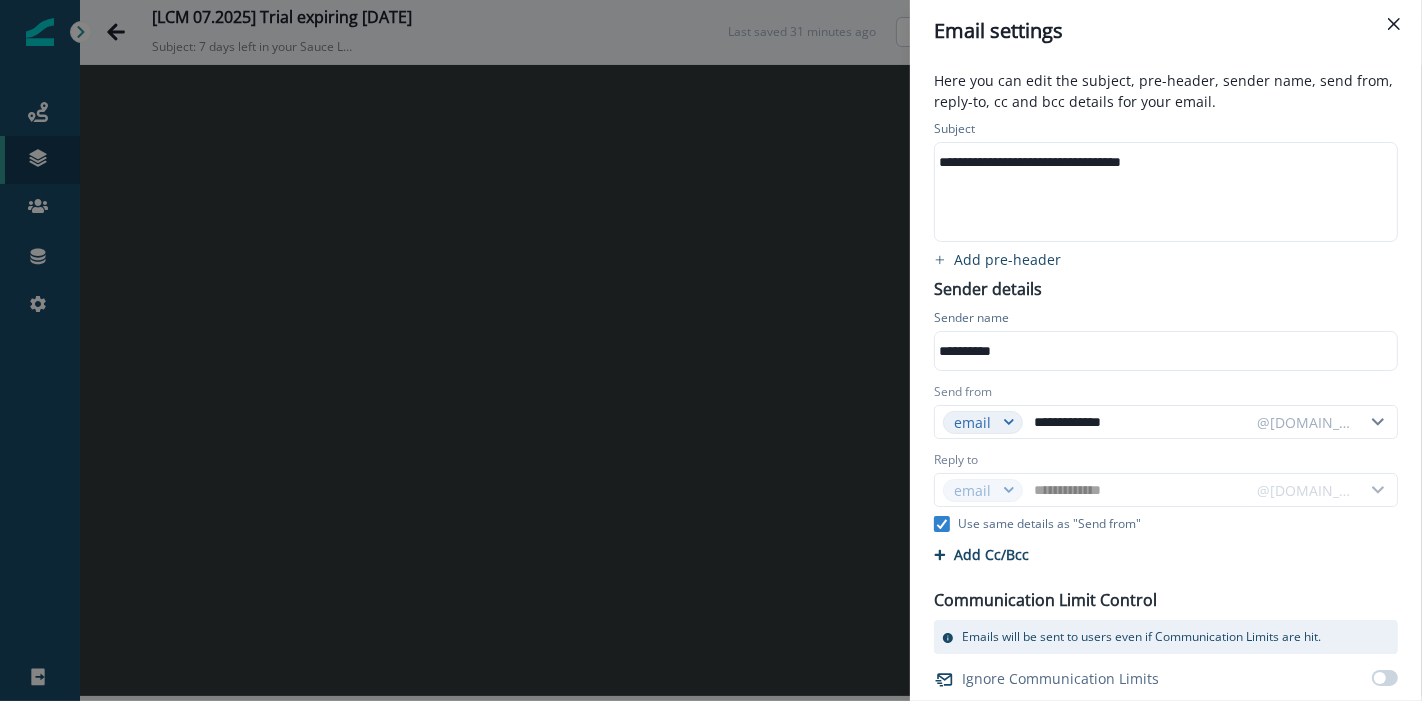 click on "Email settings" at bounding box center (1166, 31) 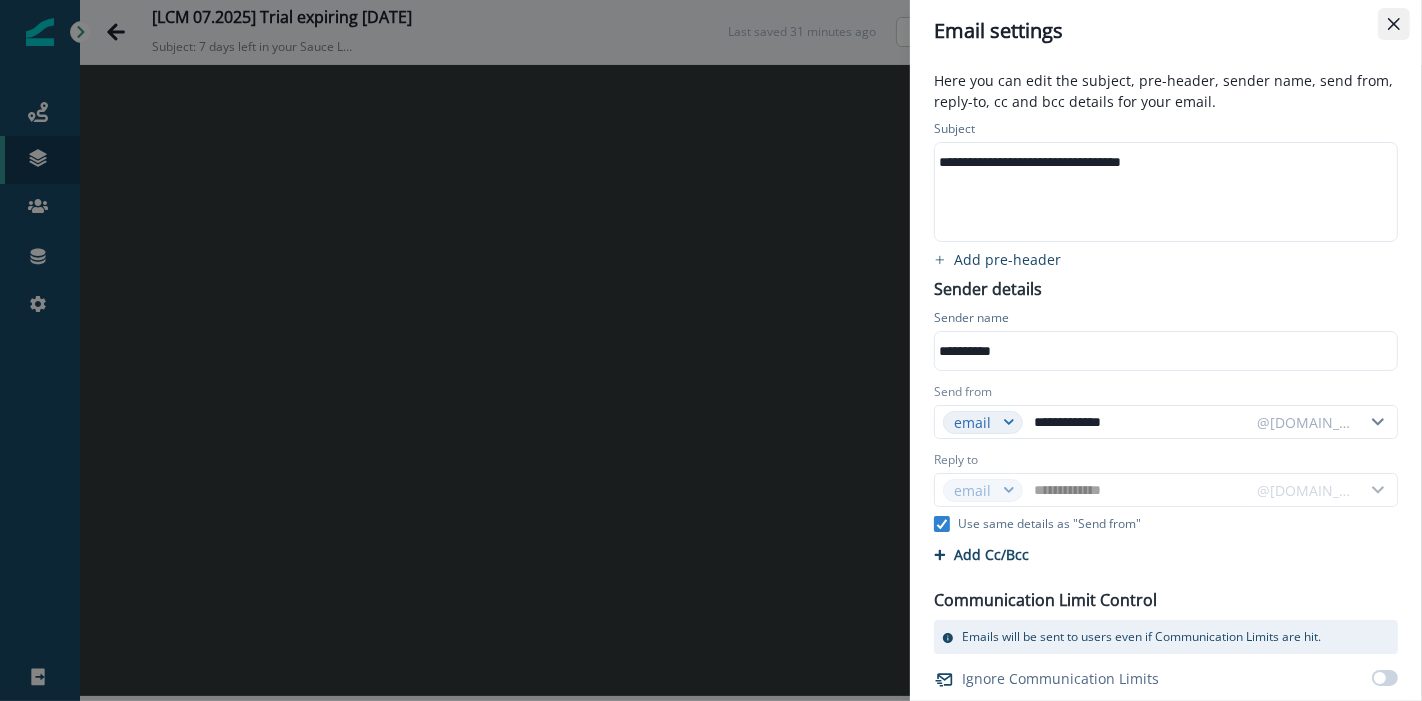 click 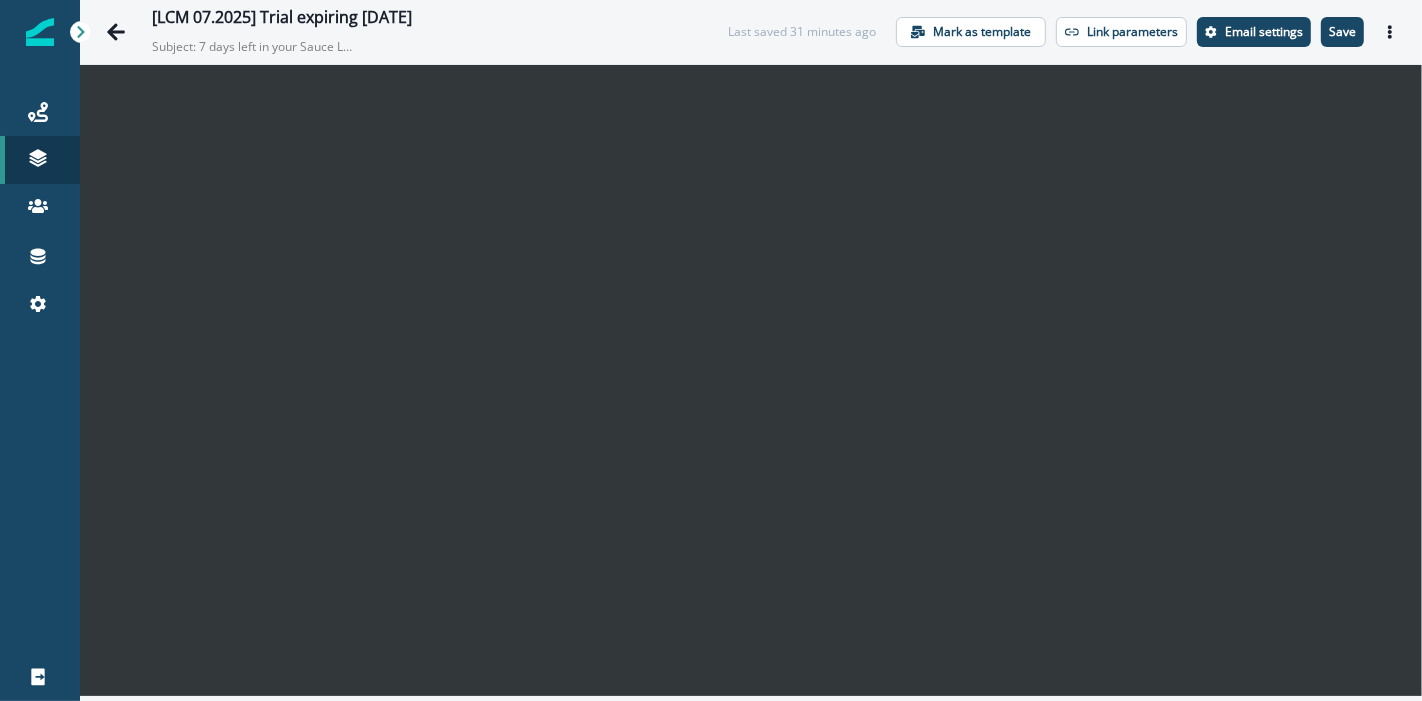 click on "[LCM 07.2025] Trial expiring in 1 week Subject: 7 days left in your Sauce Labs trial Last saved 31 minutes ago Mark as template Link parameters Email settings Save Preview Export html Send test email" at bounding box center (751, 32) 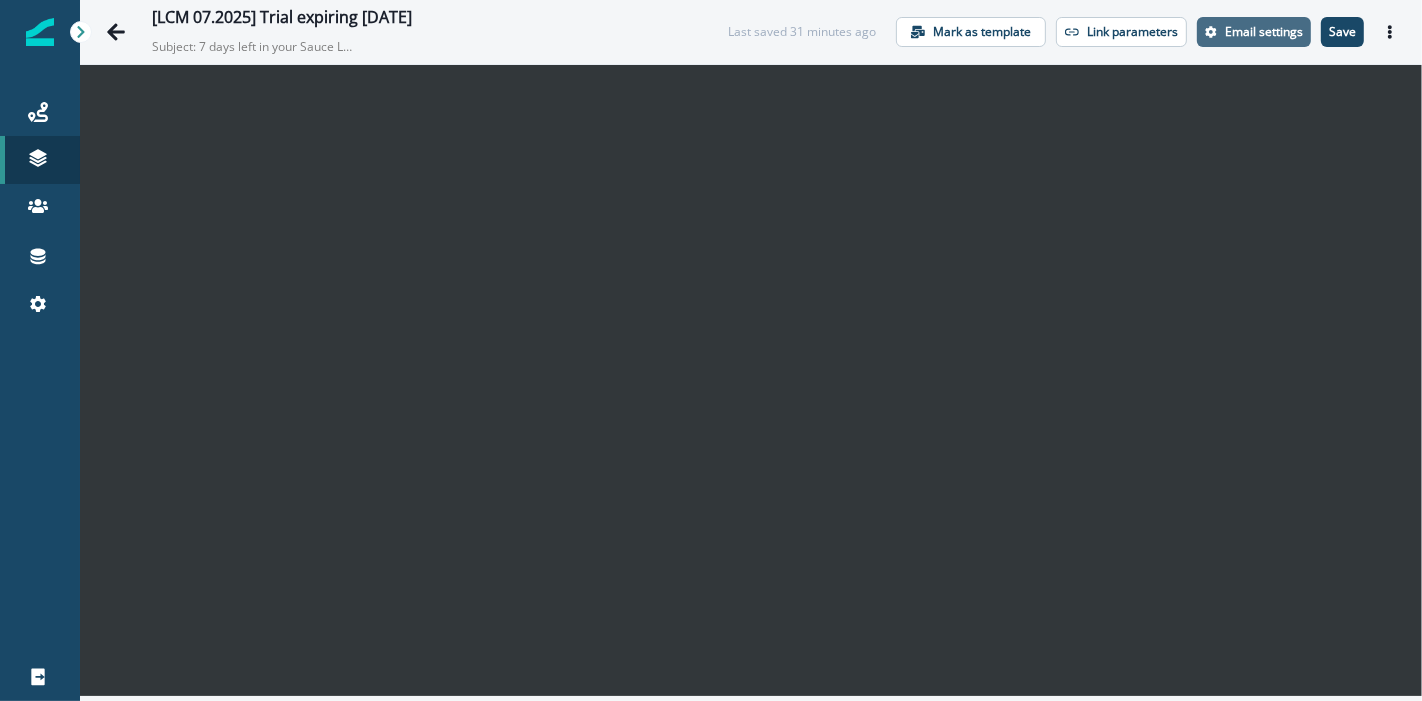 click on "Email settings" at bounding box center [1264, 32] 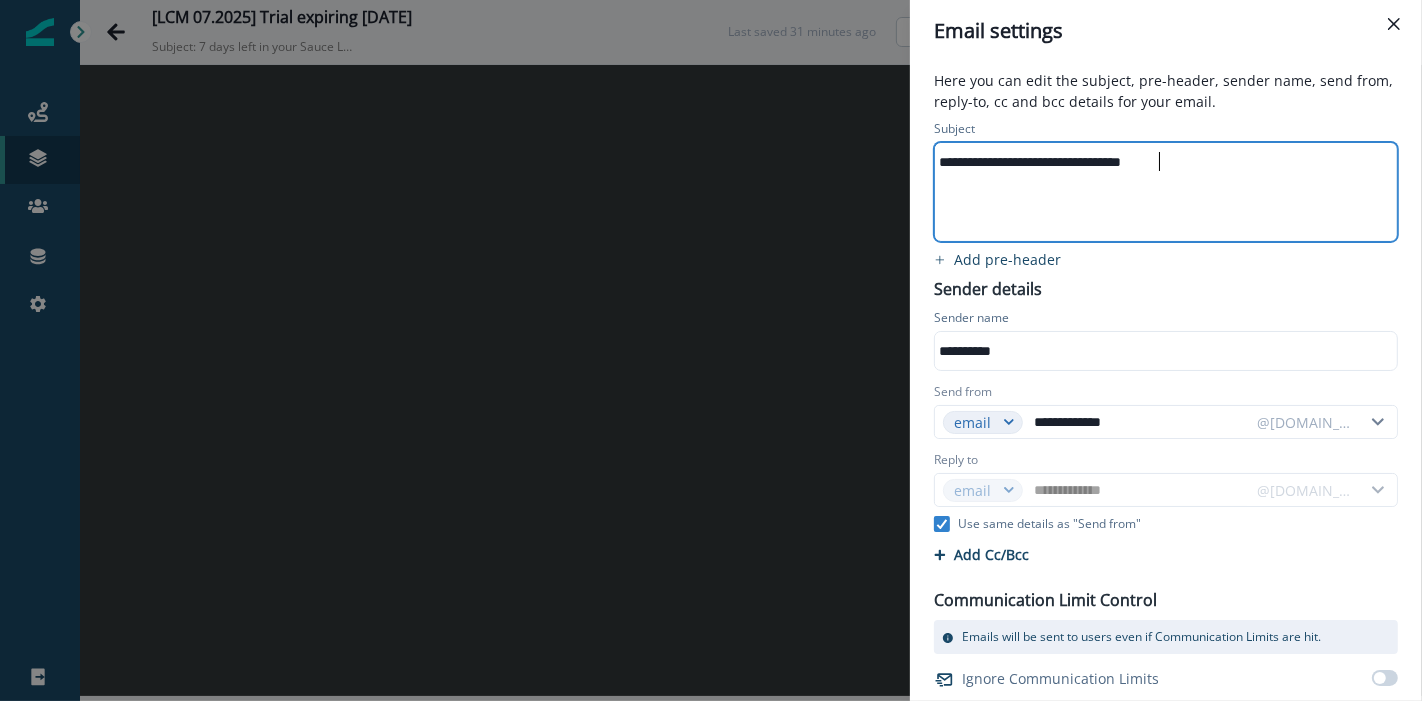 click on "**********" at bounding box center [1164, 192] 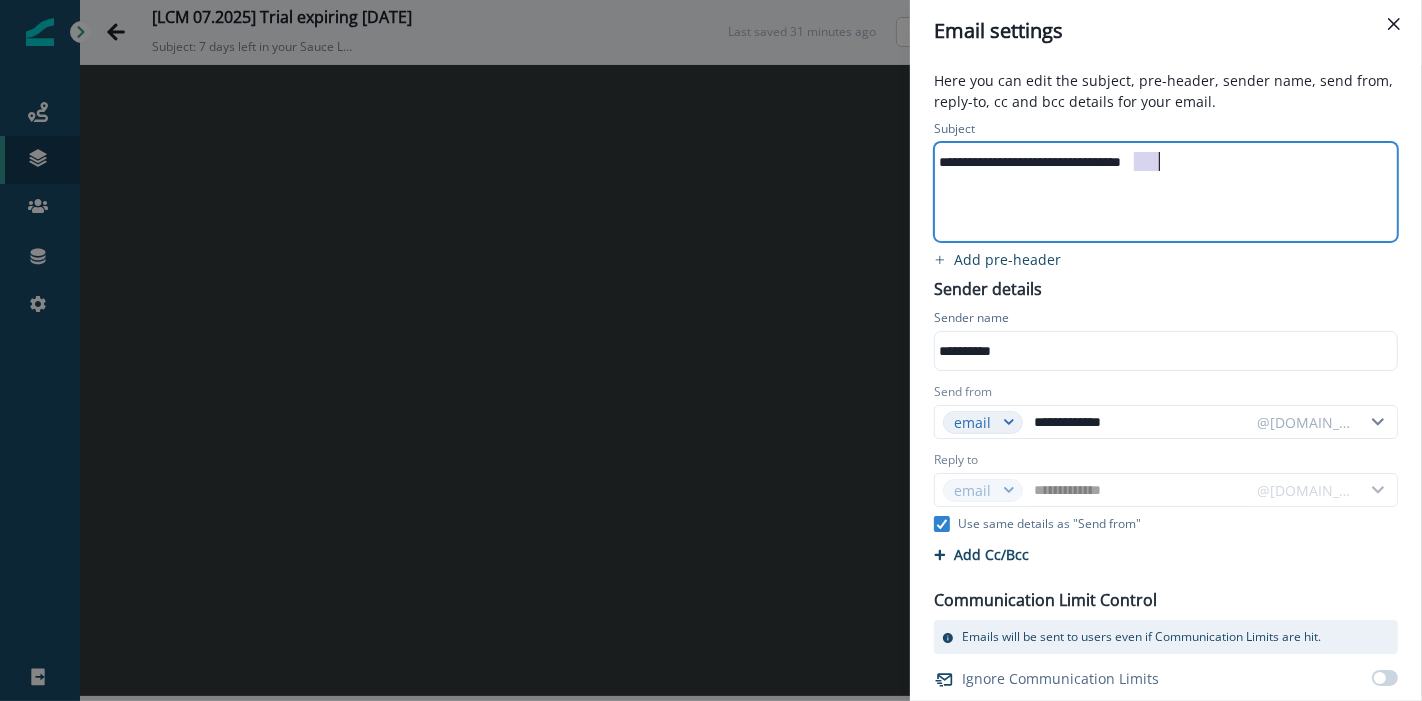 click on "**********" at bounding box center [1164, 192] 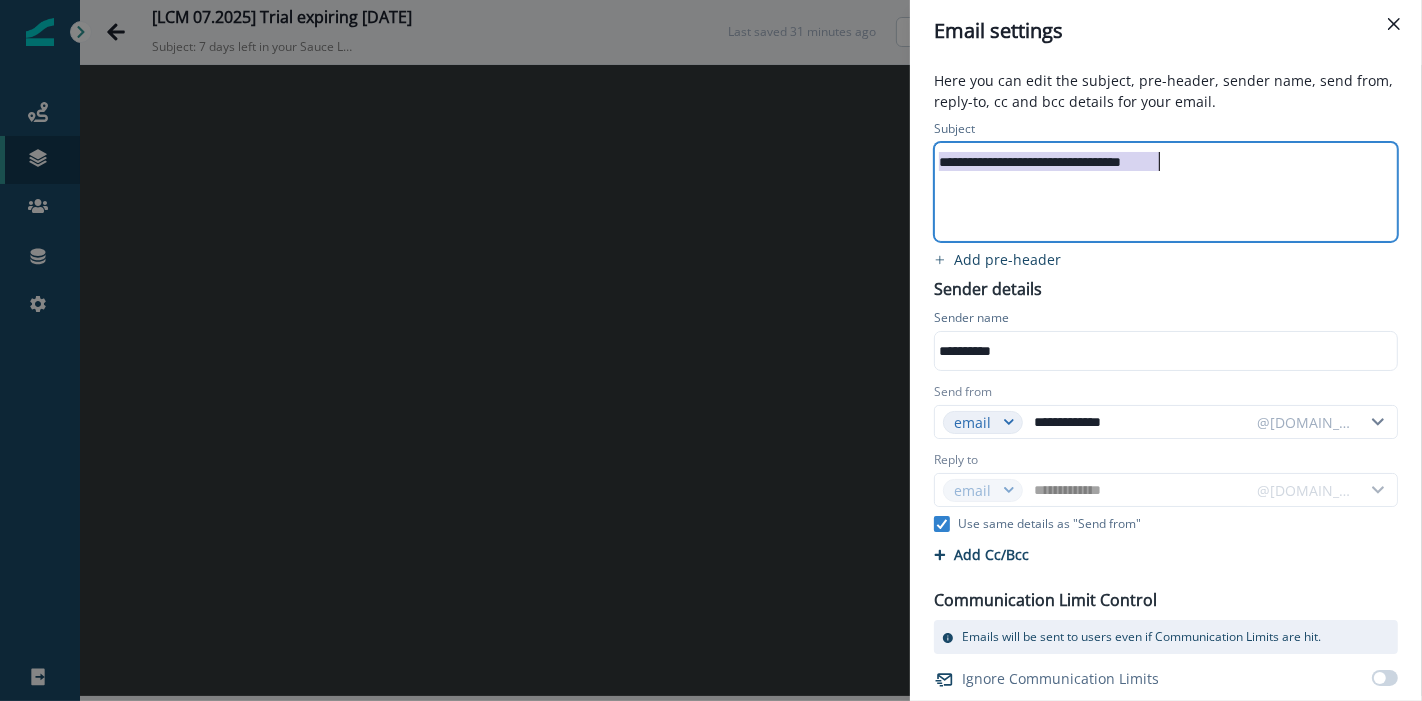 click on "**********" at bounding box center (1164, 192) 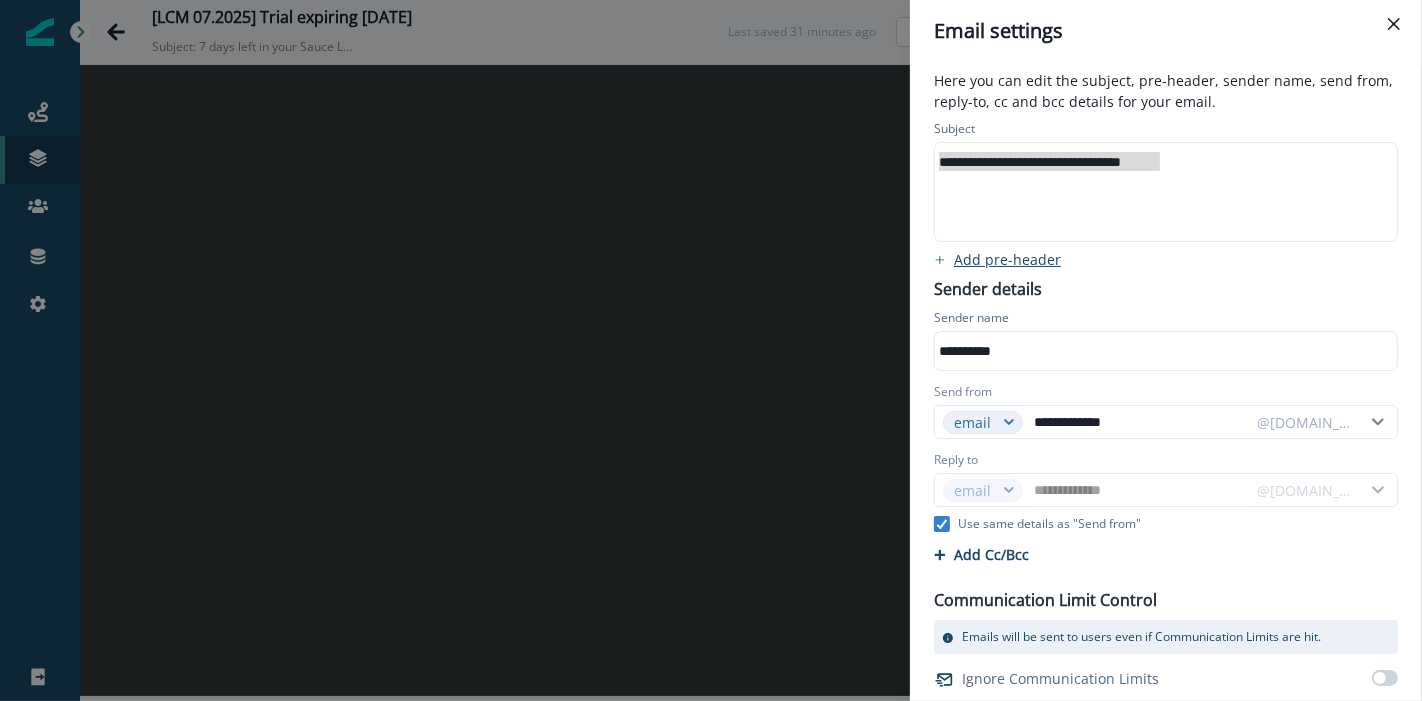 click on "Add pre-header" at bounding box center [1007, 259] 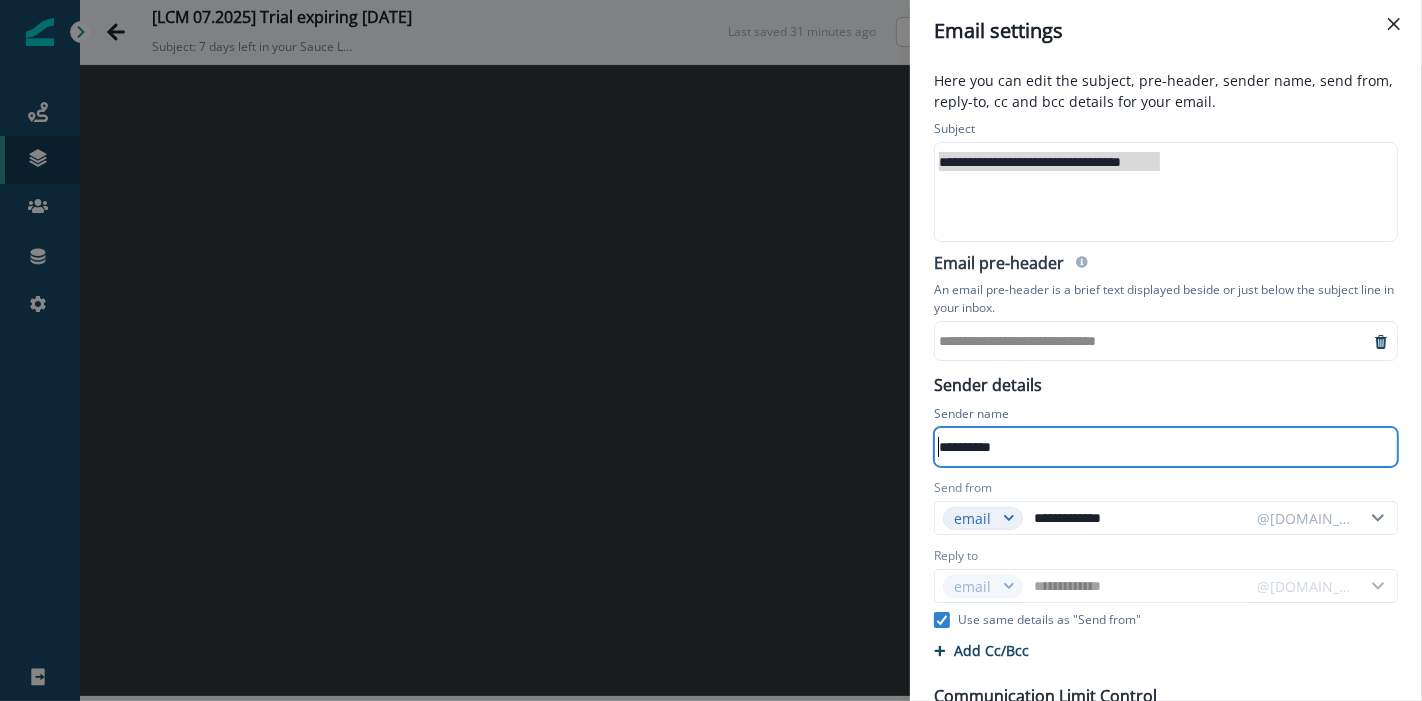 click on "**********" at bounding box center [1152, 341] 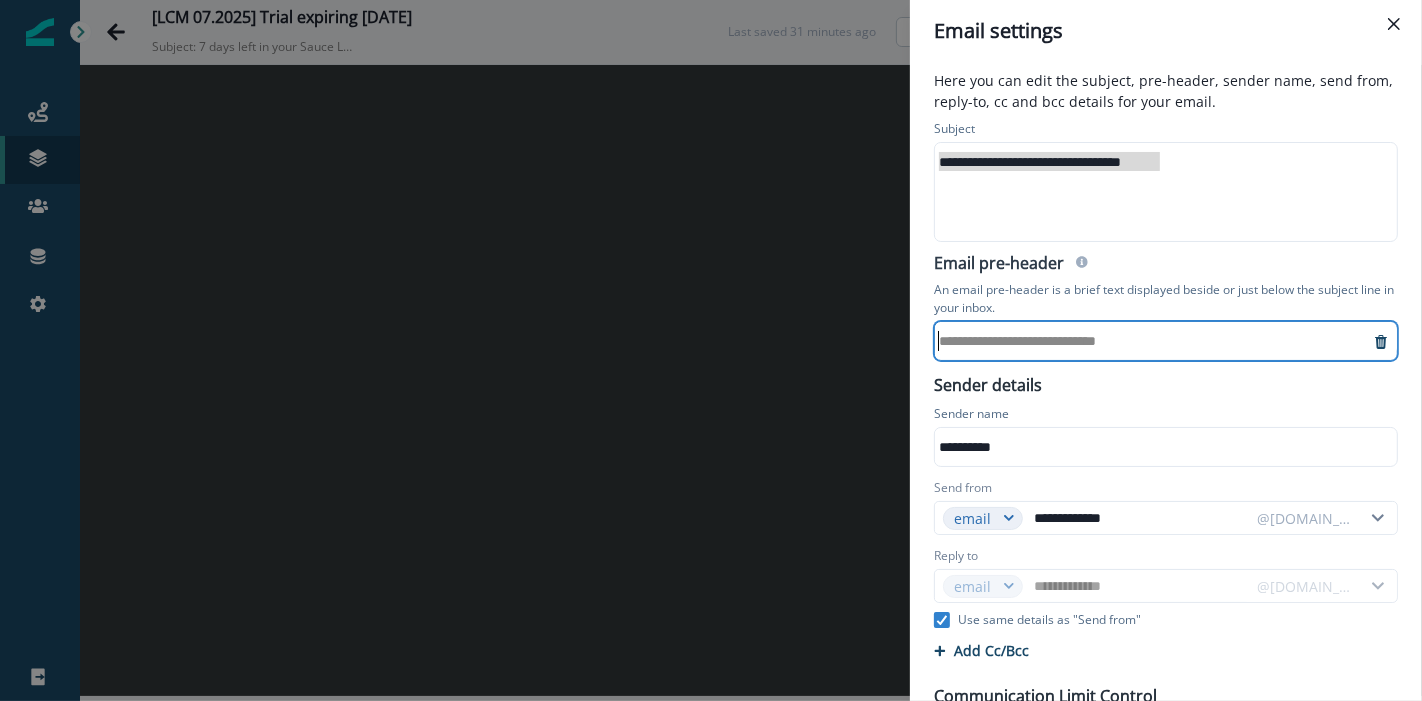 click on "**********" at bounding box center [711, 350] 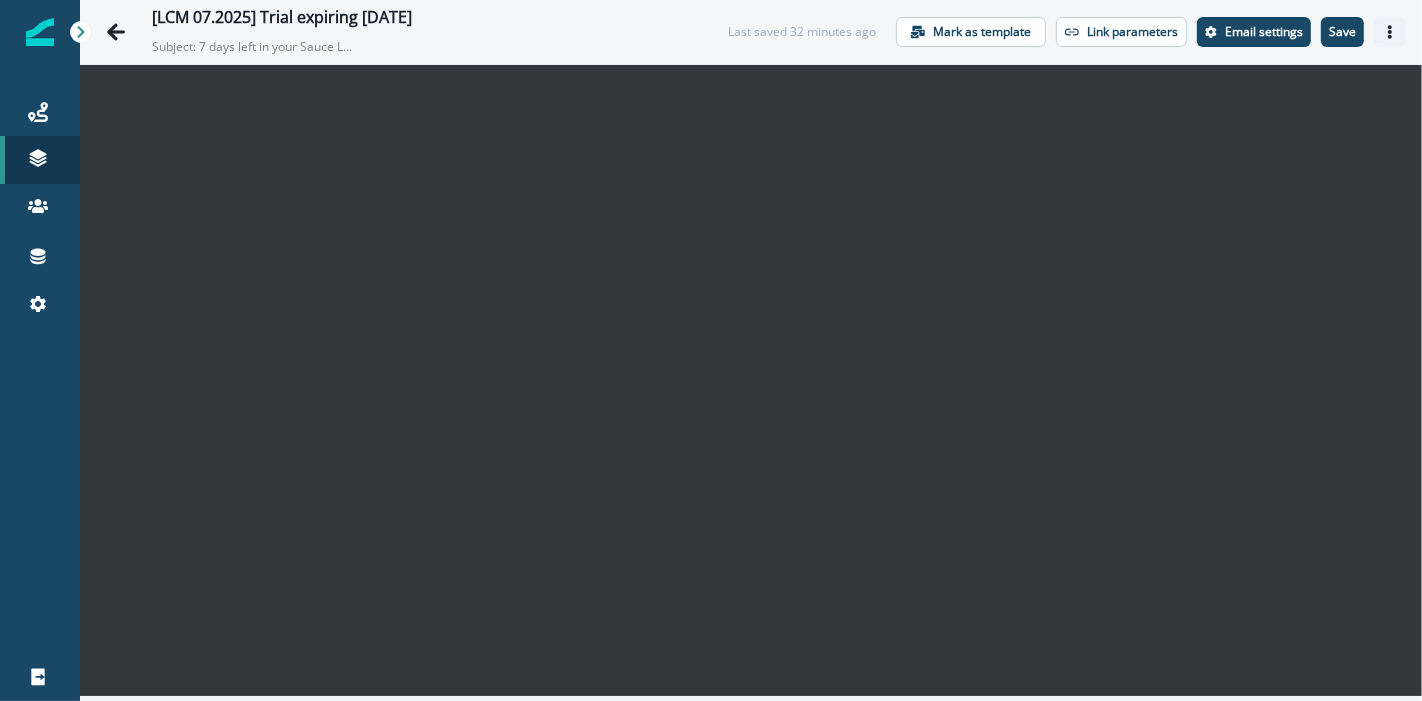 click at bounding box center [1390, 32] 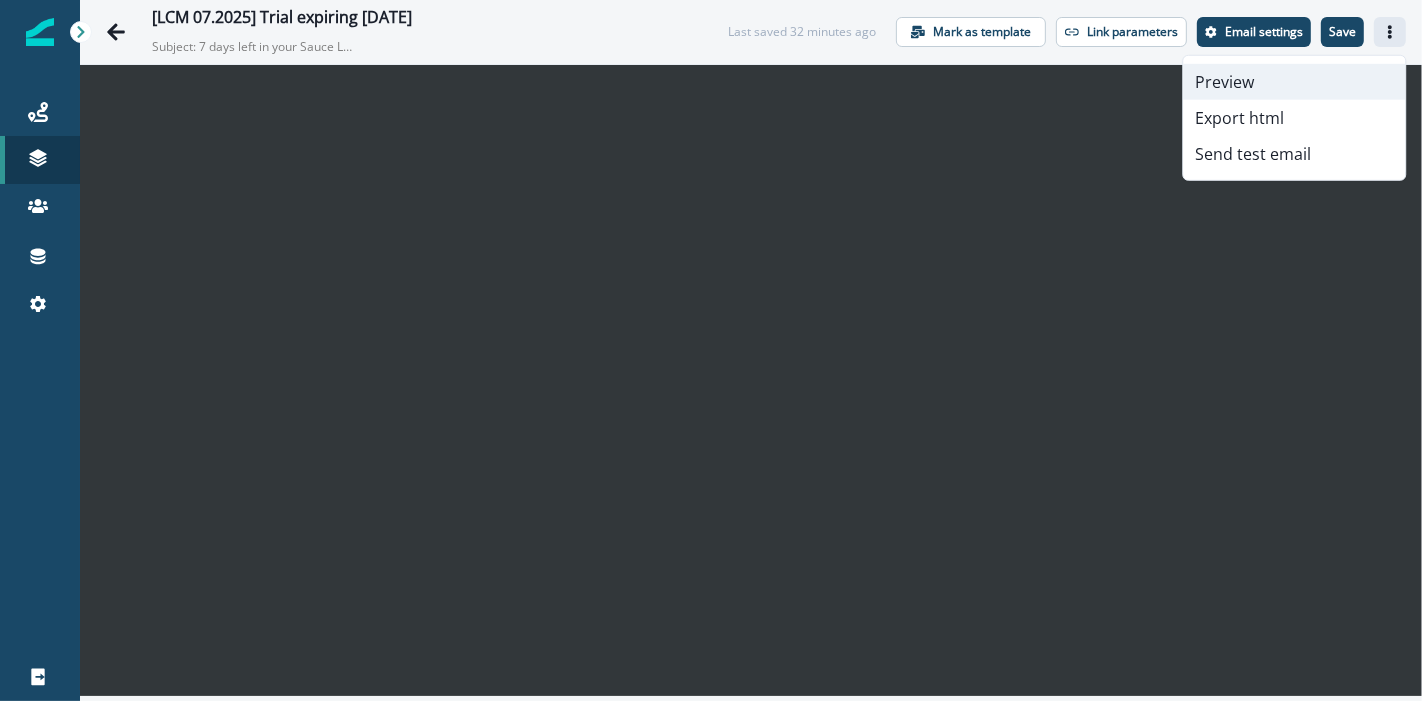 click on "Preview" at bounding box center [1294, 82] 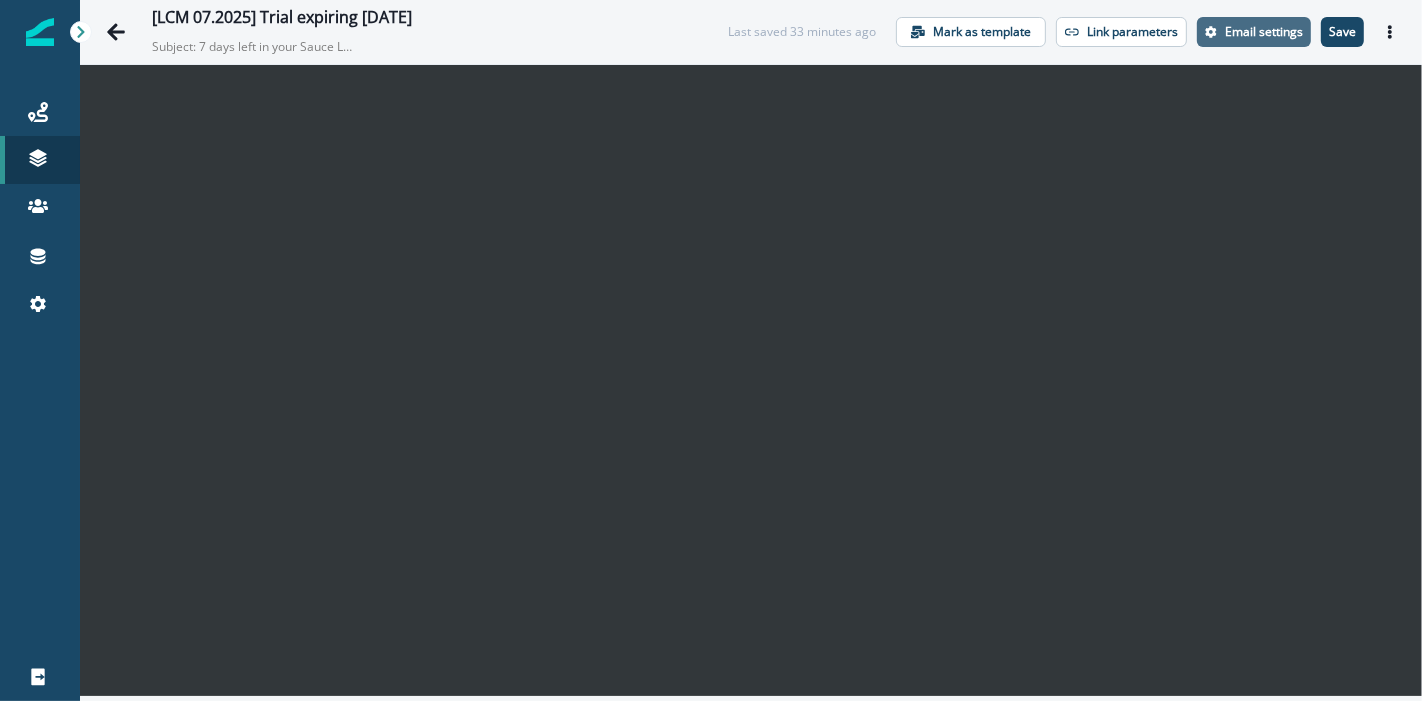 click on "Email settings" at bounding box center [1254, 32] 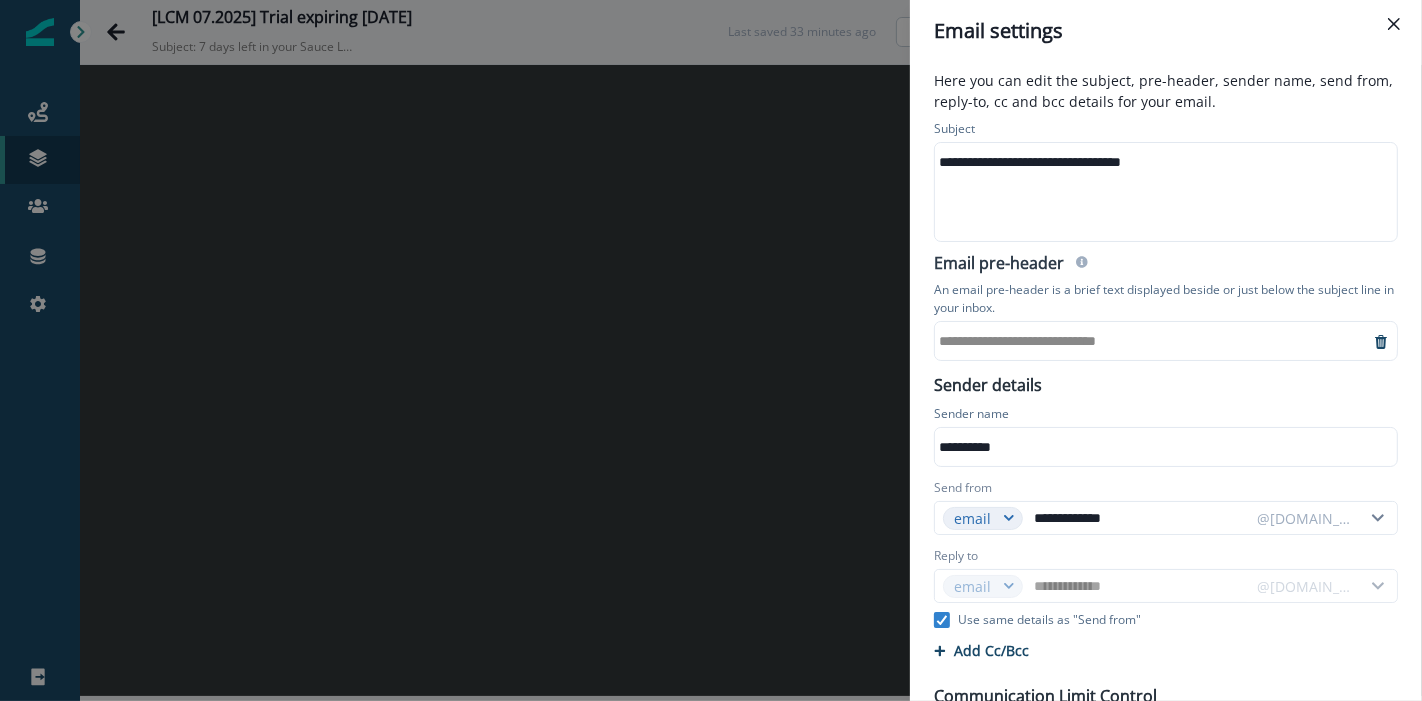 click on "**********" at bounding box center [1152, 341] 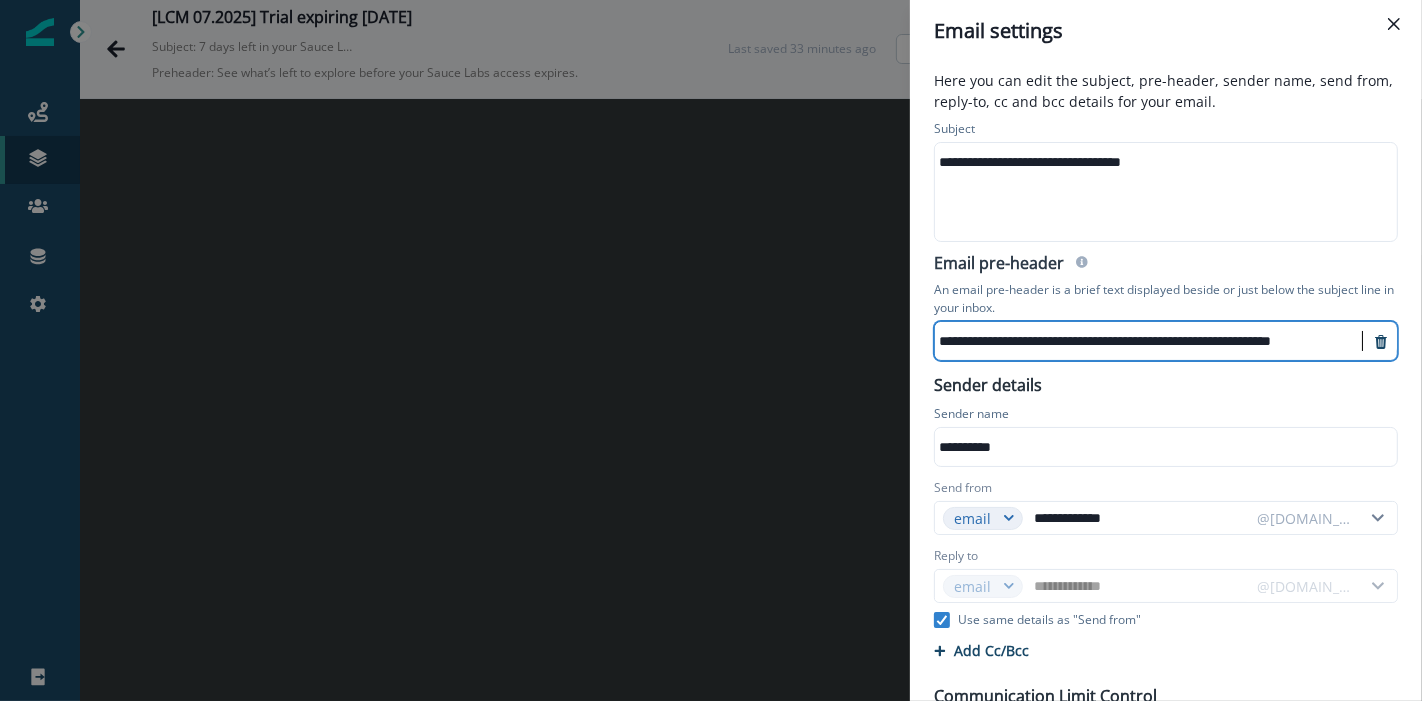 scroll, scrollTop: 12, scrollLeft: 28, axis: both 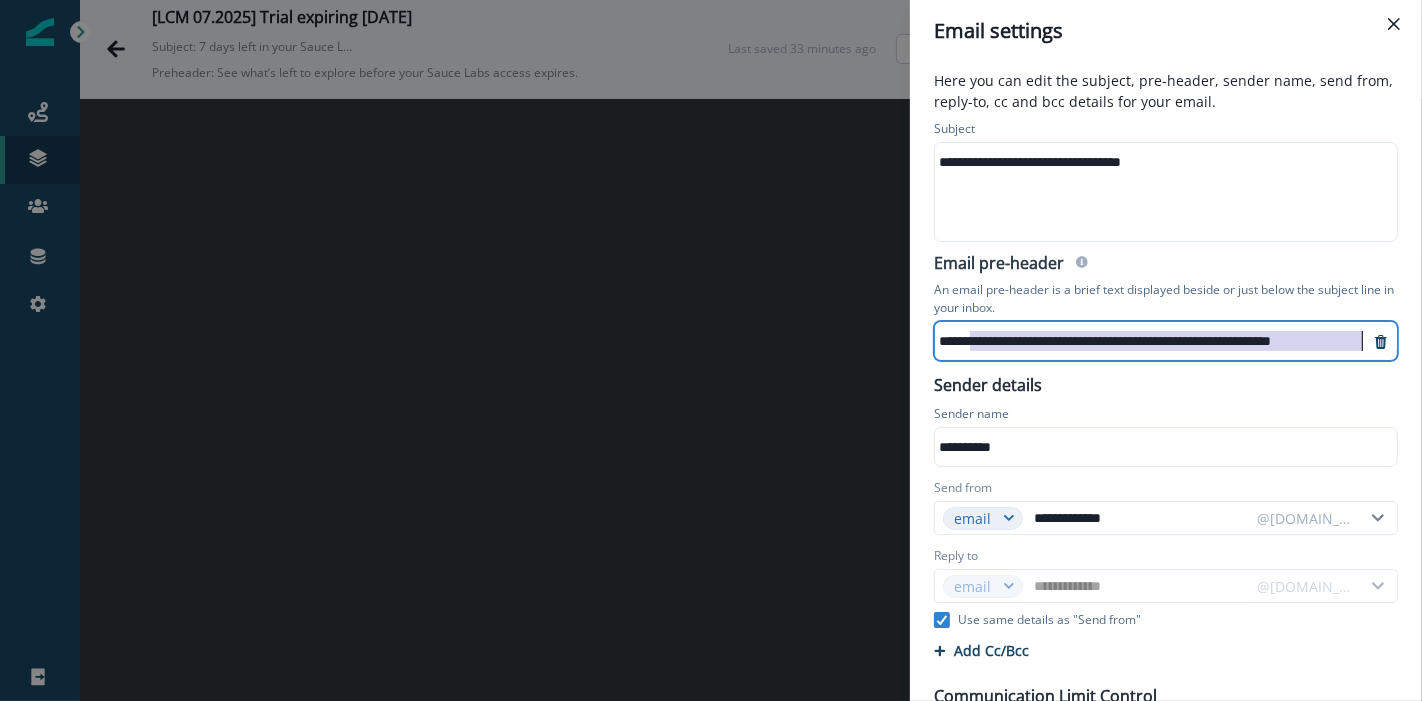 drag, startPoint x: 975, startPoint y: 338, endPoint x: 890, endPoint y: 364, distance: 88.88757 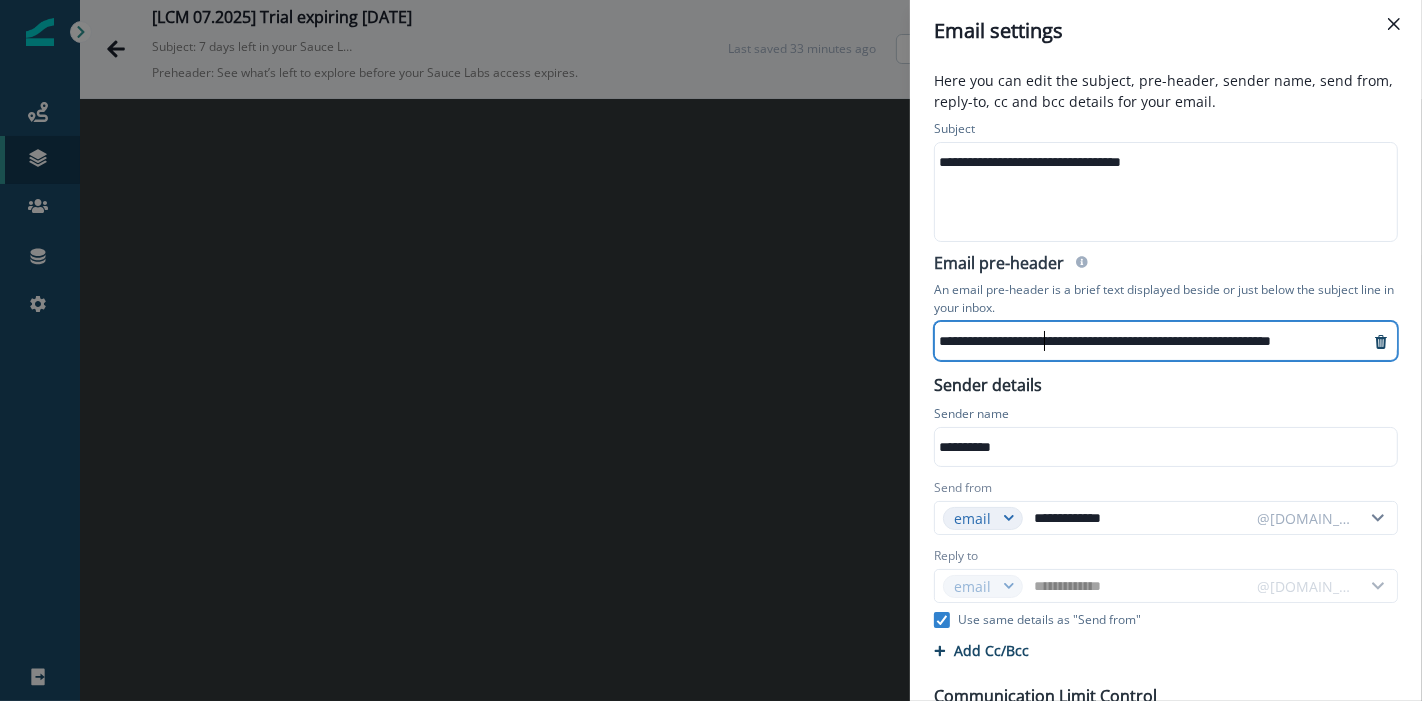 click on "**********" at bounding box center [1150, 341] 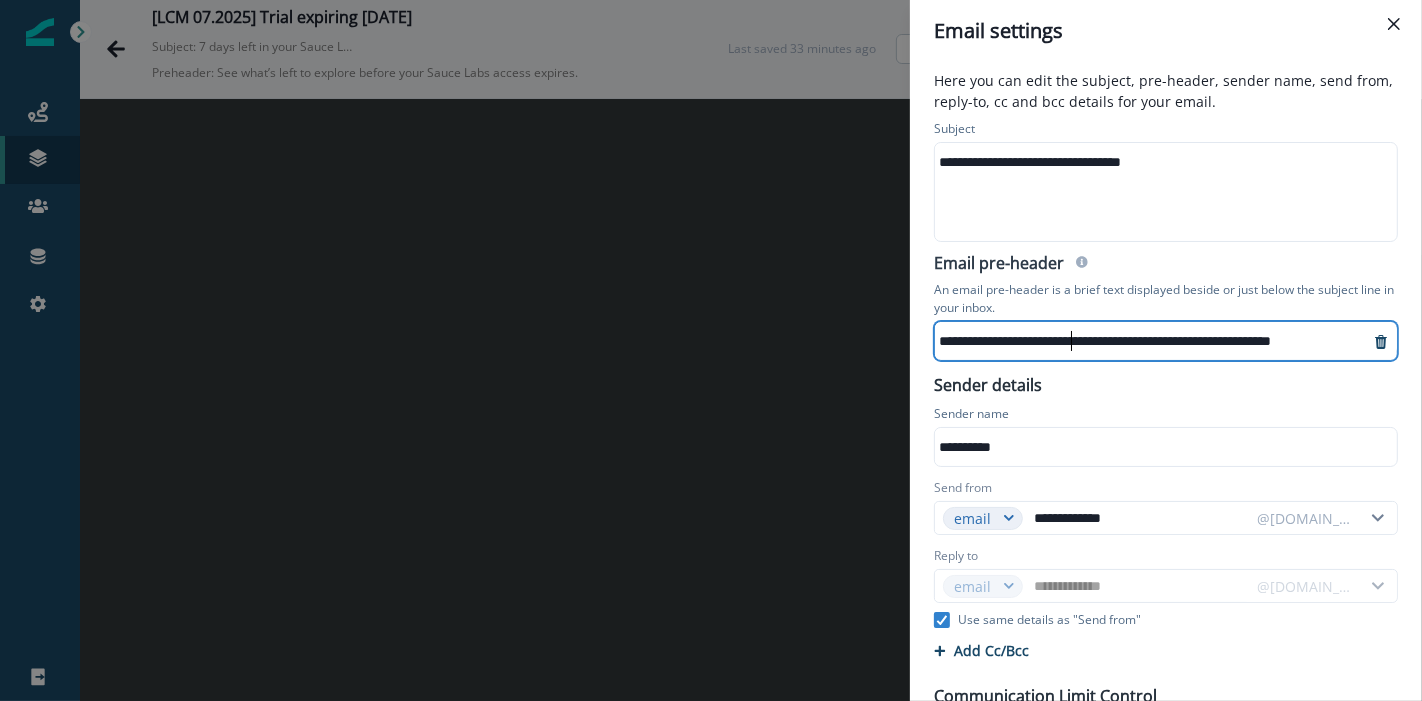scroll, scrollTop: 12, scrollLeft: 28, axis: both 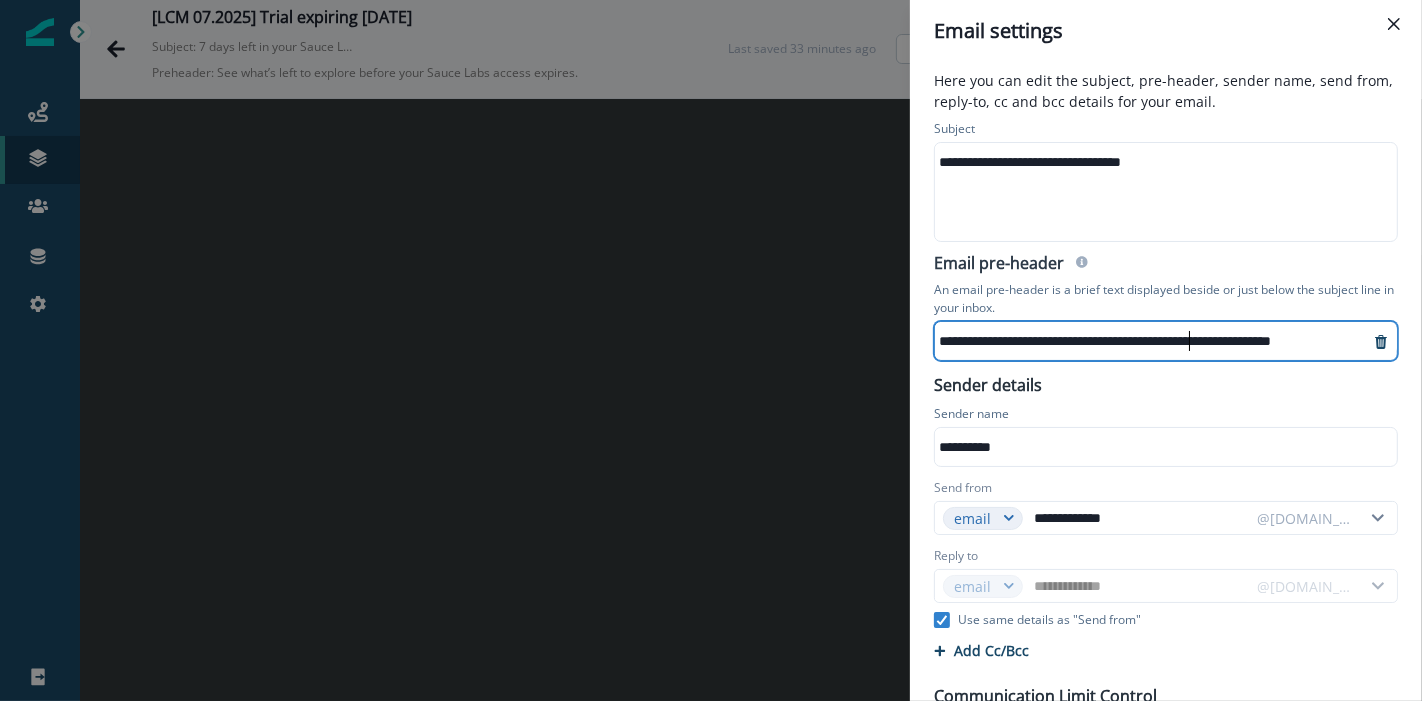 click on "**********" at bounding box center [1150, 341] 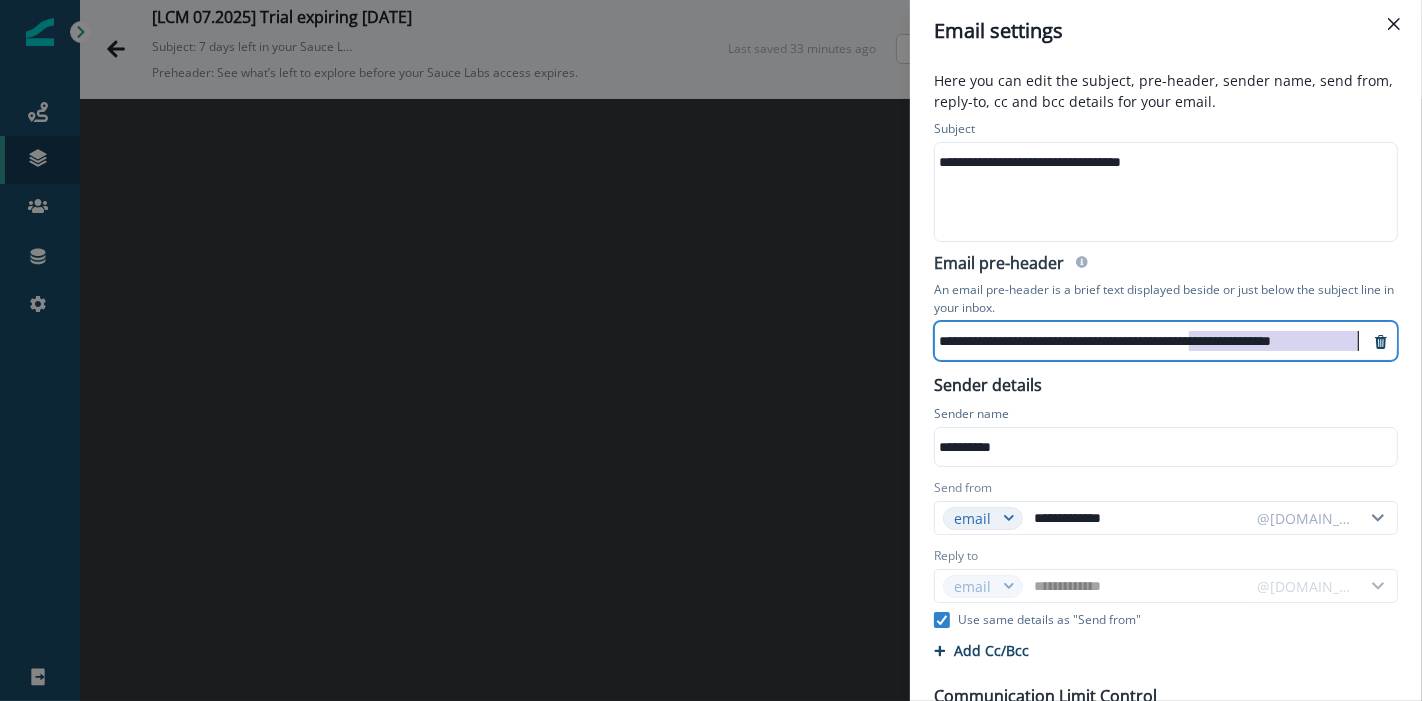 scroll, scrollTop: 3, scrollLeft: 28, axis: both 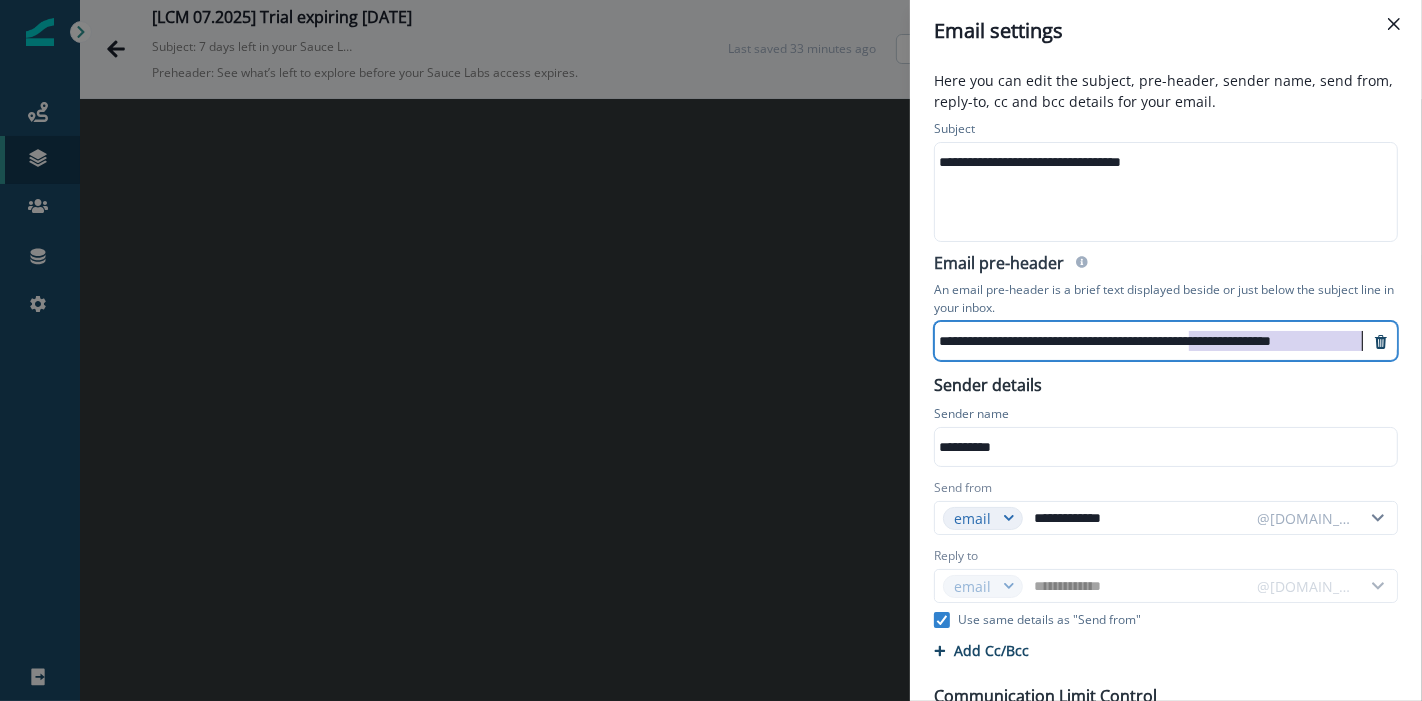 drag, startPoint x: 1161, startPoint y: 334, endPoint x: 1345, endPoint y: 334, distance: 184 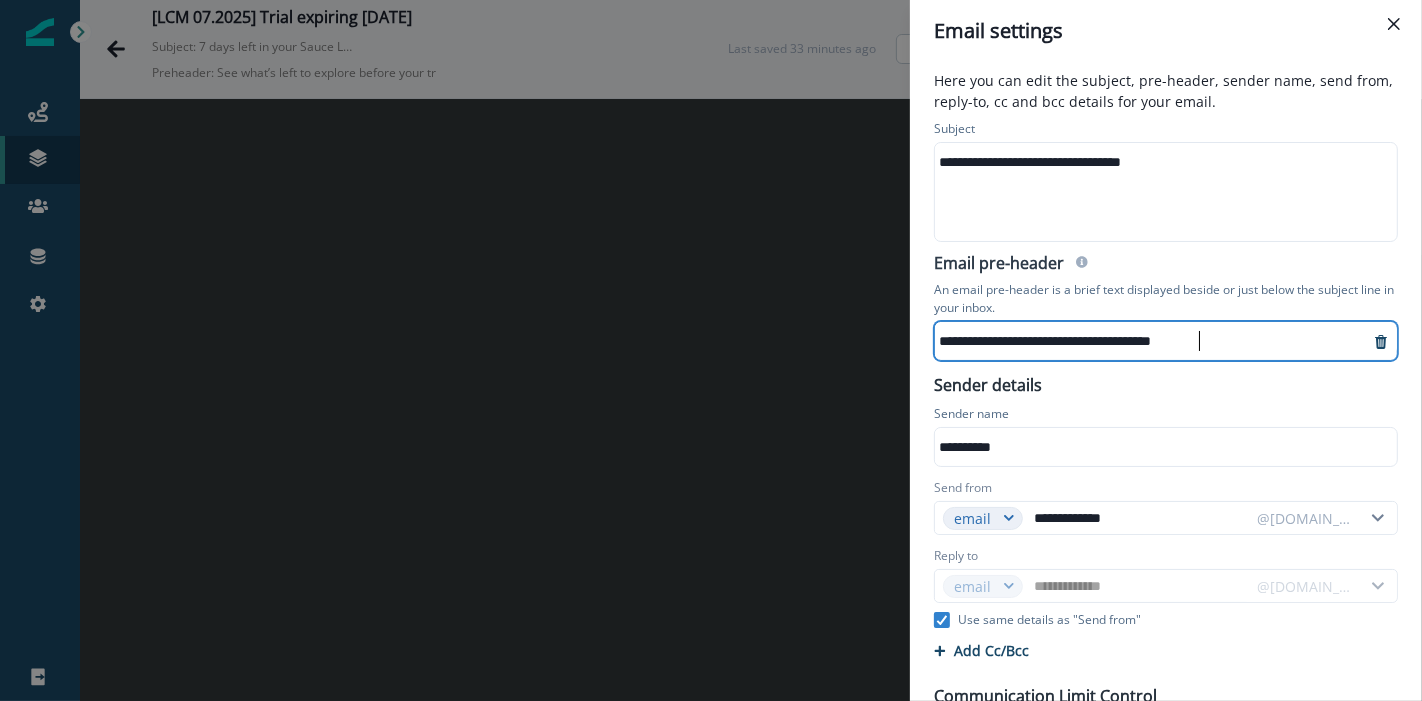 scroll, scrollTop: 0, scrollLeft: 0, axis: both 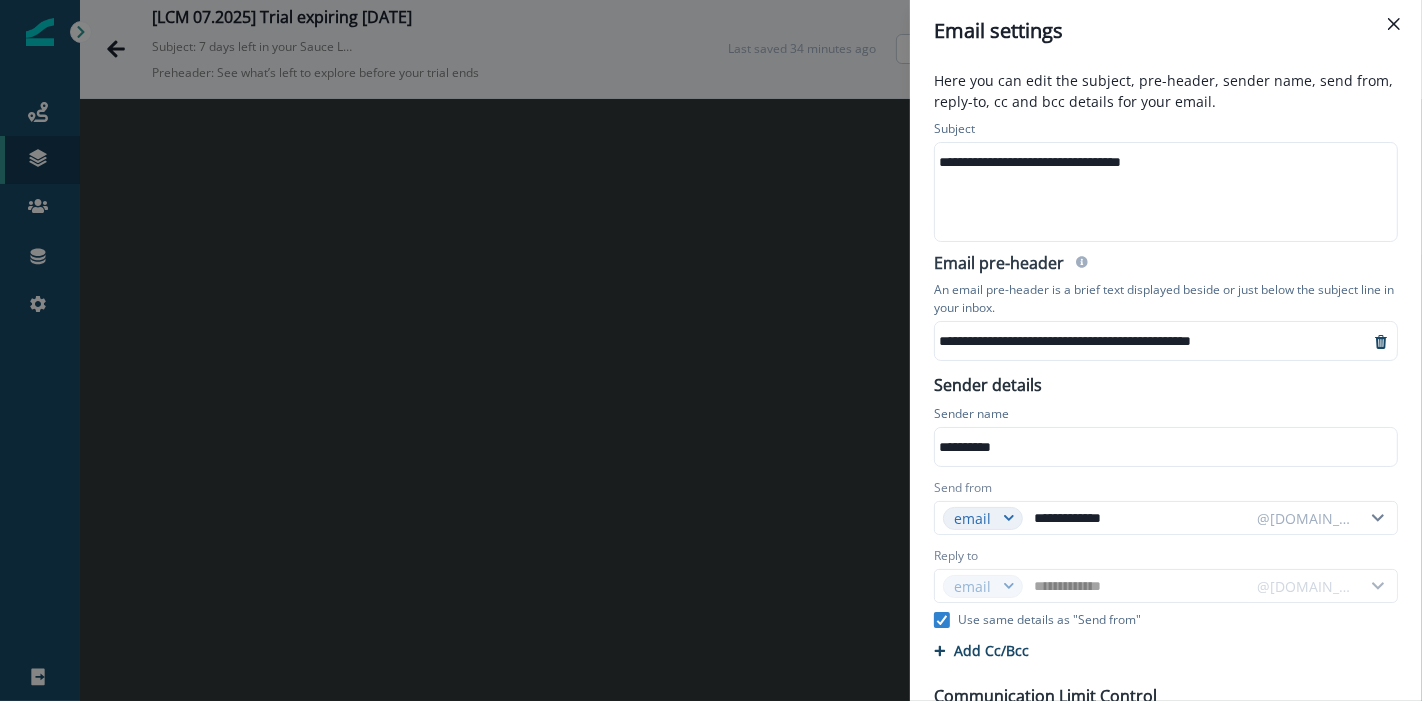 click on "An email pre-header is a brief text displayed beside or just below the subject line in your inbox." at bounding box center (1166, 299) 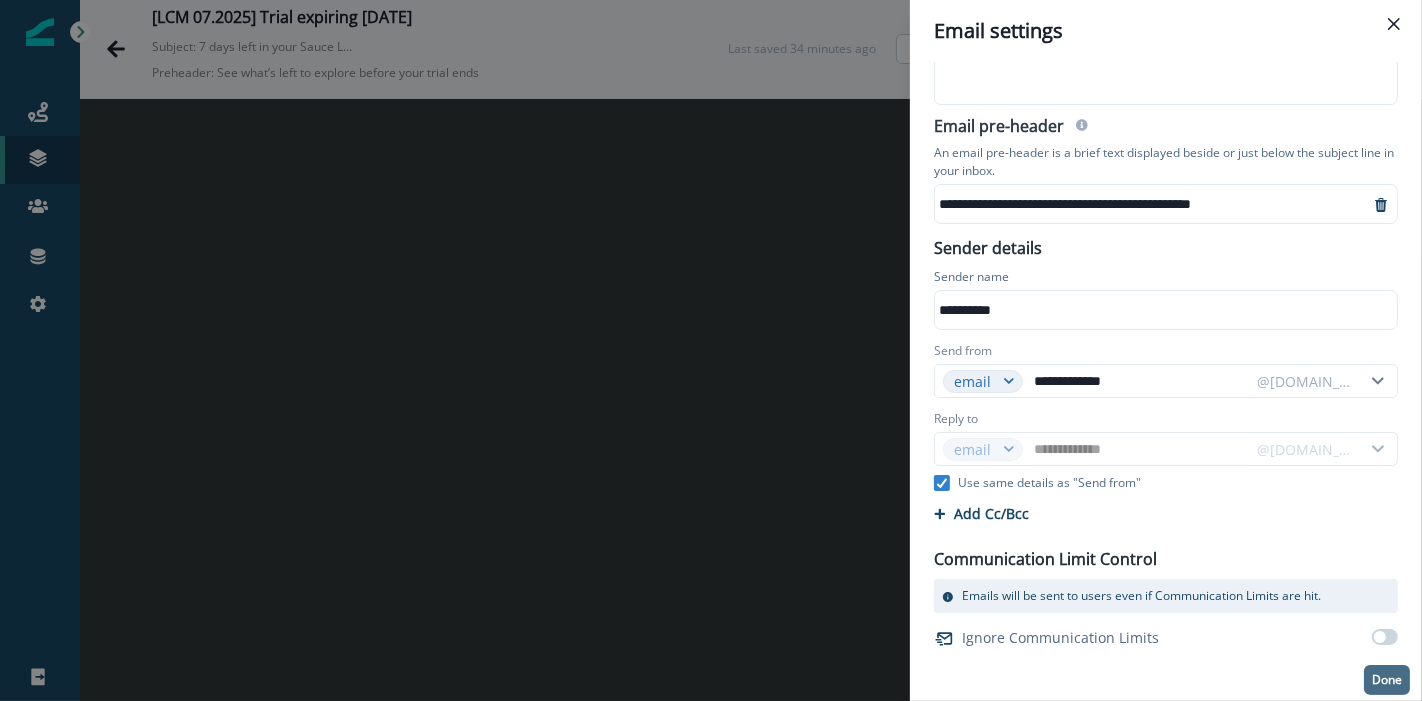 click on "Done" at bounding box center (1387, 680) 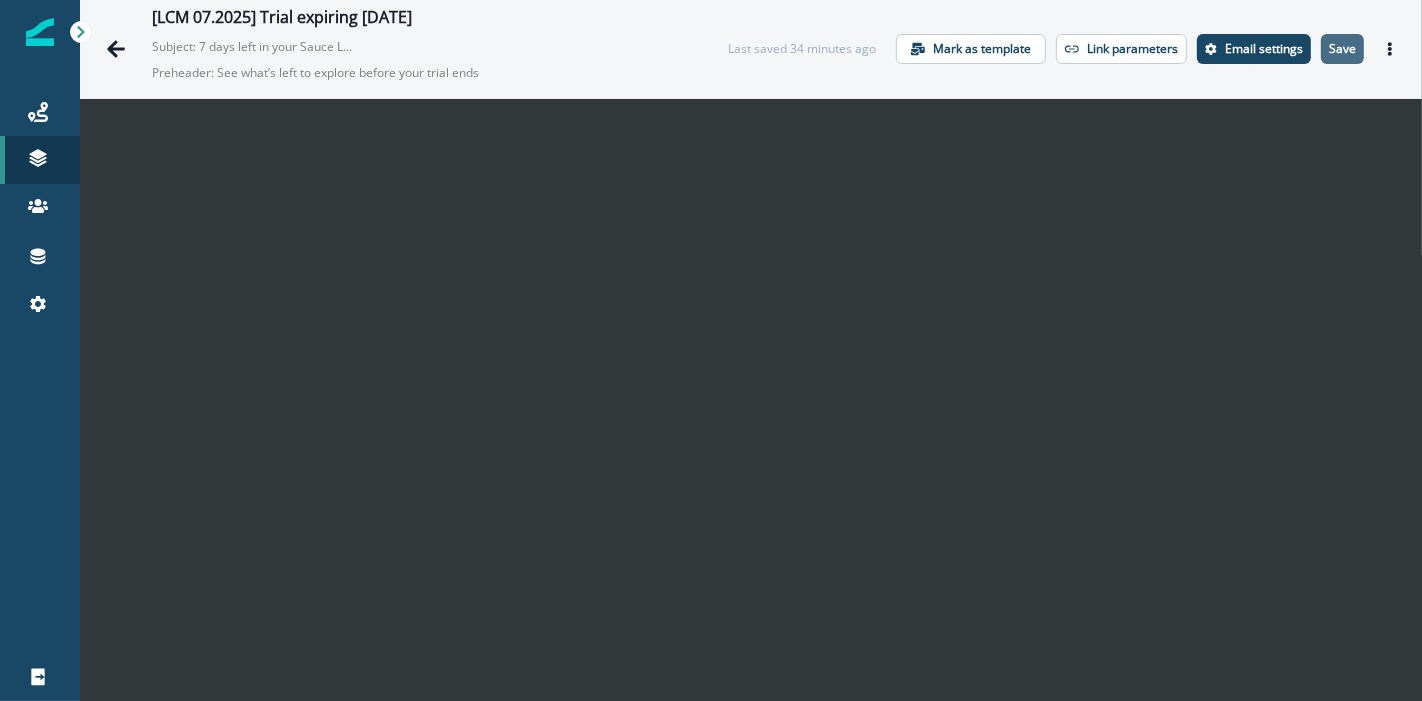 click on "Save" at bounding box center (1342, 49) 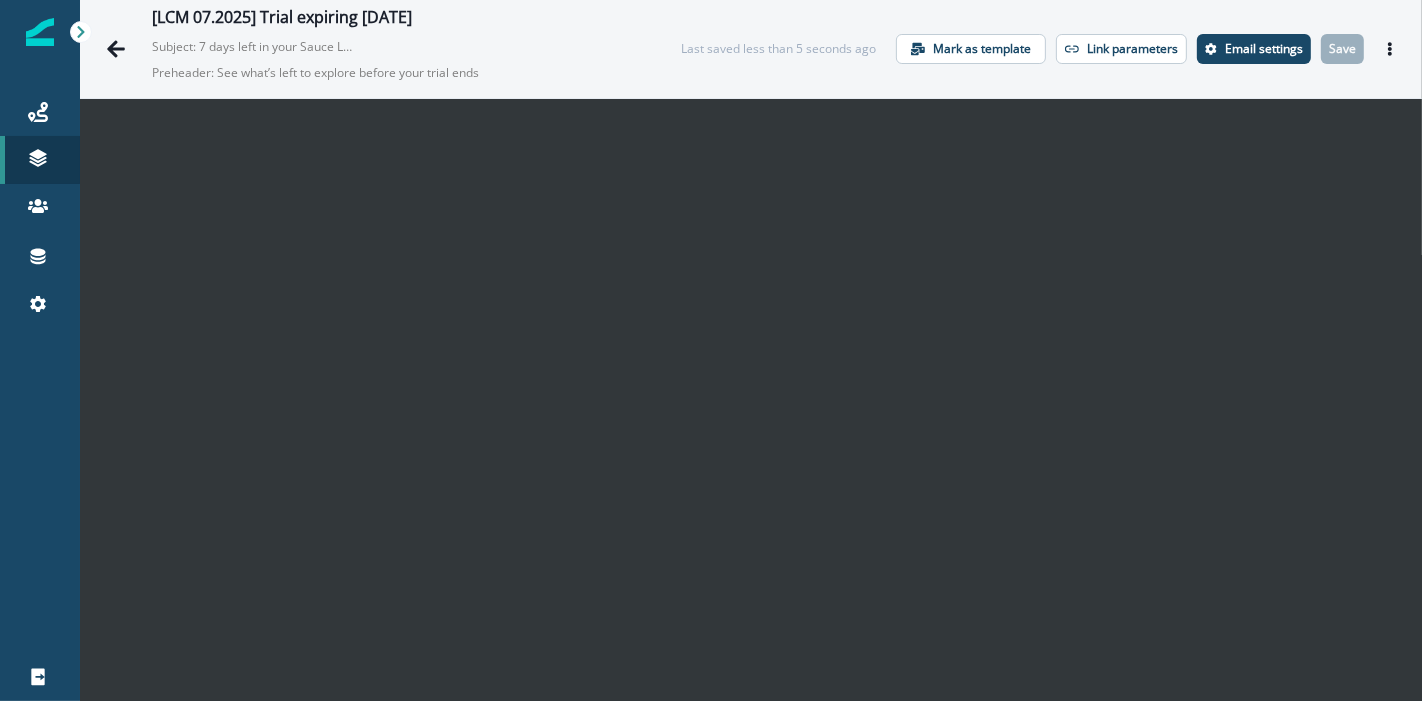 click on "Last saved less than 5 seconds ago Mark as template Link parameters Email settings Save Preview Export html Send test email" at bounding box center (1043, 49) 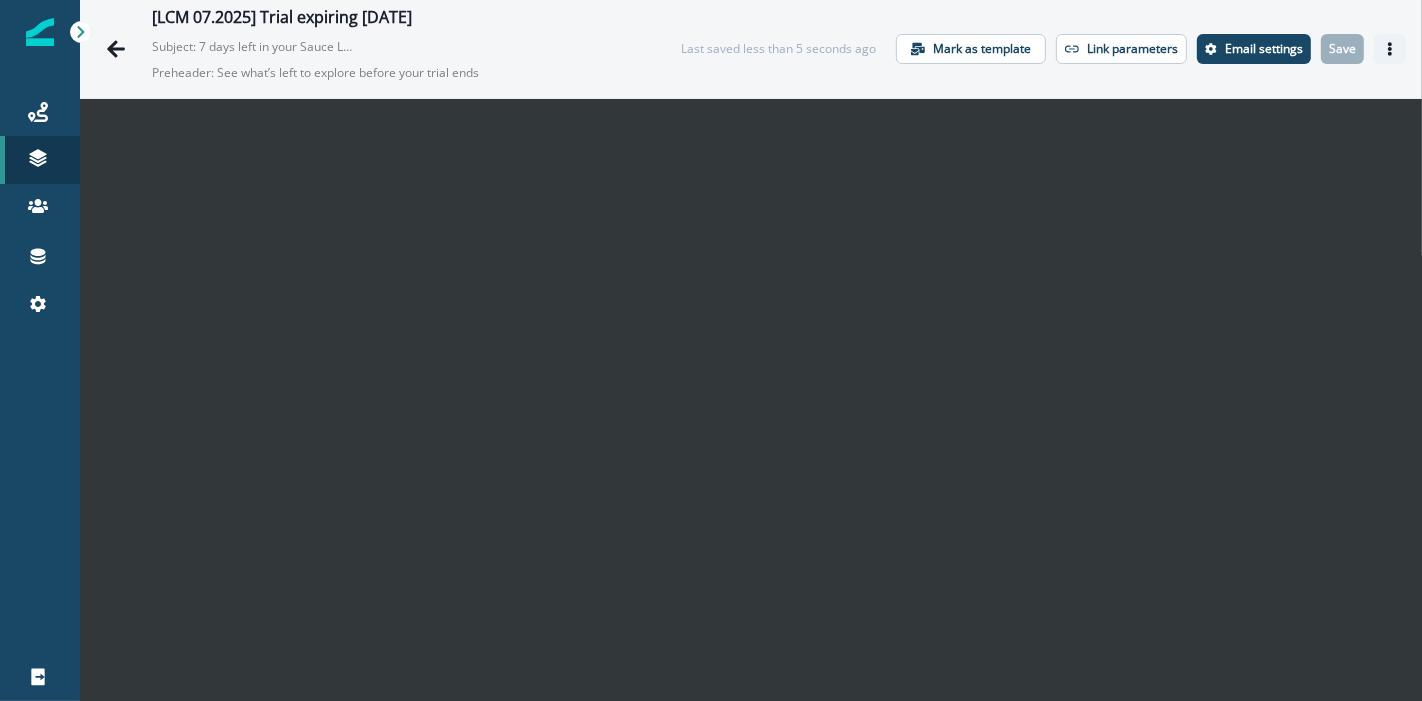 click at bounding box center (1390, 49) 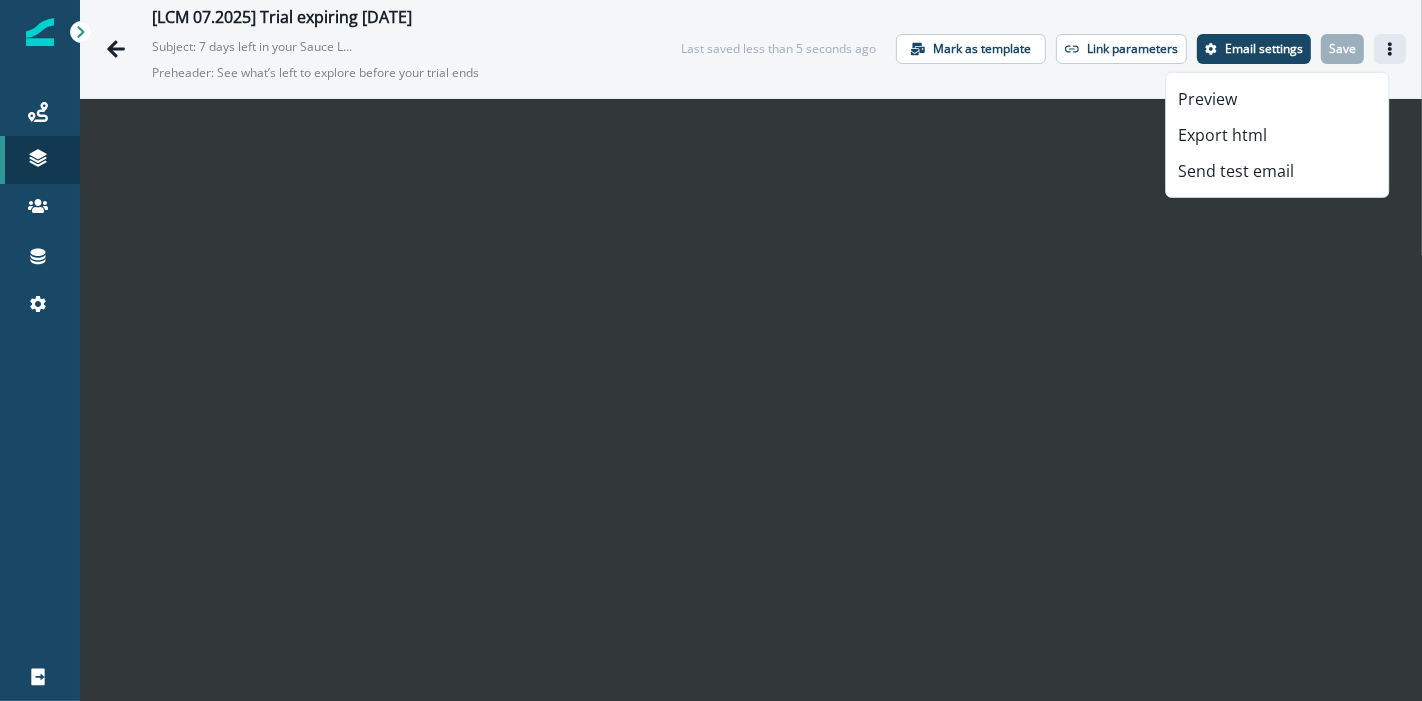 click on "Preview Export html Send test email" at bounding box center [1277, 135] 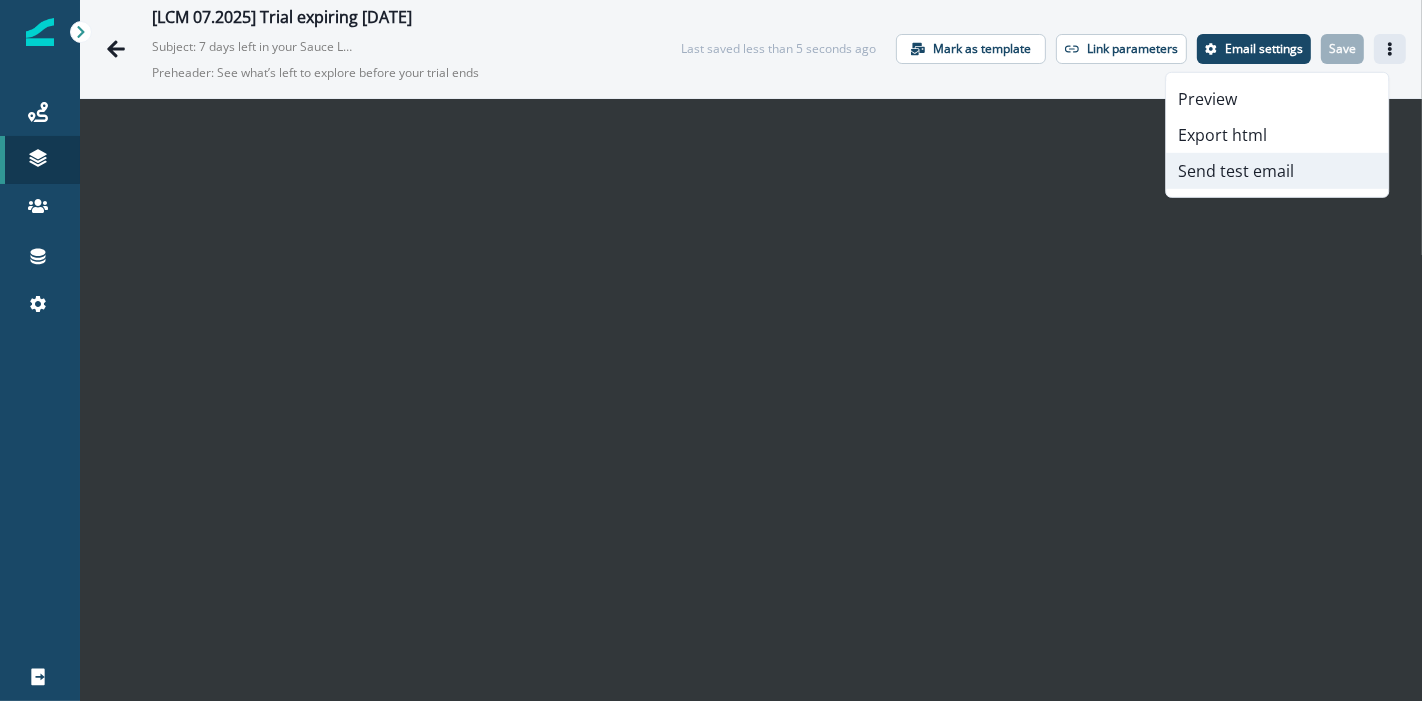 click on "Send test email" at bounding box center (1277, 171) 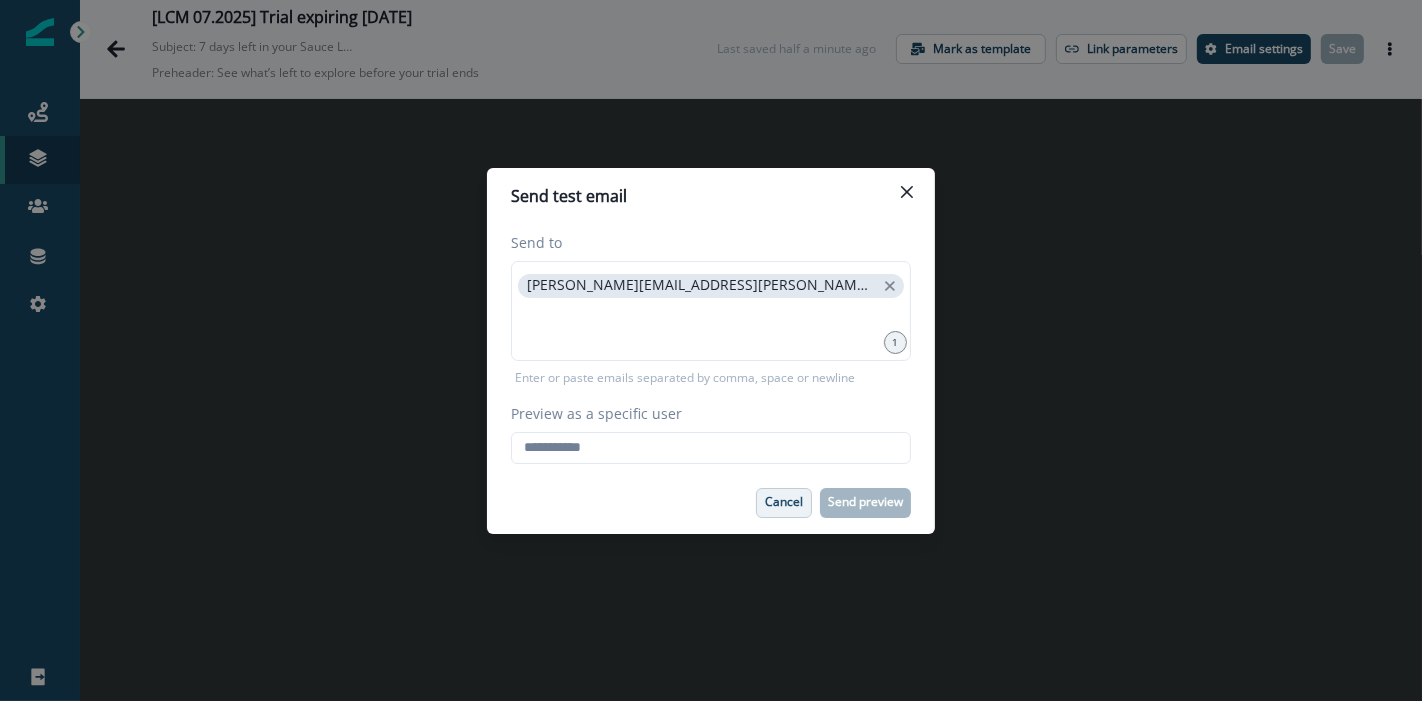 click on "Cancel" at bounding box center [784, 502] 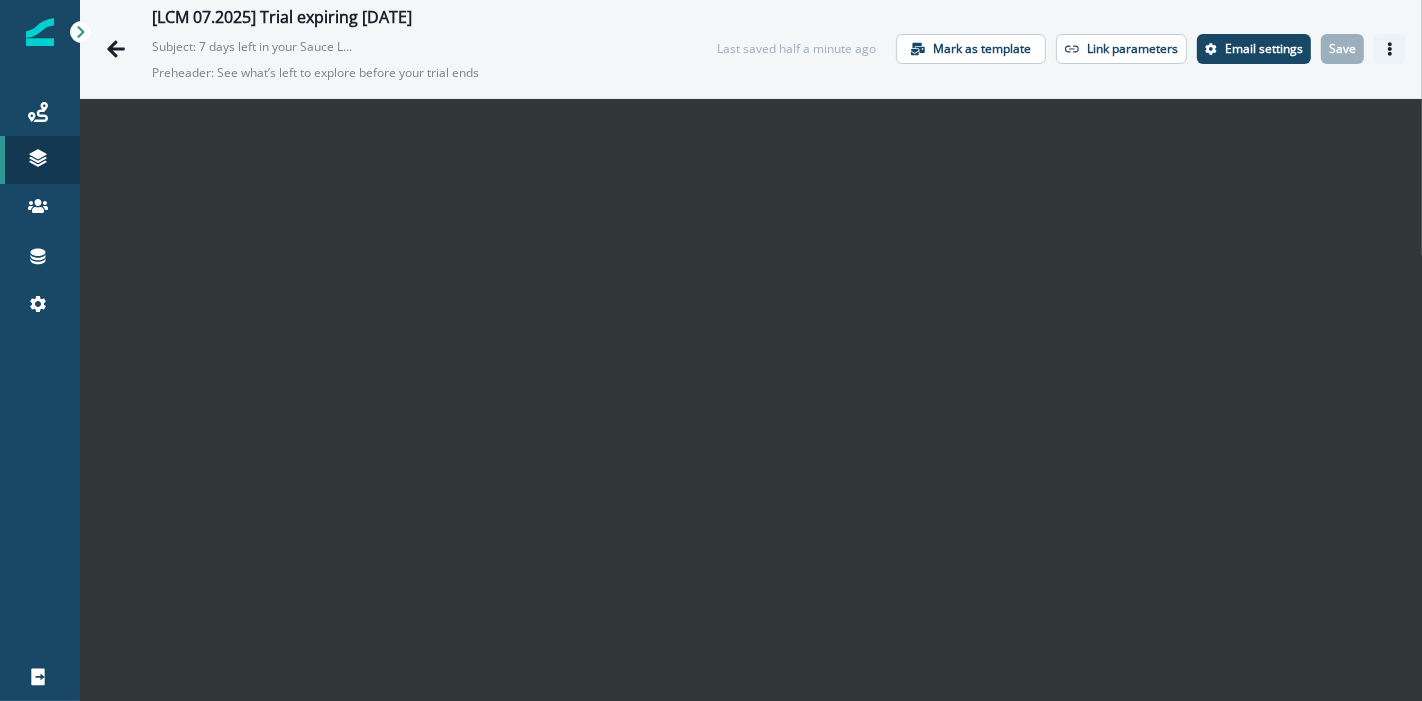 click 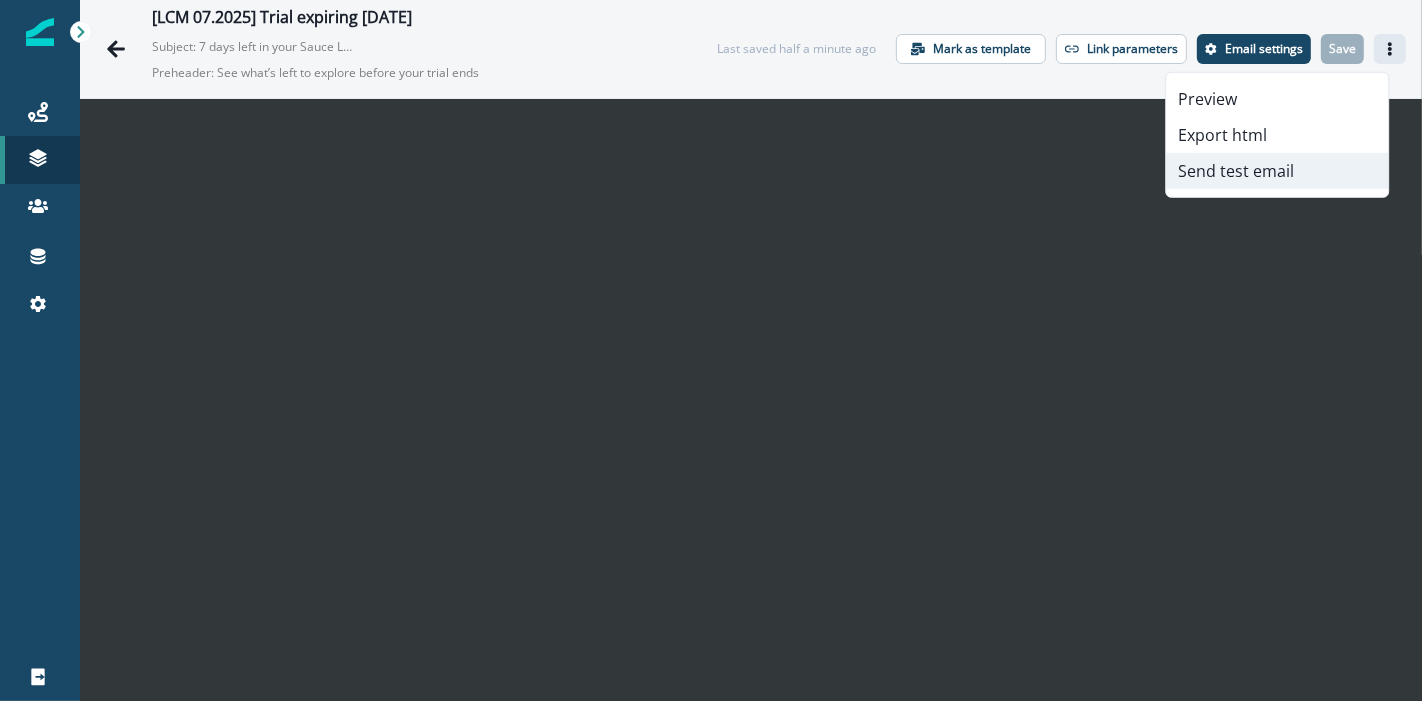 click on "Send test email" at bounding box center (1277, 171) 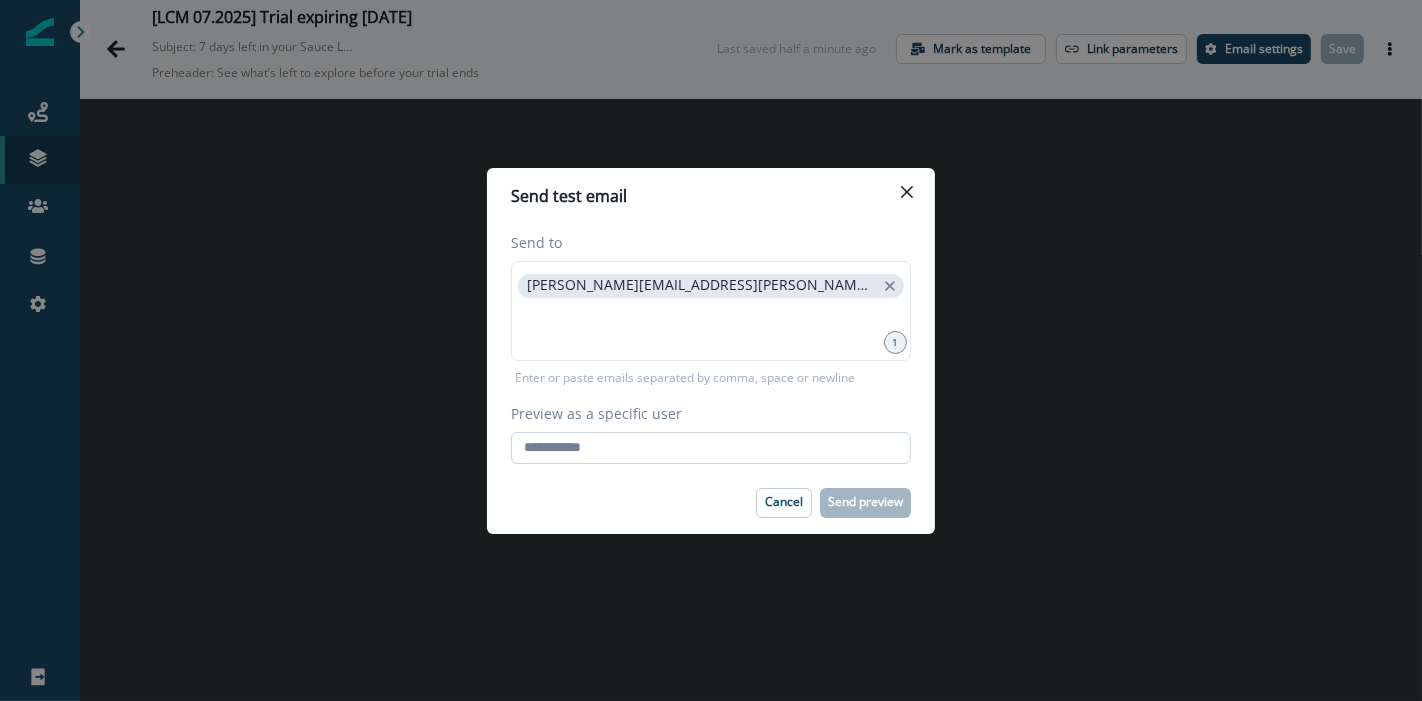 drag, startPoint x: 739, startPoint y: 428, endPoint x: 742, endPoint y: 447, distance: 19.235384 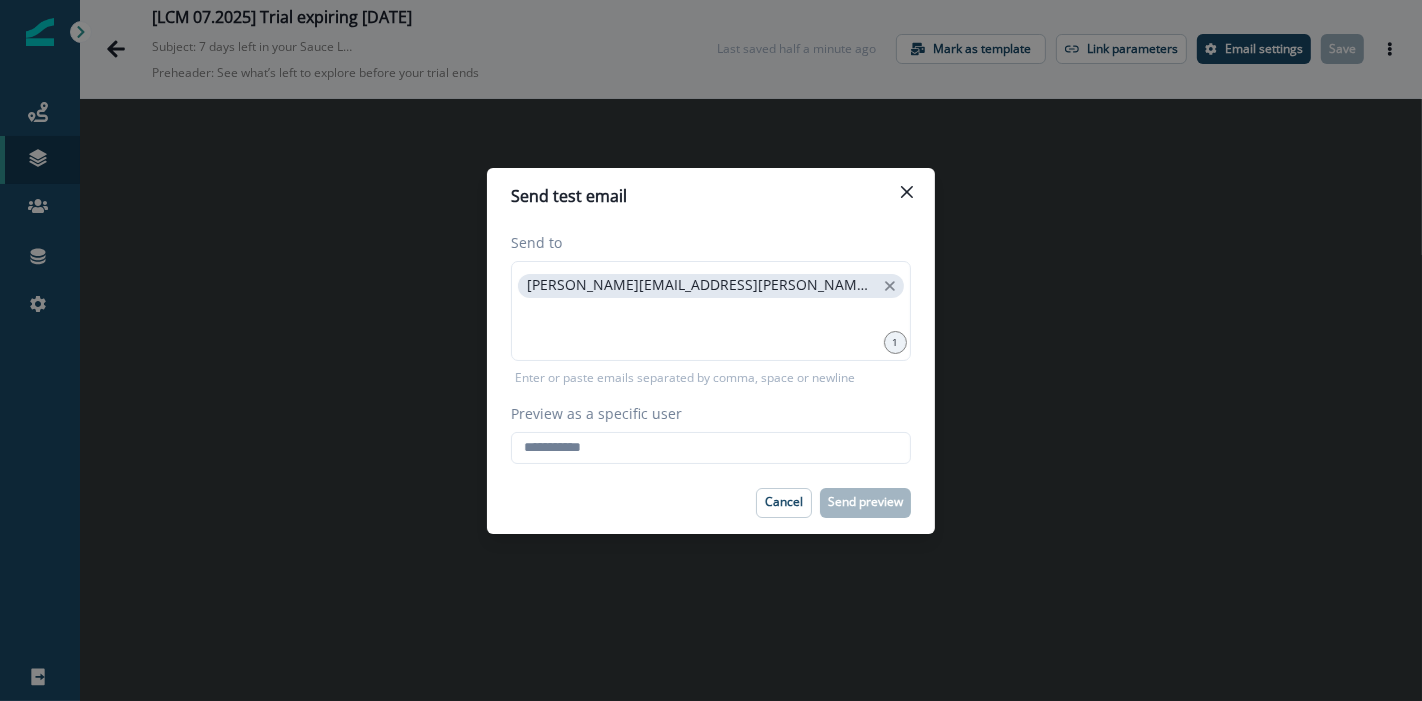 type on "**********" 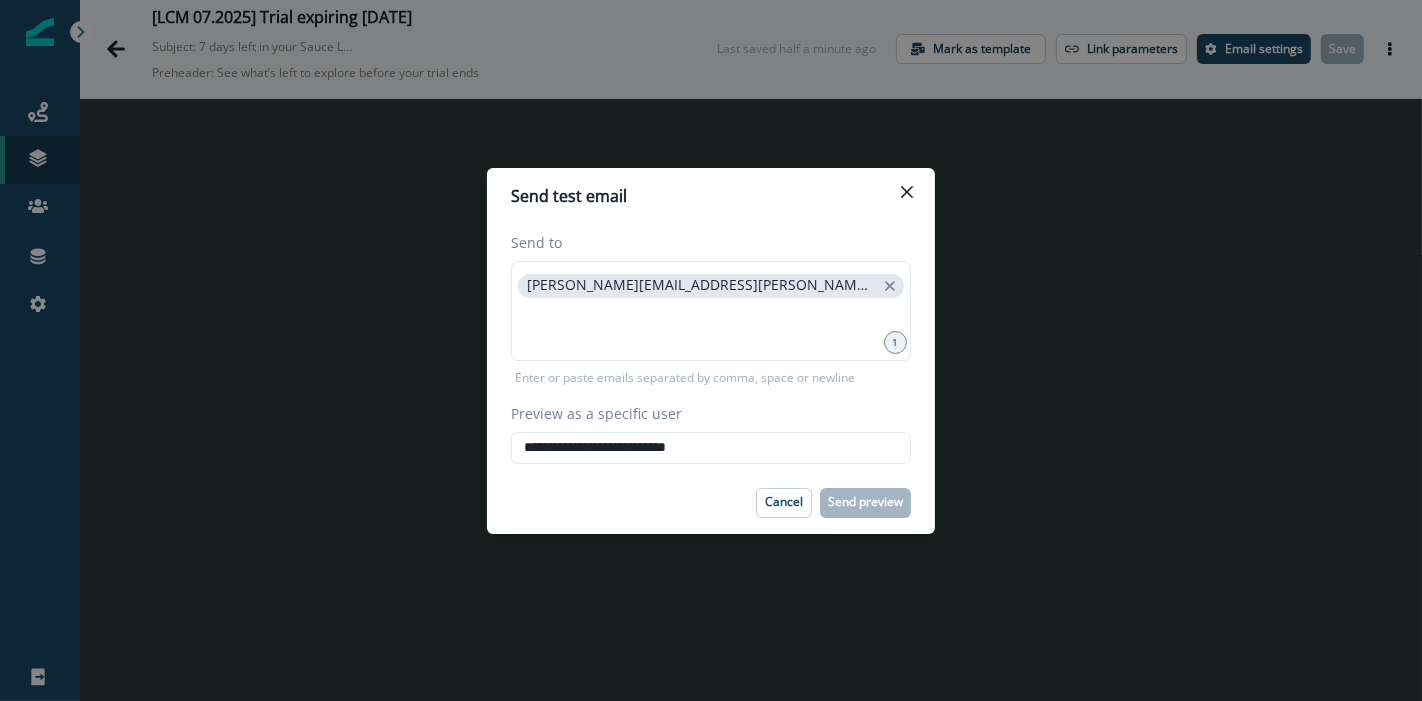 click on "Cancel Send preview" at bounding box center [711, 503] 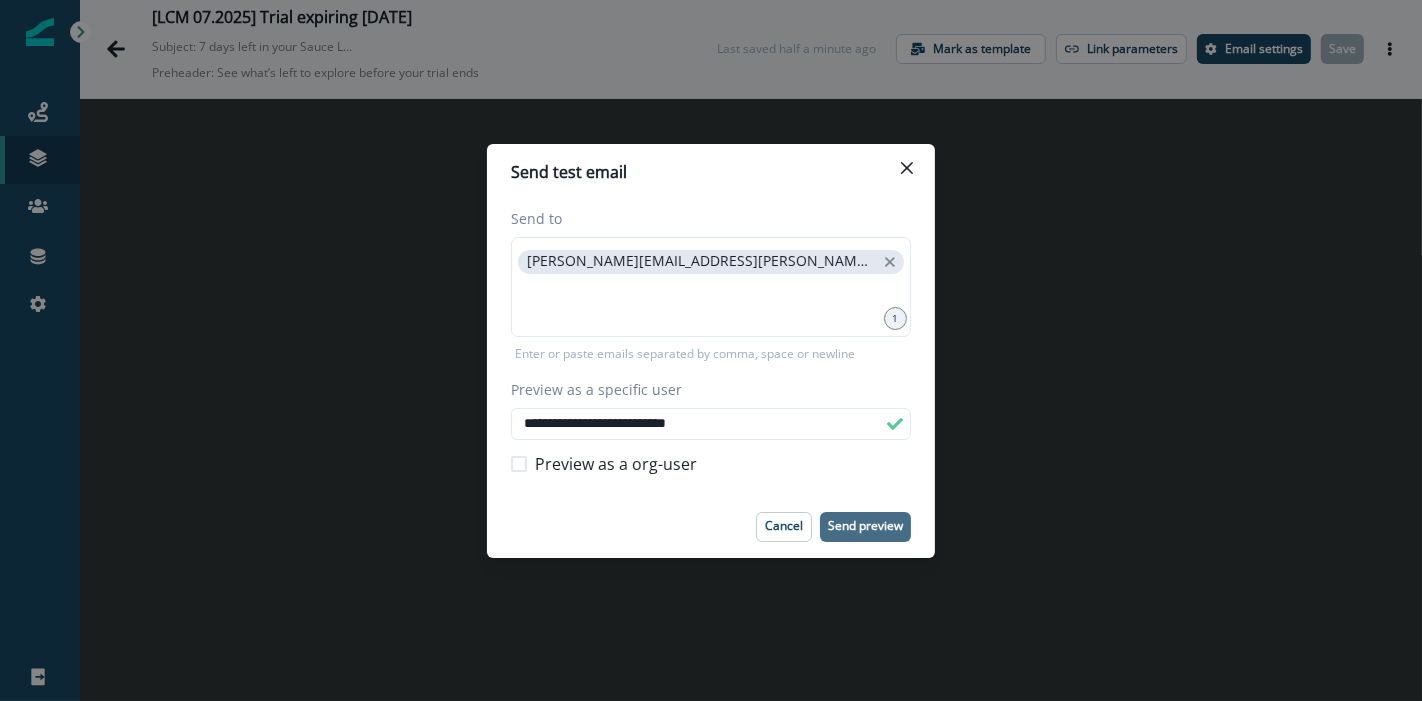 click on "Send preview" at bounding box center (865, 527) 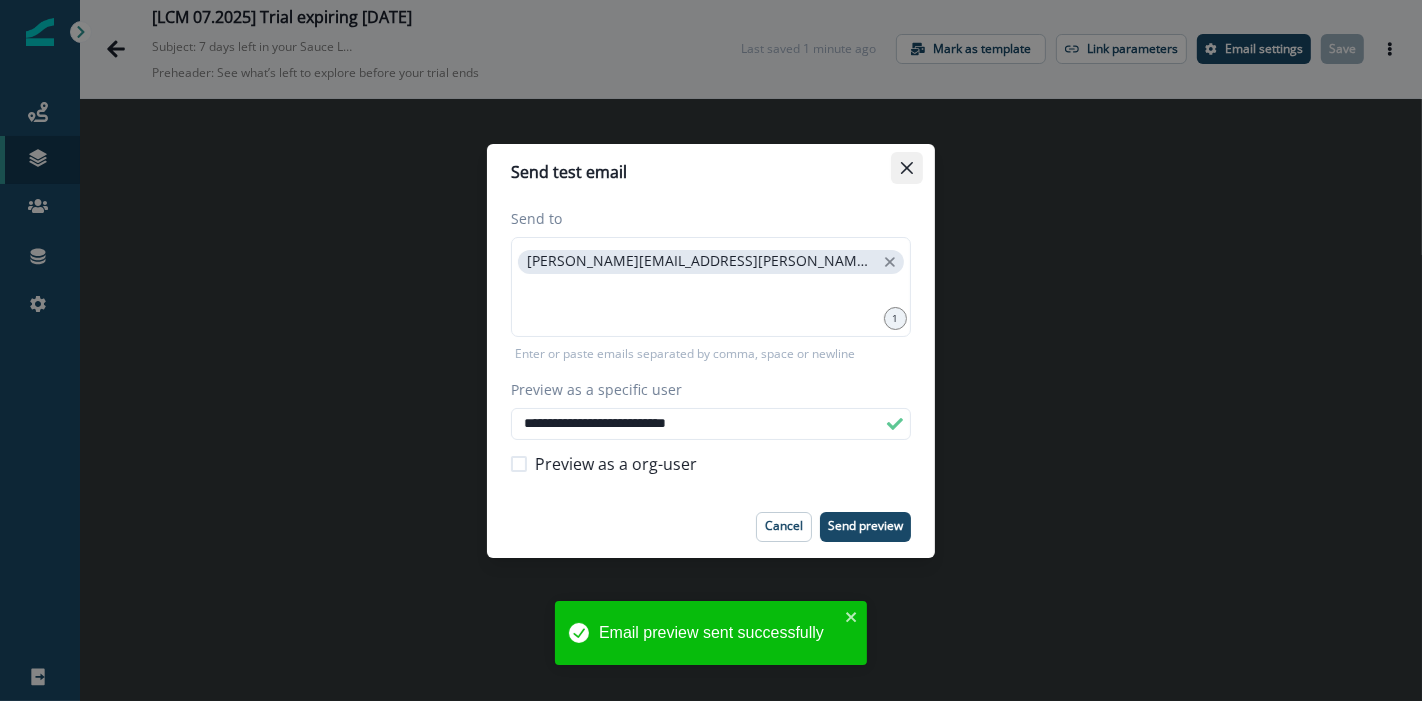 click at bounding box center [907, 168] 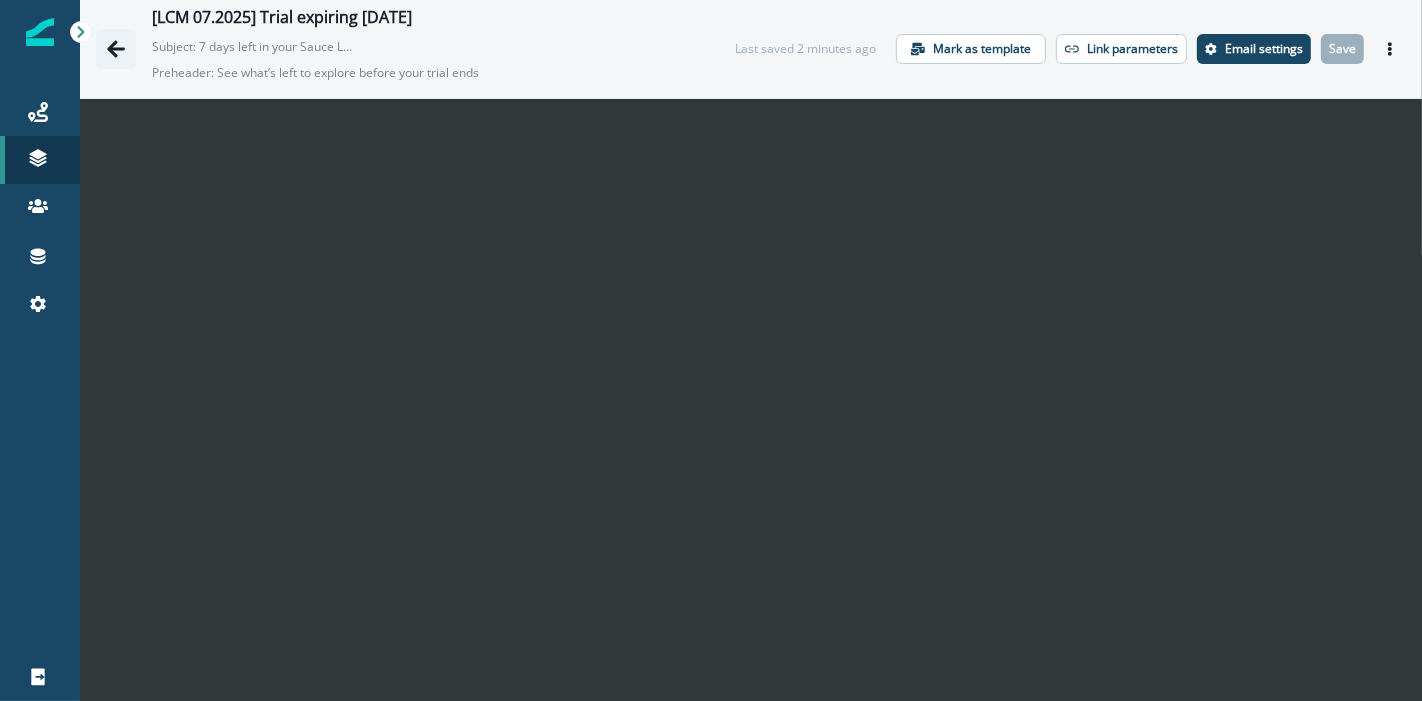 click 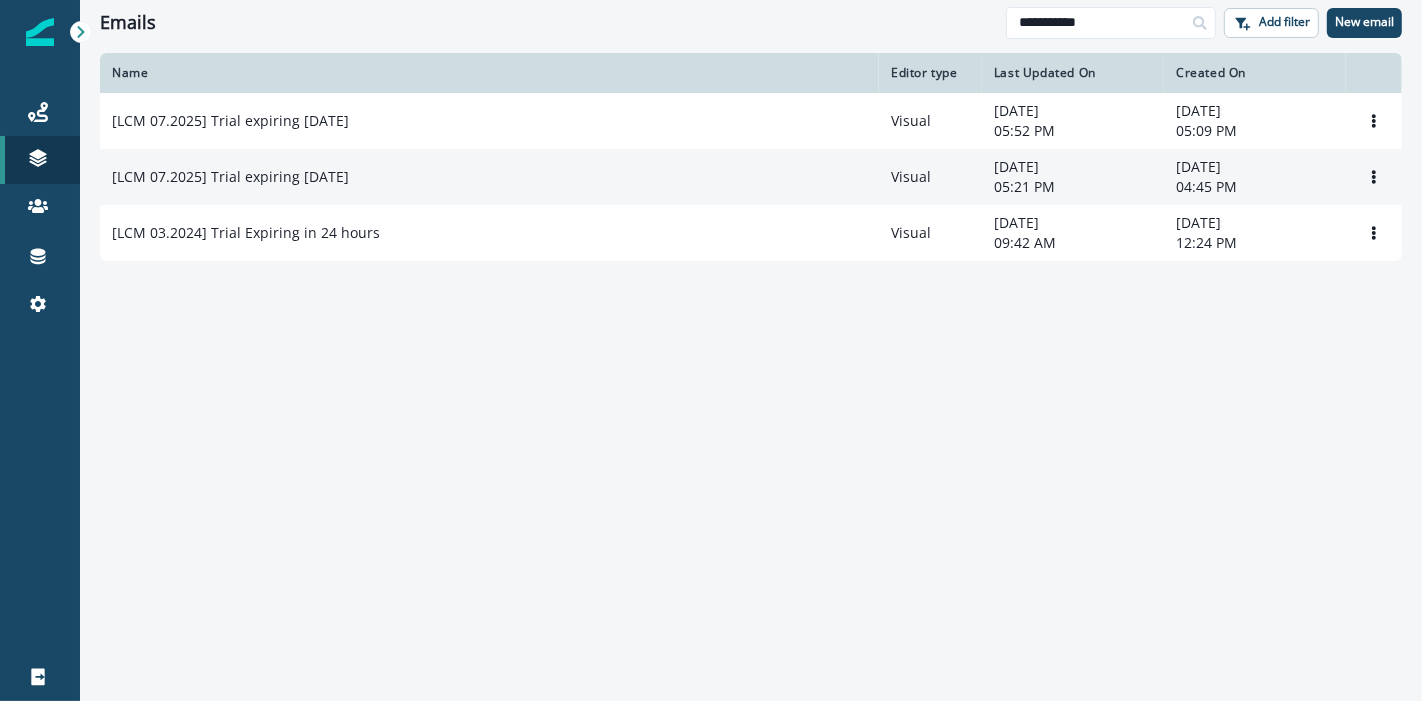 click on "[LCM 07.2025] Trial expiring in 2 weeks" at bounding box center (230, 177) 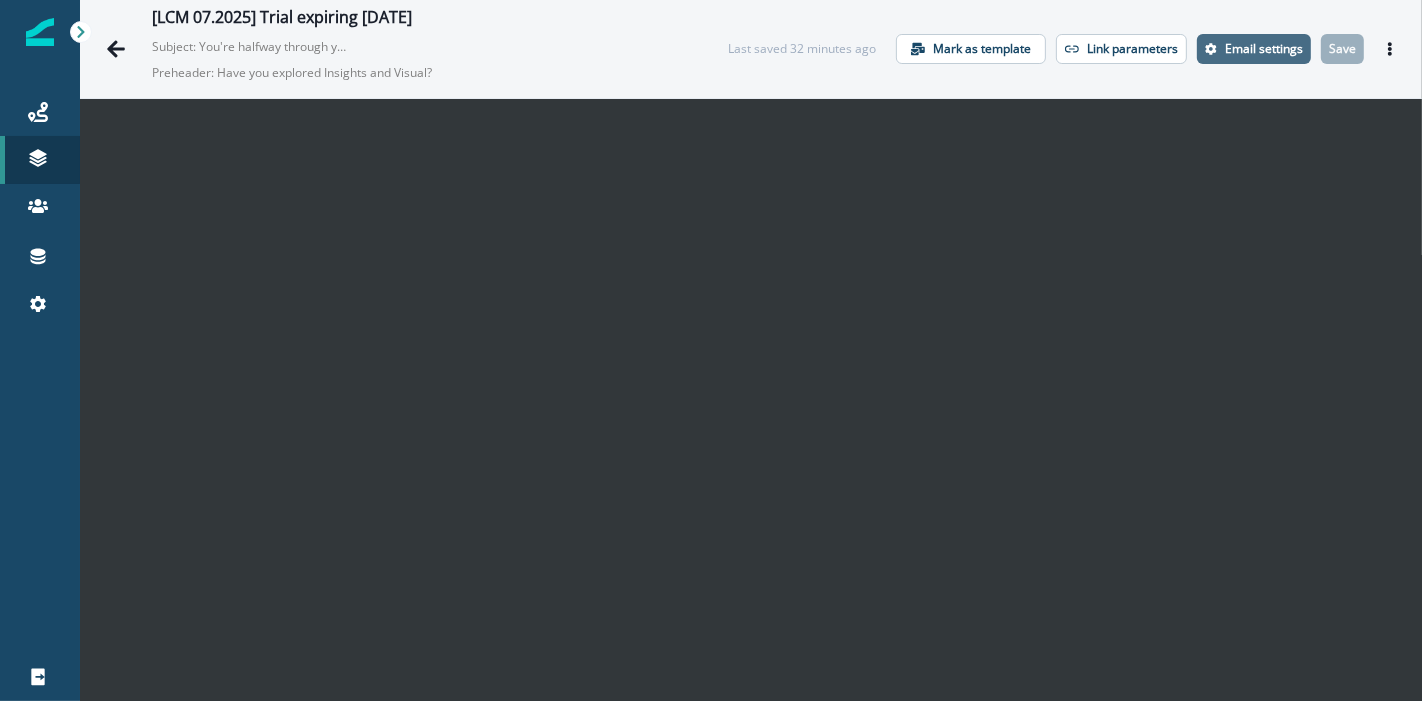 click on "Email settings" at bounding box center [1264, 49] 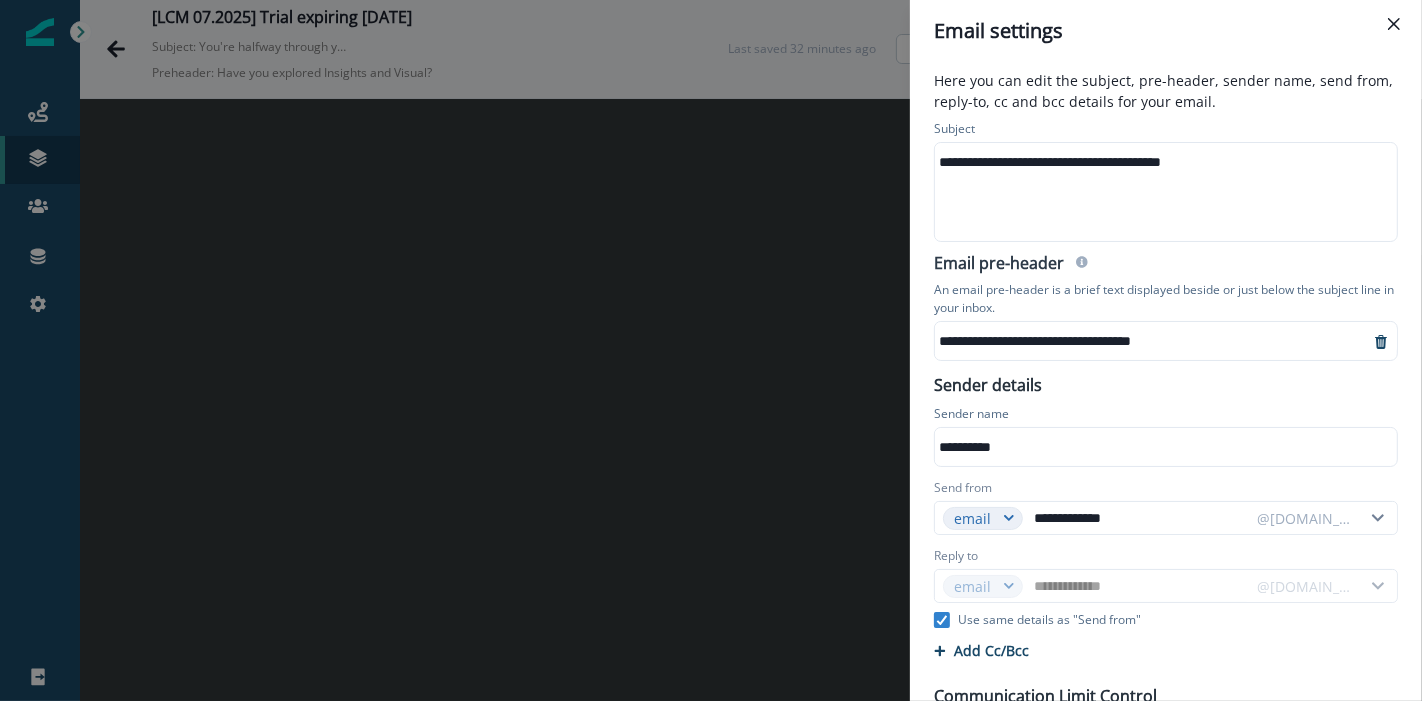 click on "**********" at bounding box center (1144, 341) 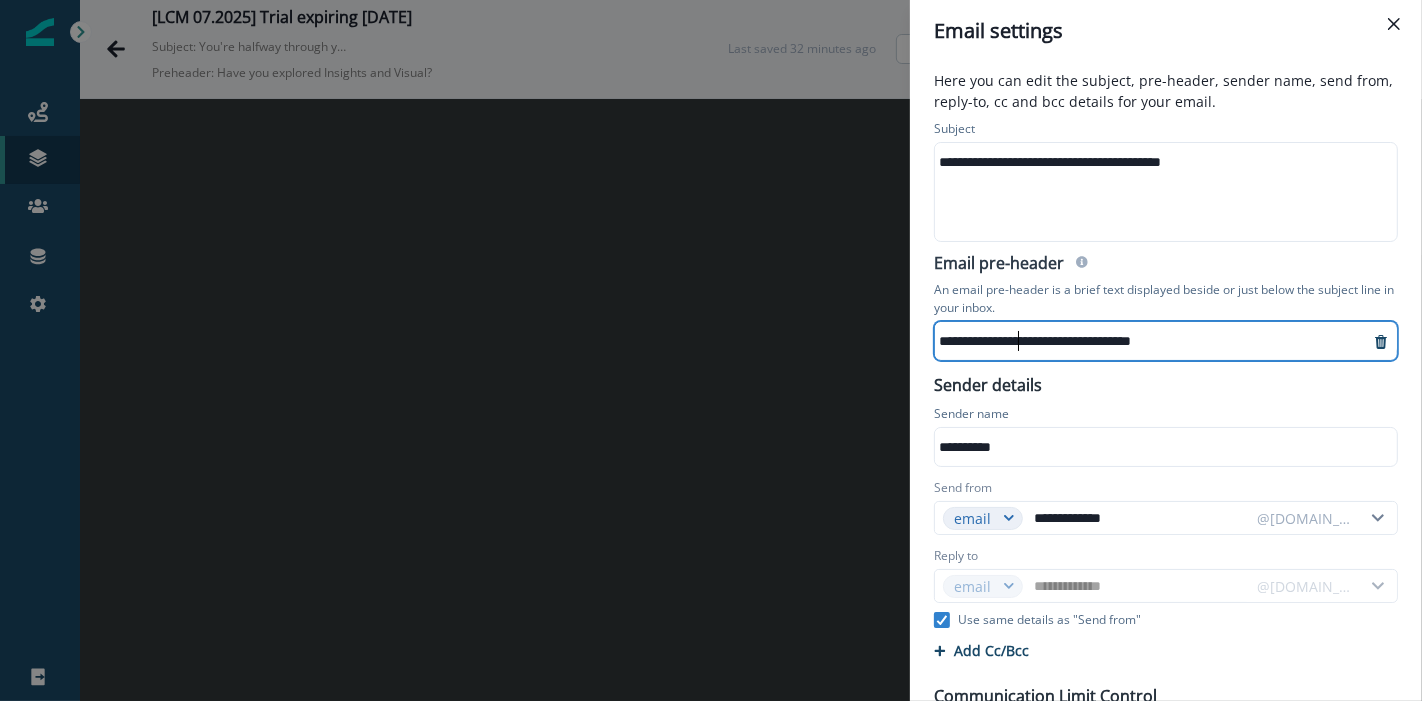 click on "**********" at bounding box center [1144, 341] 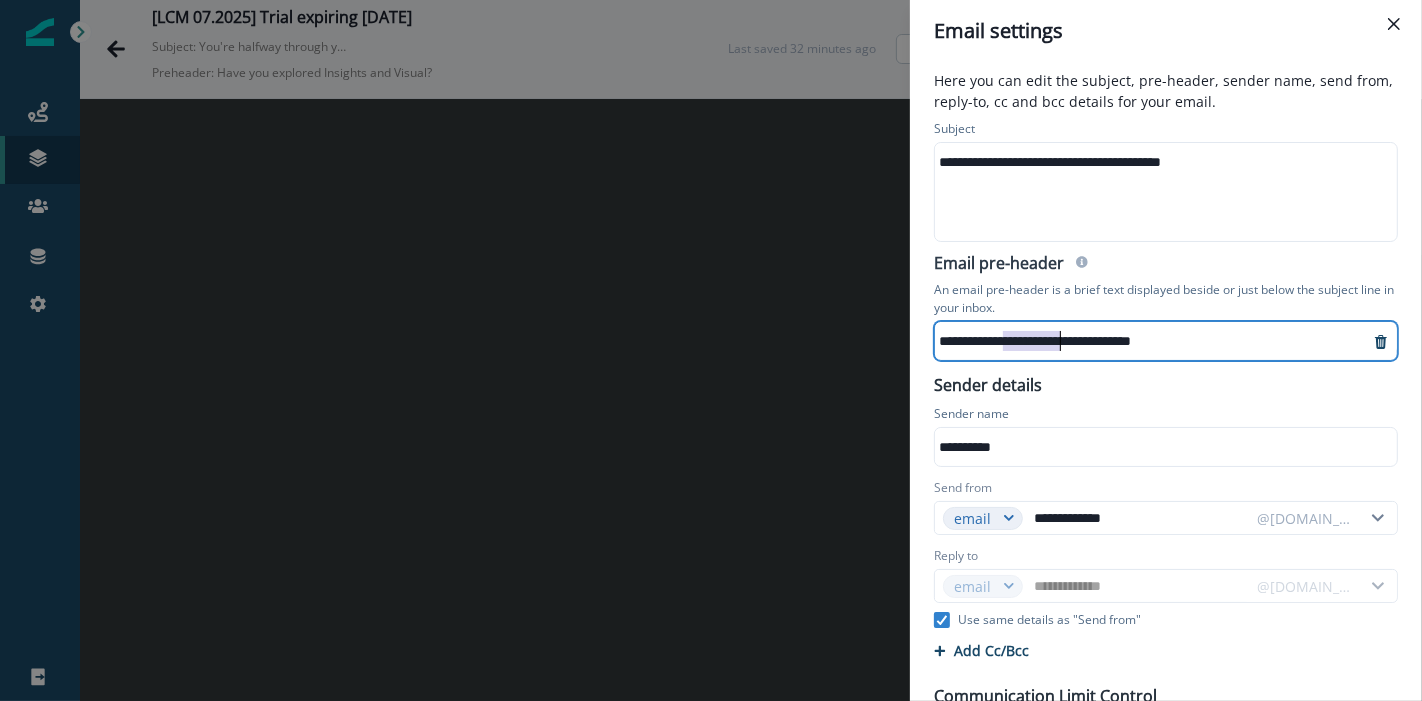 click on "**********" at bounding box center (1144, 341) 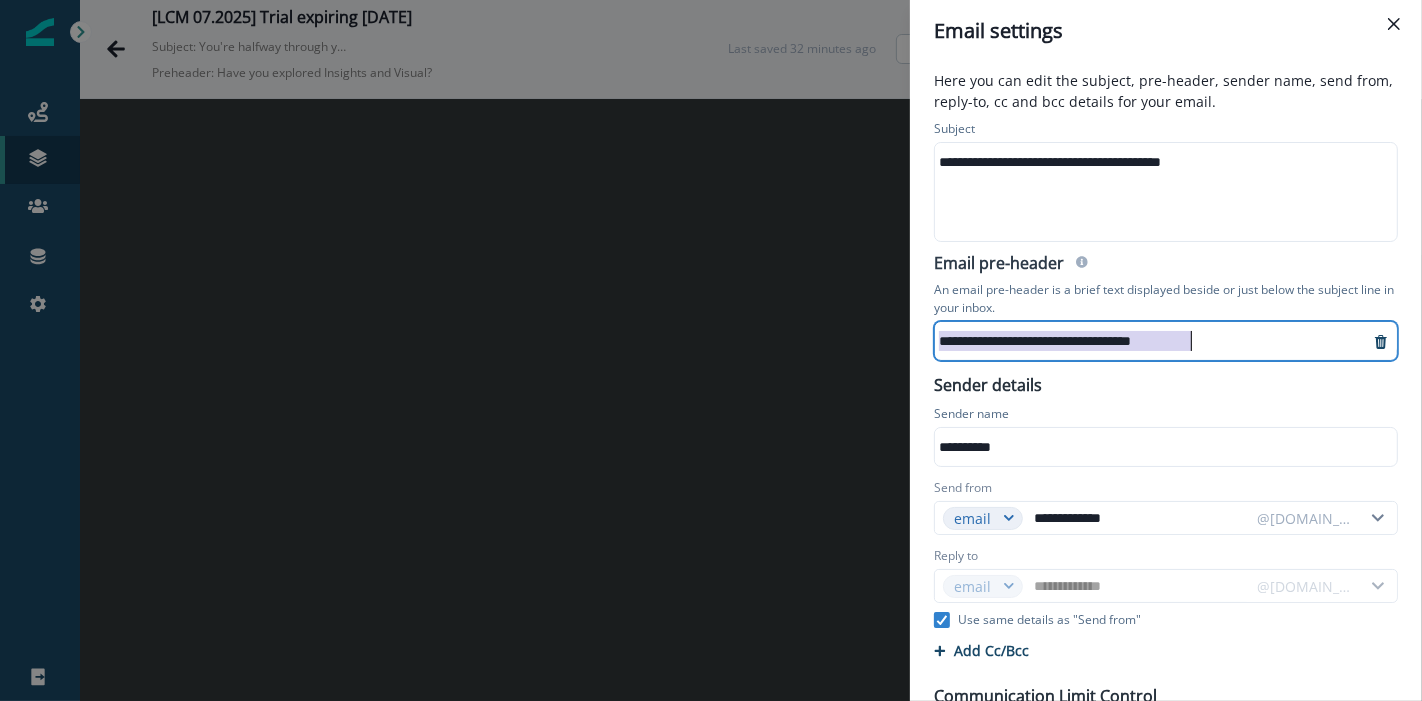 click on "**********" at bounding box center (1144, 341) 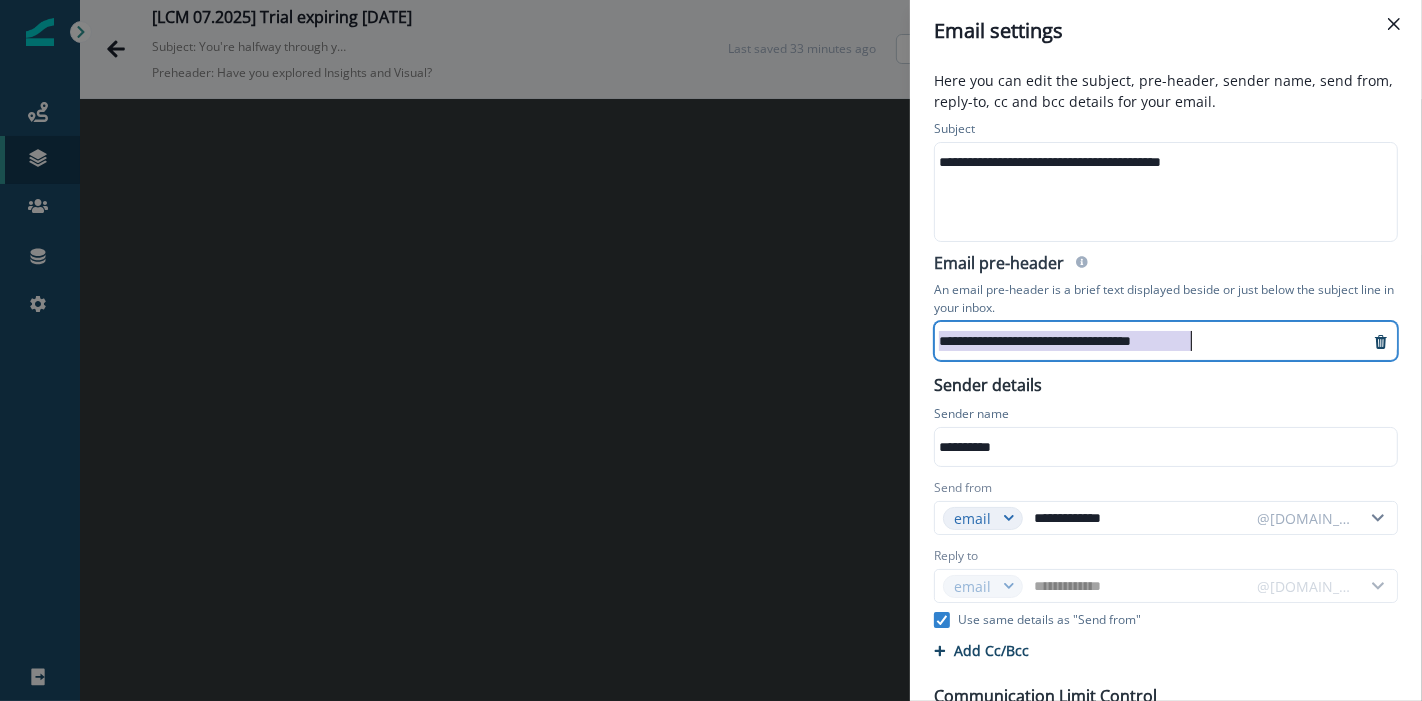 click on "**********" at bounding box center [1144, 341] 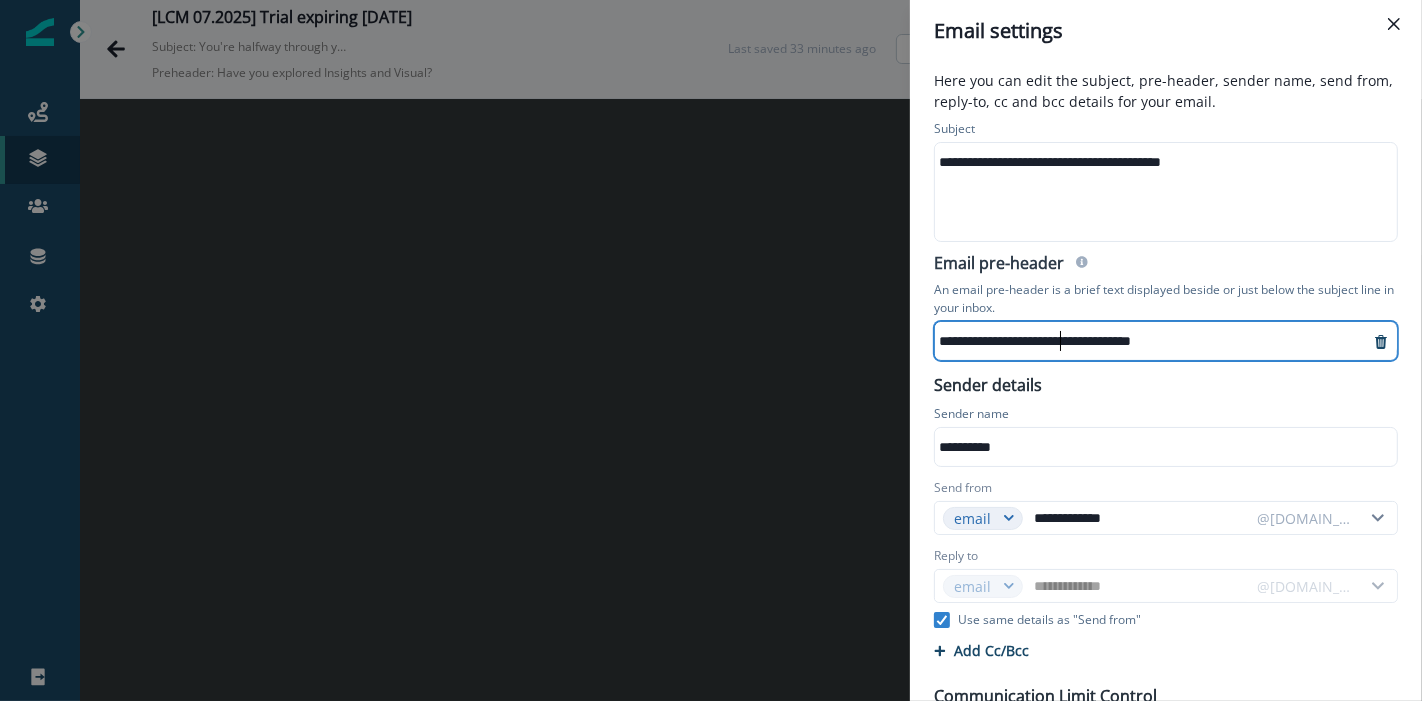 click on "**********" at bounding box center [1144, 341] 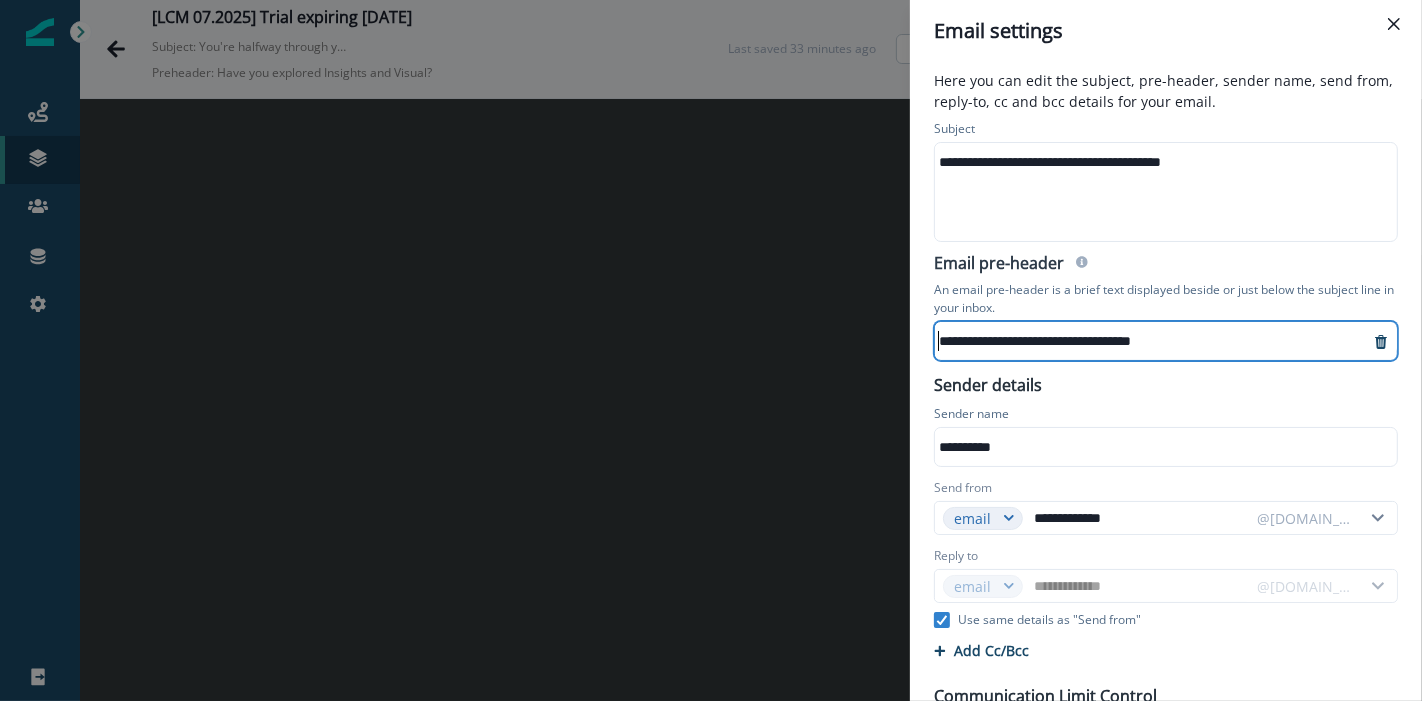 click on "**********" at bounding box center (1144, 341) 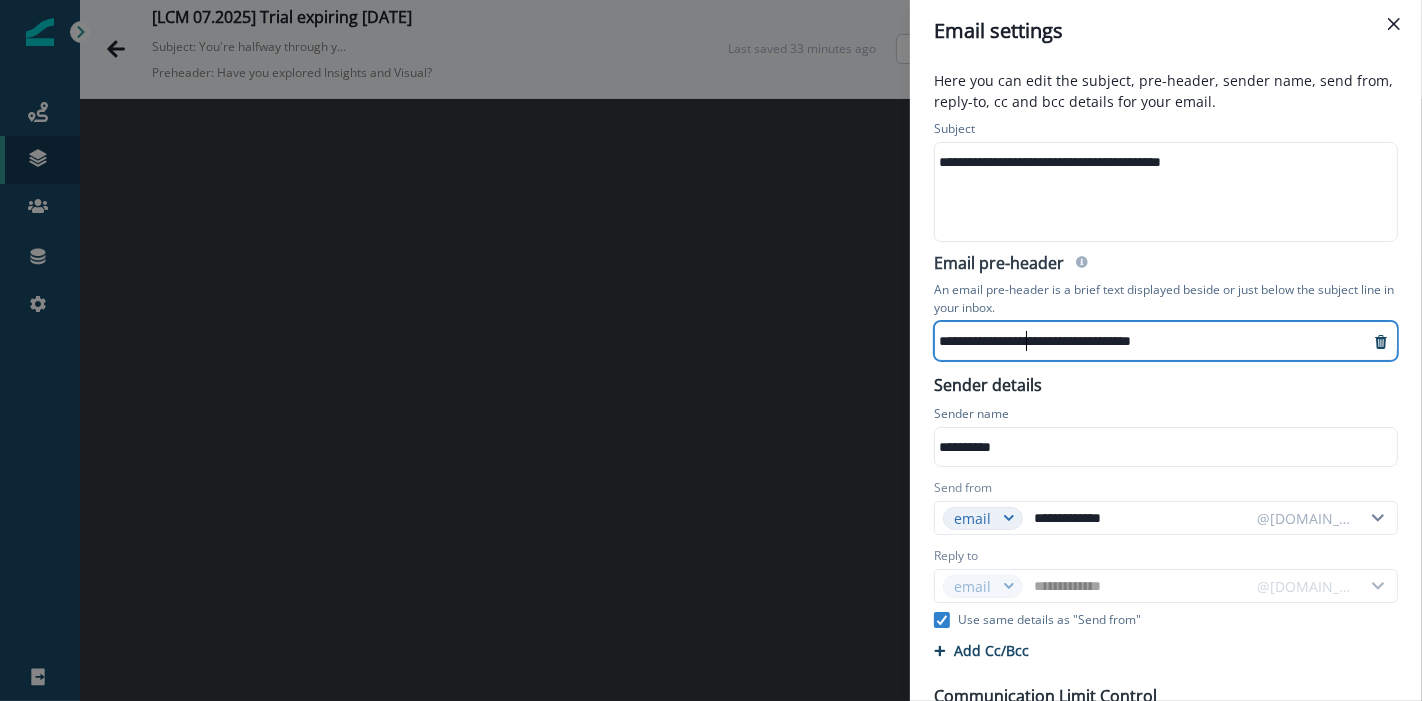 click on "**********" at bounding box center [1144, 341] 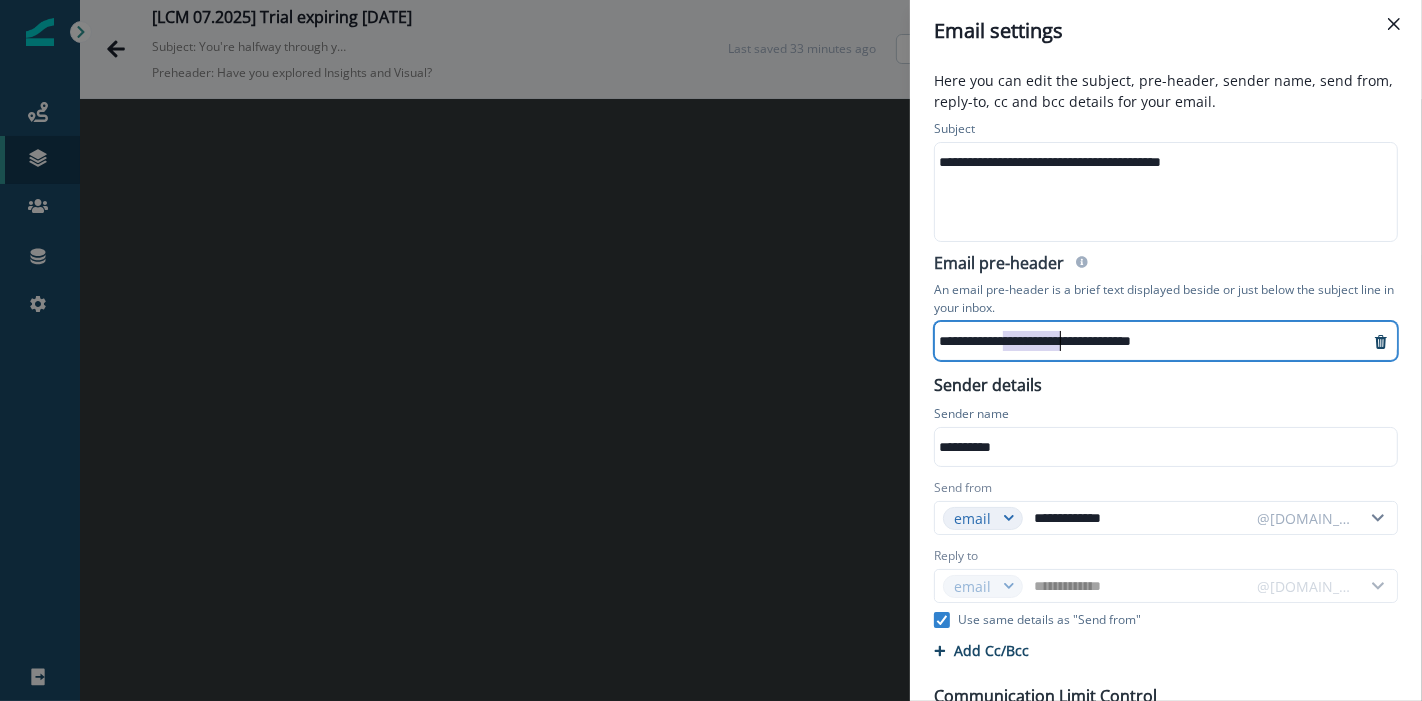 click on "**********" at bounding box center (1144, 341) 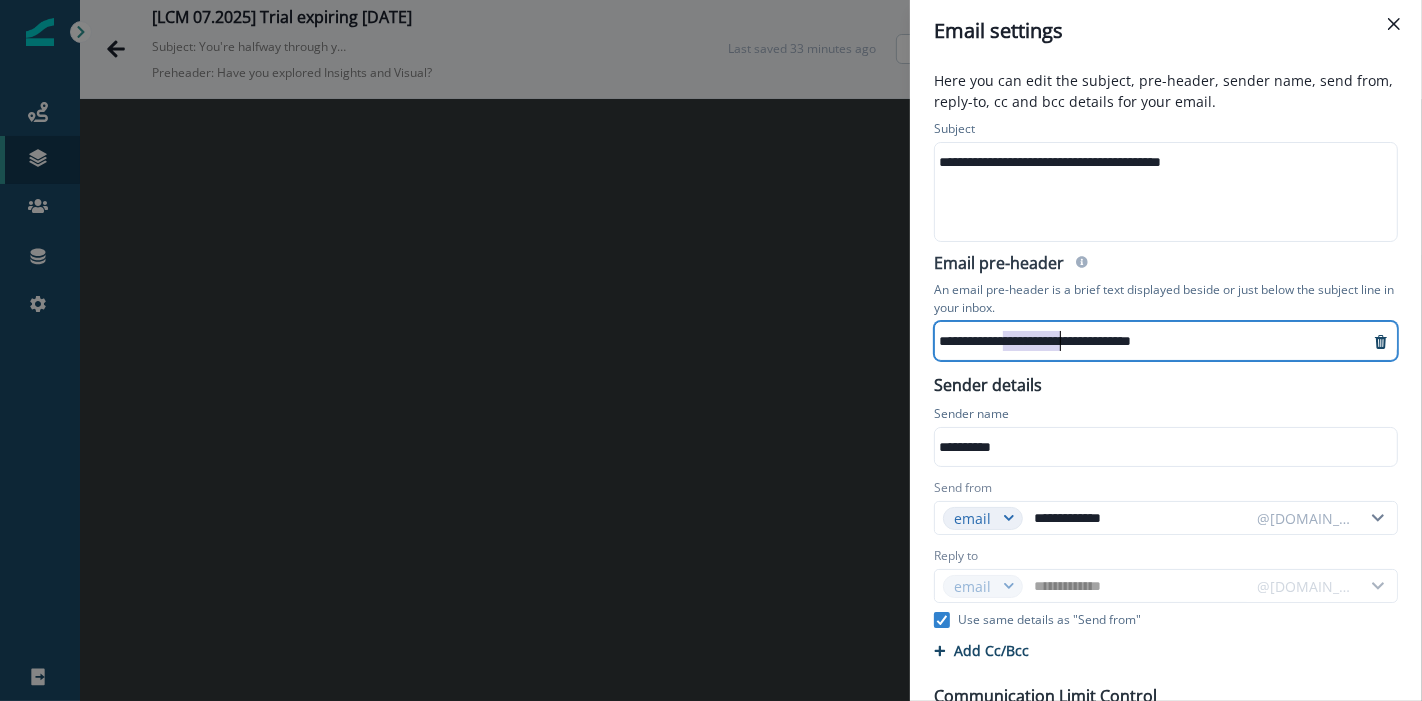type 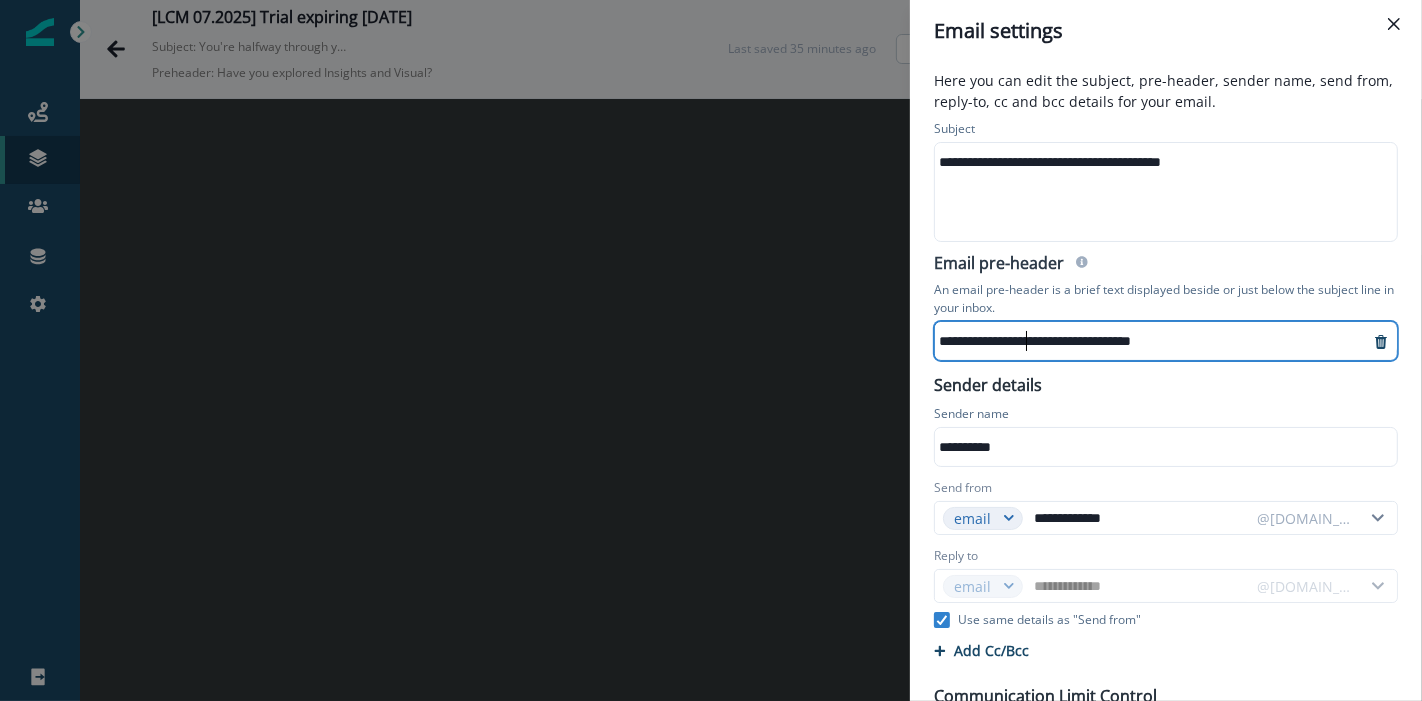 click on "**********" at bounding box center (1144, 341) 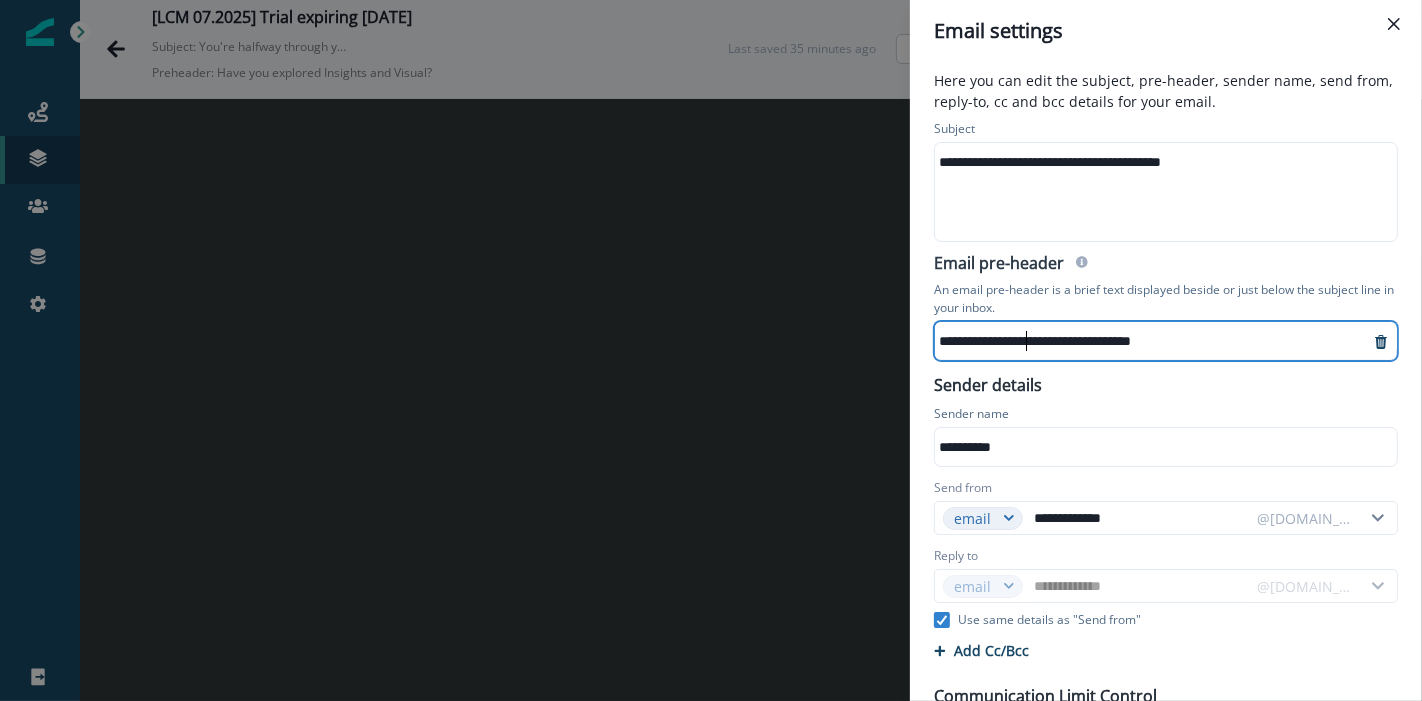 click on "**********" at bounding box center [1144, 341] 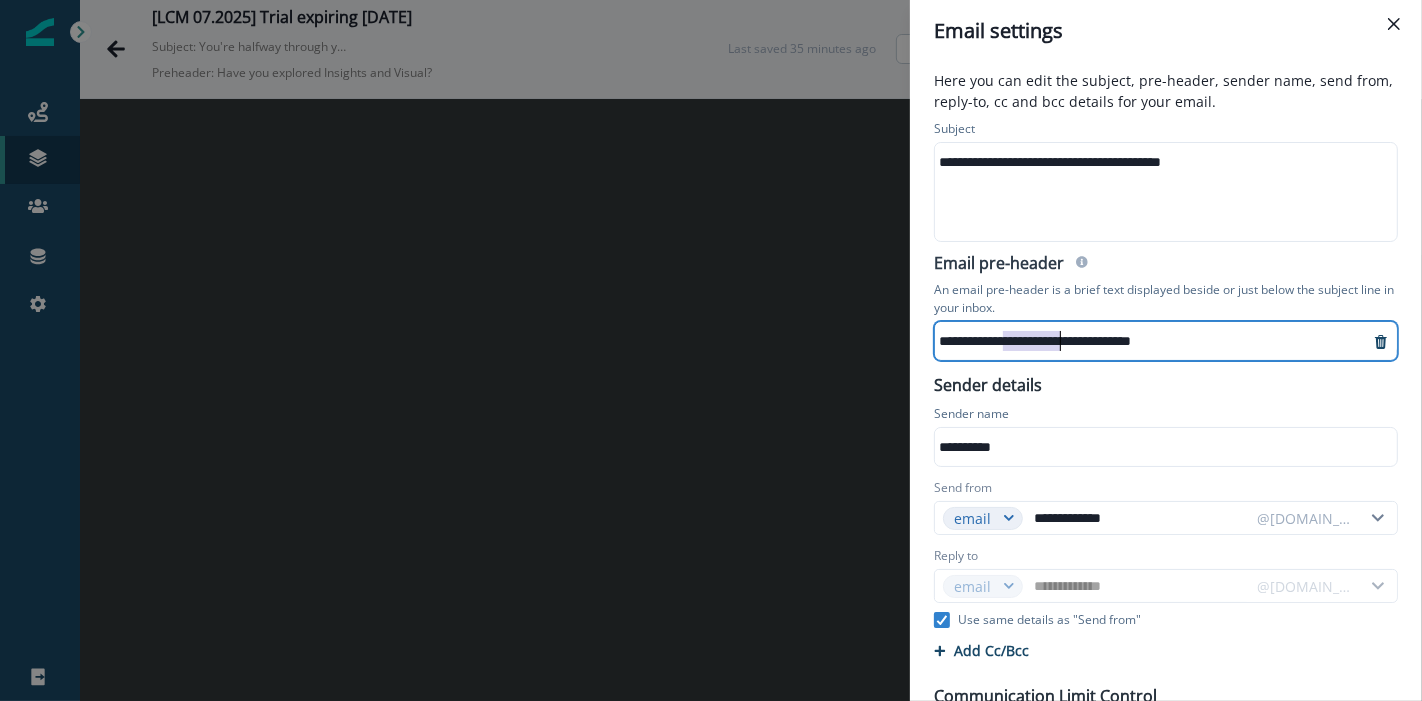 click on "**********" at bounding box center (1144, 341) 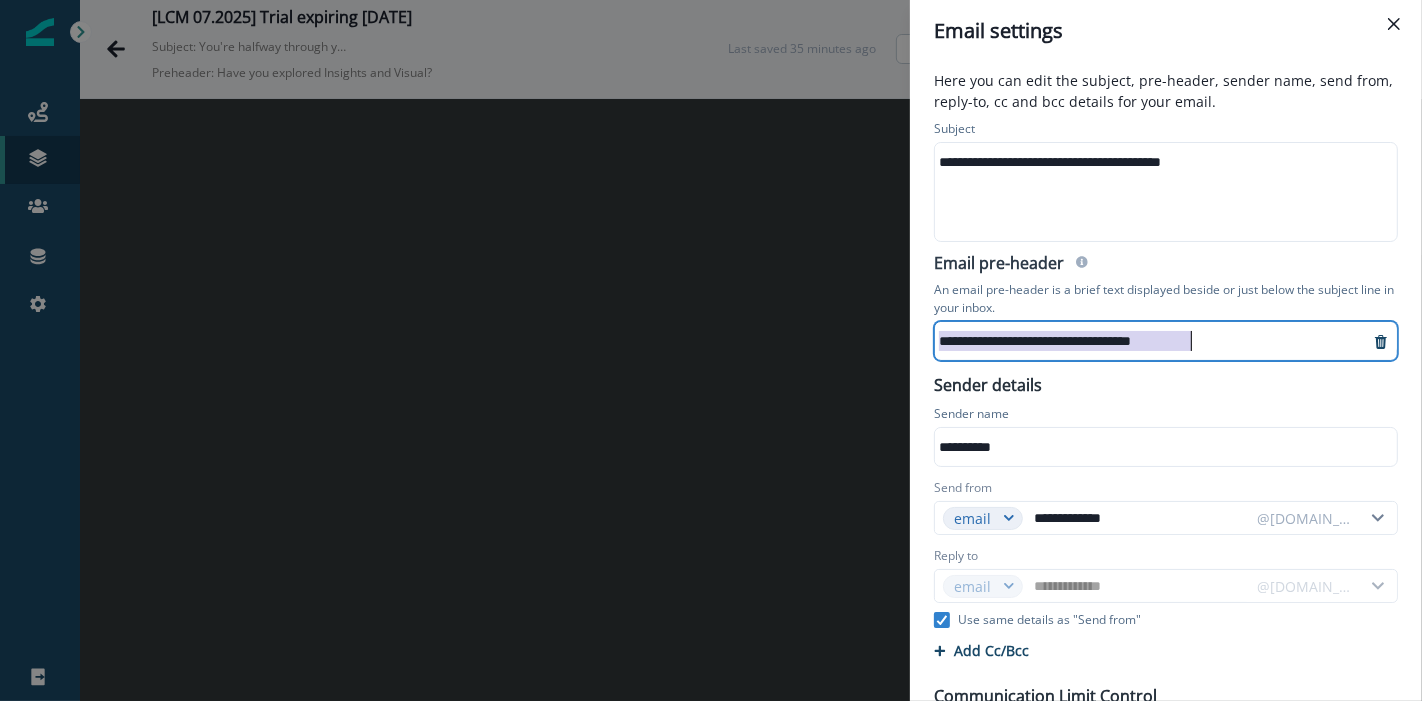 click on "**********" at bounding box center (1144, 341) 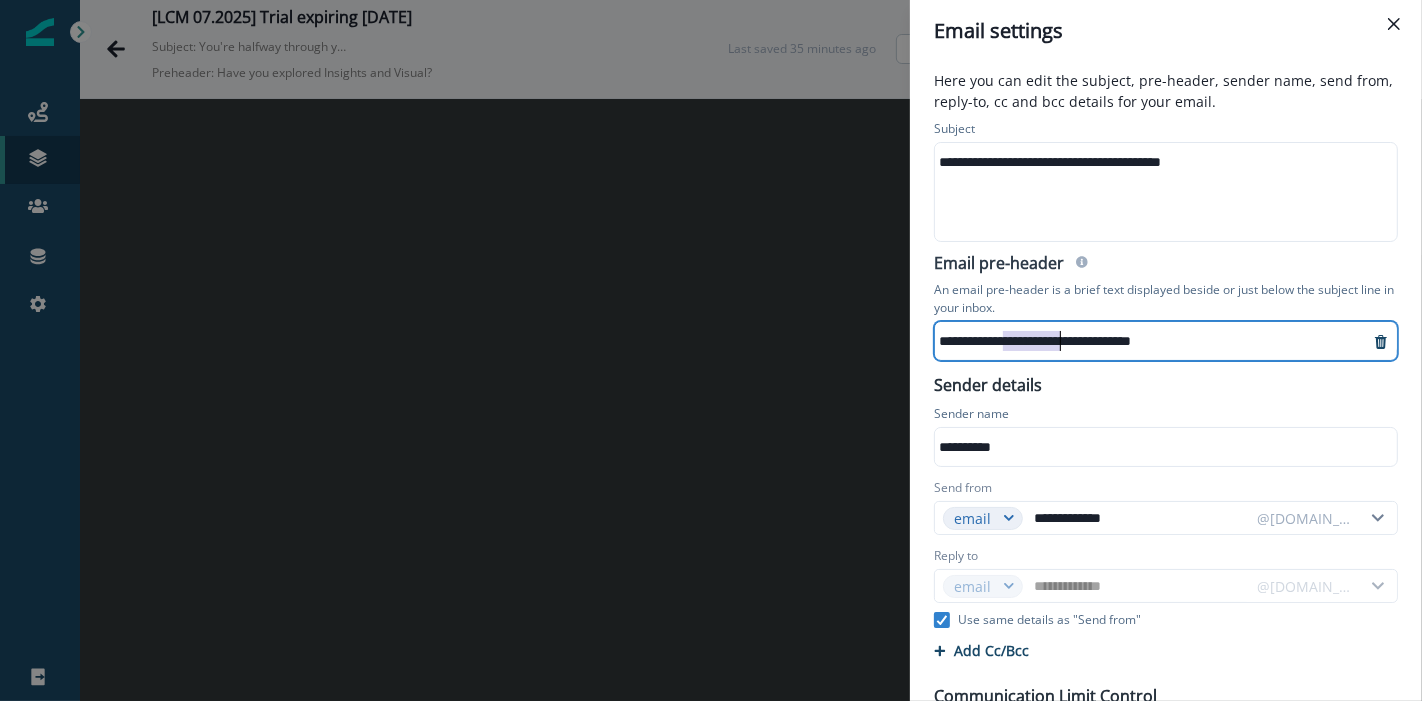 click on "**********" at bounding box center [1144, 341] 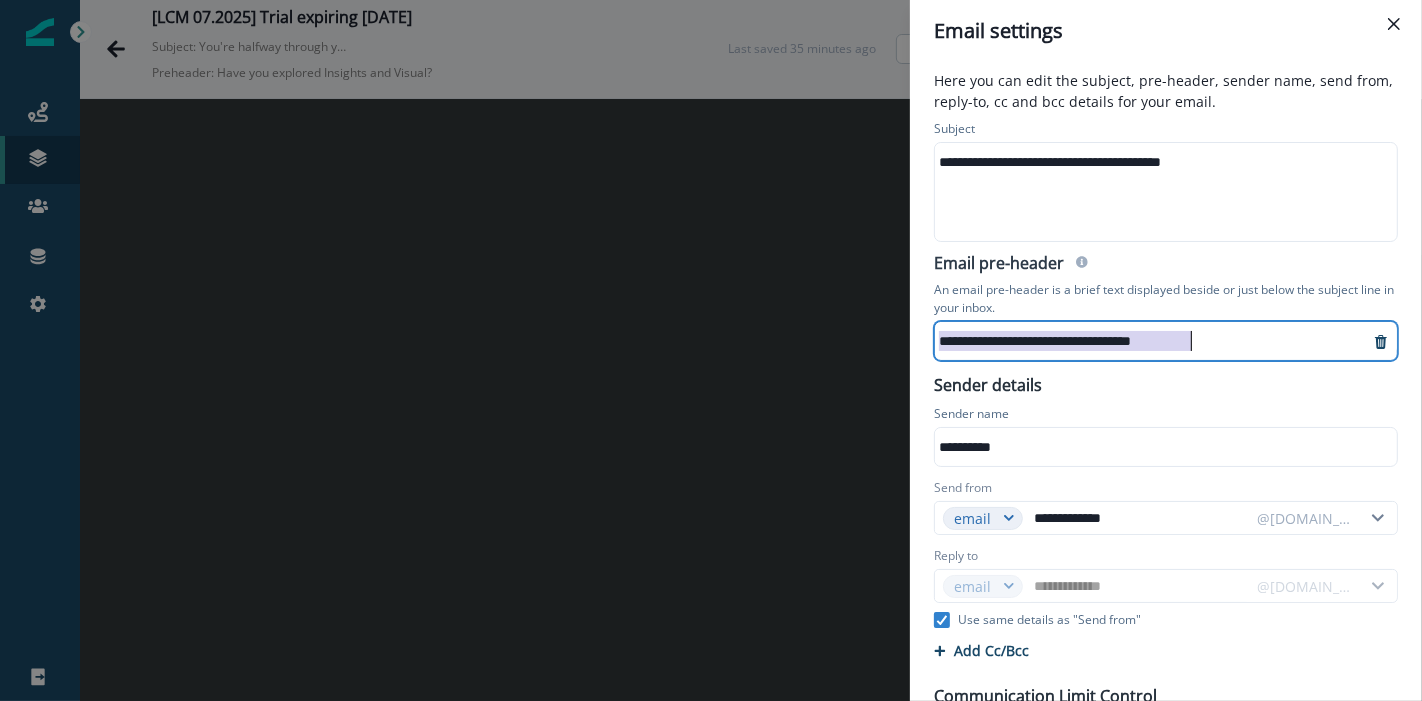click on "**********" at bounding box center (1144, 341) 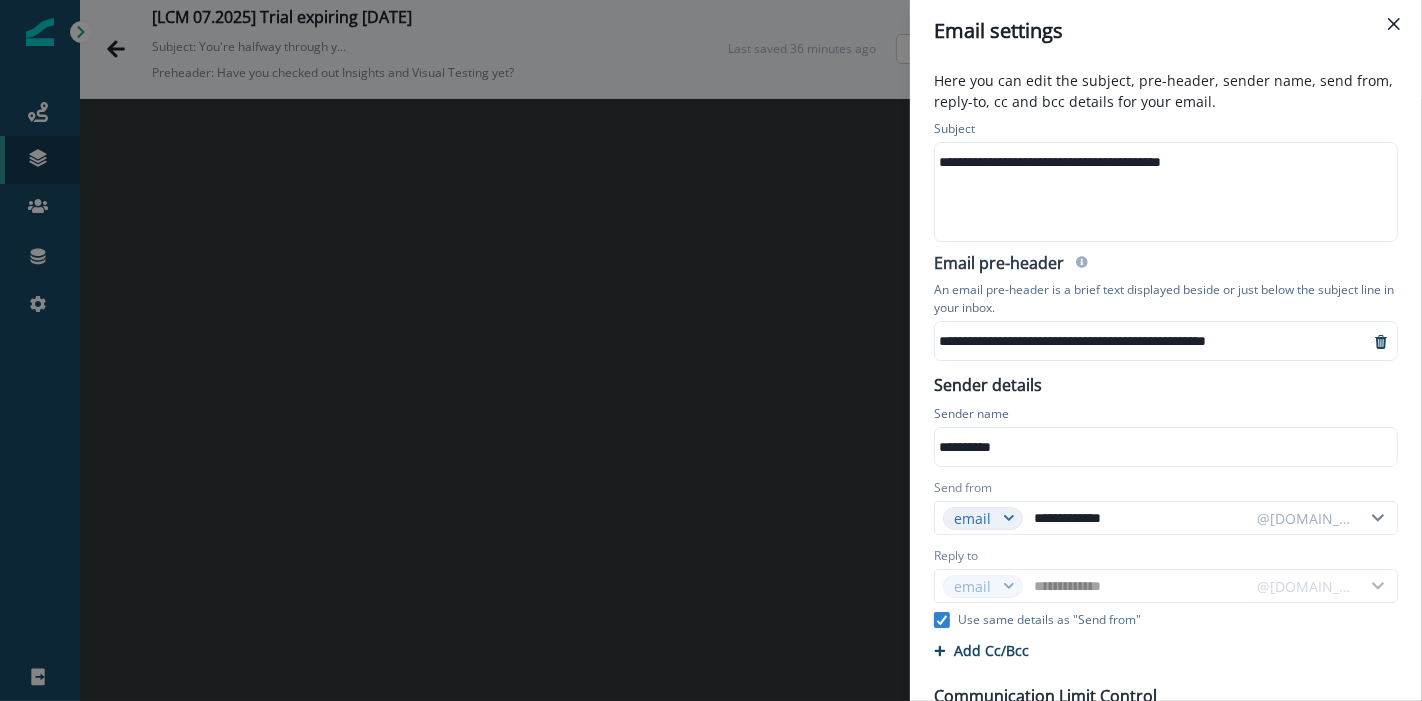 click on "**********" at bounding box center (1166, 474) 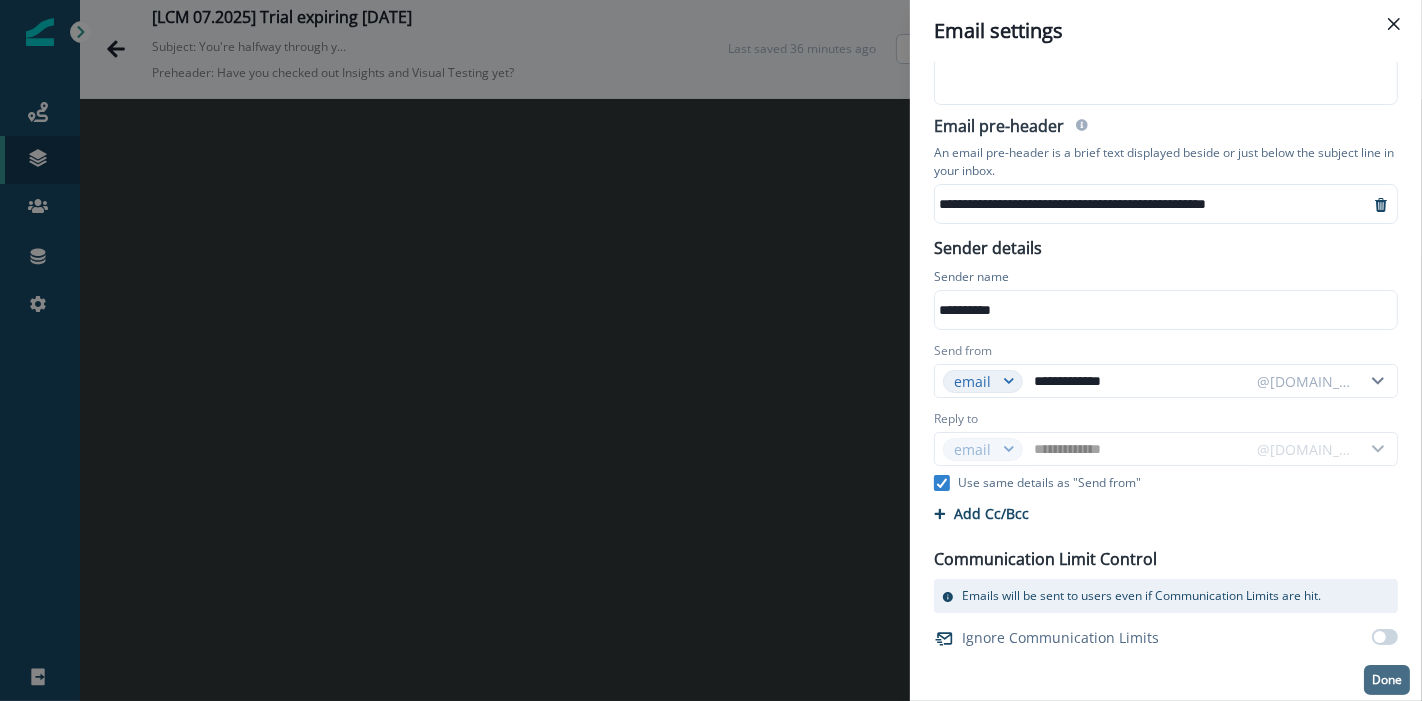 click on "Done" at bounding box center [1387, 680] 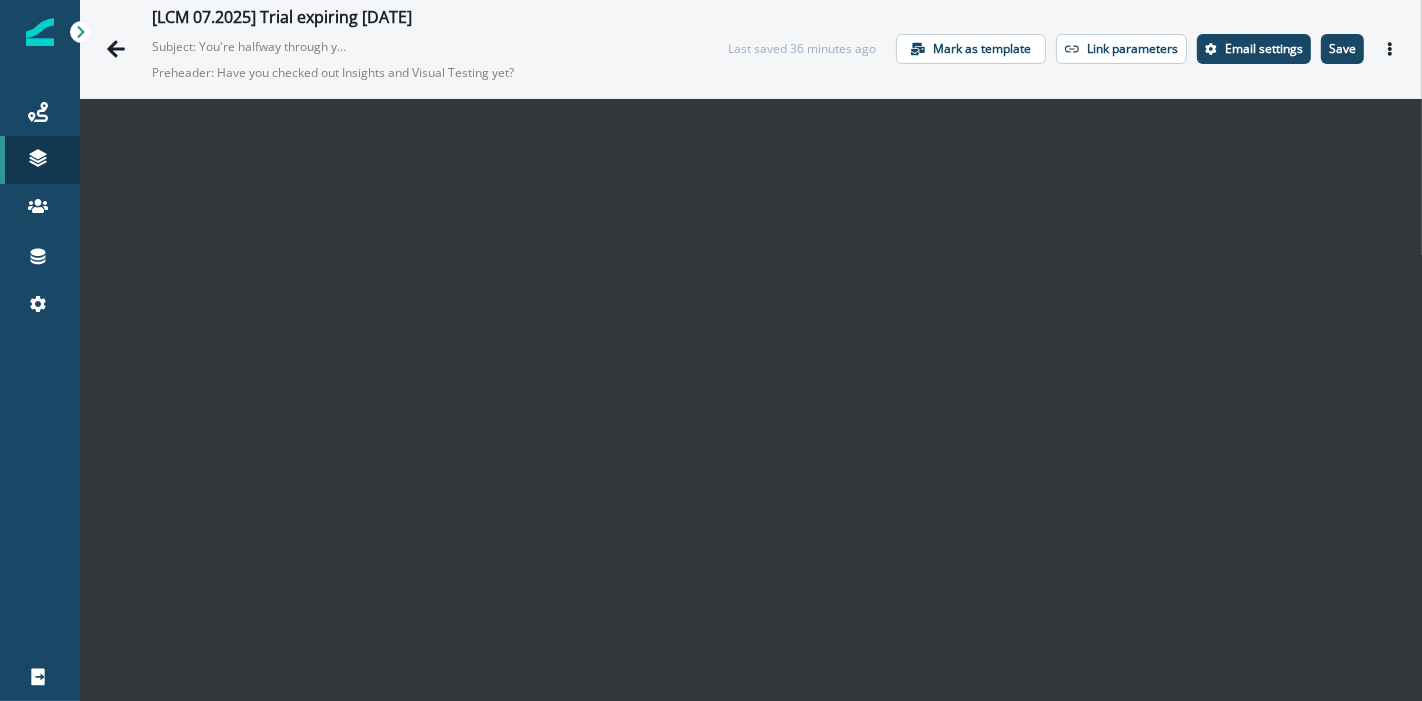 click on "Last saved 36 minutes ago Mark as template Link parameters Email settings Save Preview Export html Send test email" at bounding box center [1067, 49] 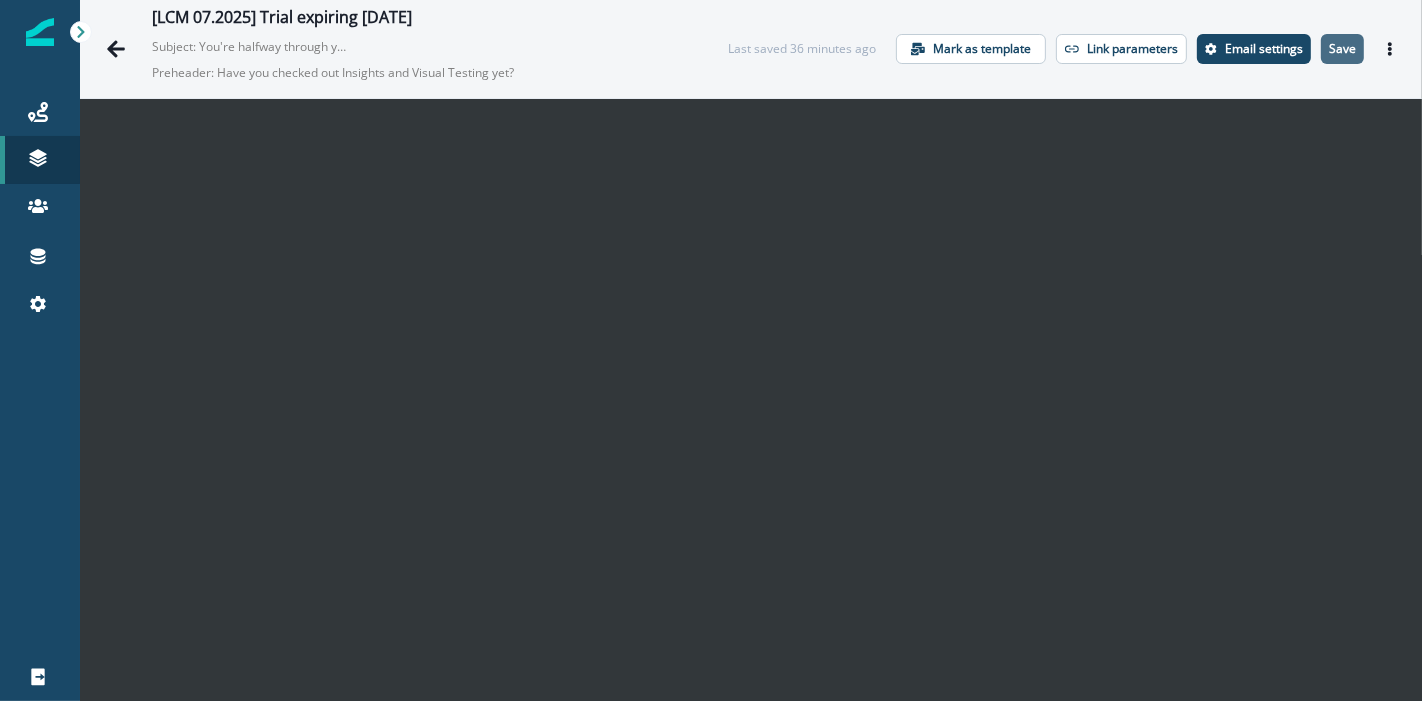 click on "Save" at bounding box center [1342, 49] 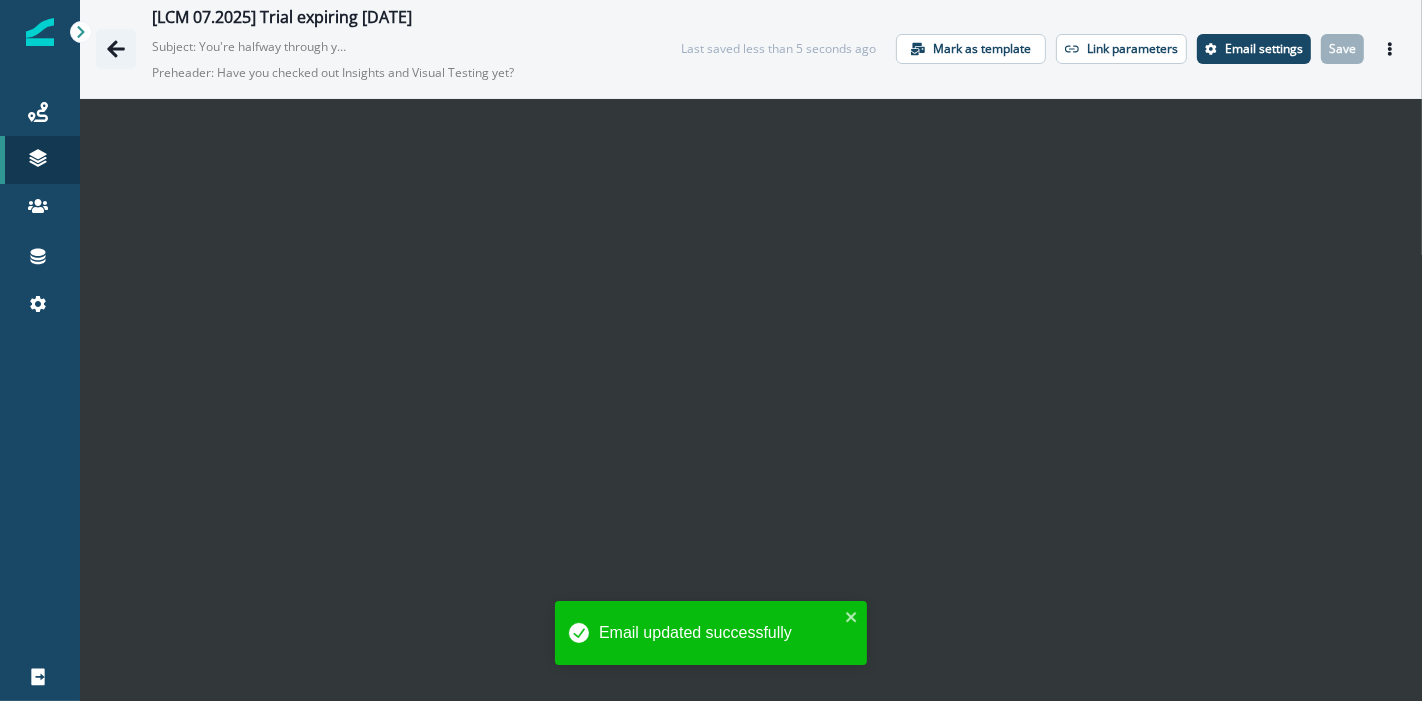 click 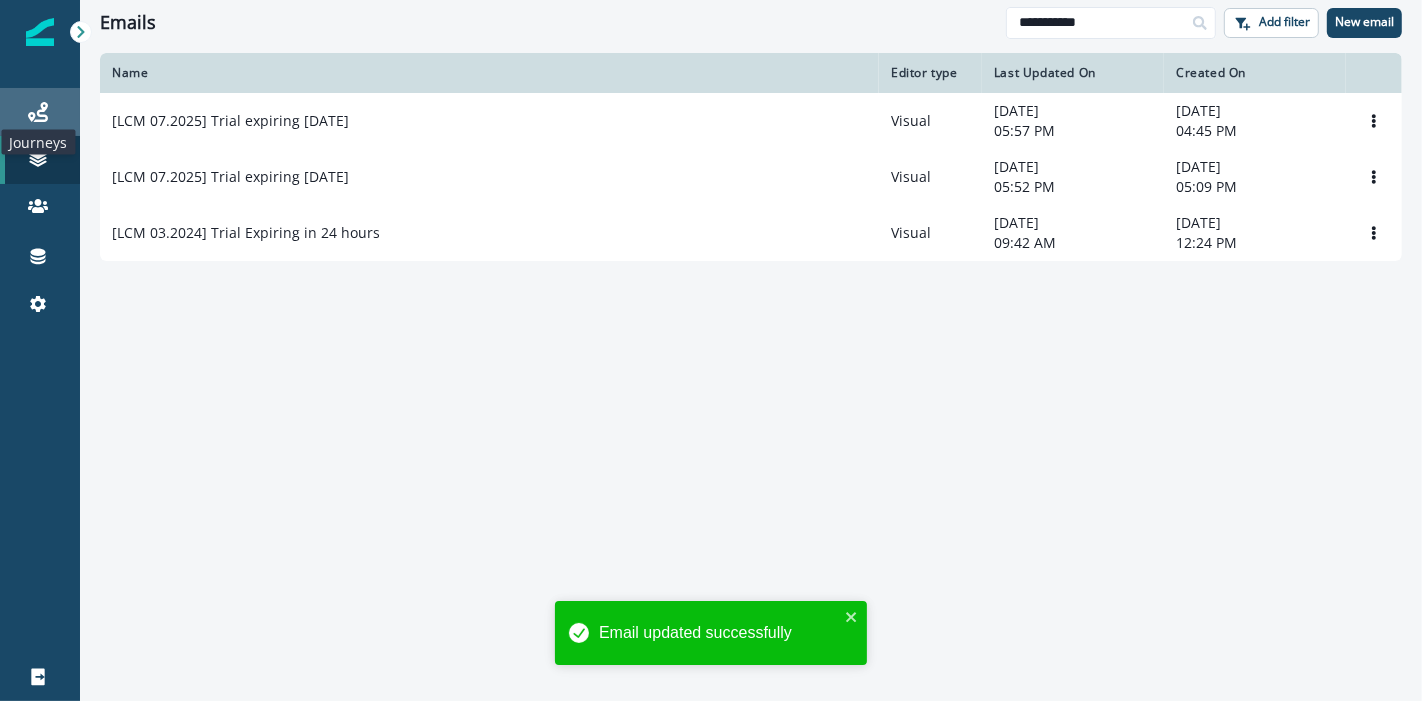 click 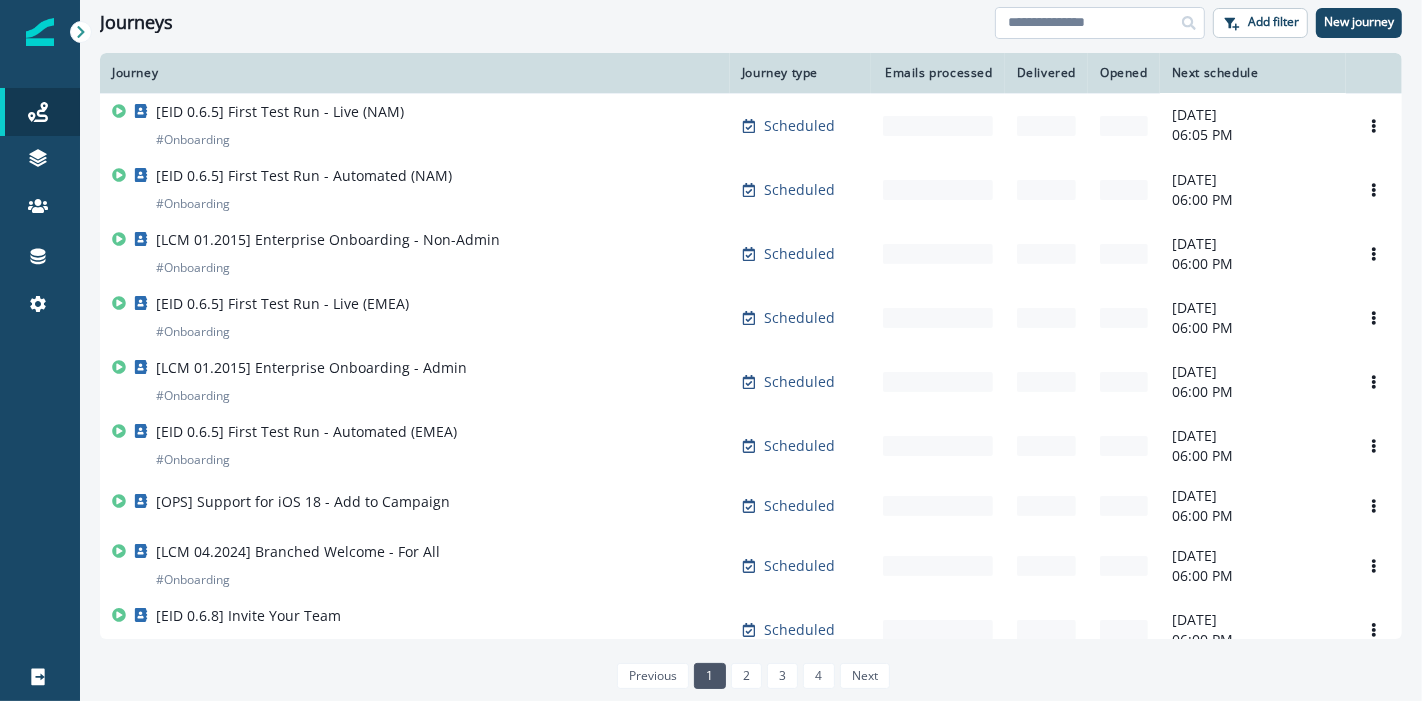 click at bounding box center (1100, 23) 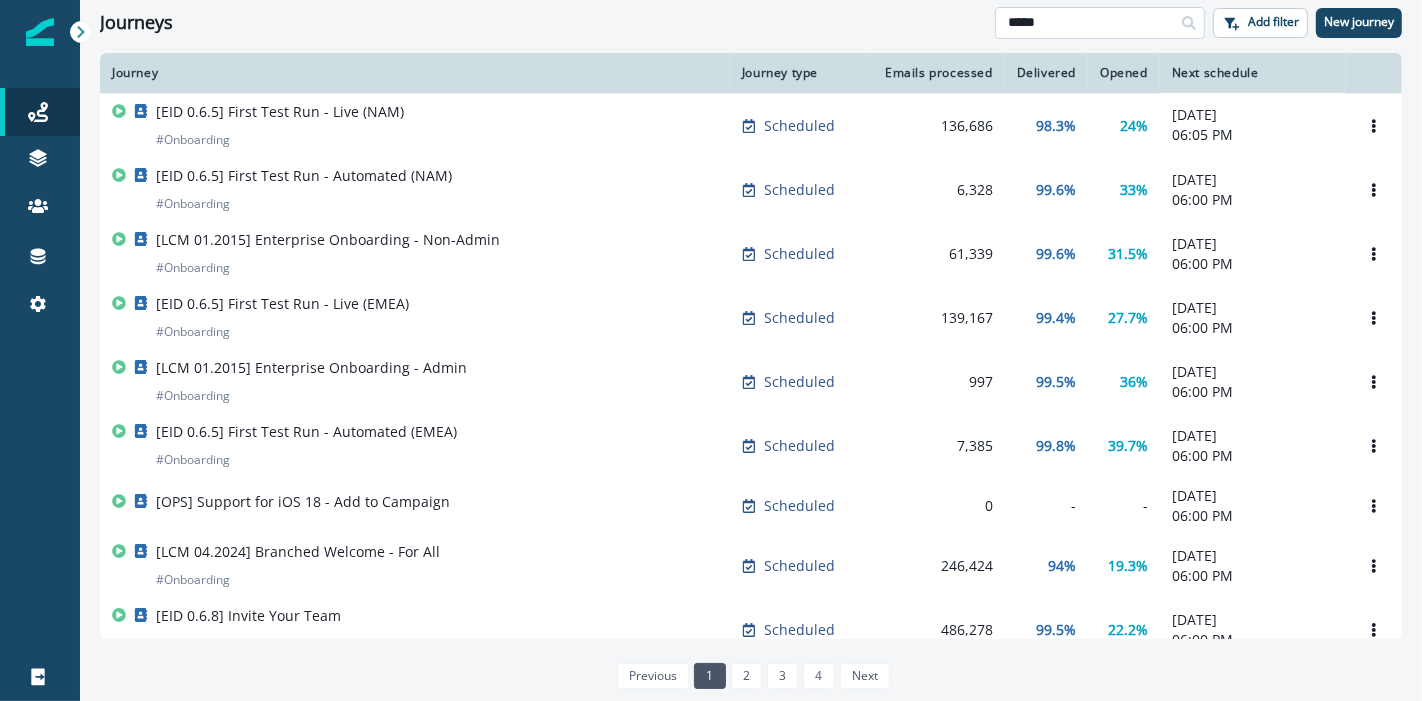 type on "*****" 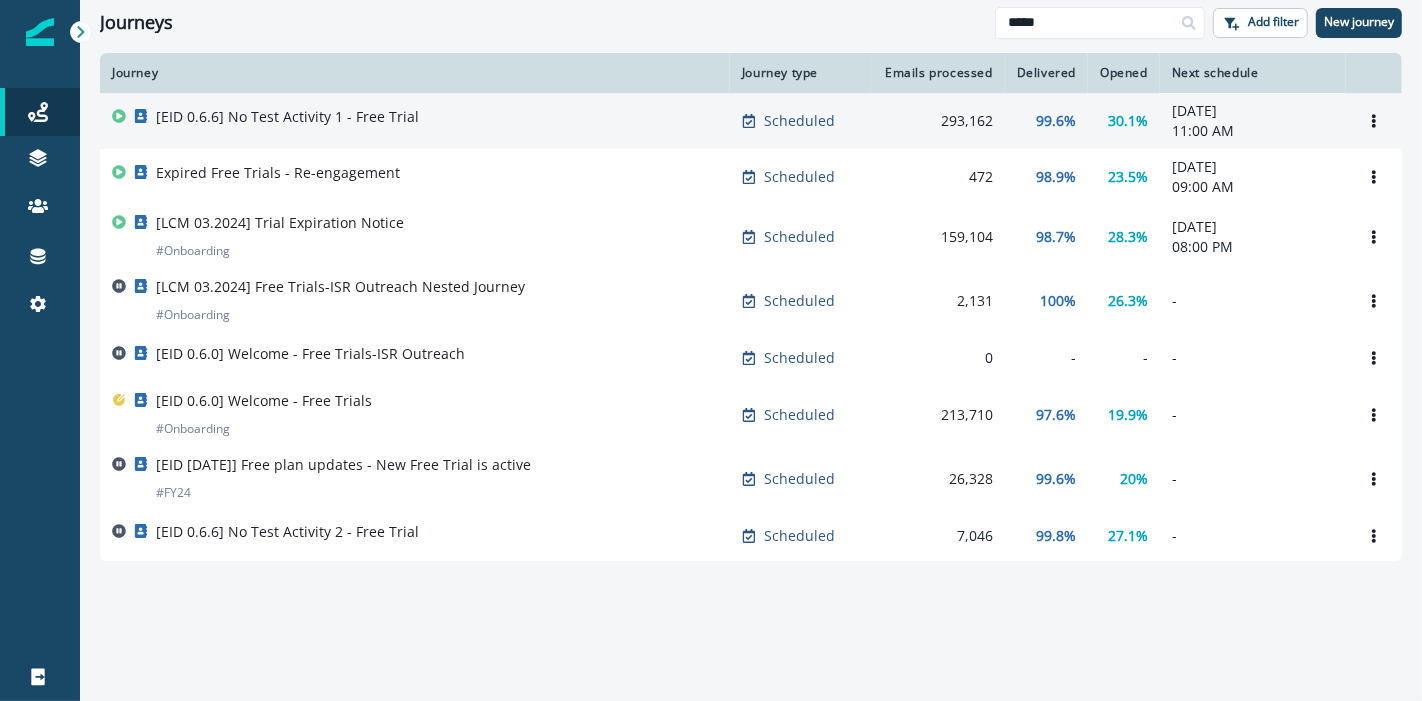click on "[EID 0.6.6] No Test Activity 1 - Free Trial" at bounding box center (415, 121) 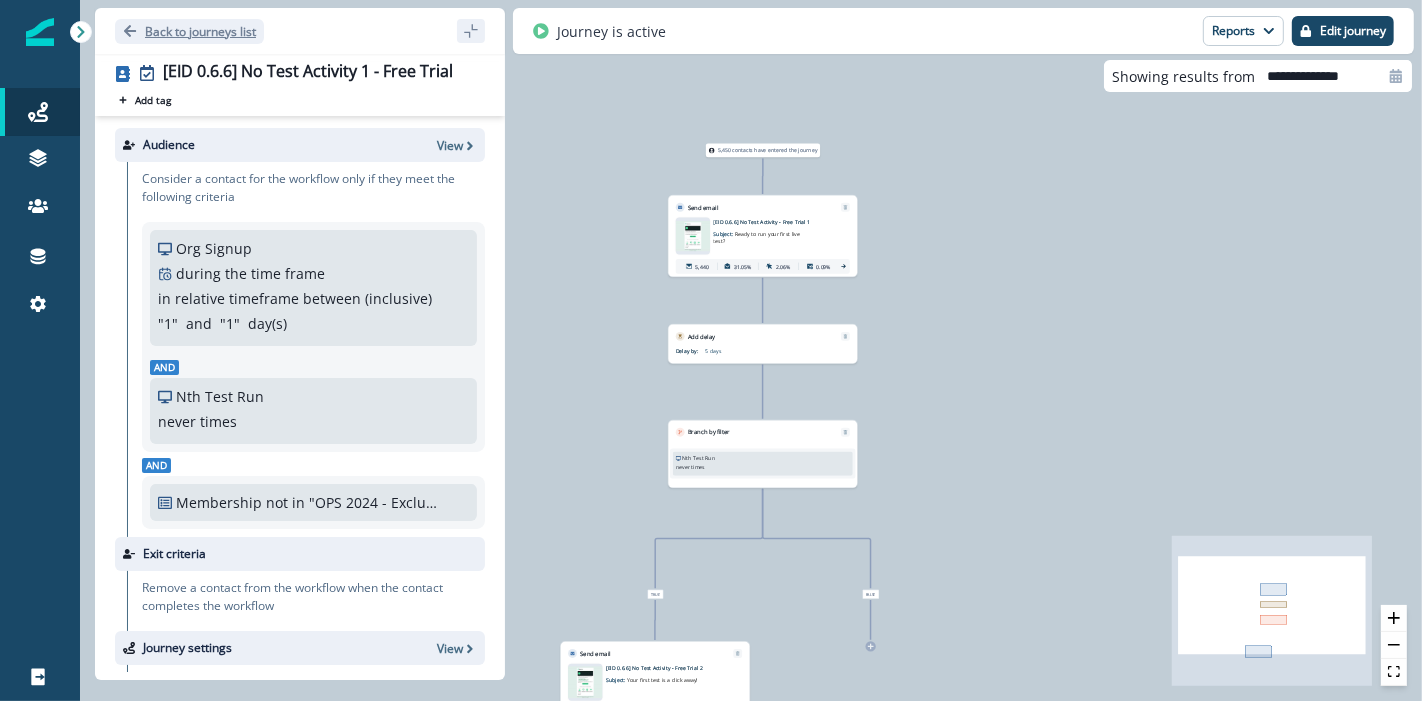 click on "Back to journeys list" at bounding box center [200, 31] 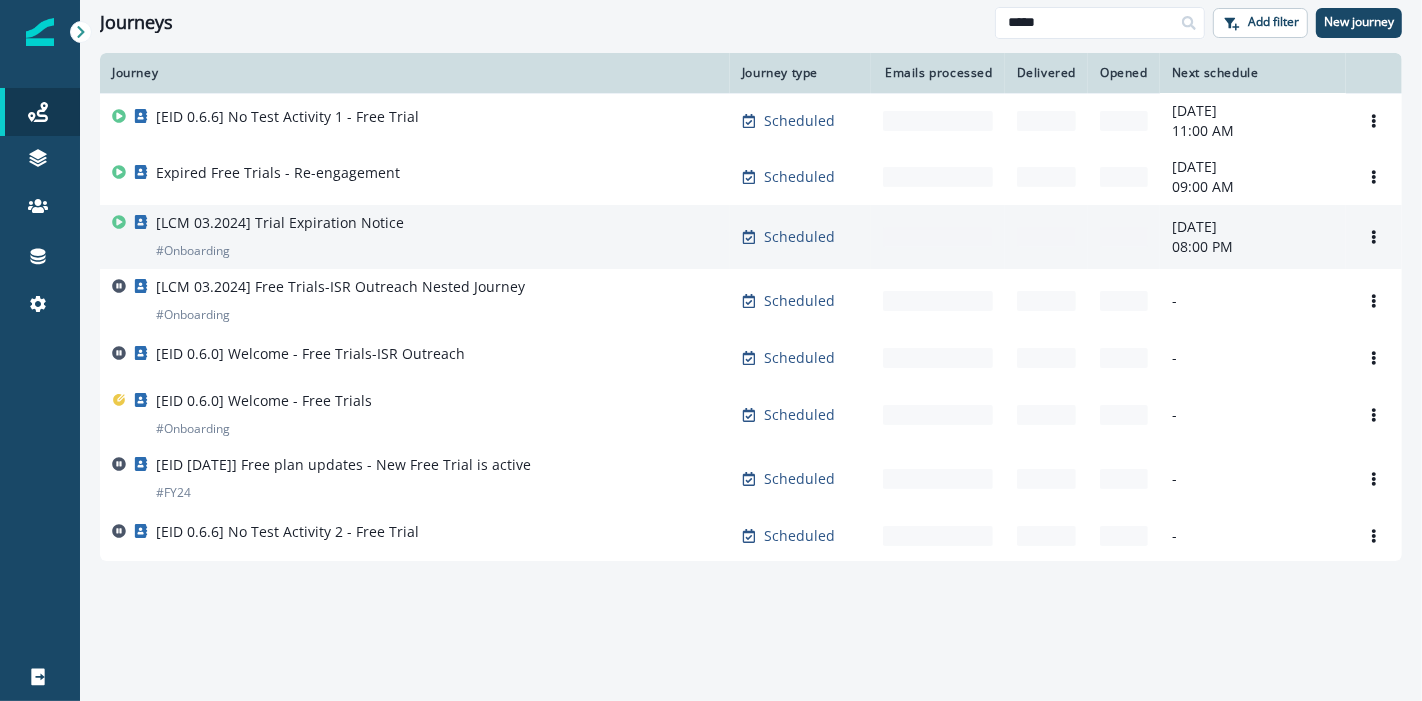 click on "[LCM 03.2024] Trial Expiration Notice # Onboarding" at bounding box center (280, 237) 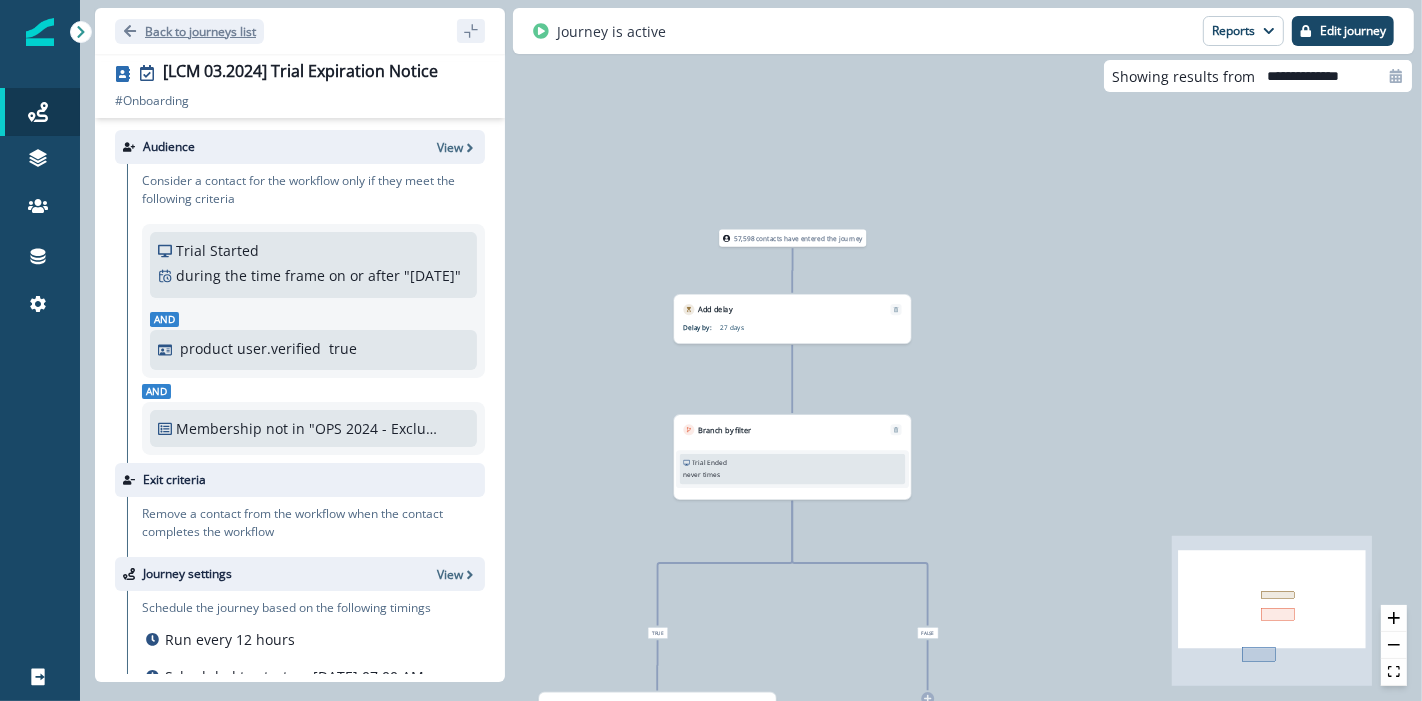 click on "Back to journeys list" at bounding box center (200, 31) 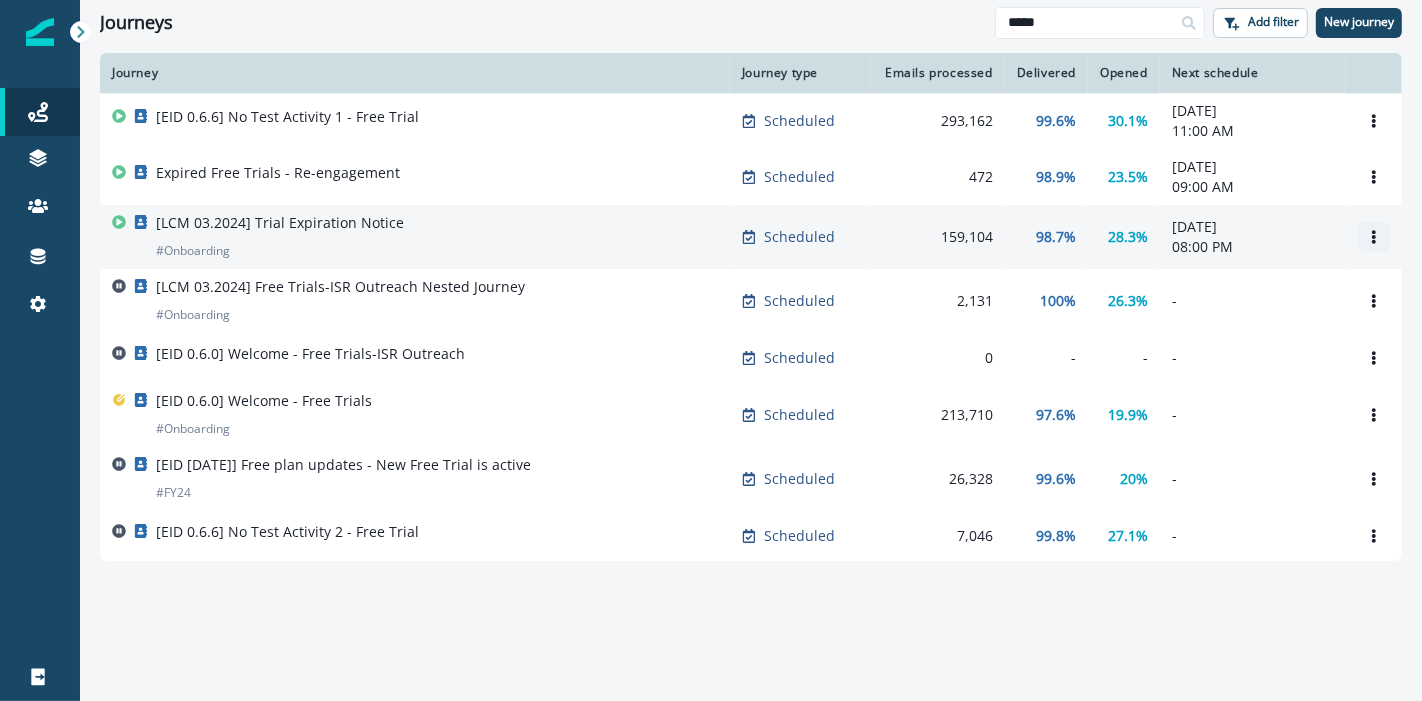 click 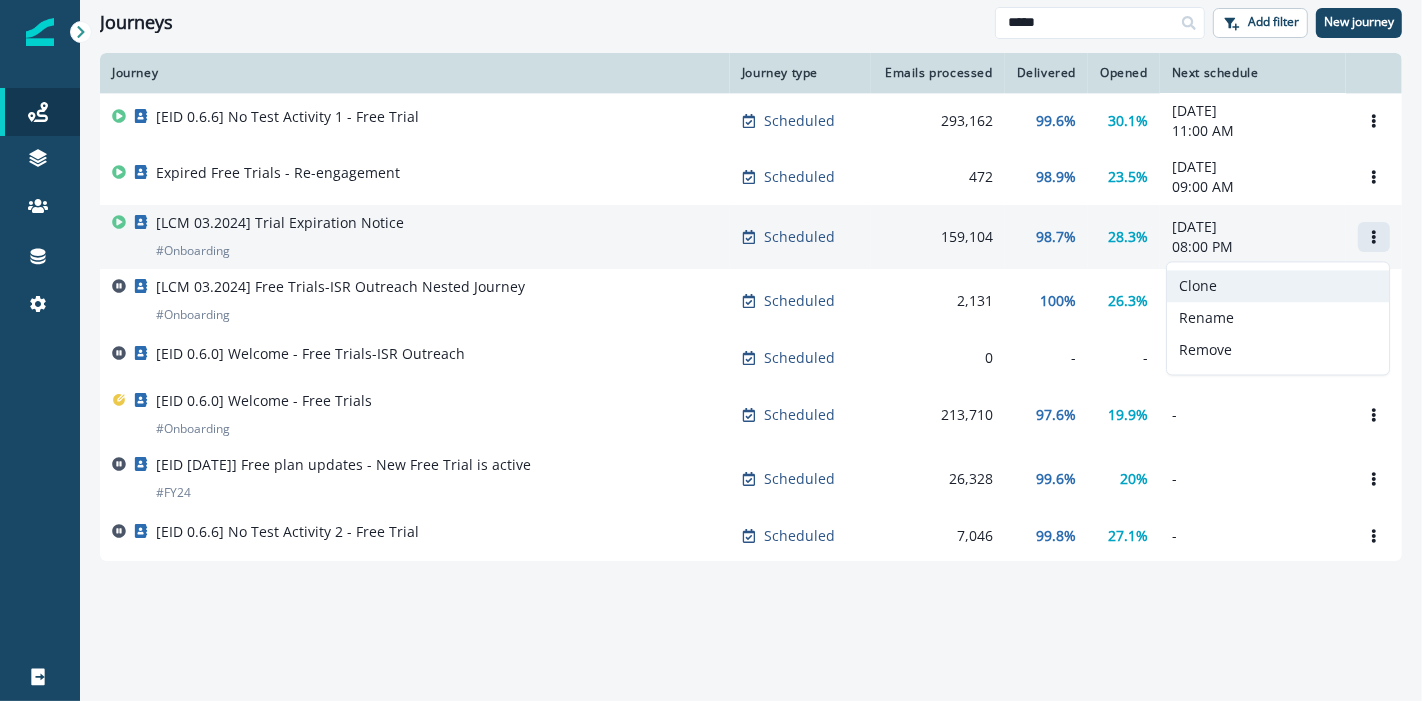 click on "Clone" at bounding box center [1278, 286] 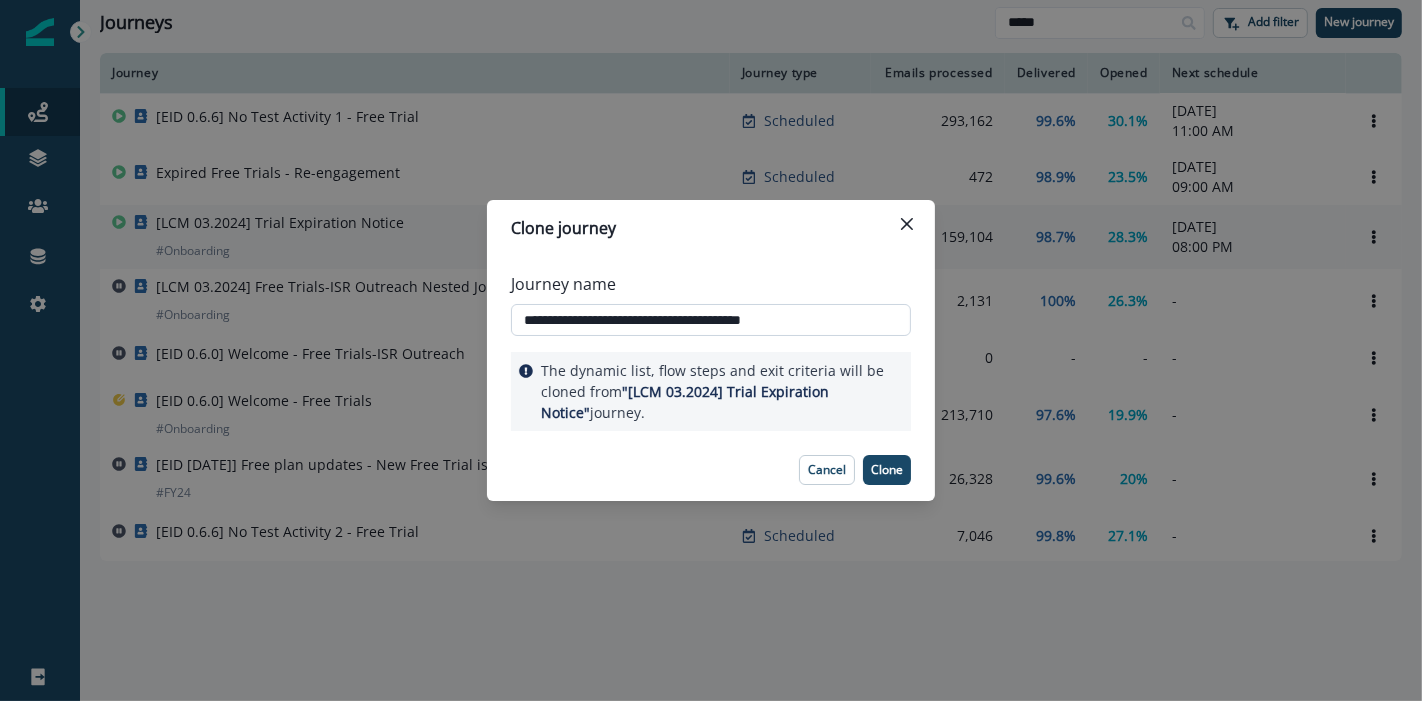 click on "**********" at bounding box center [711, 320] 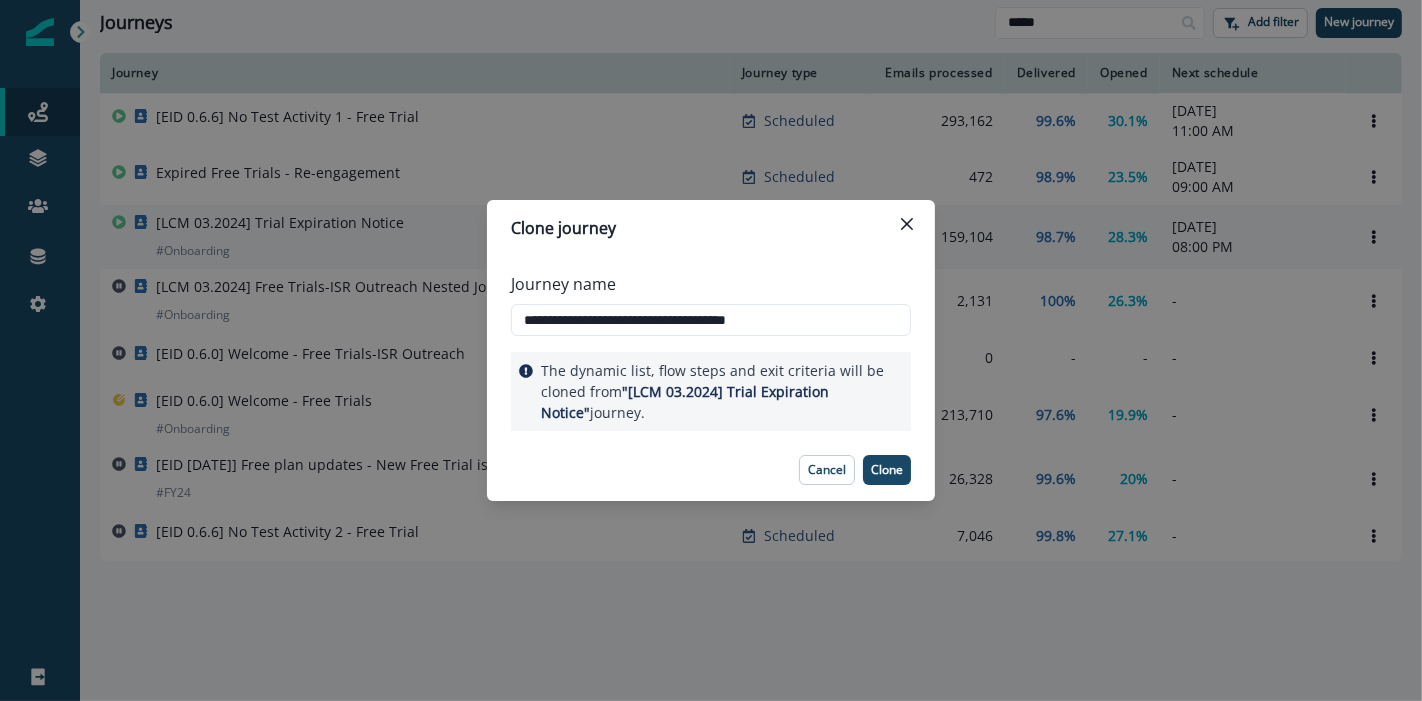 drag, startPoint x: 731, startPoint y: 328, endPoint x: 1002, endPoint y: 350, distance: 271.8915 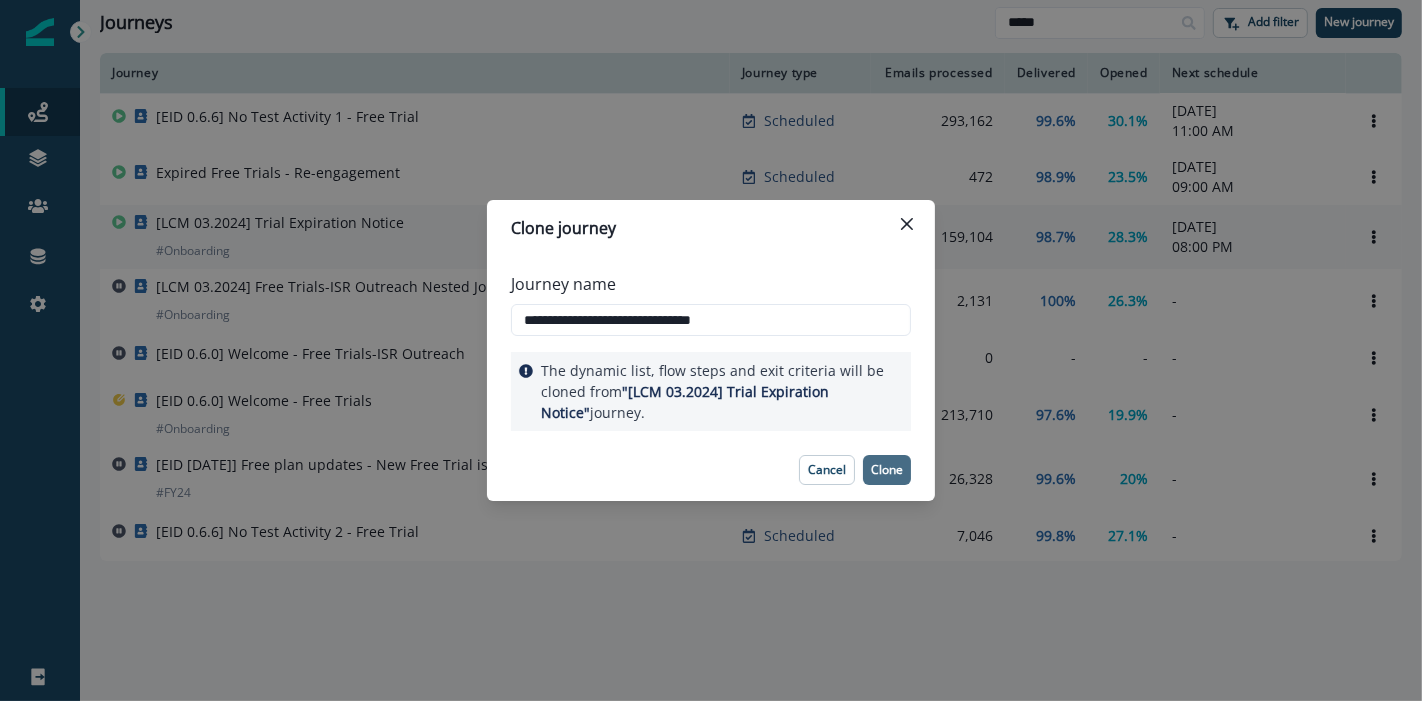 type on "**********" 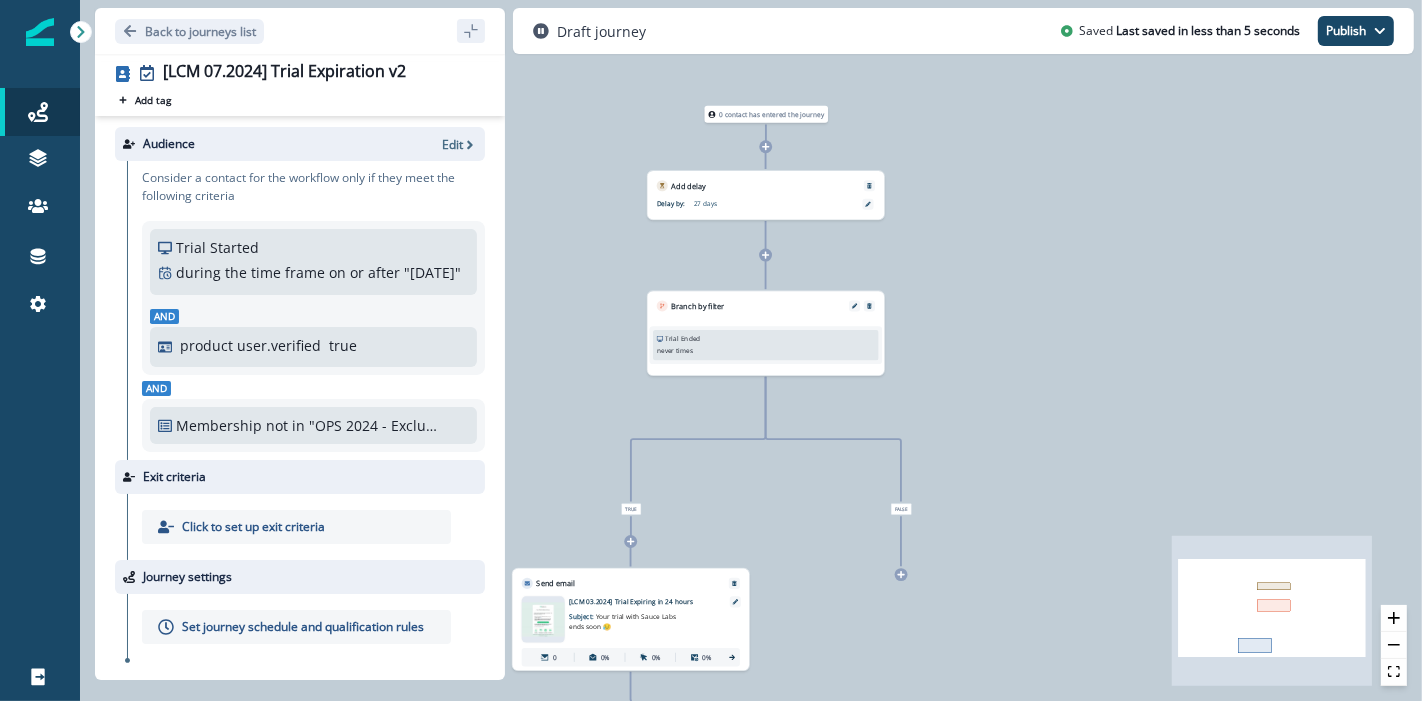 scroll, scrollTop: 0, scrollLeft: 0, axis: both 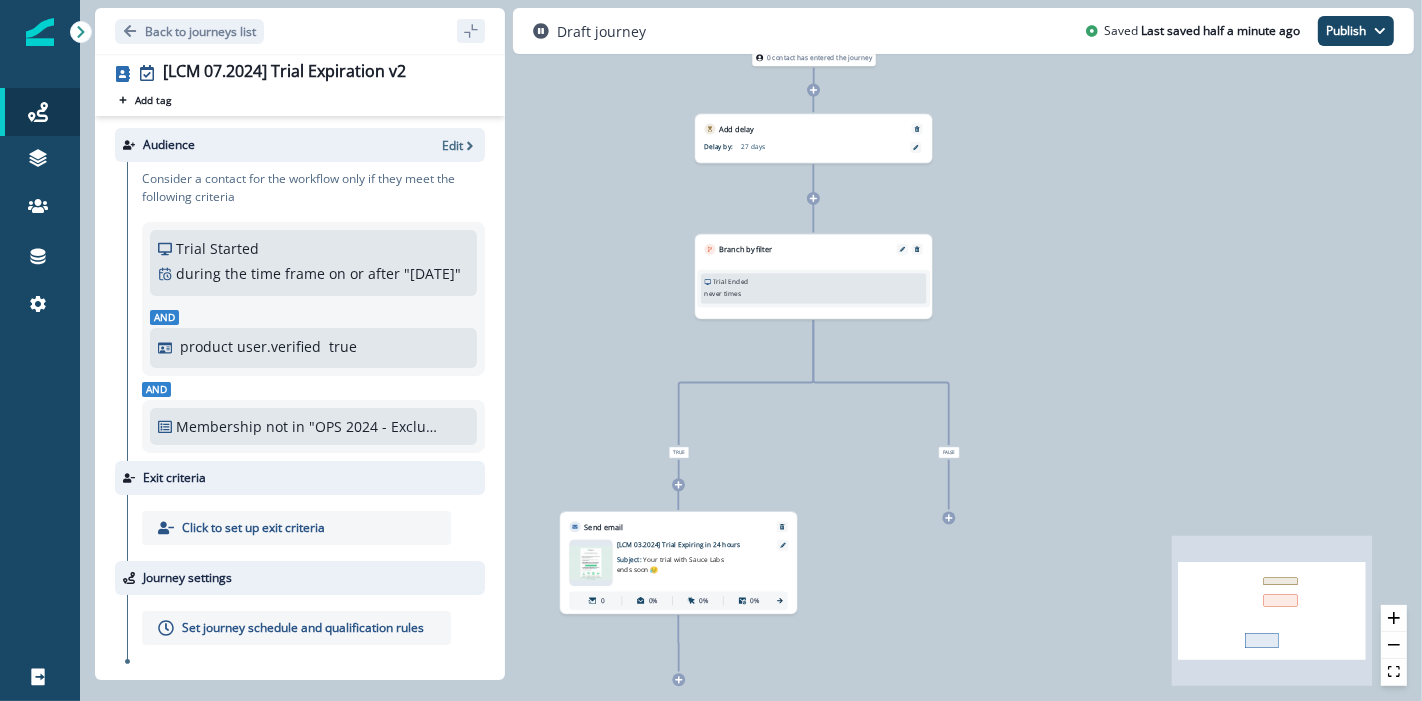click at bounding box center (916, 148) 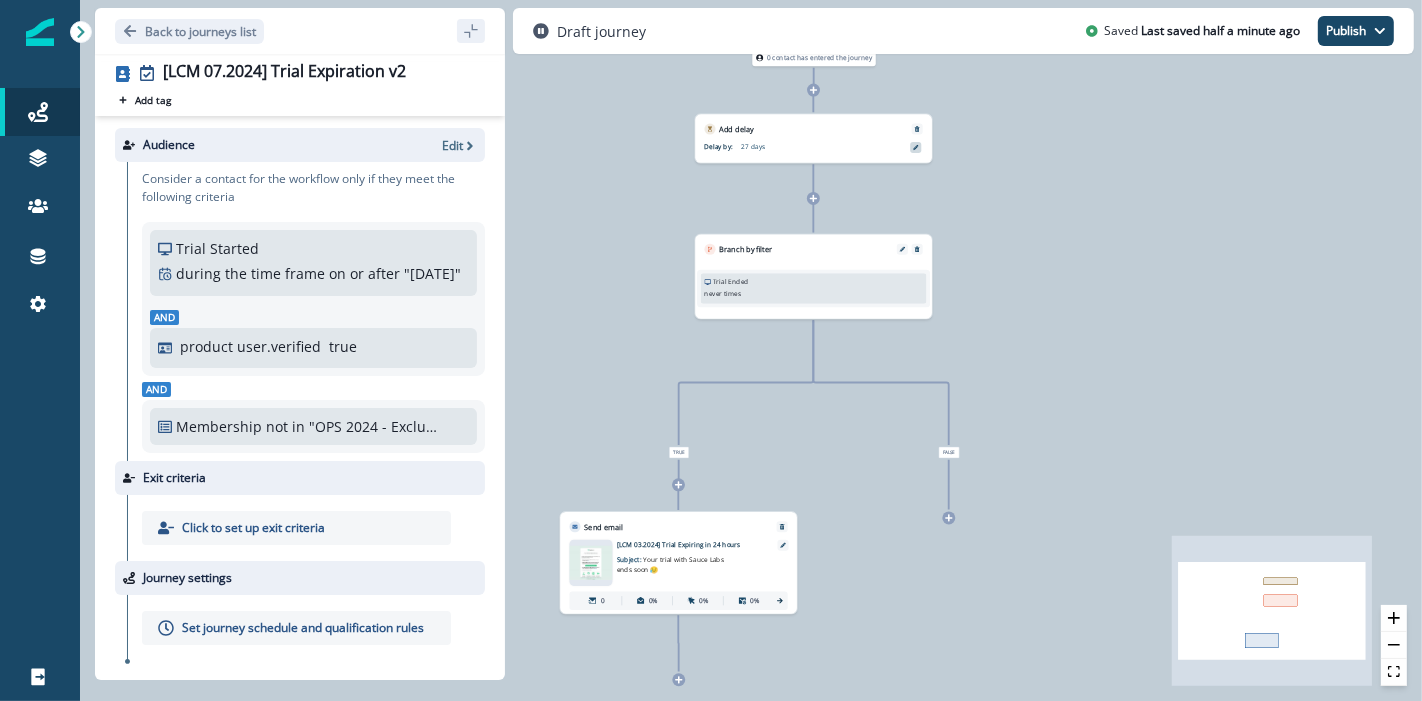 click 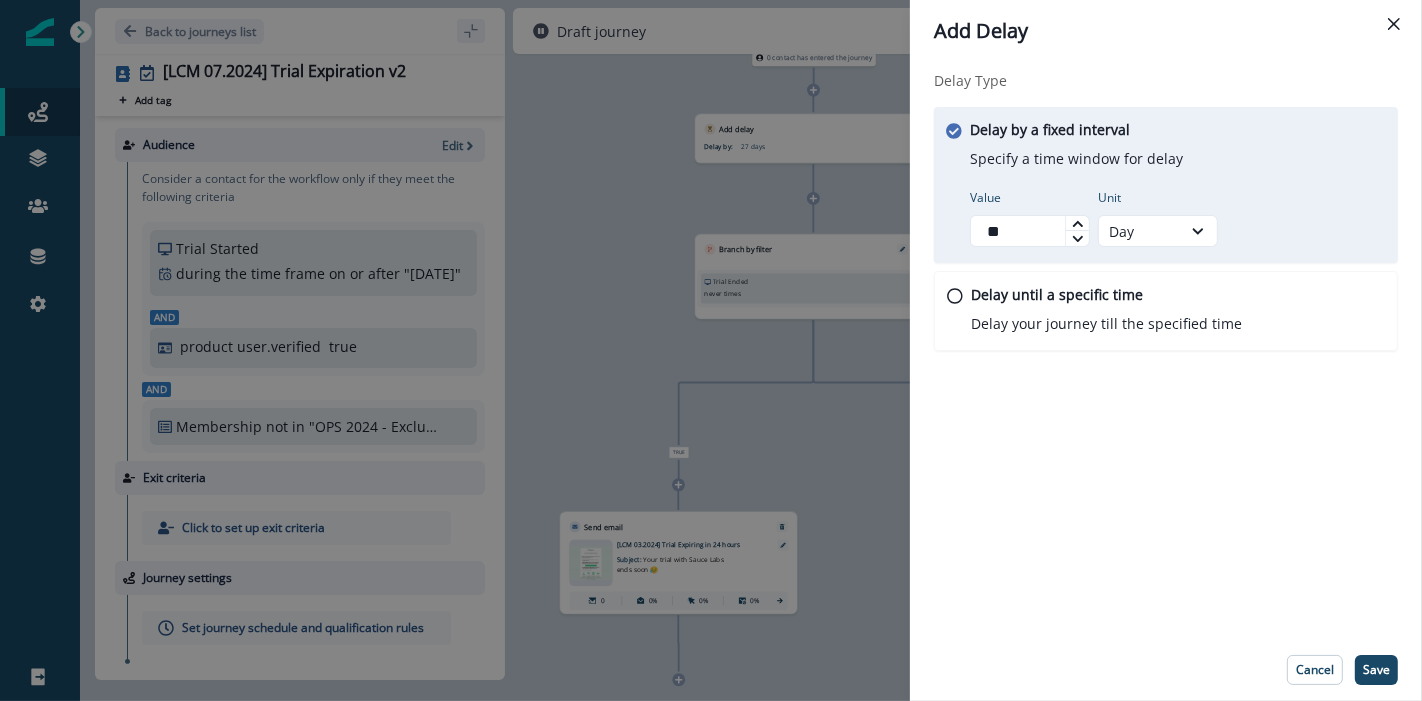 drag, startPoint x: 1031, startPoint y: 236, endPoint x: 864, endPoint y: 265, distance: 169.49927 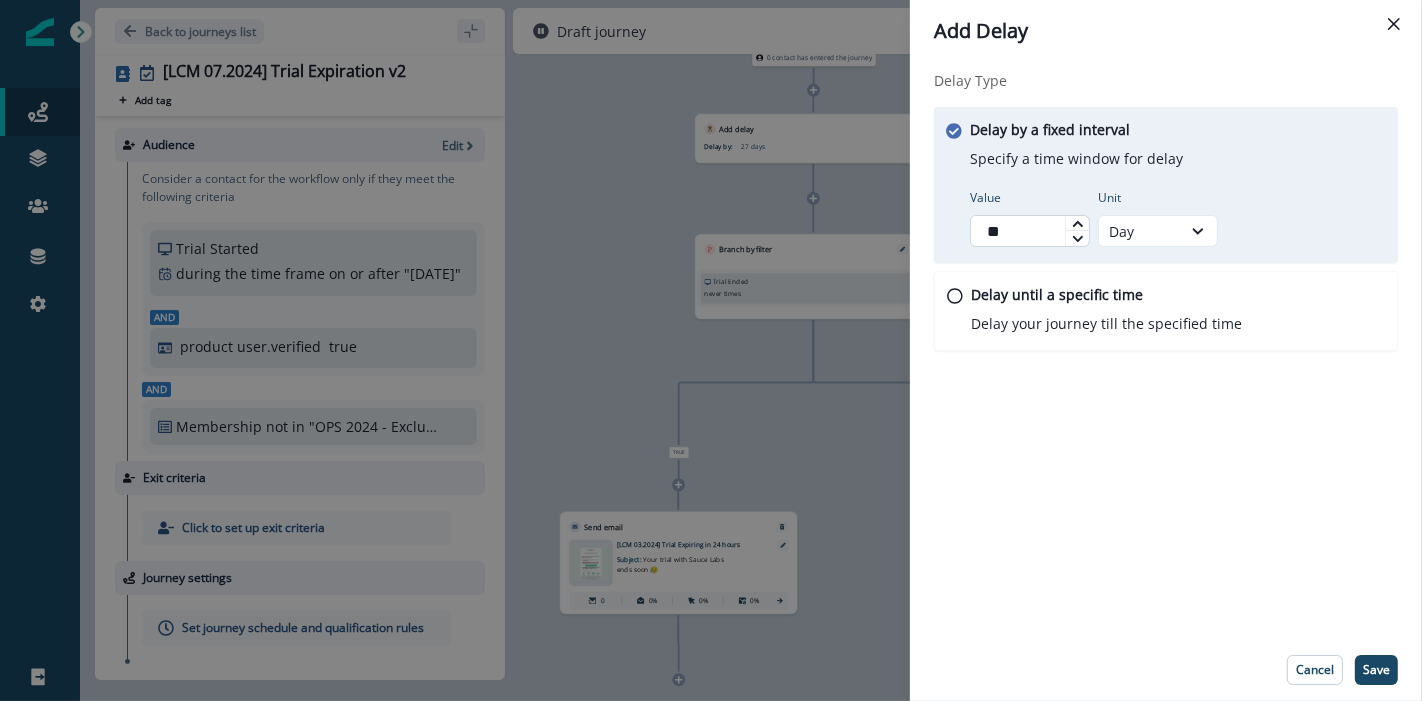 click on "**" at bounding box center (1030, 231) 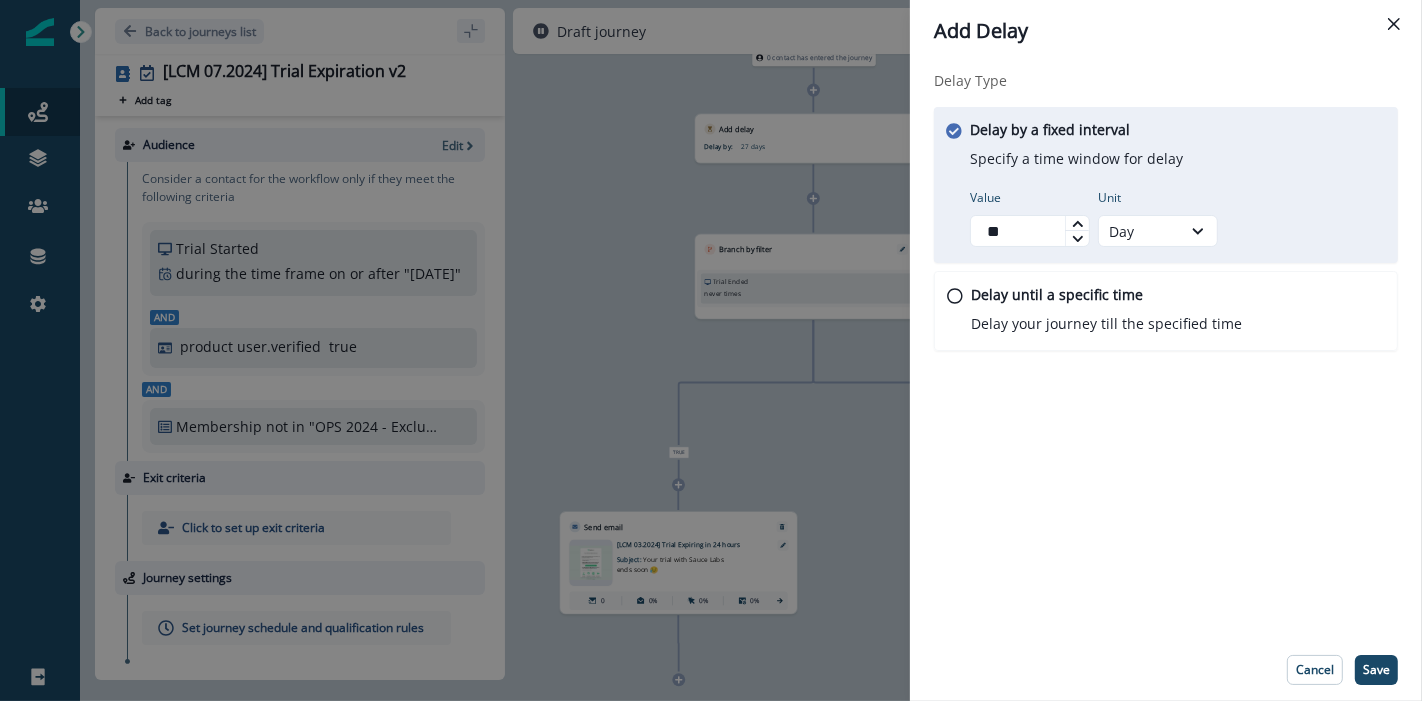 drag, startPoint x: 1041, startPoint y: 230, endPoint x: 858, endPoint y: 305, distance: 197.7726 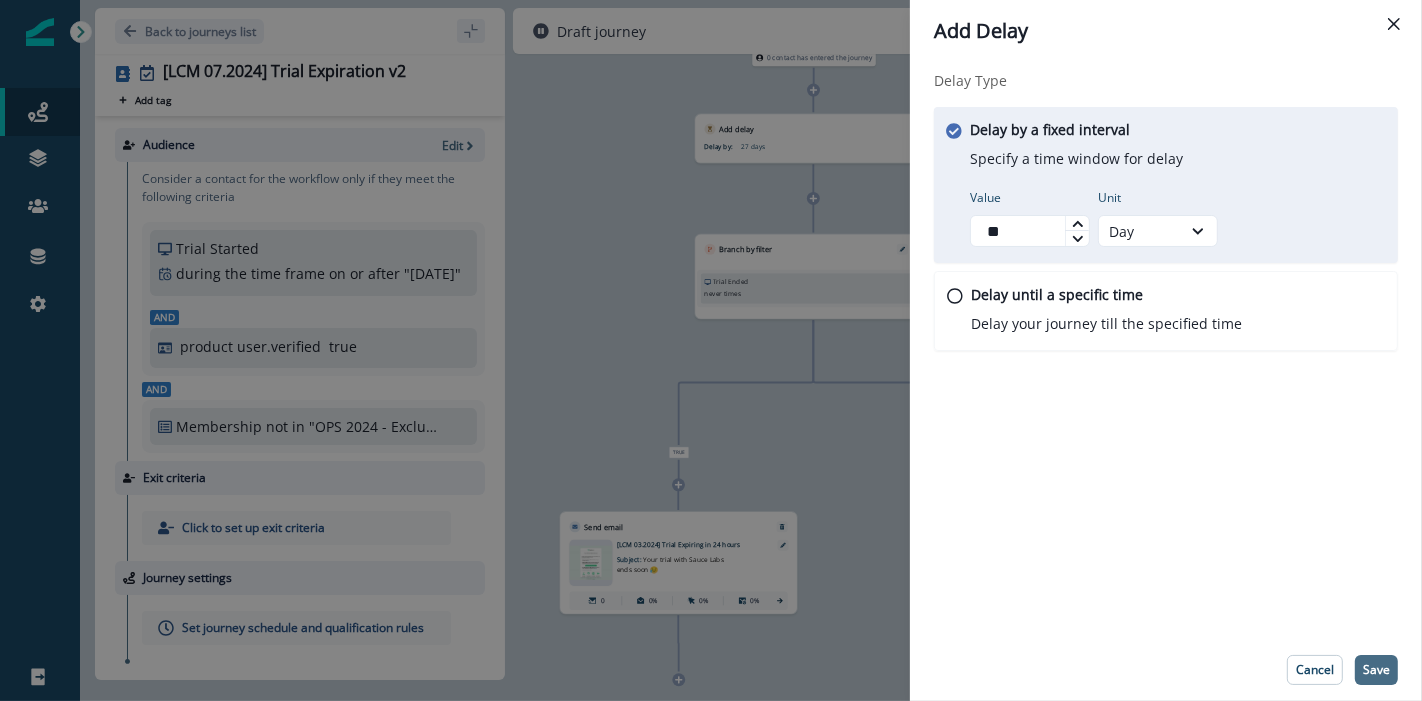 type on "**" 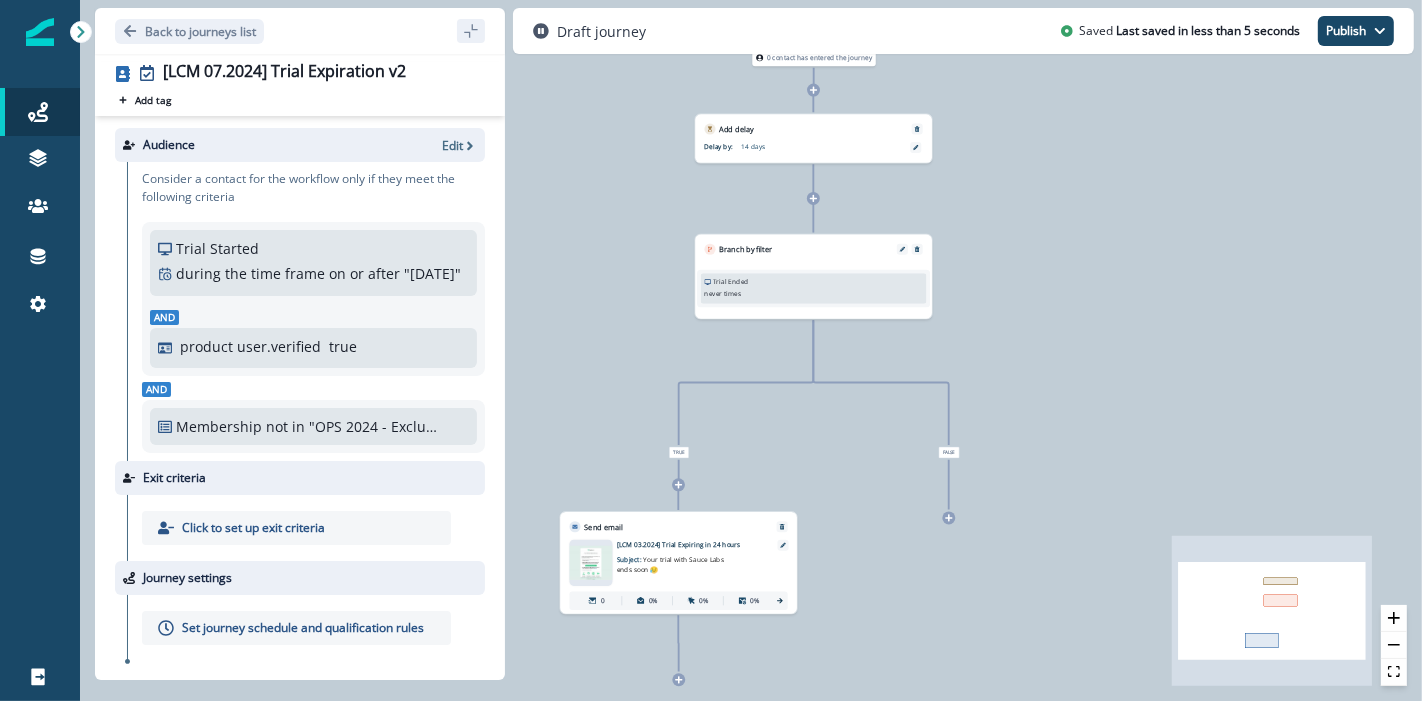 click on "[LCM 03.2024] Trial Expiring in 24 hours" at bounding box center [691, 545] 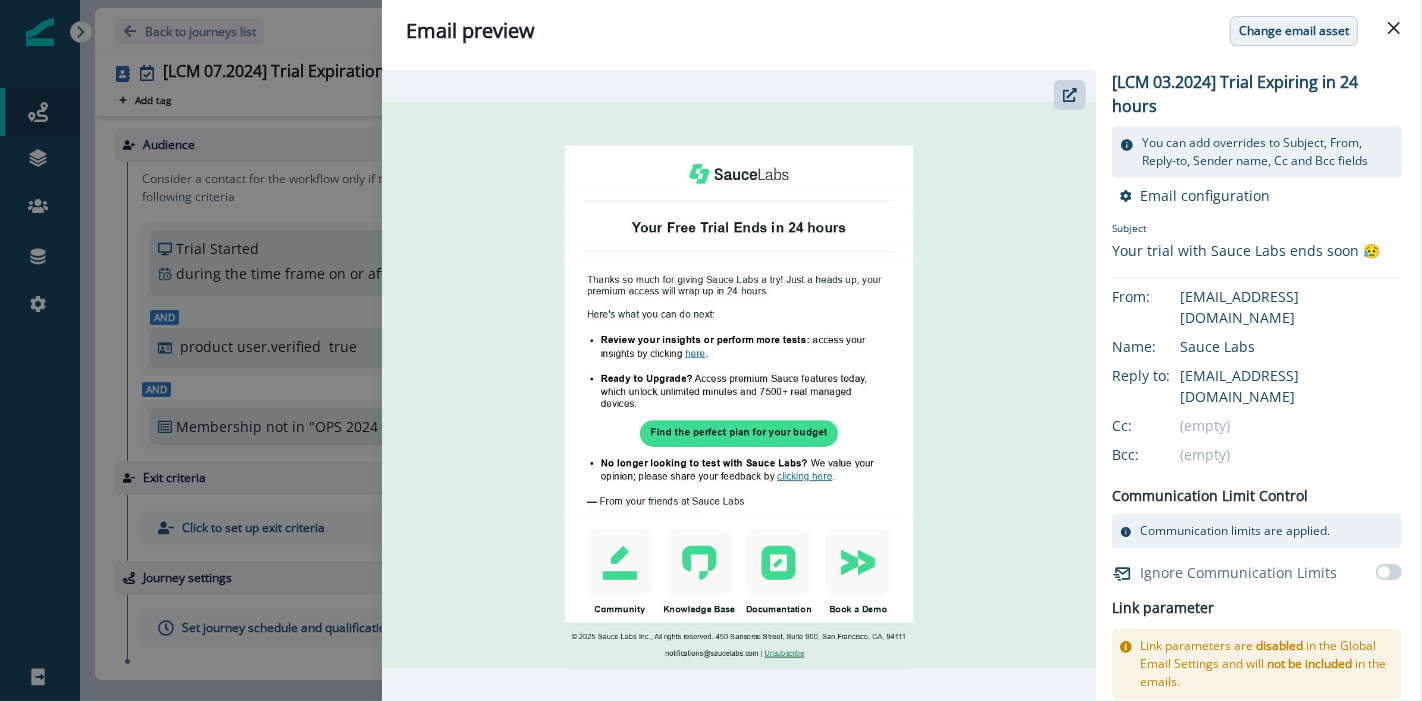 click on "Change email asset" at bounding box center [1294, 31] 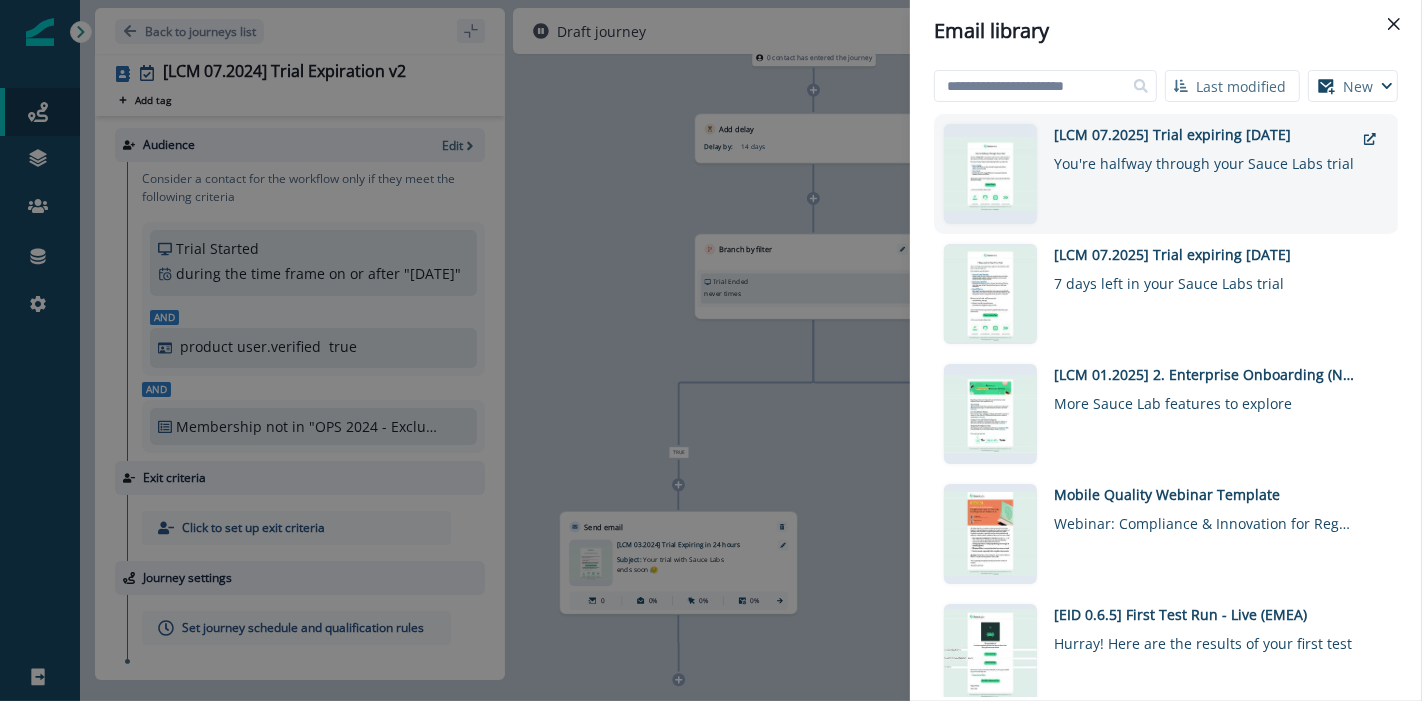 click on "[LCM 07.2025] Trial expiring in 2 weeks You're halfway through your Sauce Labs trial" at bounding box center [1204, 174] 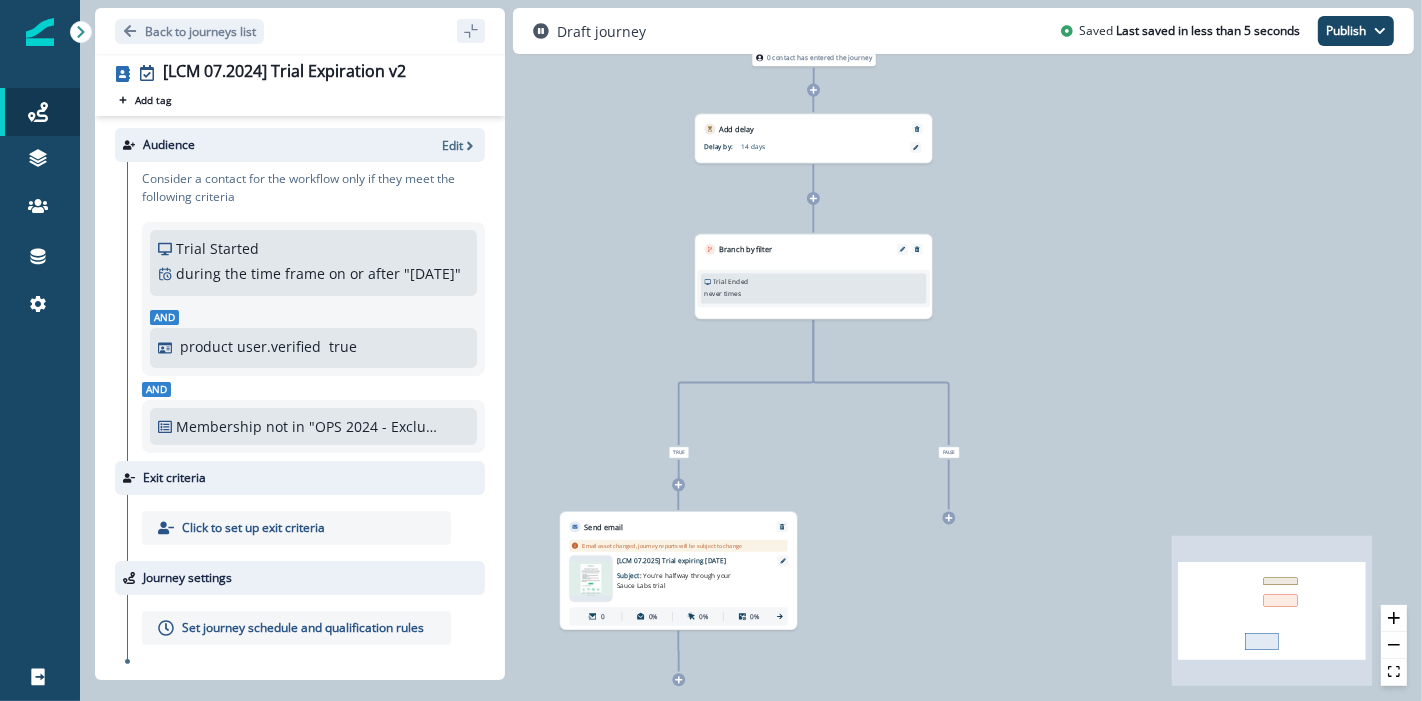 click at bounding box center [678, 679] 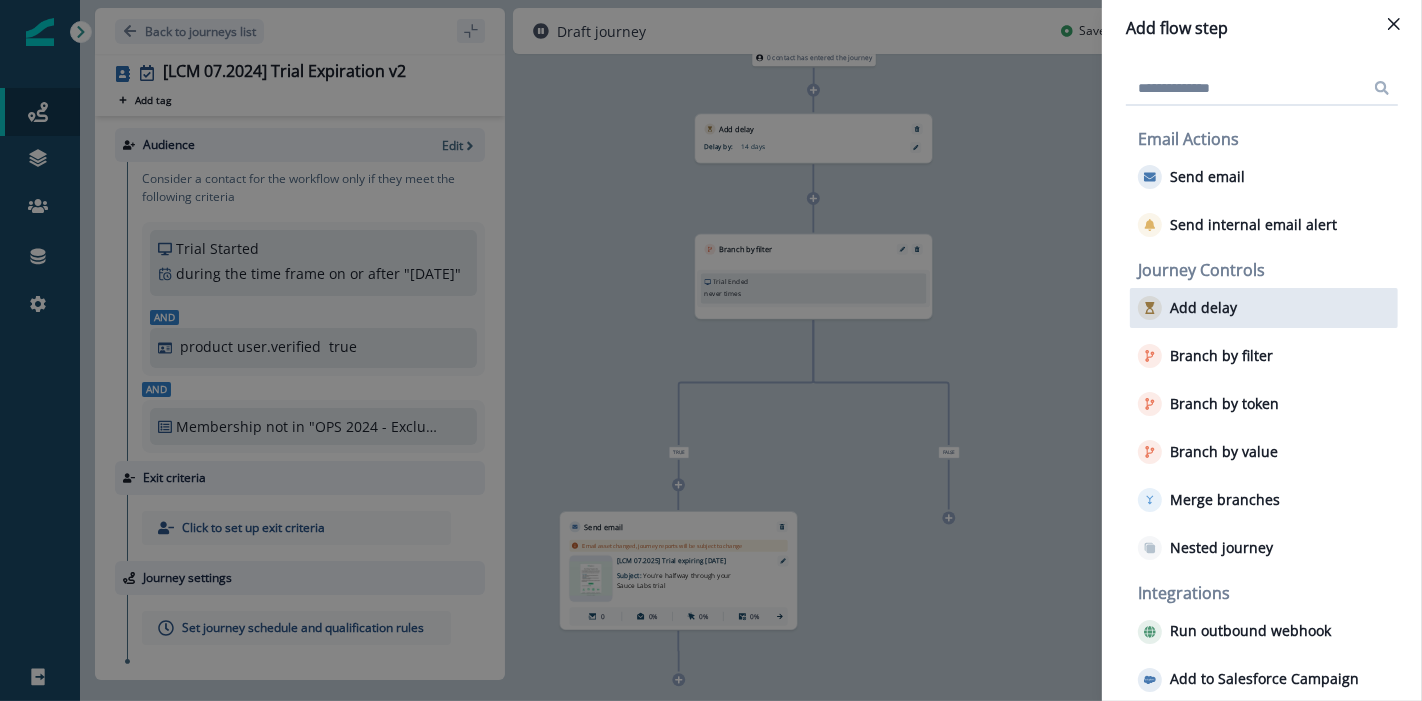 click on "Add delay" at bounding box center (1203, 308) 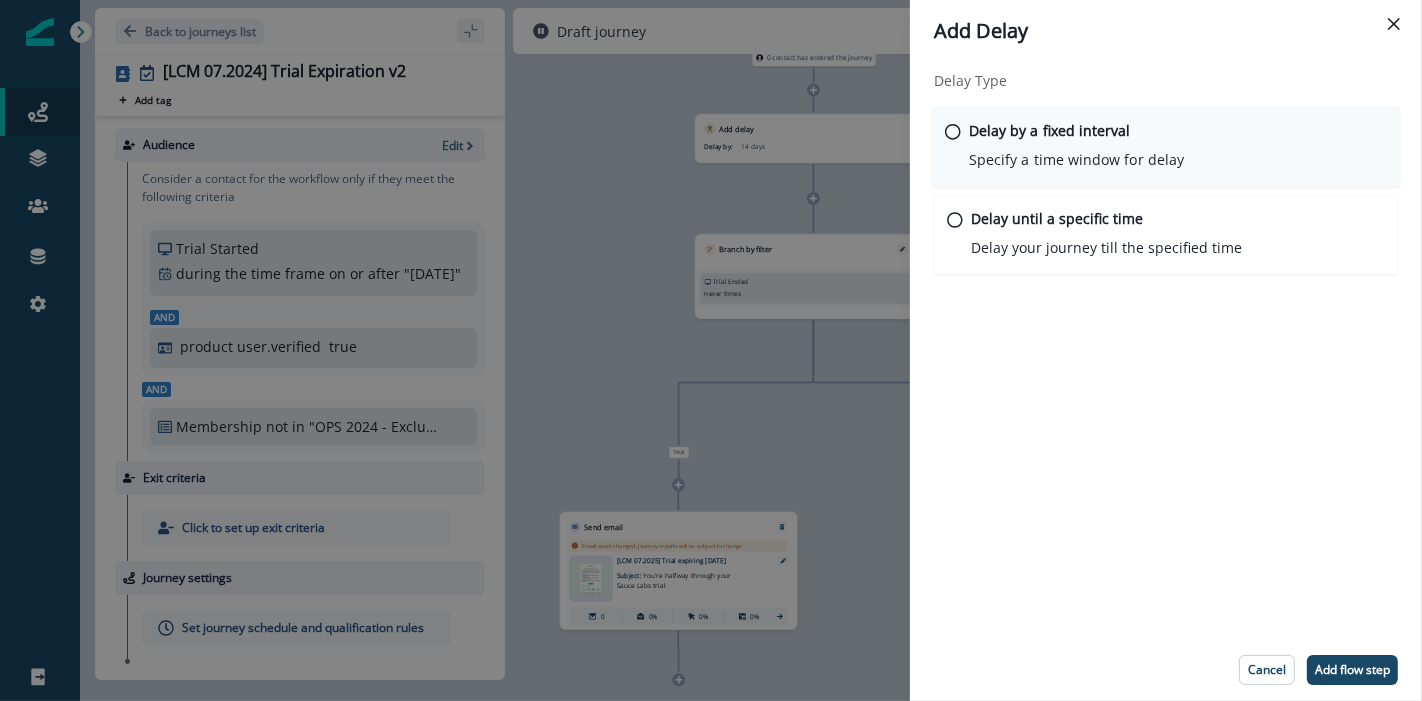 click on "Delay by a fixed interval Specify a time window for delay" at bounding box center (1076, 145) 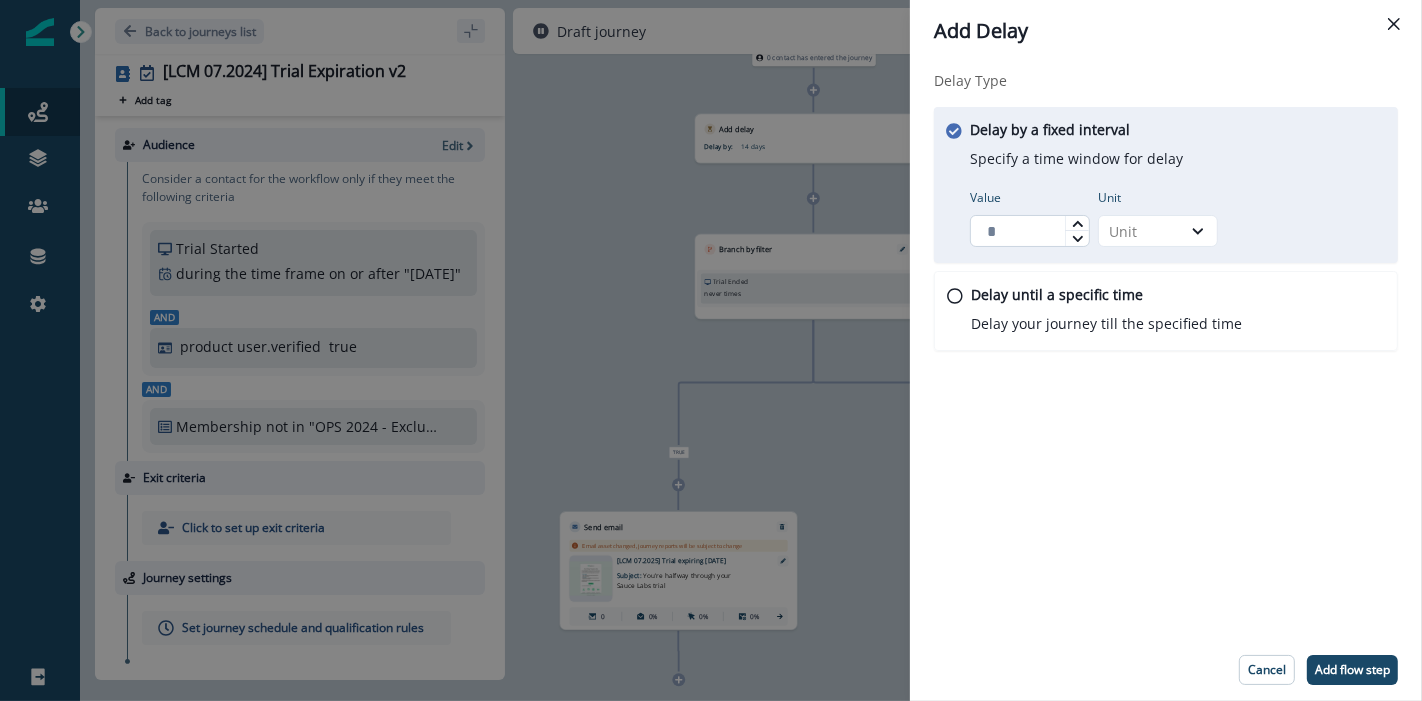 click on "Value" at bounding box center [1030, 231] 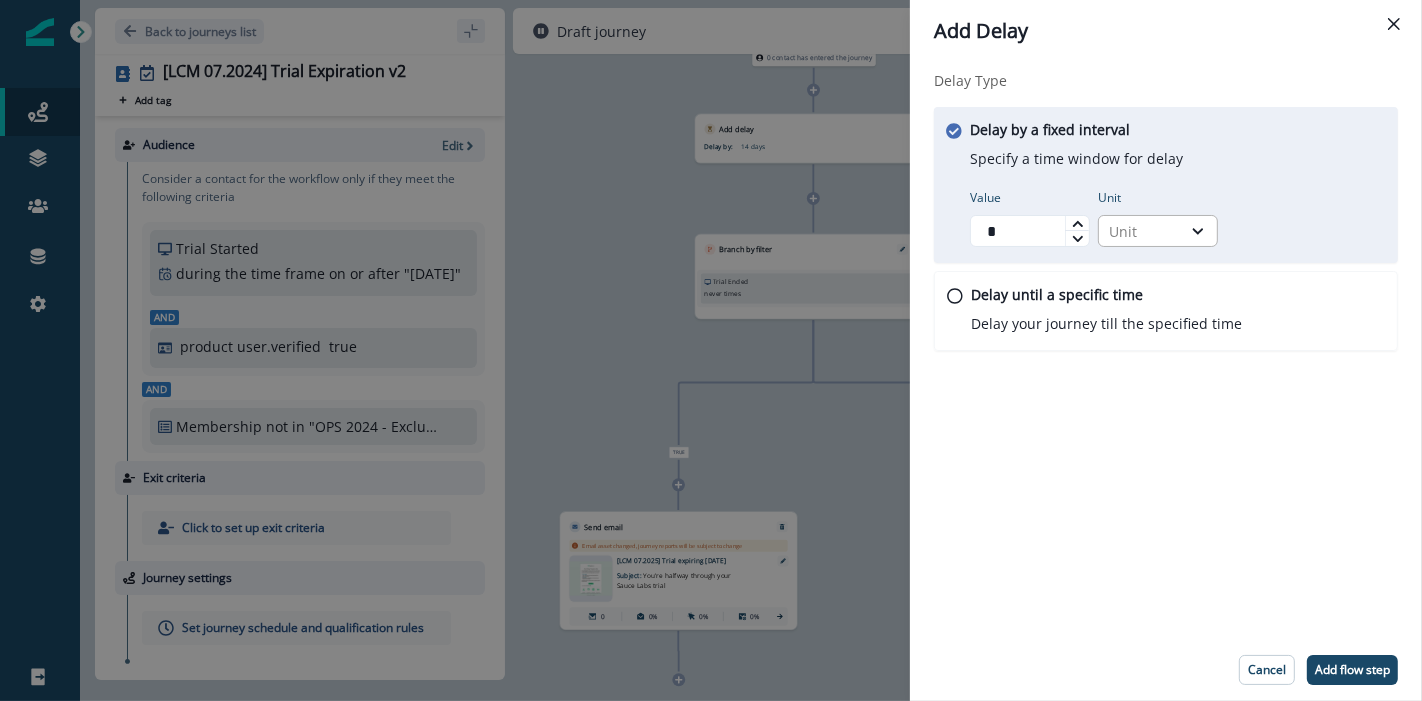 type on "*" 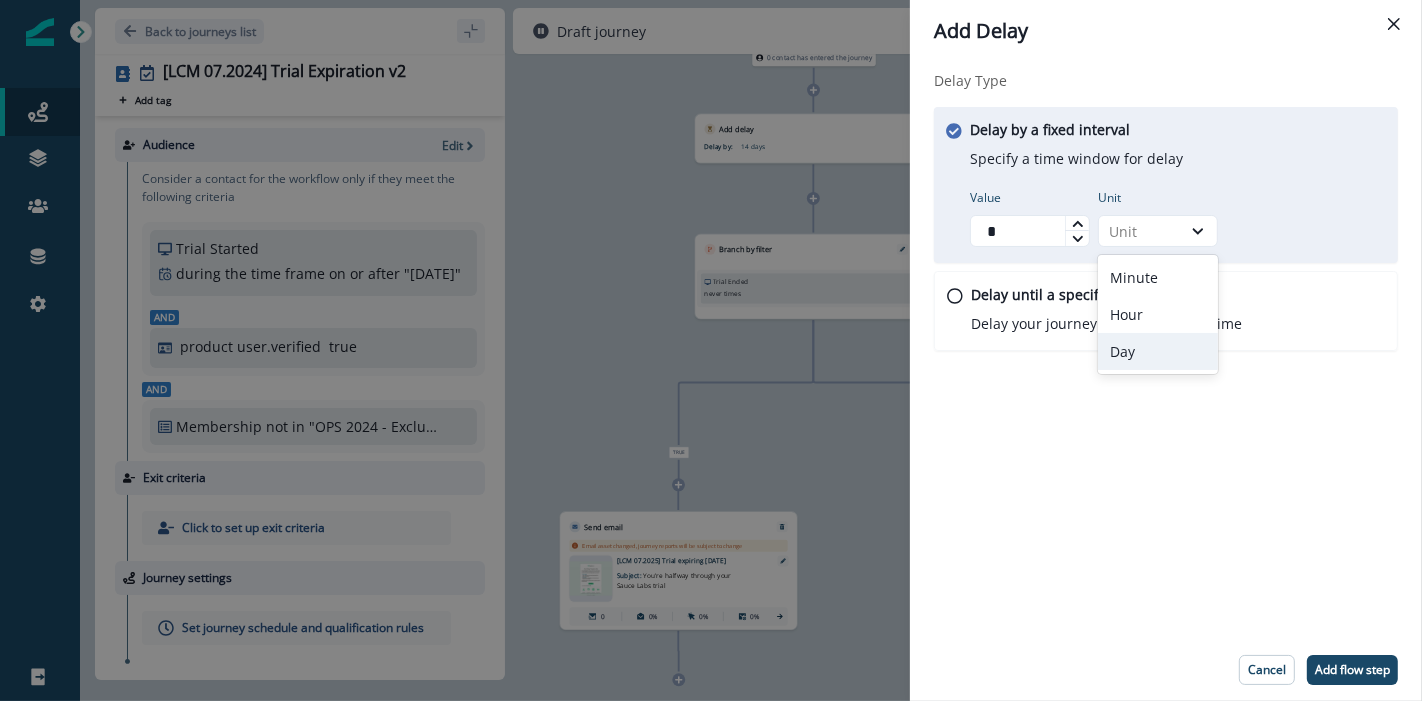 click on "Day" at bounding box center [1158, 351] 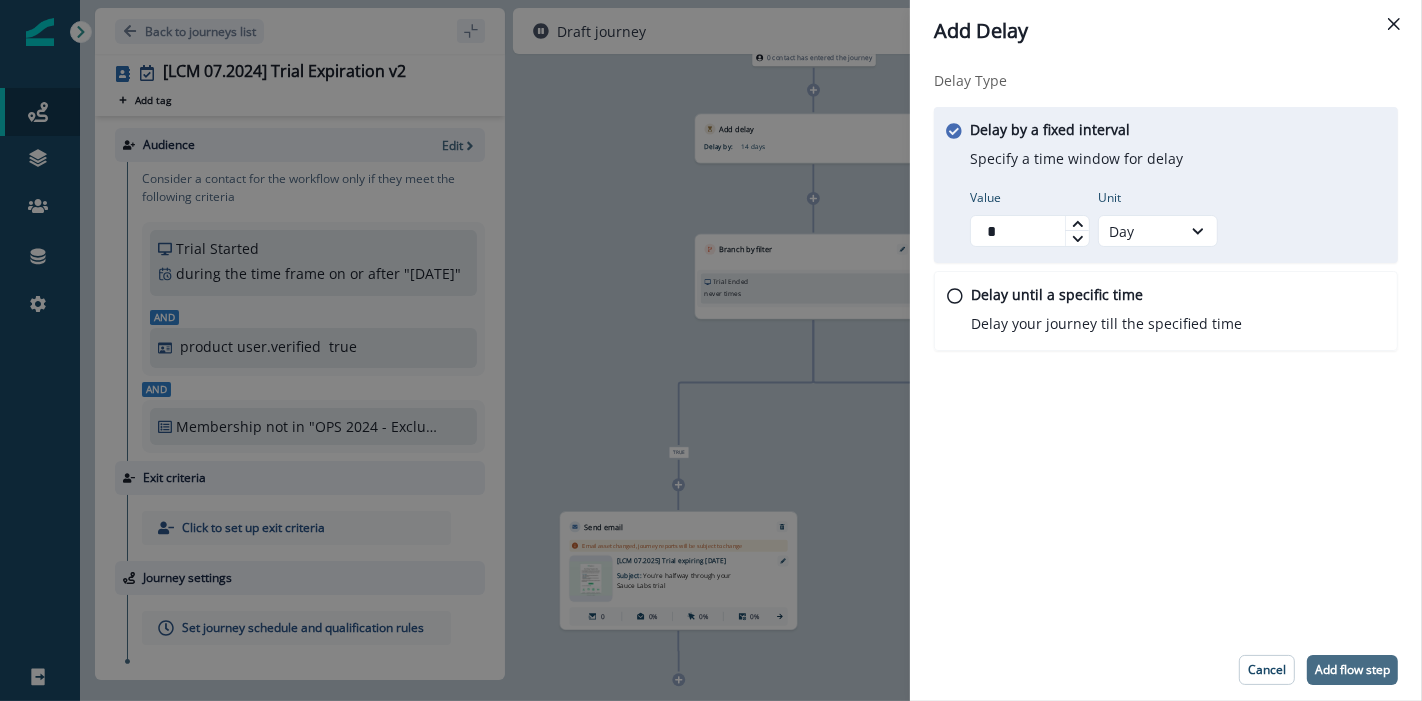 click on "Add flow step" at bounding box center (1352, 670) 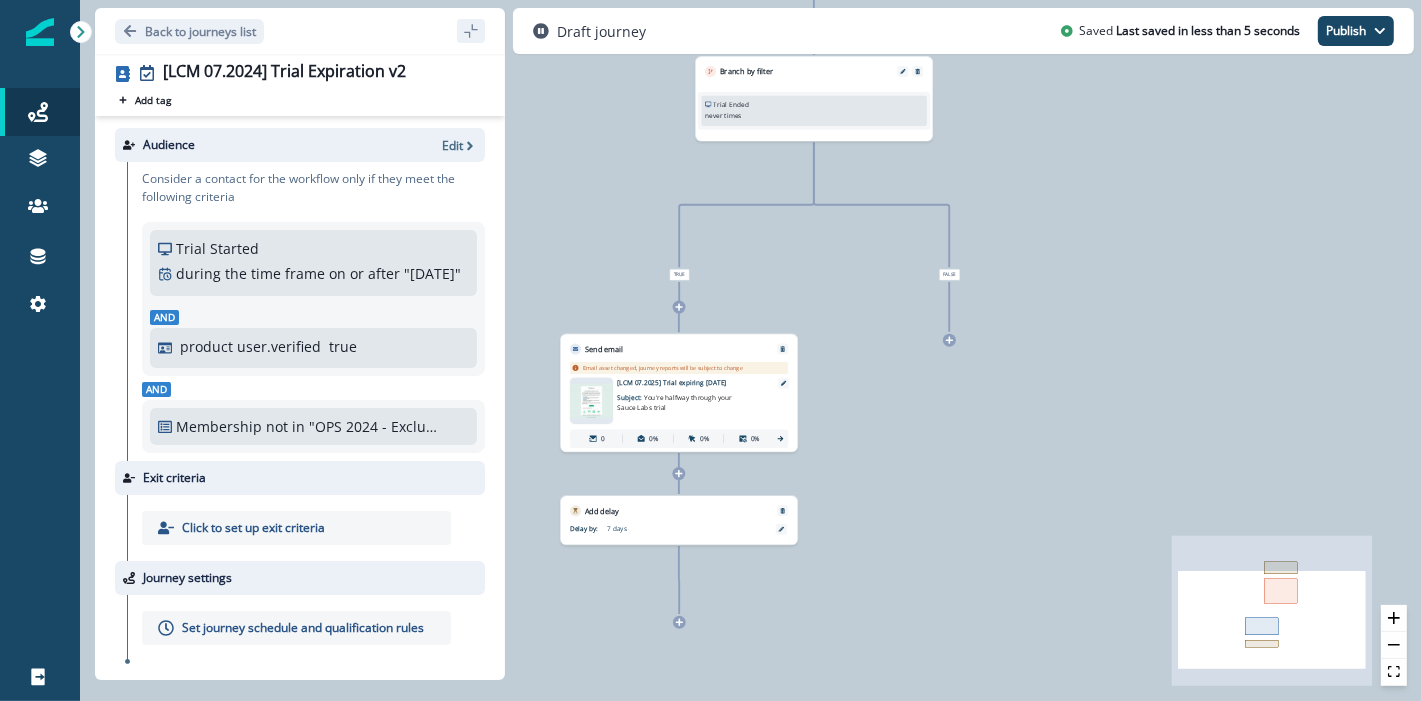 click at bounding box center (679, 622) 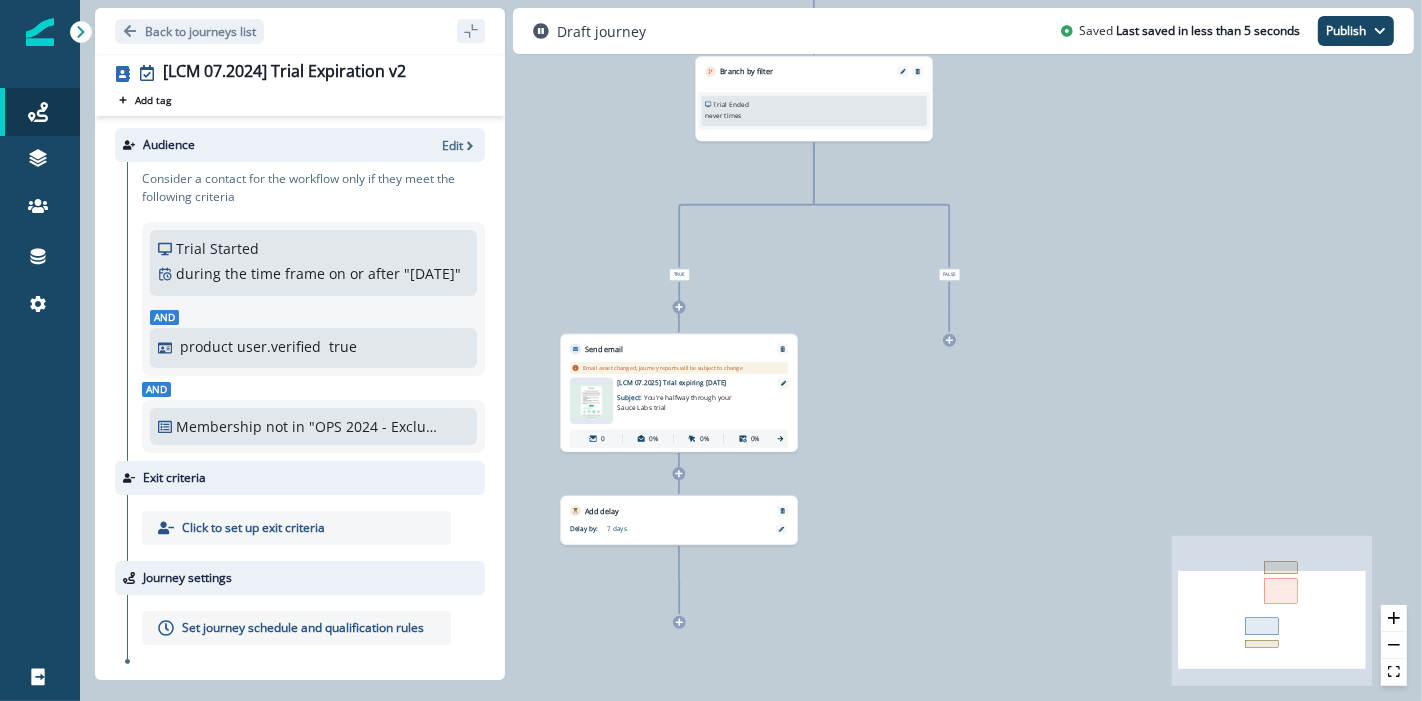 click 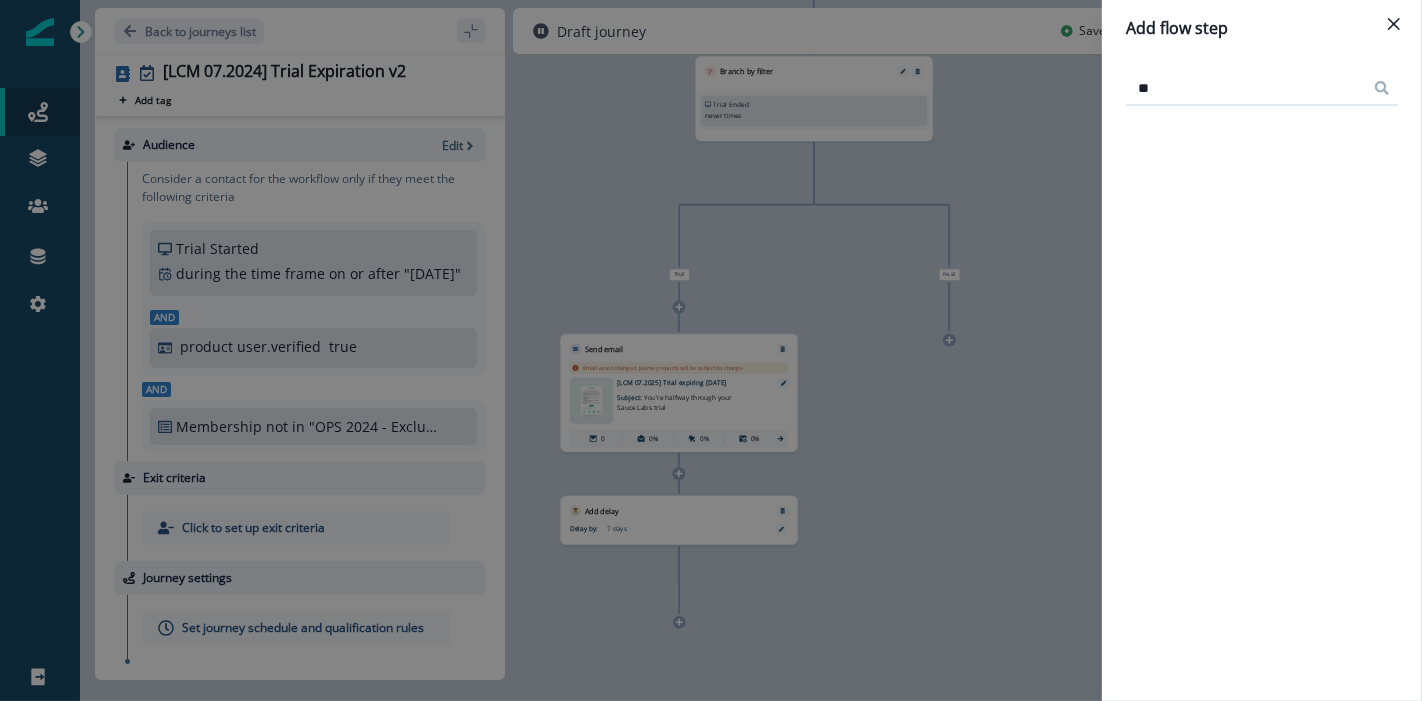 type on "*" 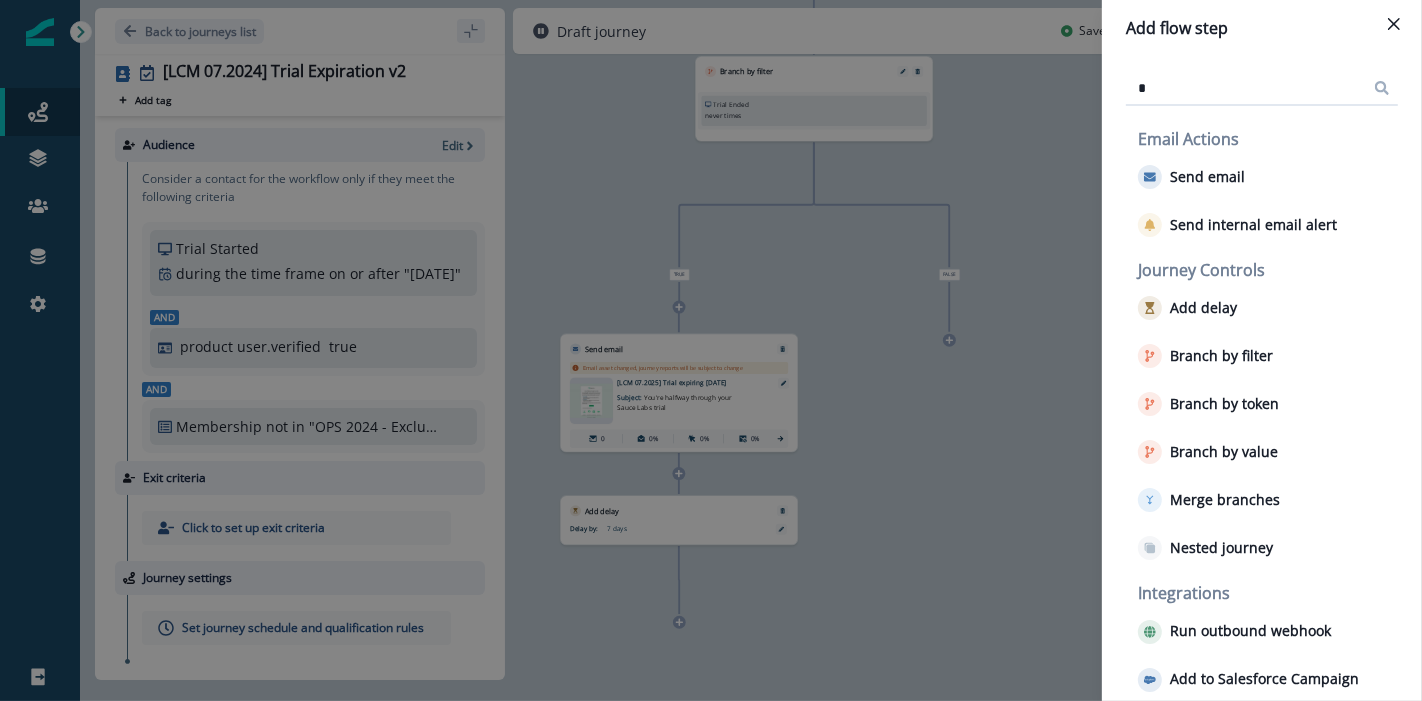 type 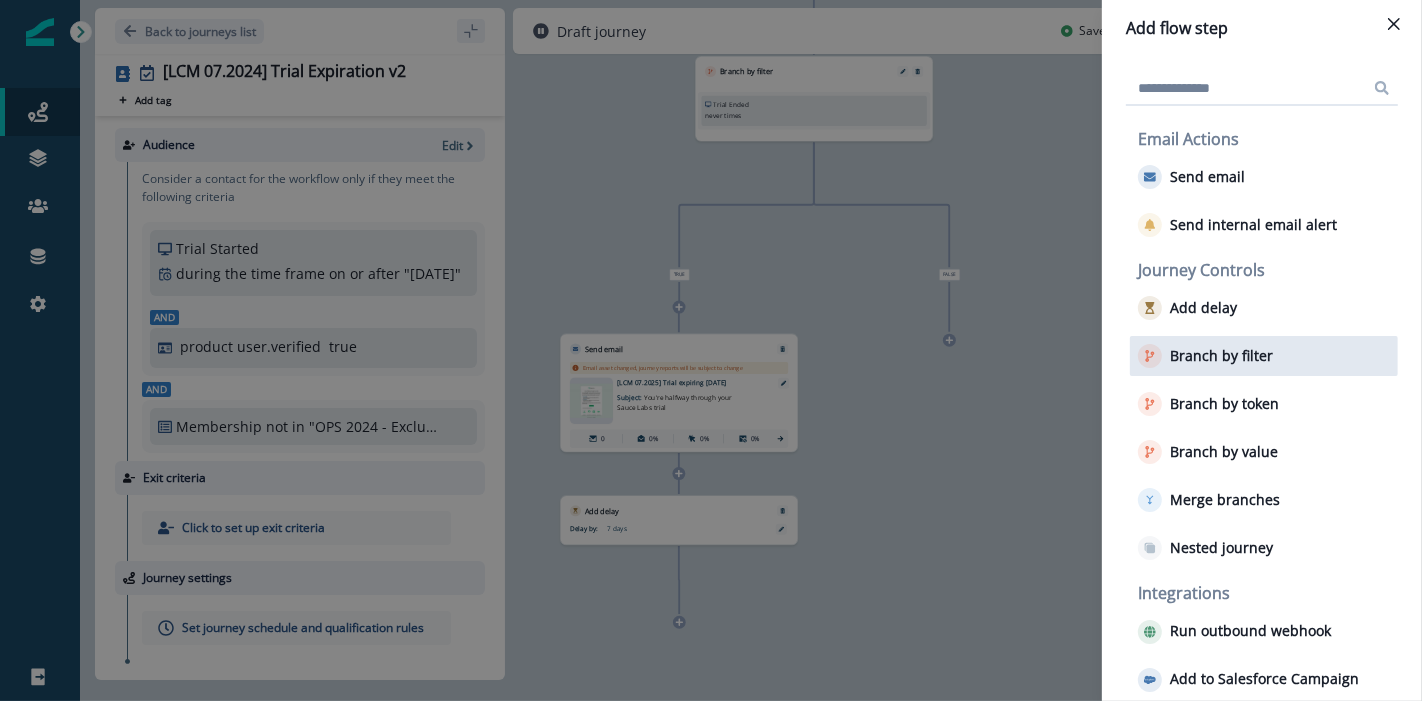 click on "Branch by filter" at bounding box center [1264, 356] 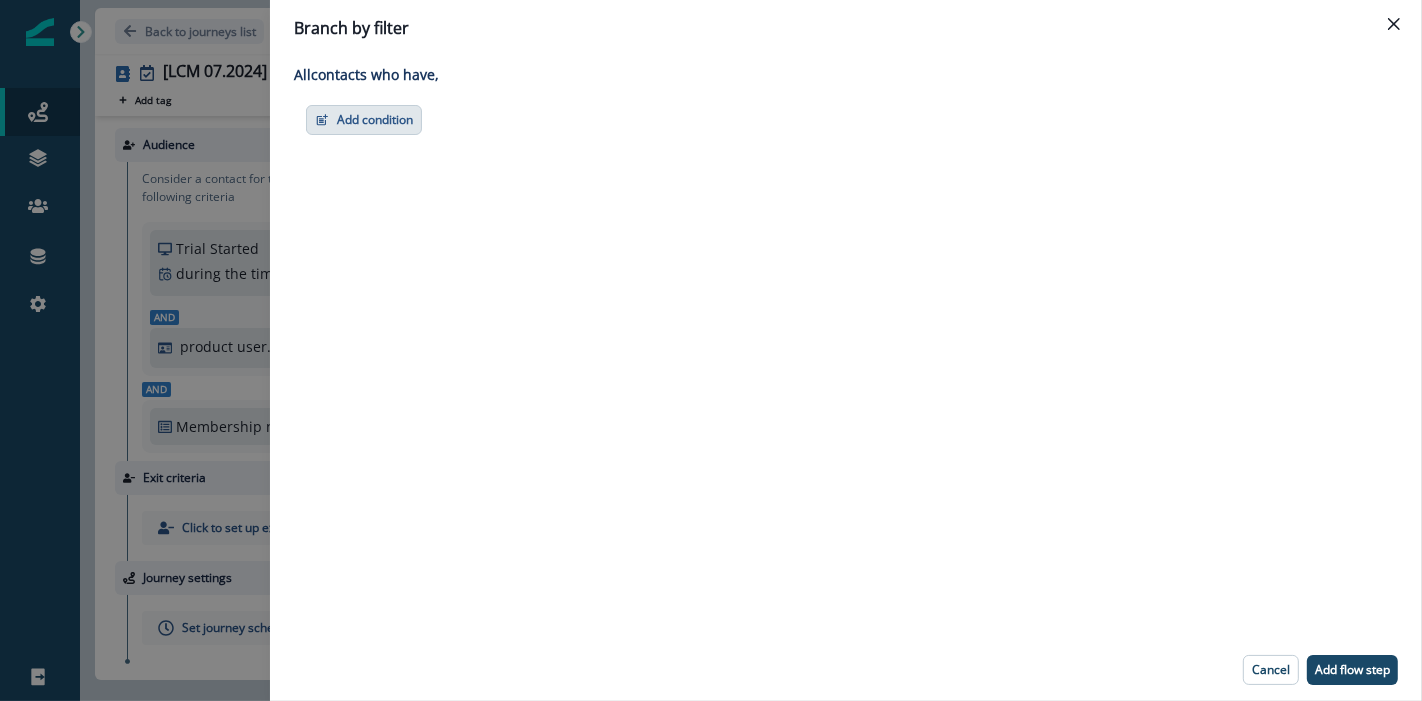 click on "Add condition" at bounding box center (364, 120) 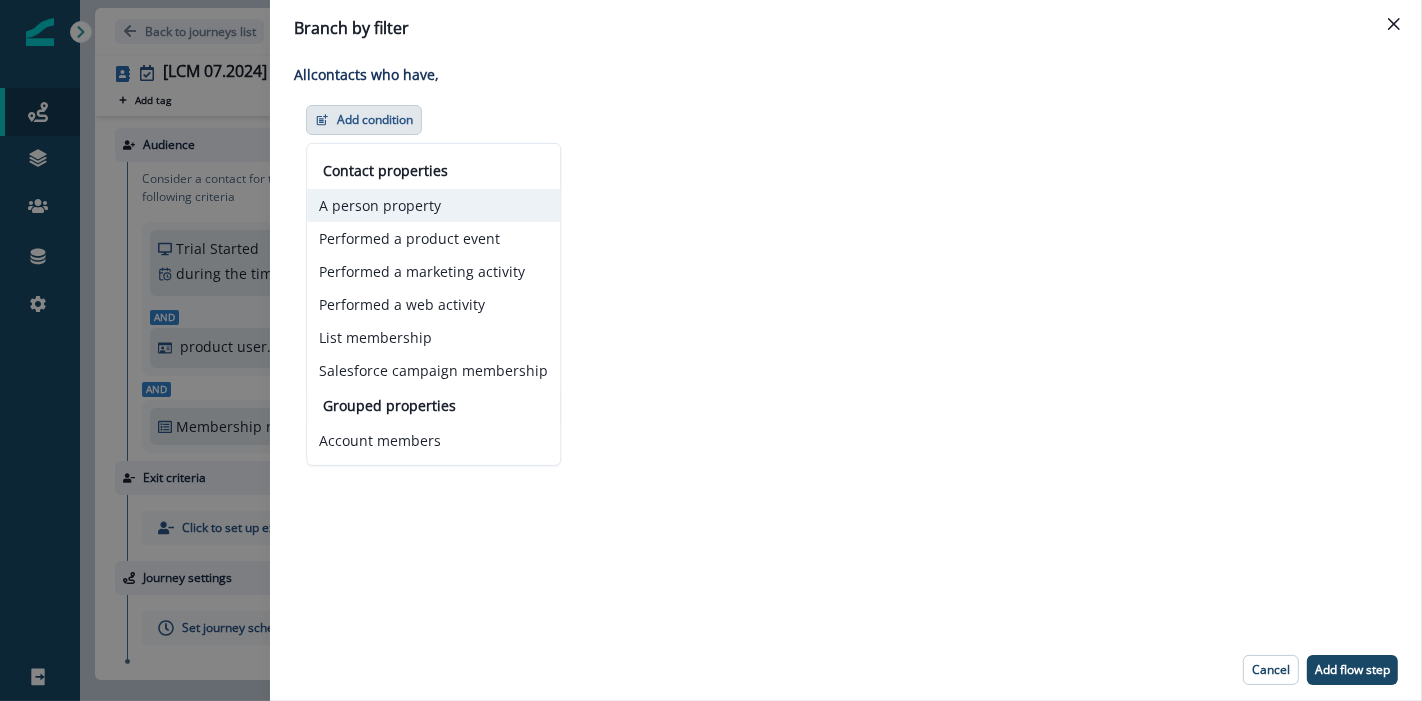 click on "A person property" at bounding box center [433, 205] 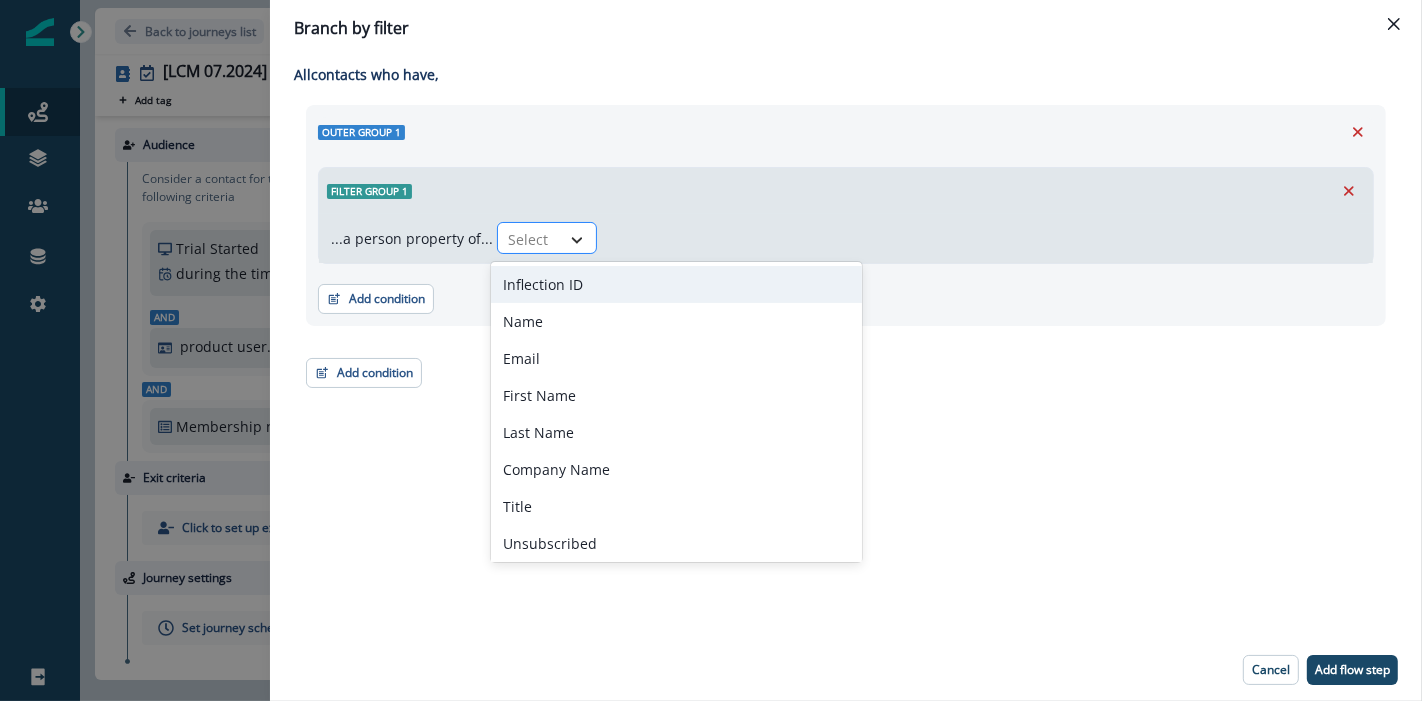 click at bounding box center (577, 240) 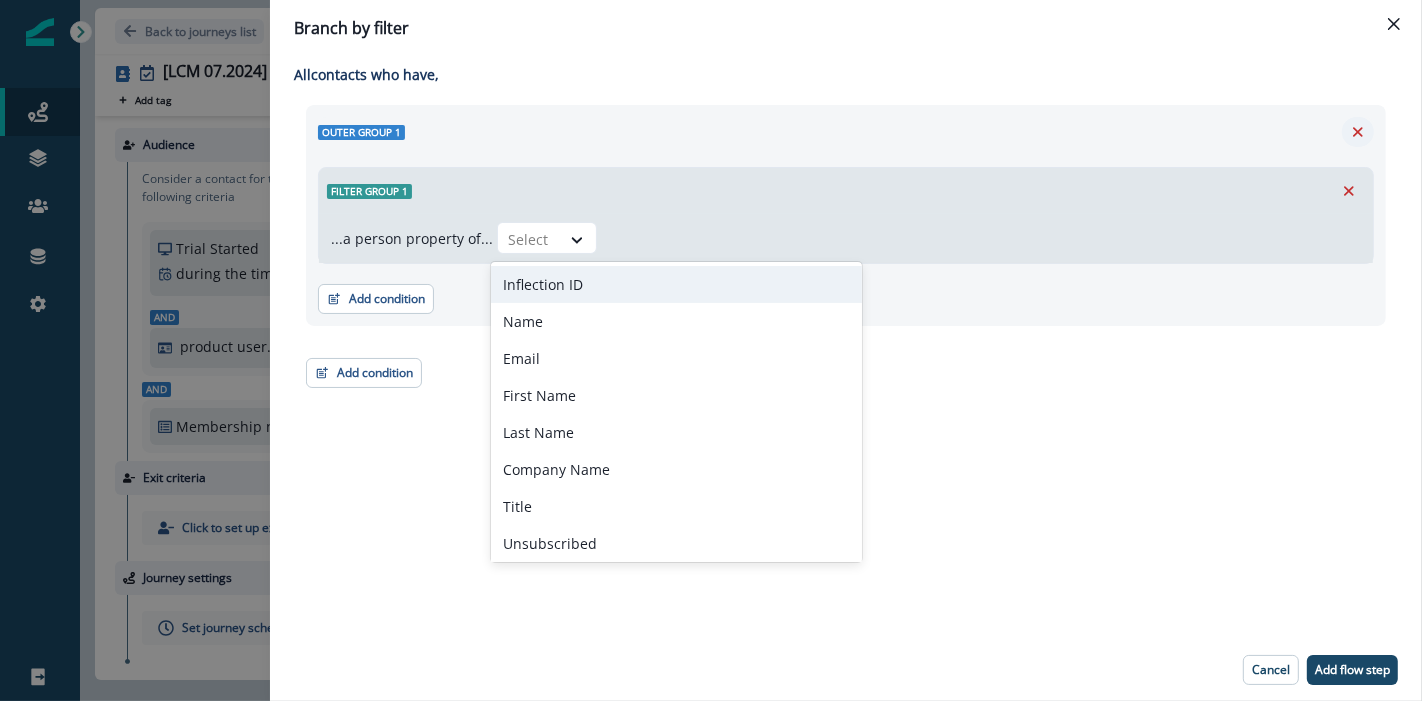 click 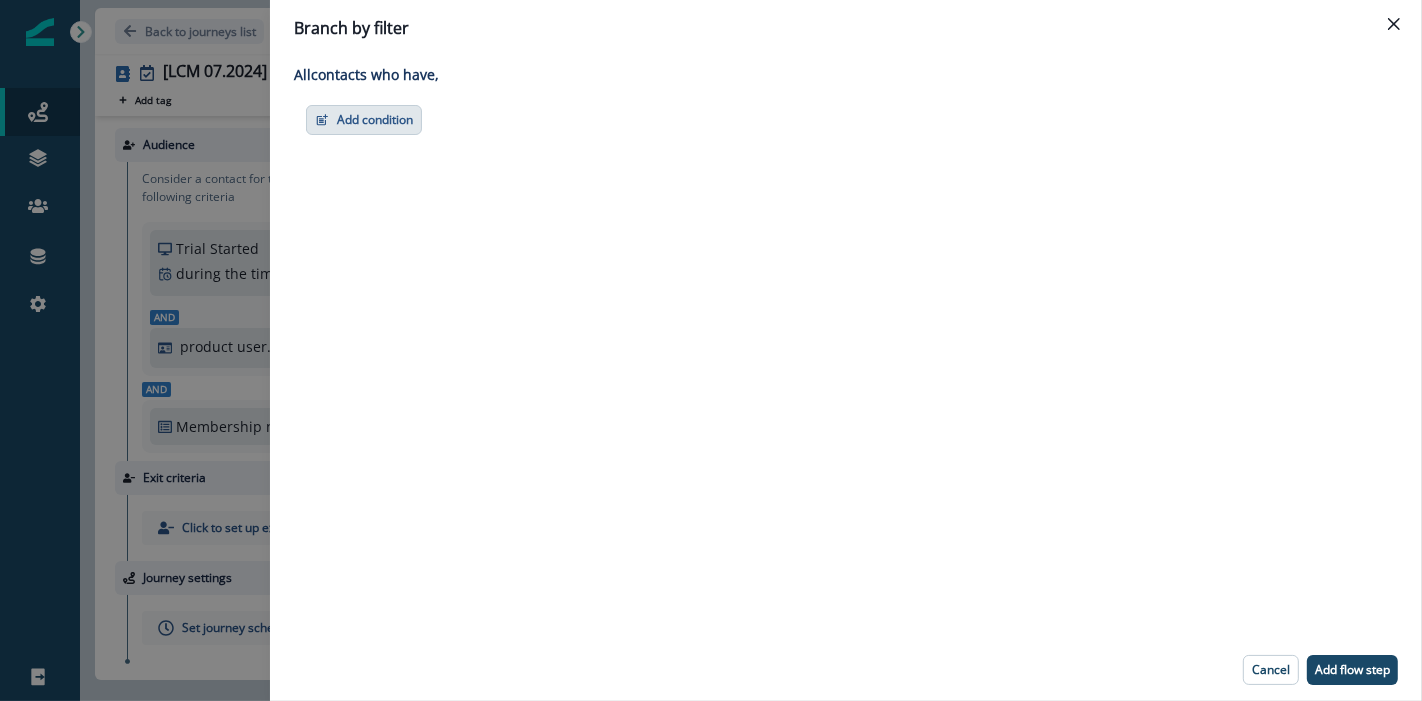click on "Add condition" at bounding box center [364, 120] 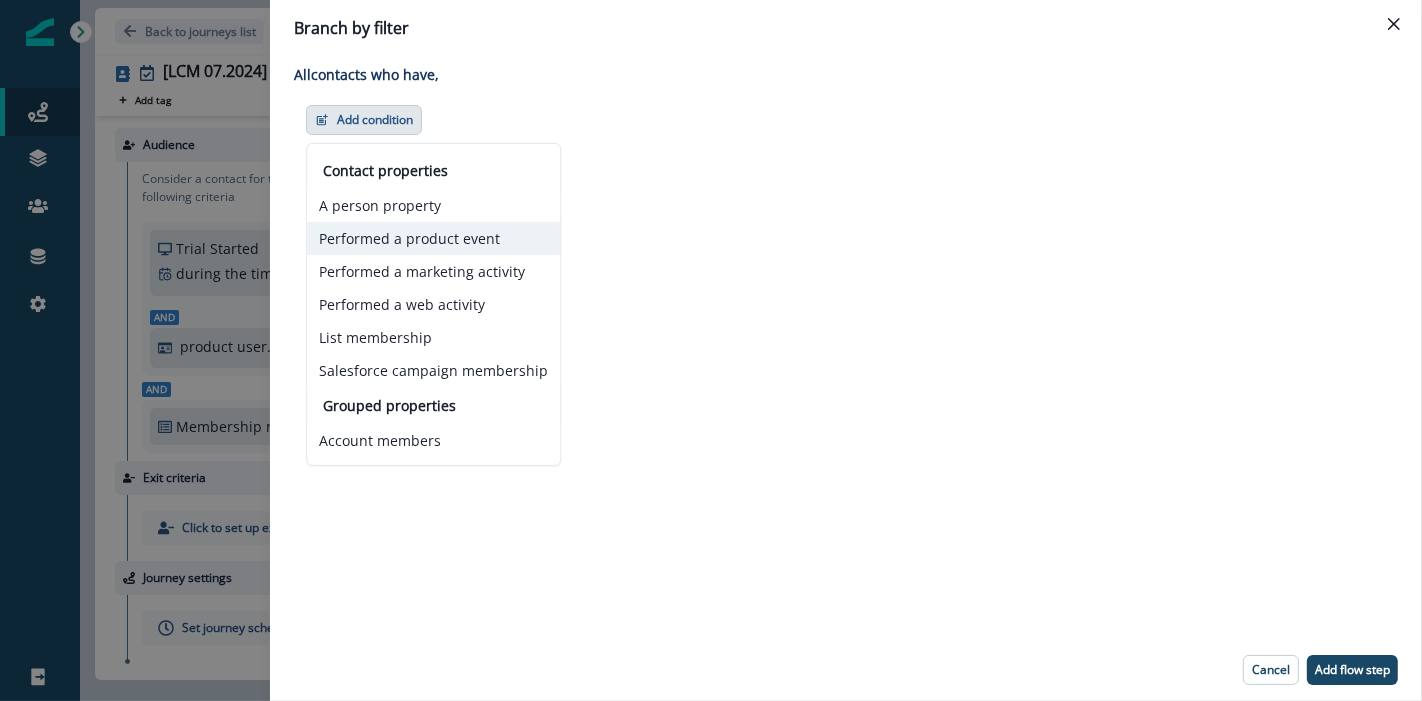 click on "Performed a product event" at bounding box center [433, 238] 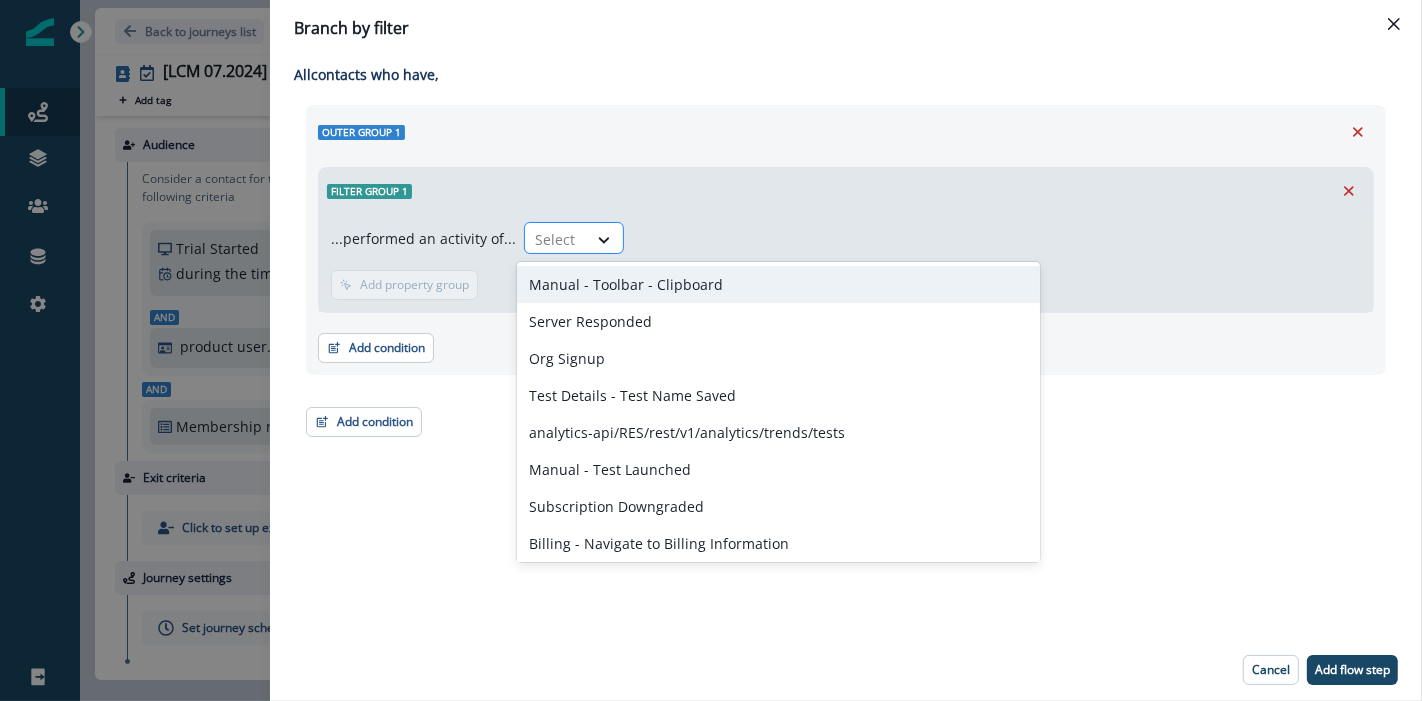 click on "Select" at bounding box center (574, 238) 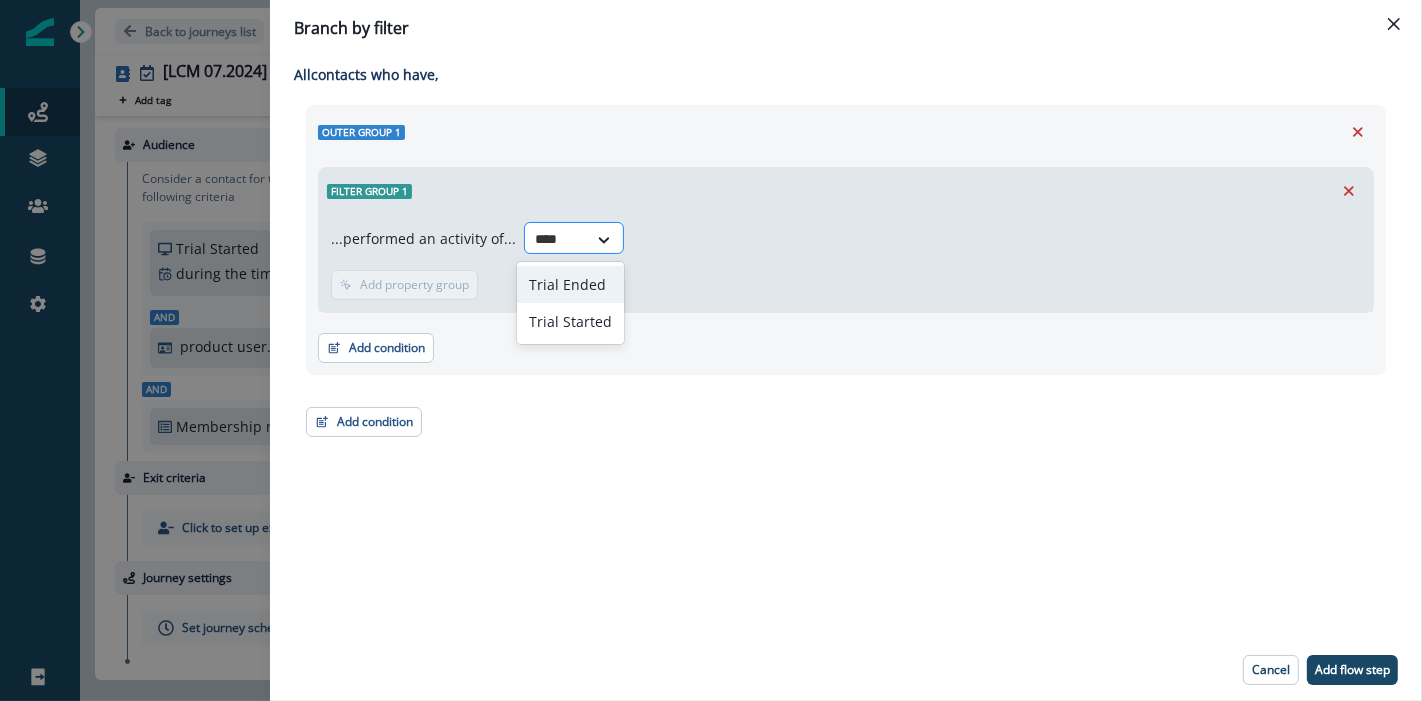 type on "*****" 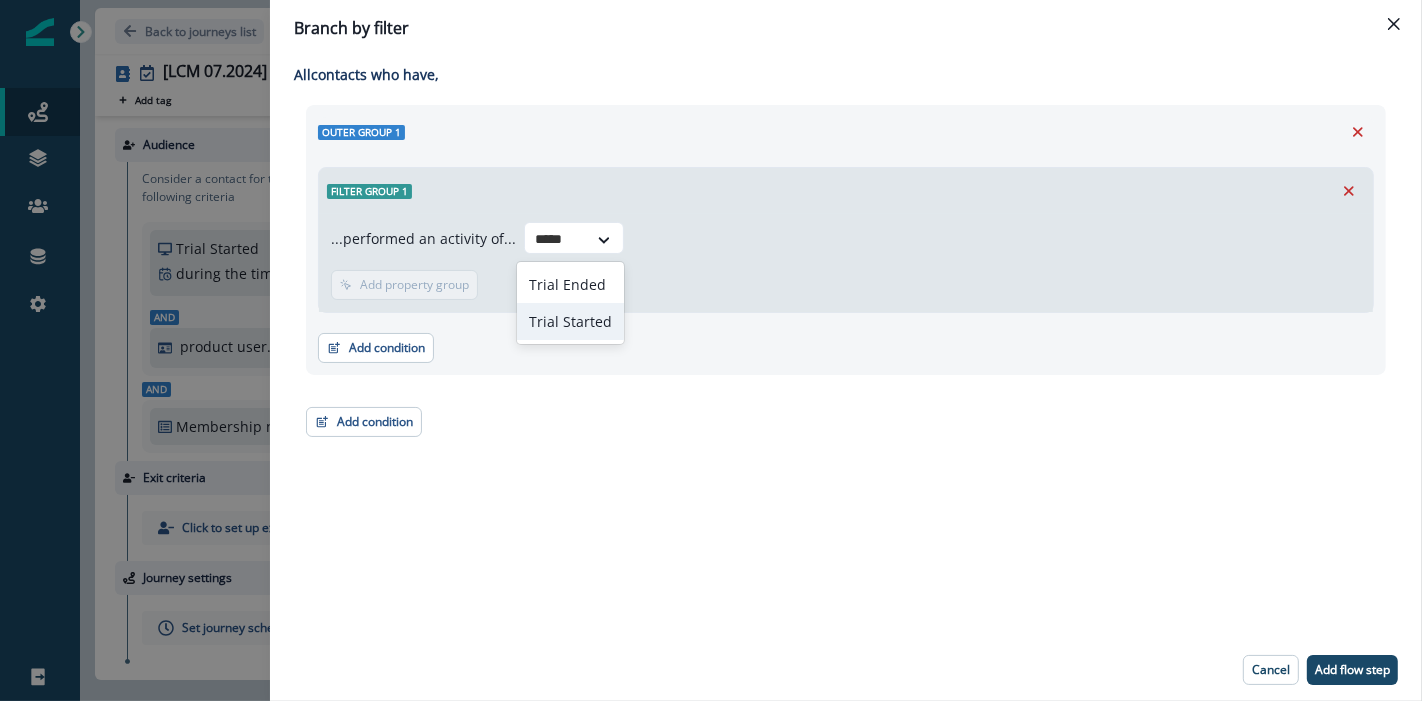 click on "Trial Started" at bounding box center [570, 321] 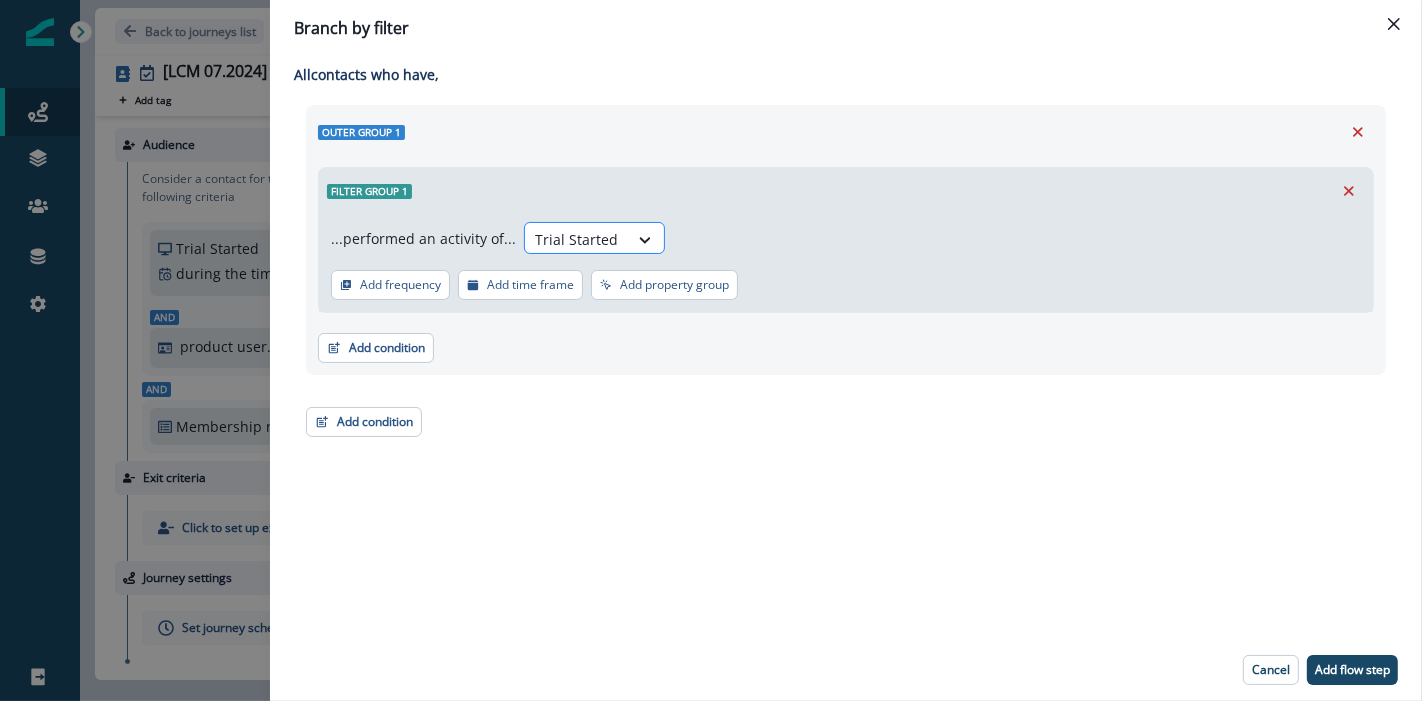click on "Trial Started" at bounding box center [576, 239] 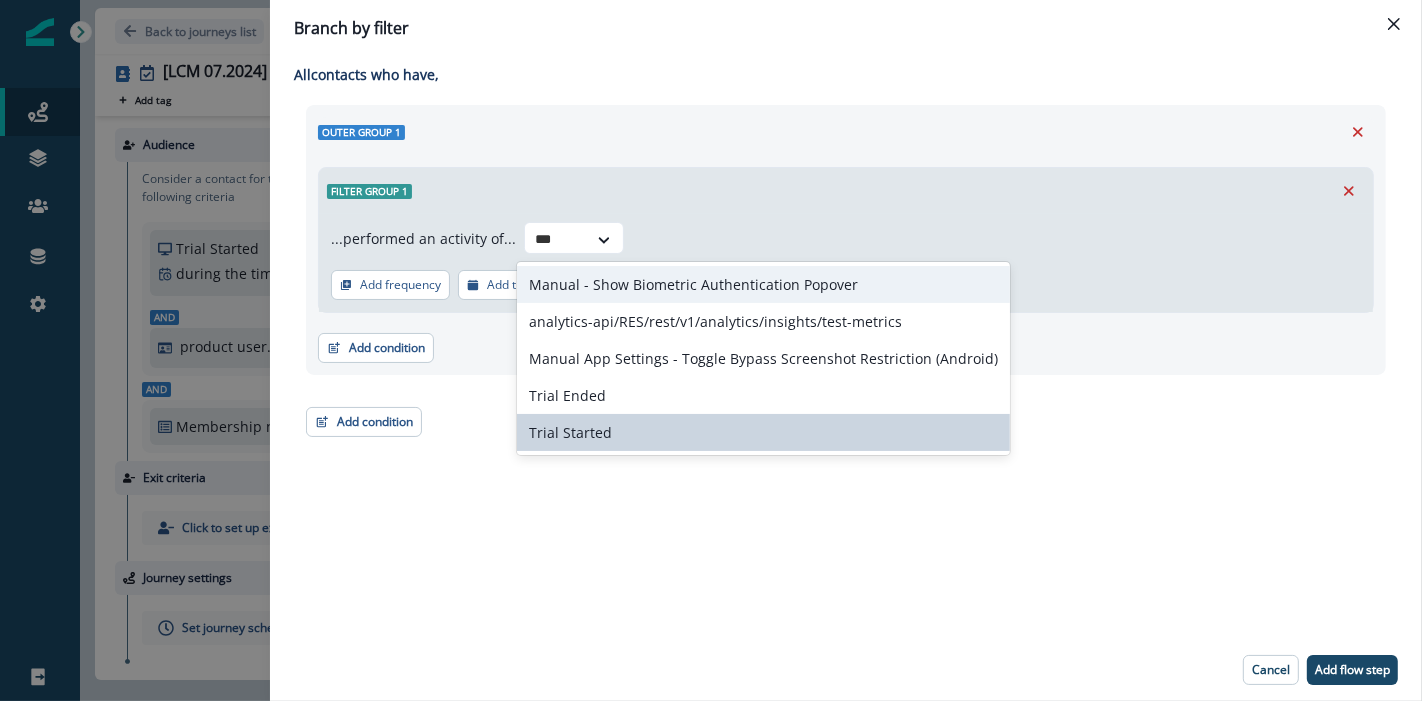 type on "****" 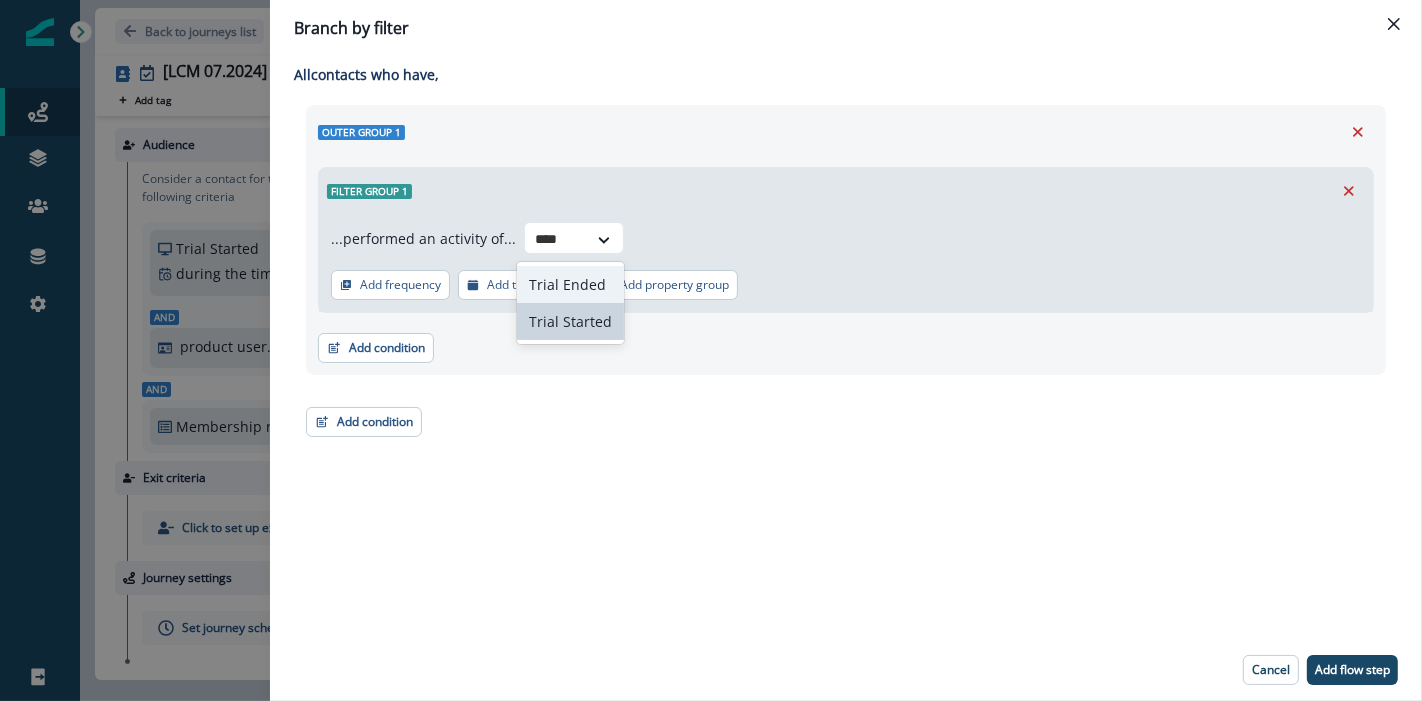 click on "Trial Ended" at bounding box center [570, 284] 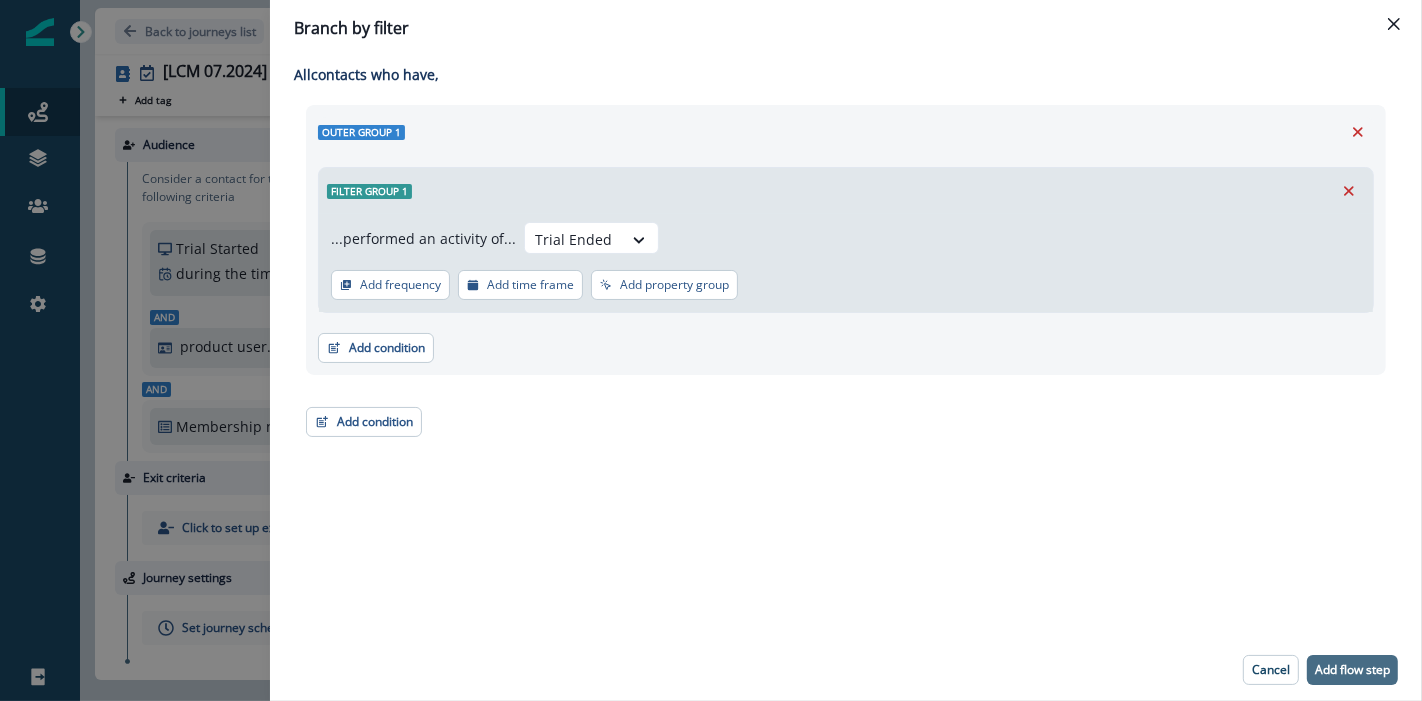 click on "Add flow step" at bounding box center [1352, 670] 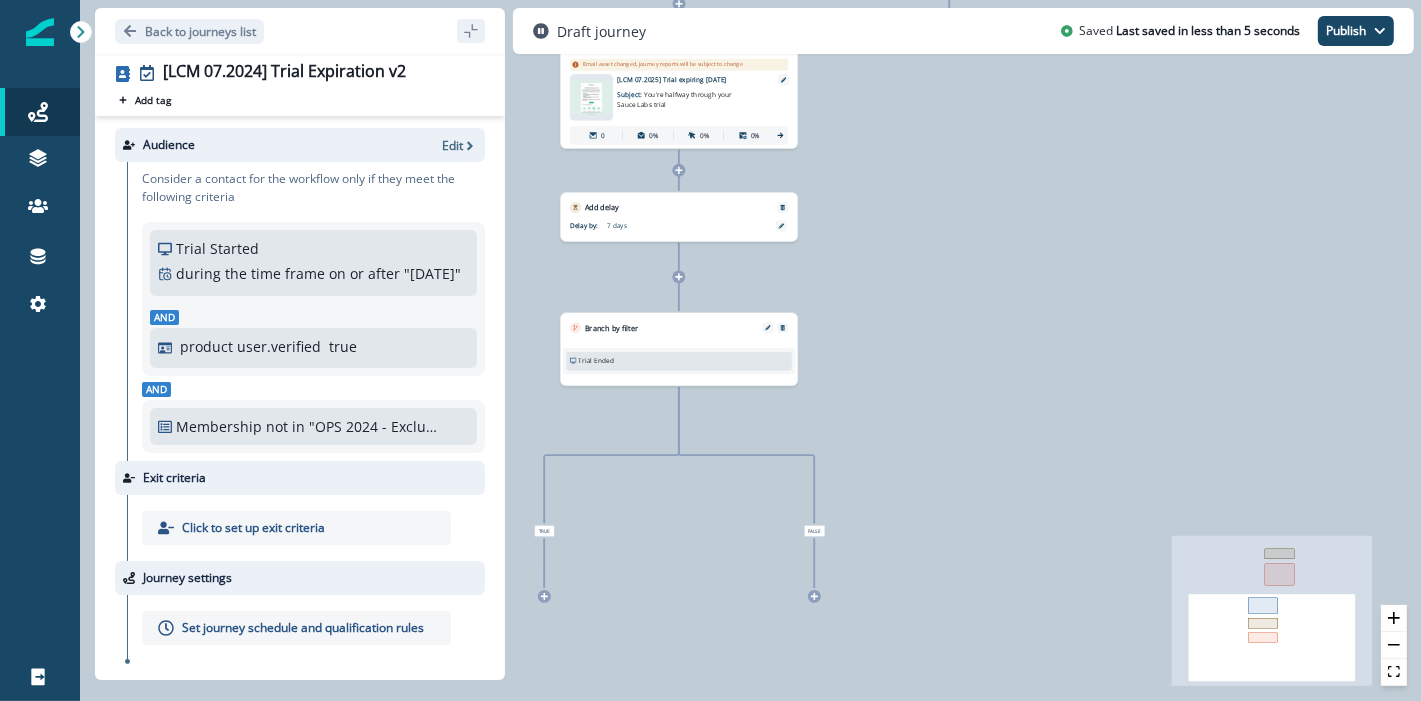 click at bounding box center (544, 596) 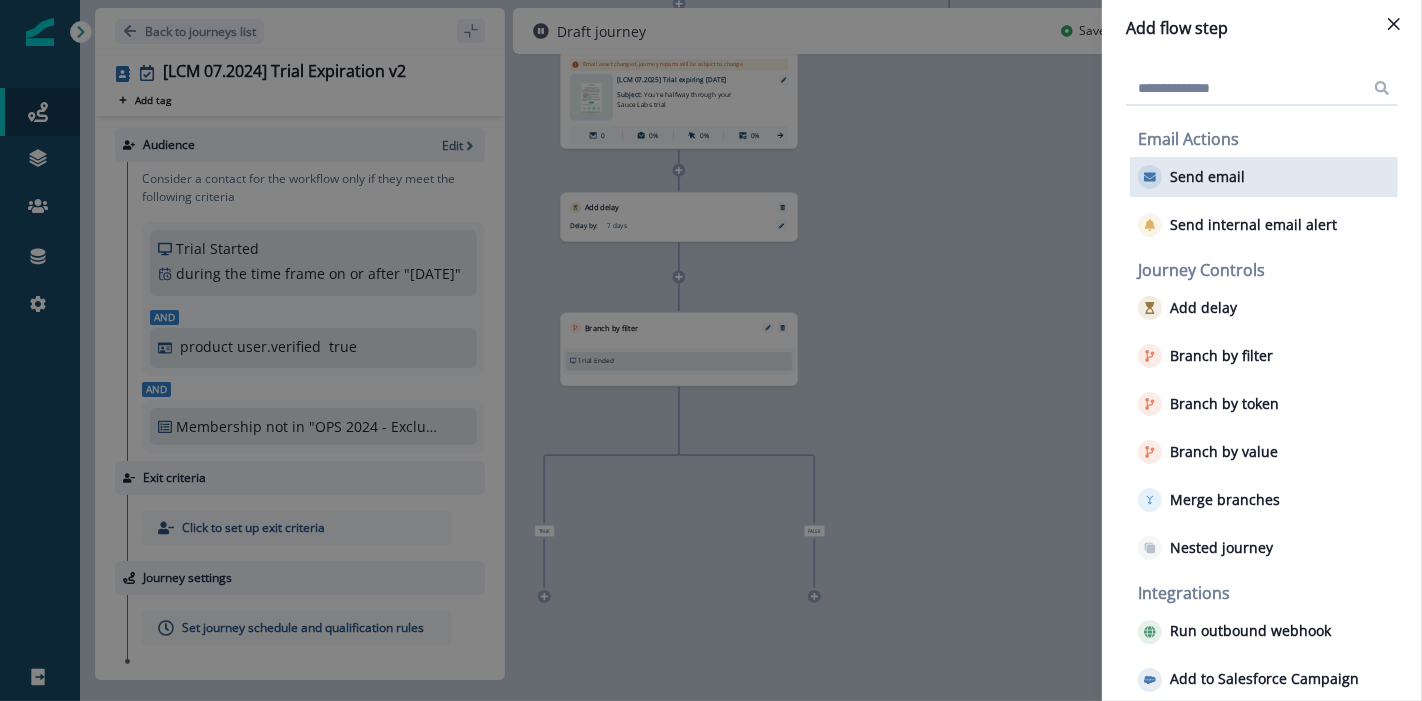 drag, startPoint x: 1215, startPoint y: 142, endPoint x: 1211, endPoint y: 184, distance: 42.190044 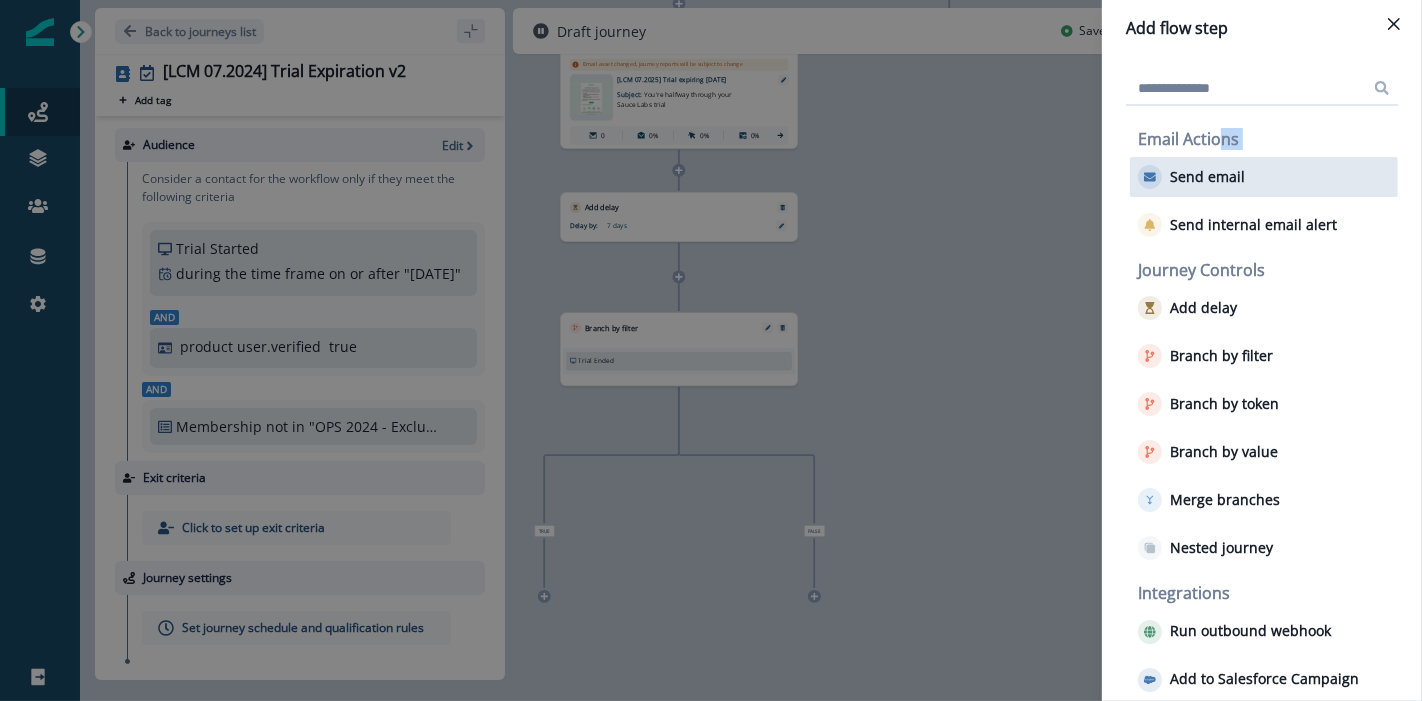 click on "Send email" at bounding box center (1191, 177) 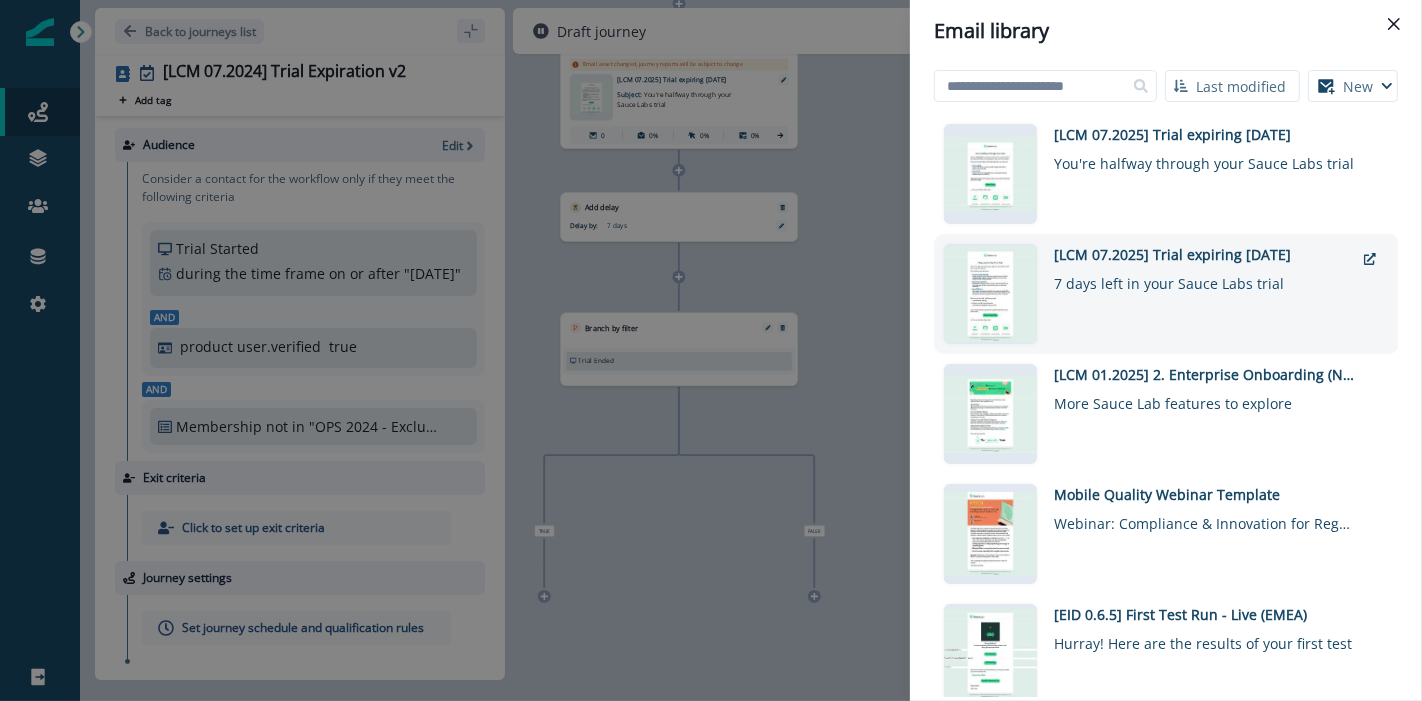 click on "7 days left in your Sauce Labs trial" at bounding box center [1204, 279] 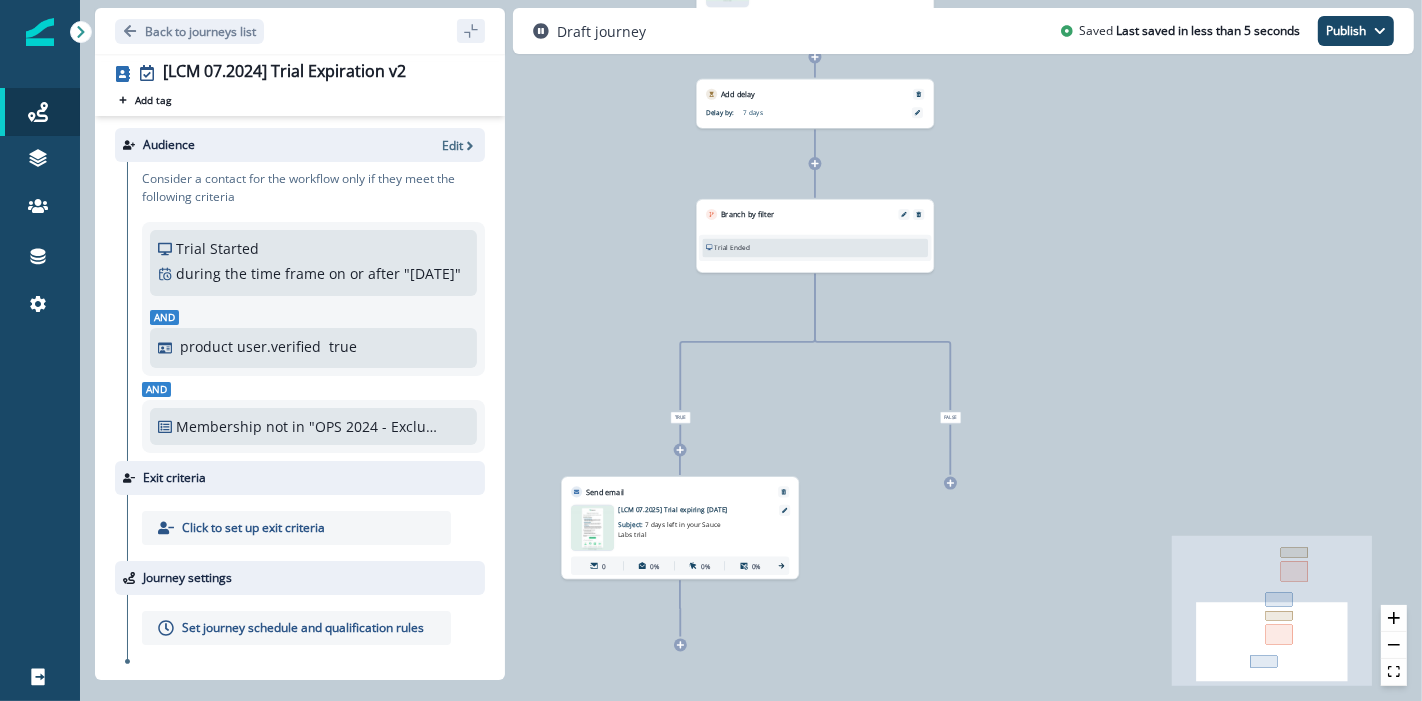click at bounding box center (680, 645) 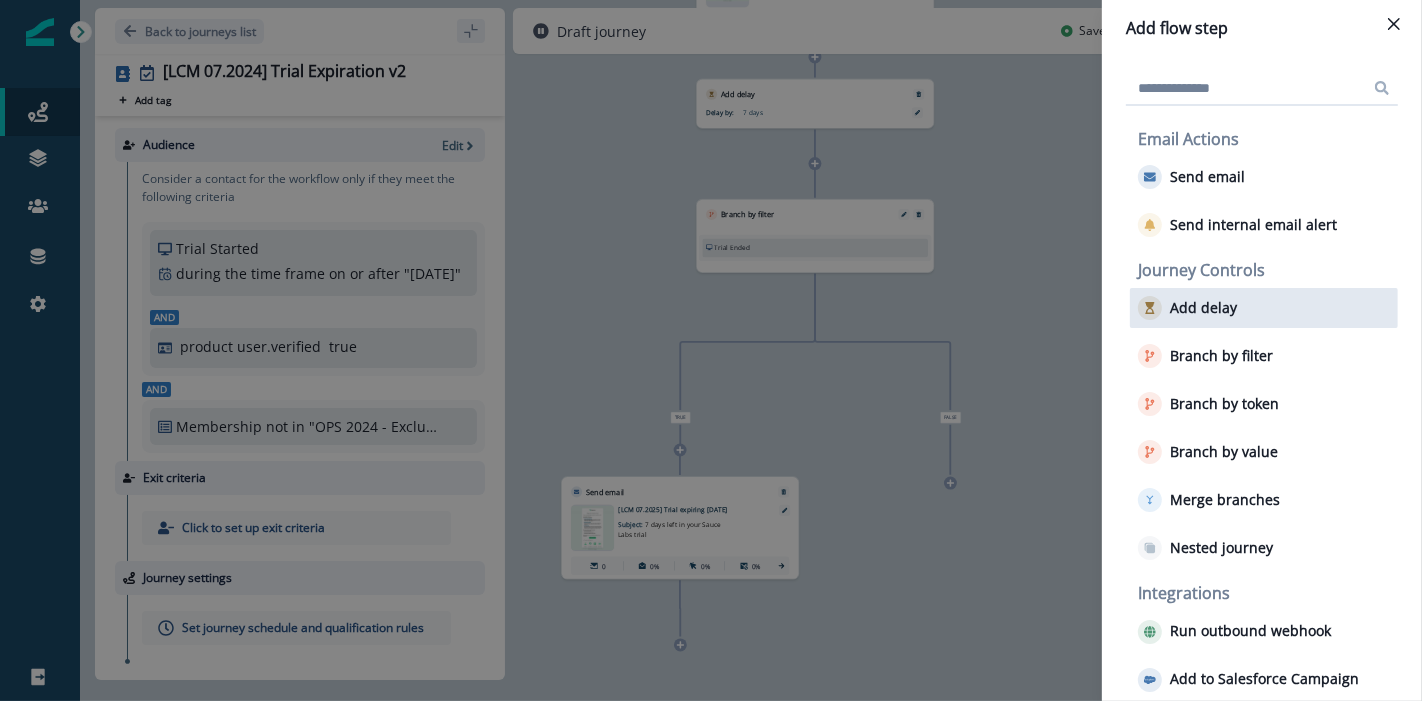 click on "Add delay" at bounding box center (1264, 308) 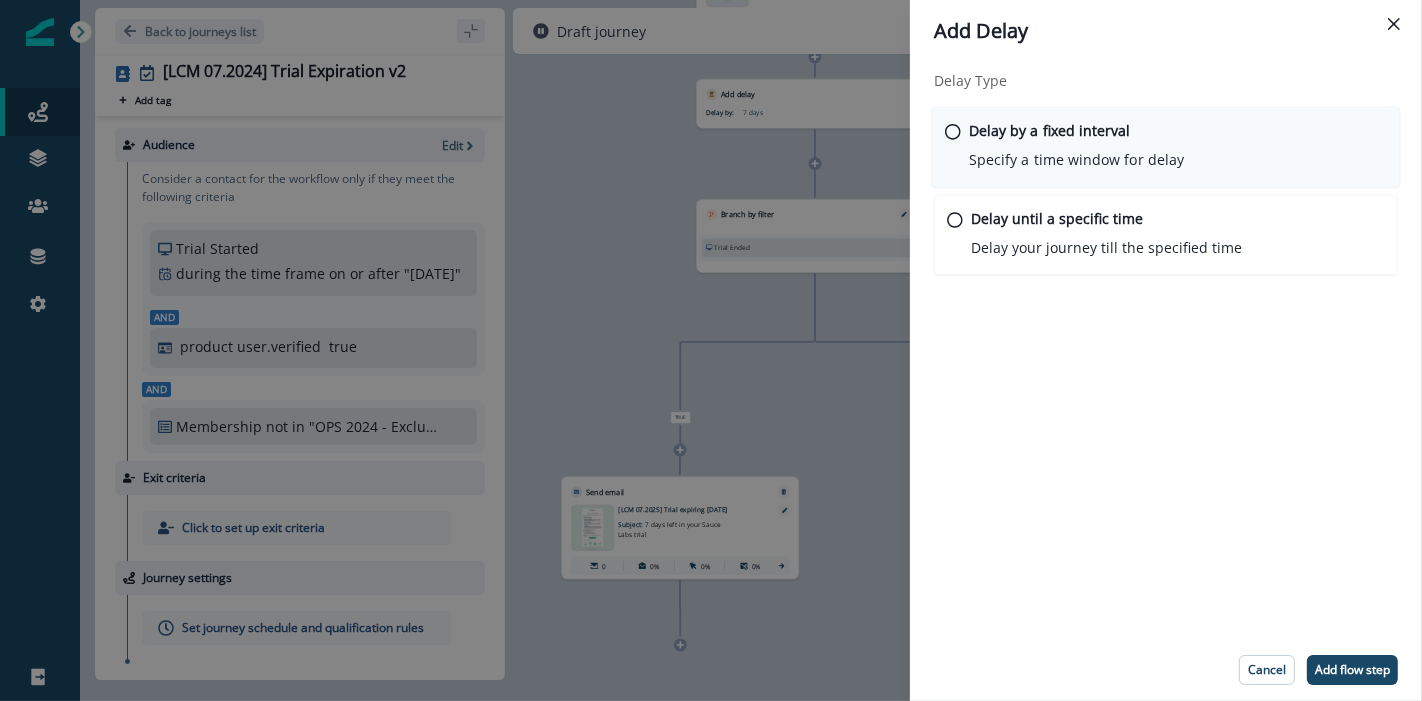 click on "Delay by a fixed interval Specify a time window for delay" at bounding box center [1166, 147] 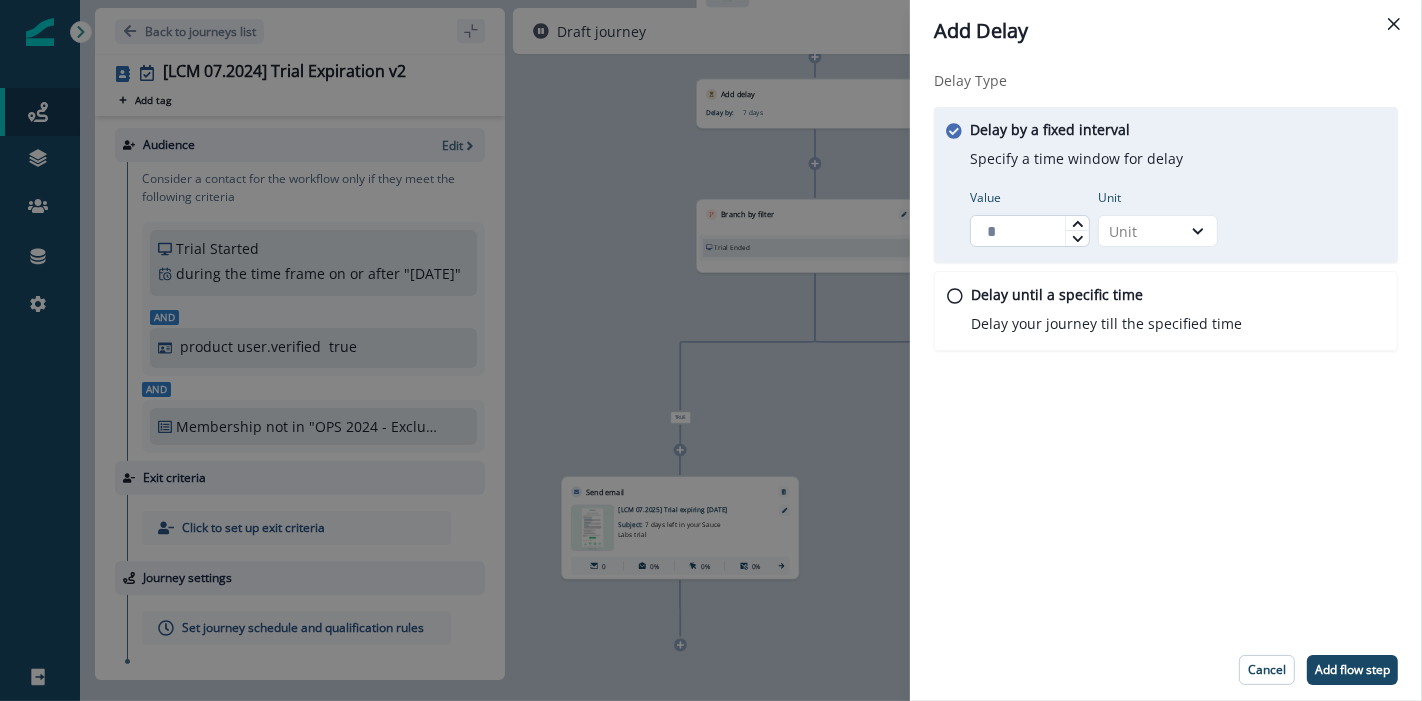 click on "Value" at bounding box center [1030, 231] 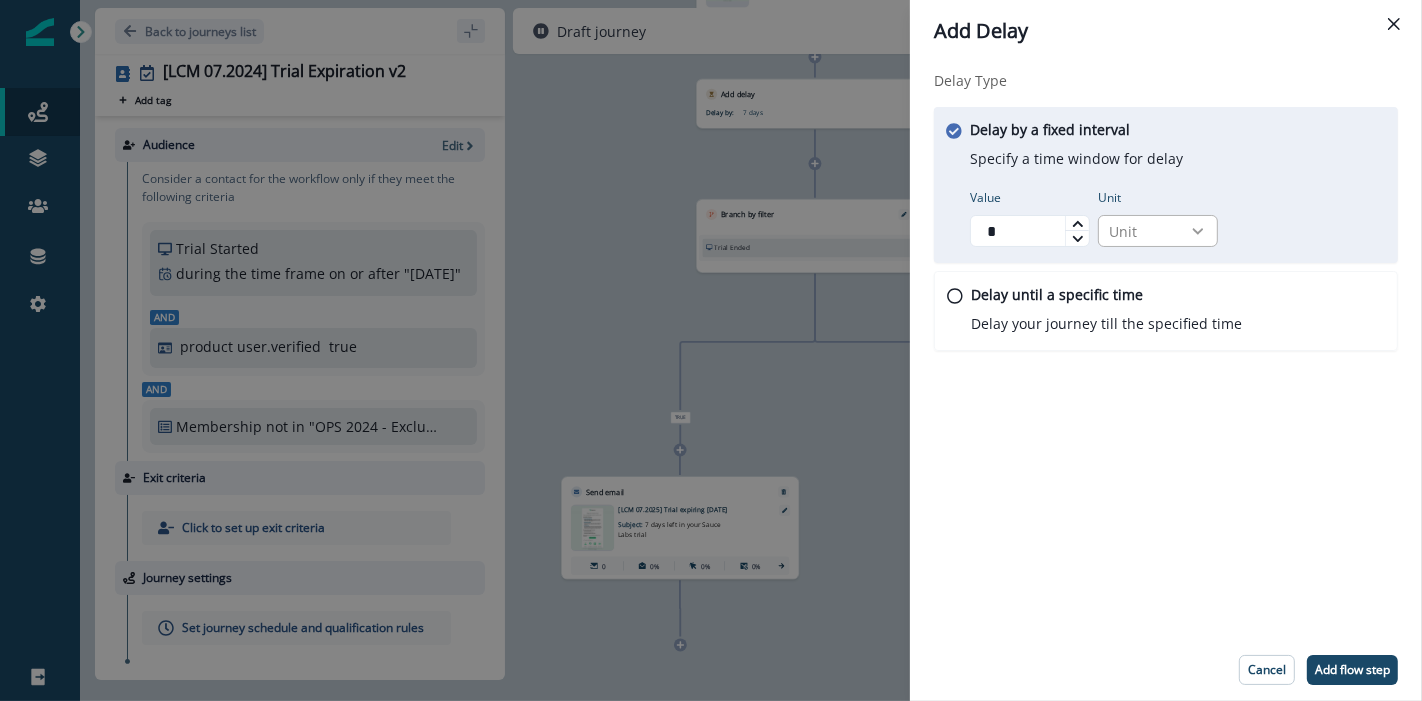 type on "*" 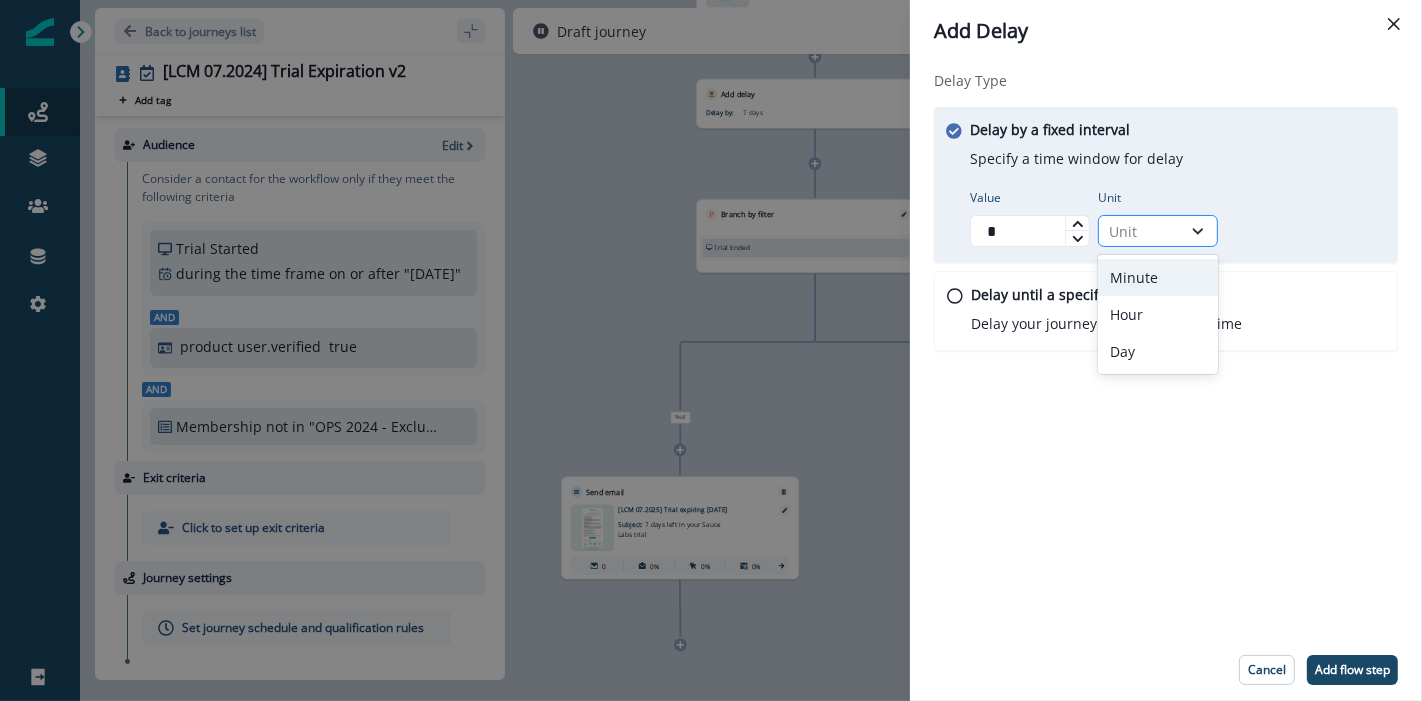 click 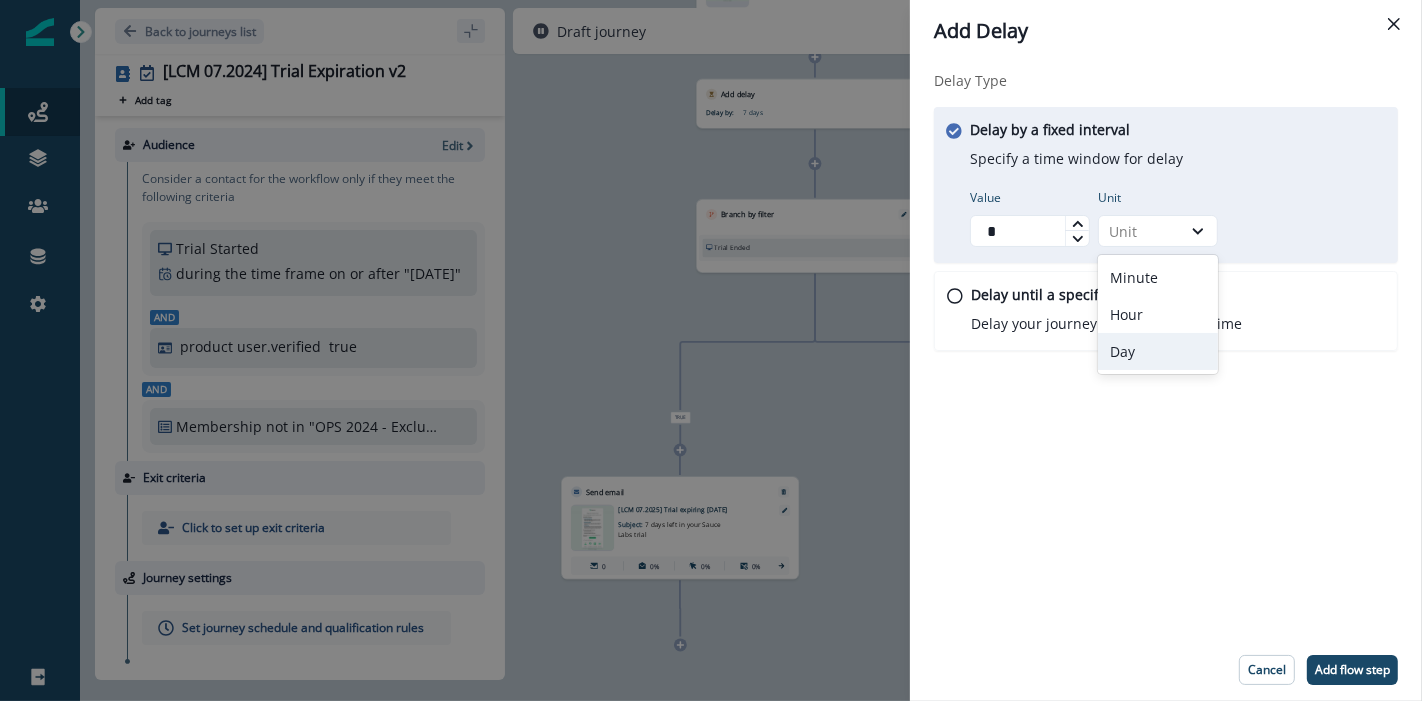 click on "Day" at bounding box center [1158, 351] 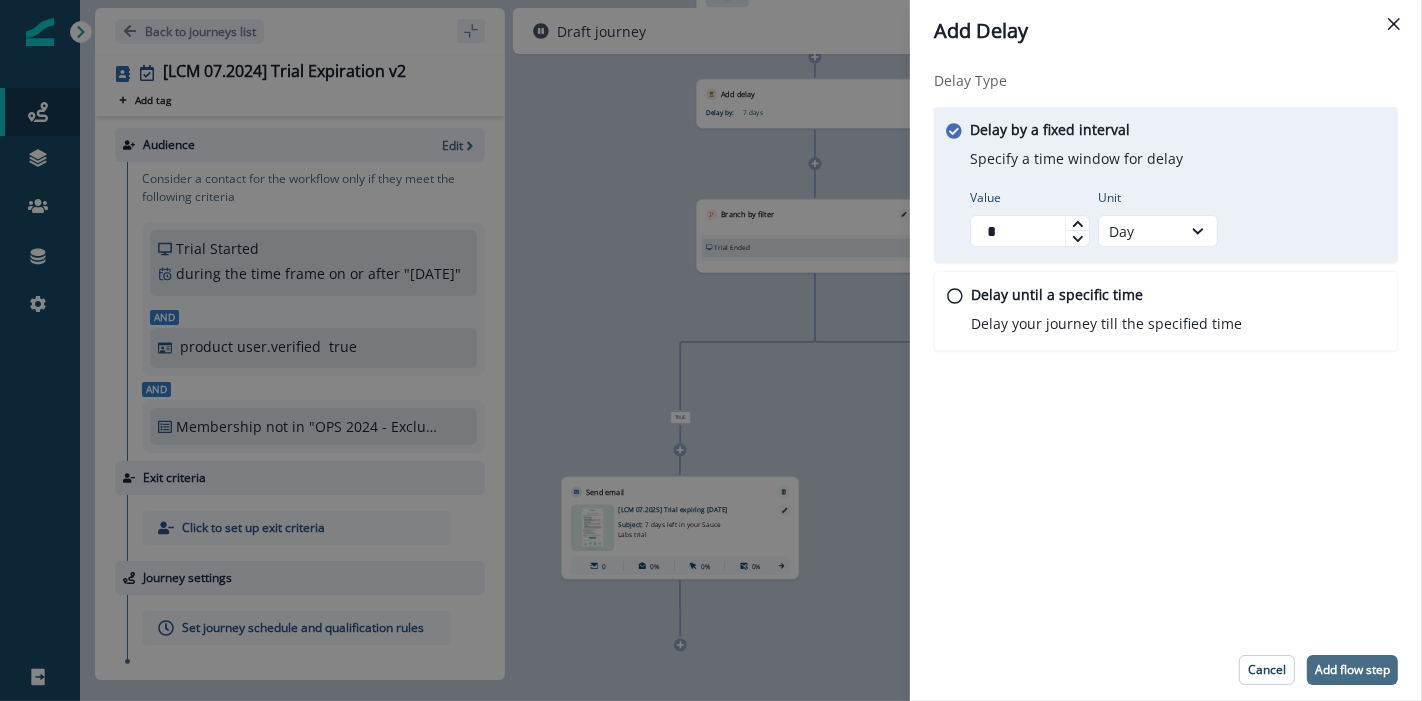 click on "Add flow step" at bounding box center (1352, 670) 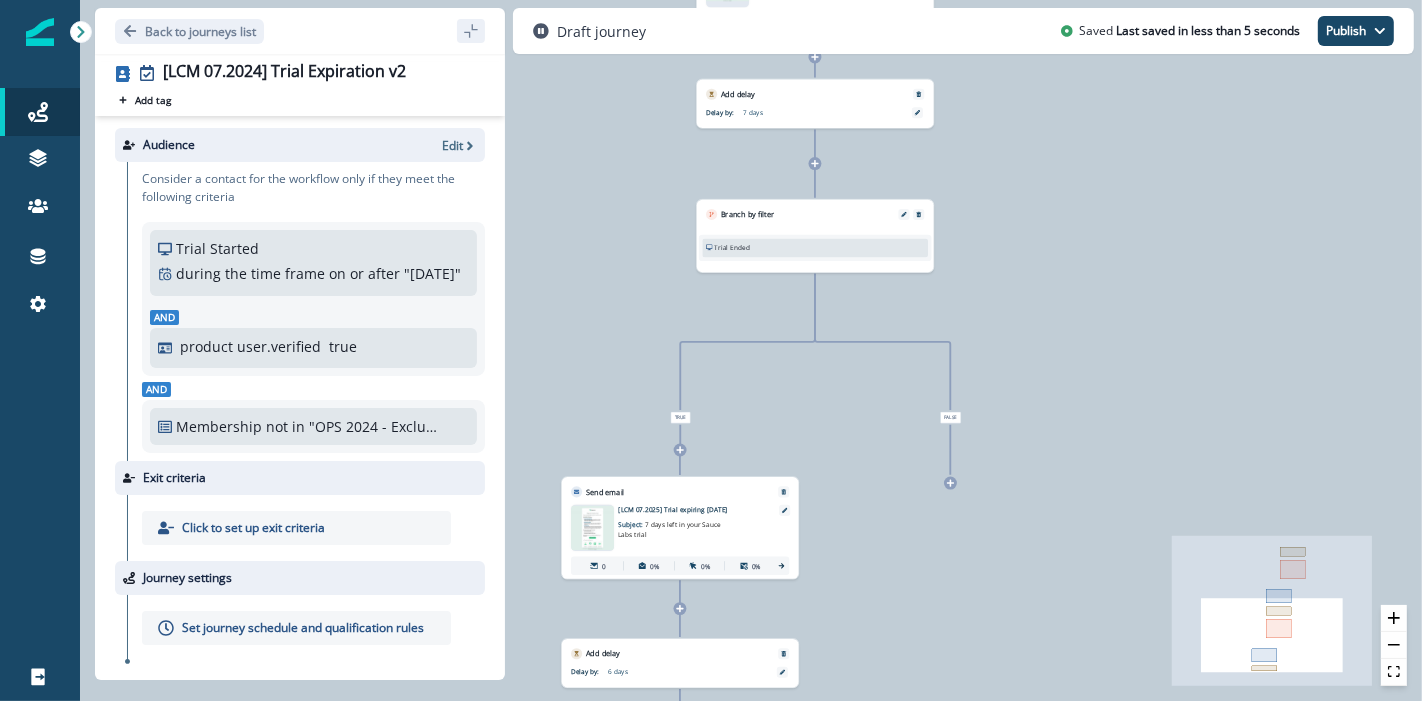 scroll, scrollTop: 42, scrollLeft: 0, axis: vertical 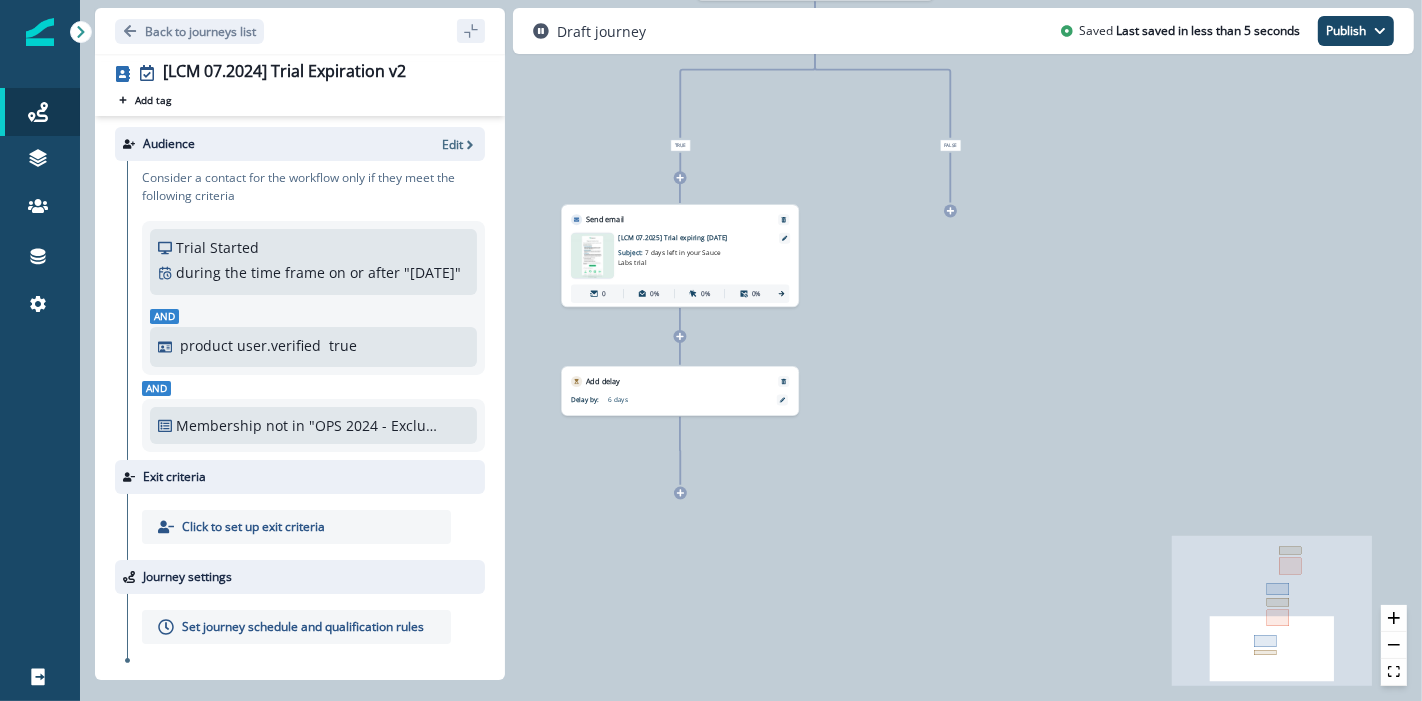 click 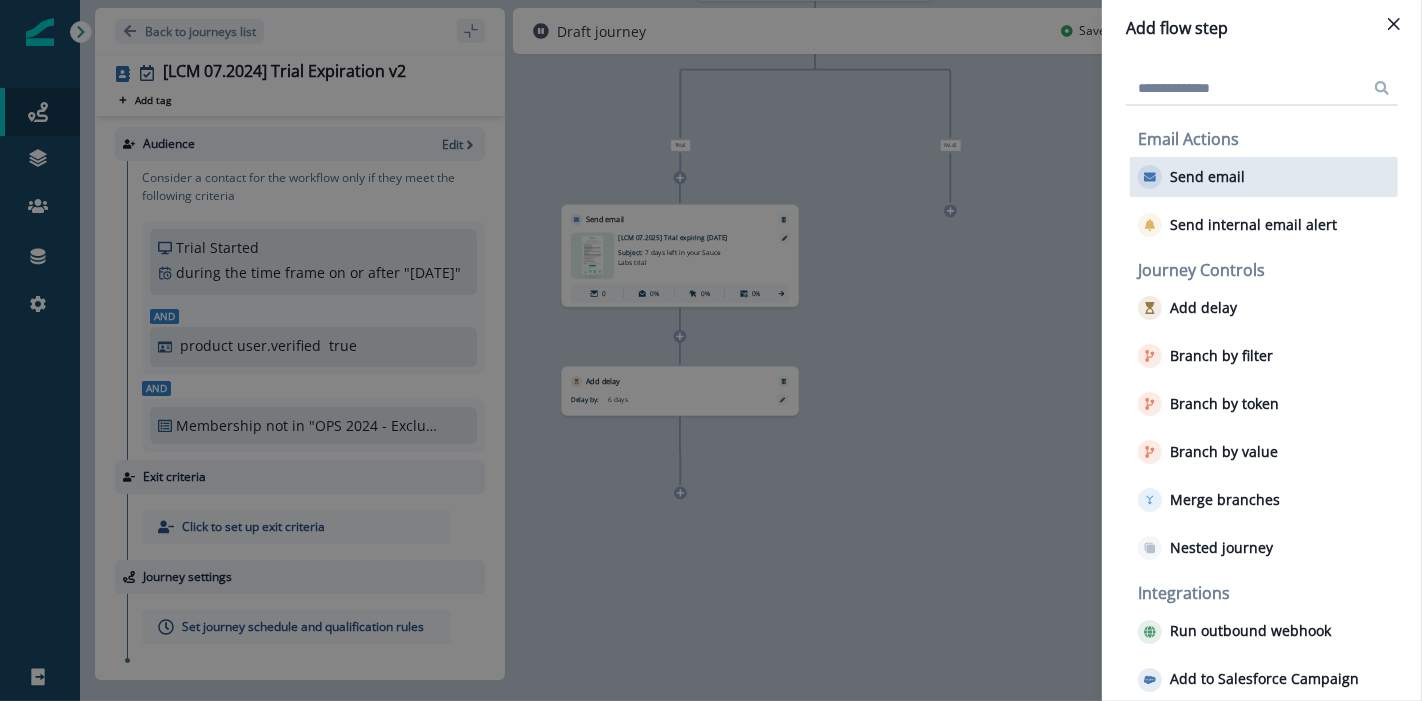 click on "Send email" at bounding box center [1207, 177] 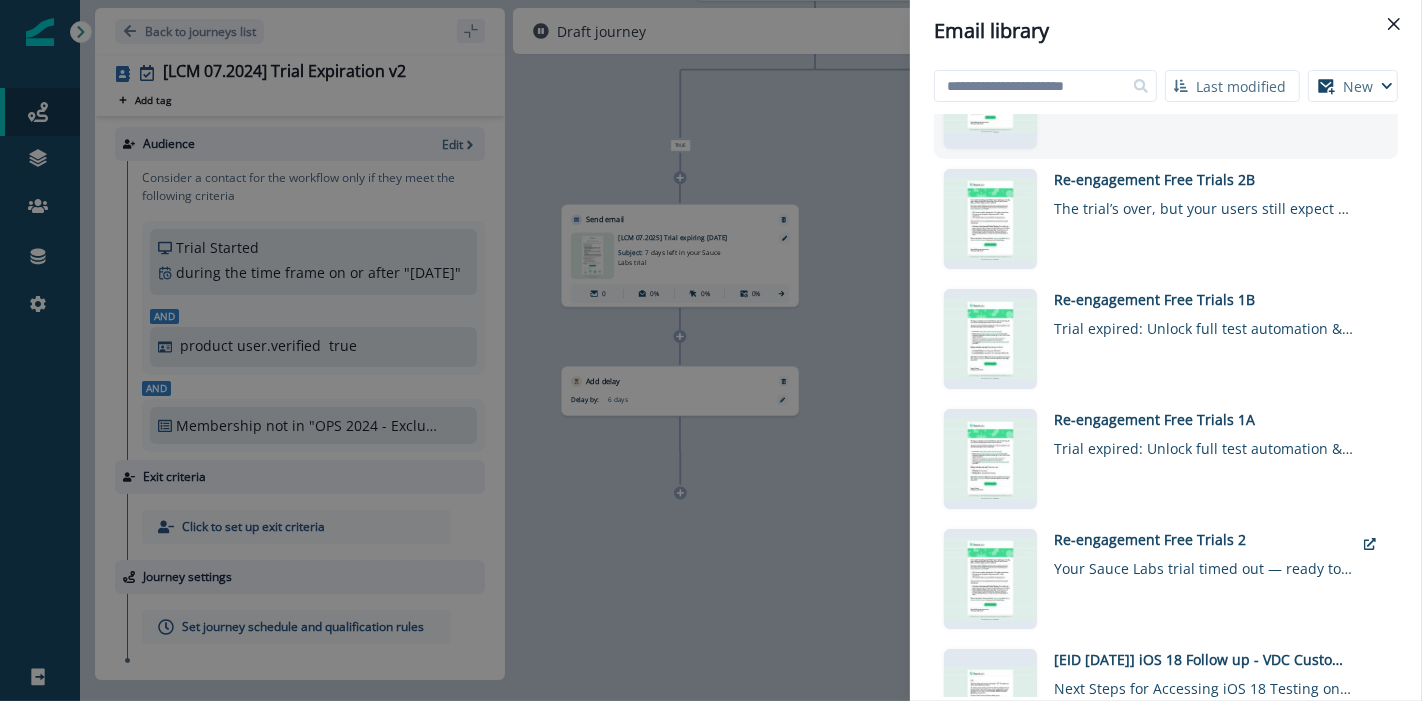 scroll, scrollTop: 1986, scrollLeft: 0, axis: vertical 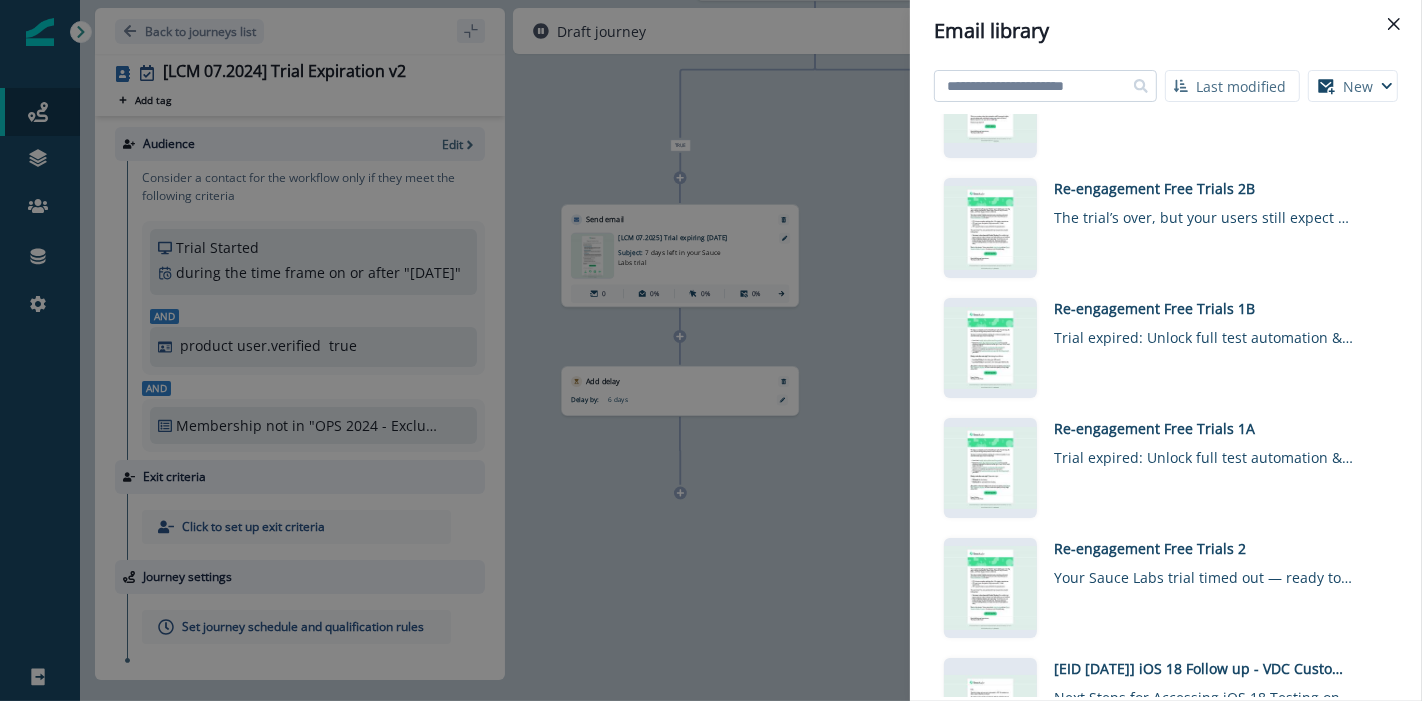 click at bounding box center (1045, 86) 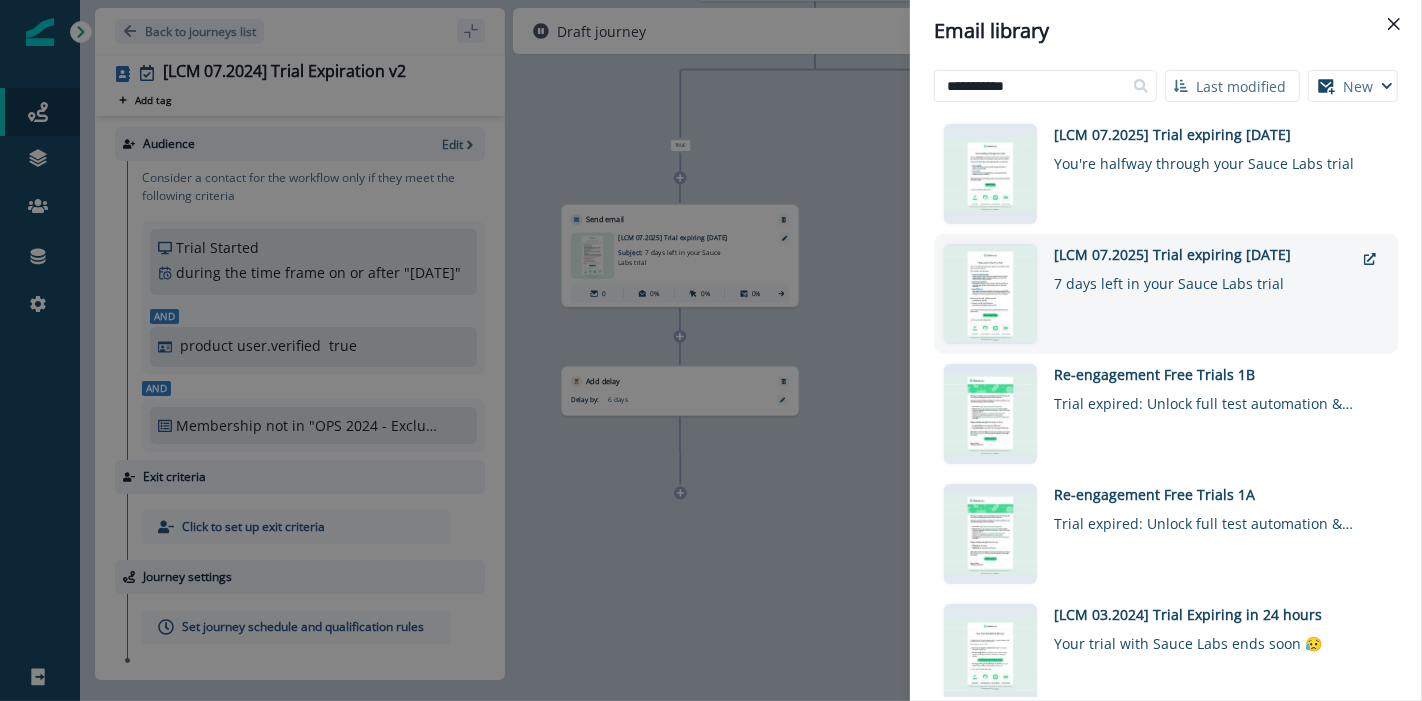 scroll, scrollTop: 16, scrollLeft: 0, axis: vertical 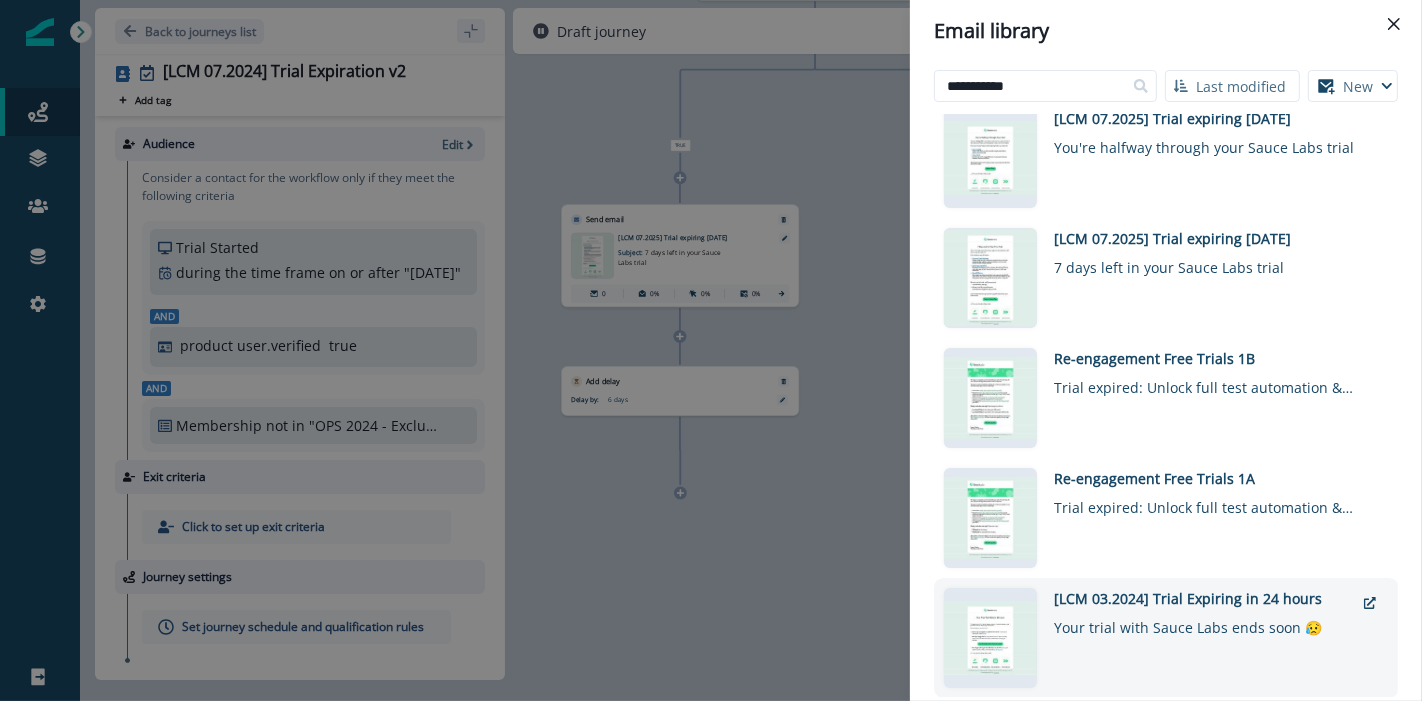 type on "**********" 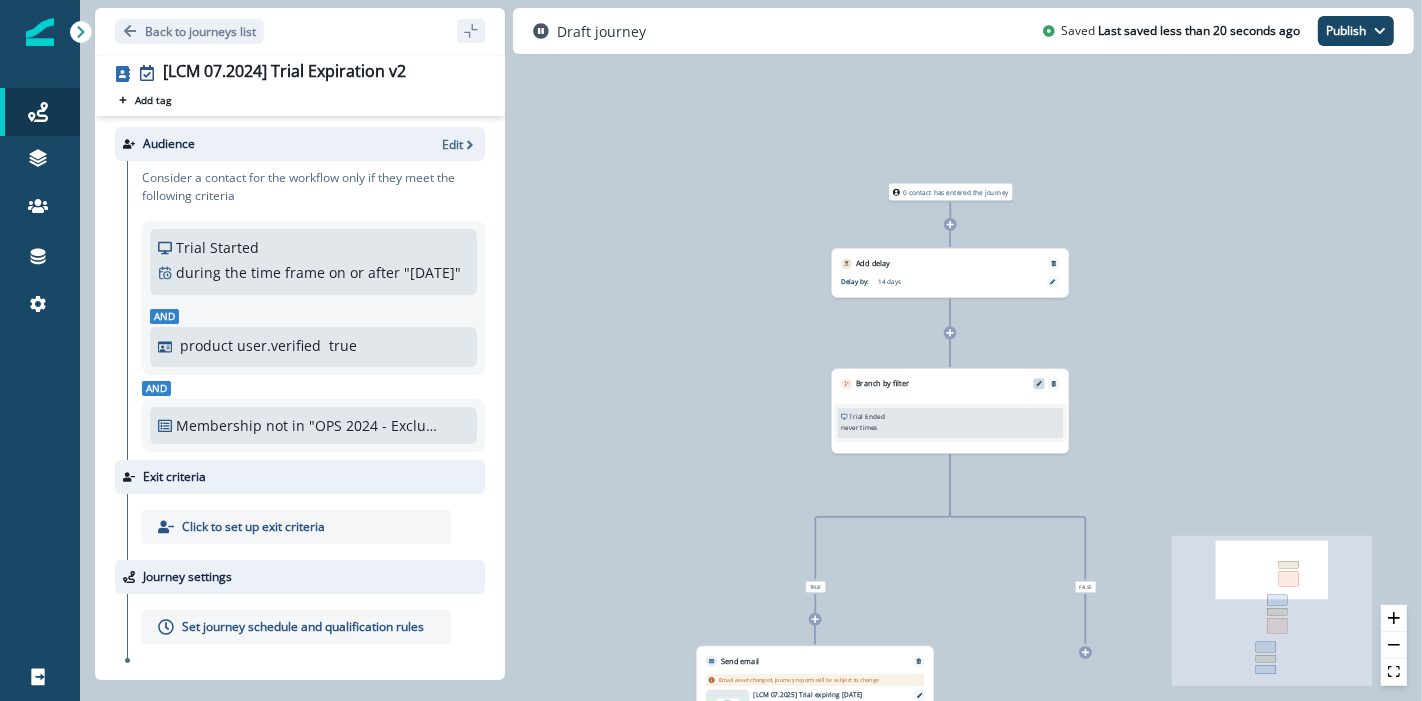 click at bounding box center (1039, 384) 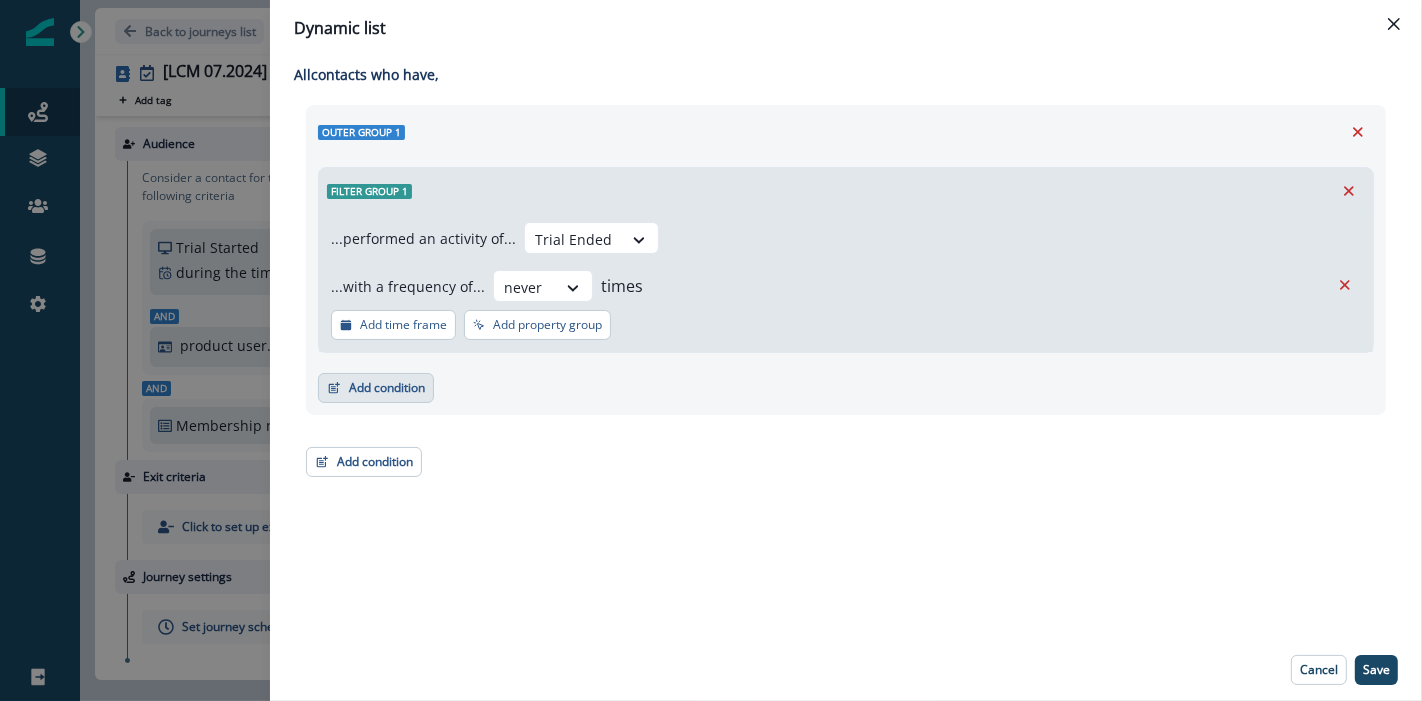 click on "Add condition" at bounding box center [376, 388] 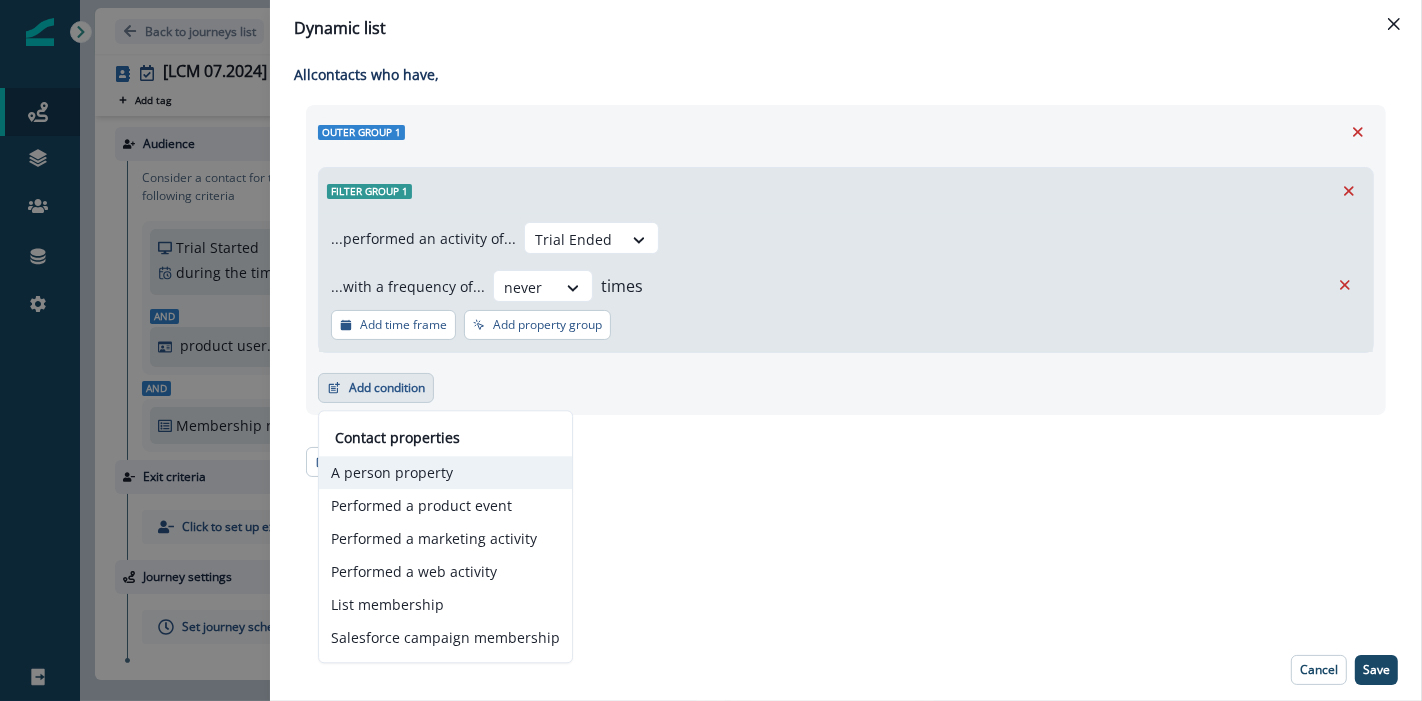 click on "A person property" at bounding box center (445, 472) 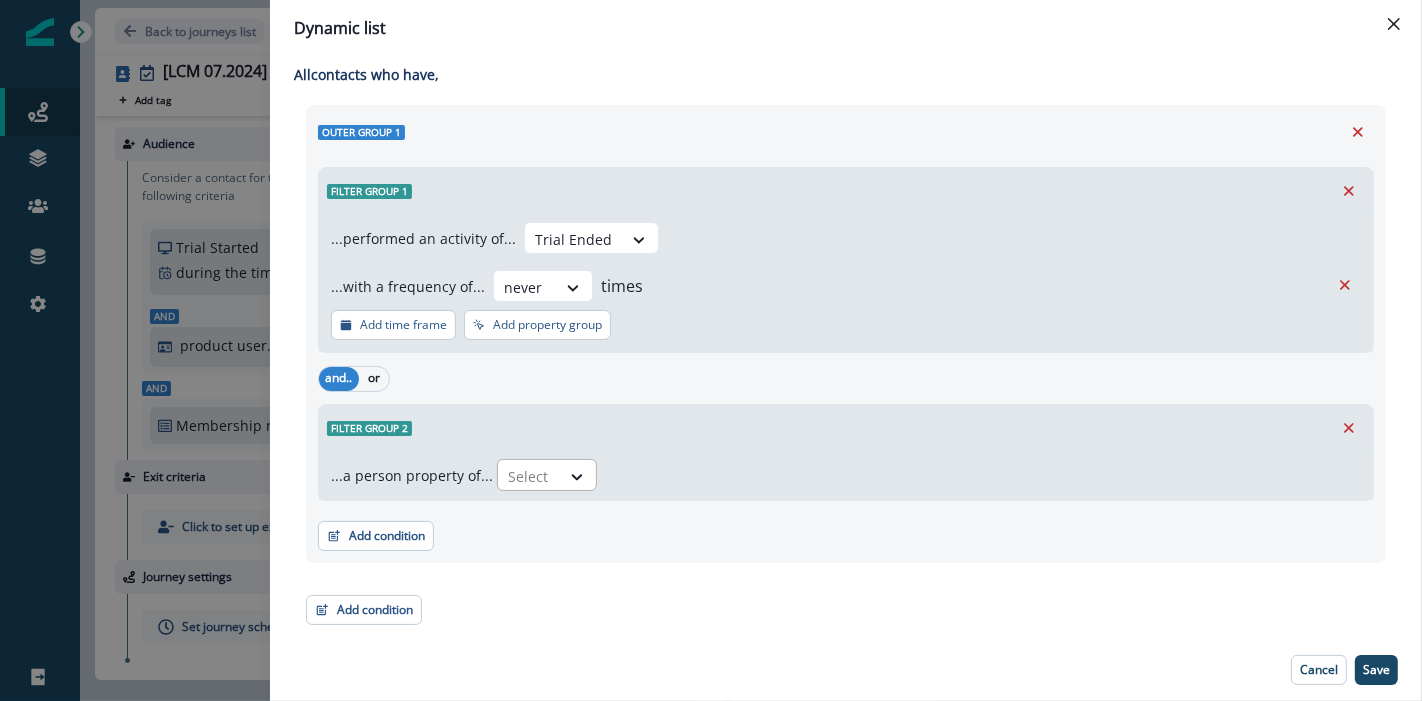 click at bounding box center [529, 476] 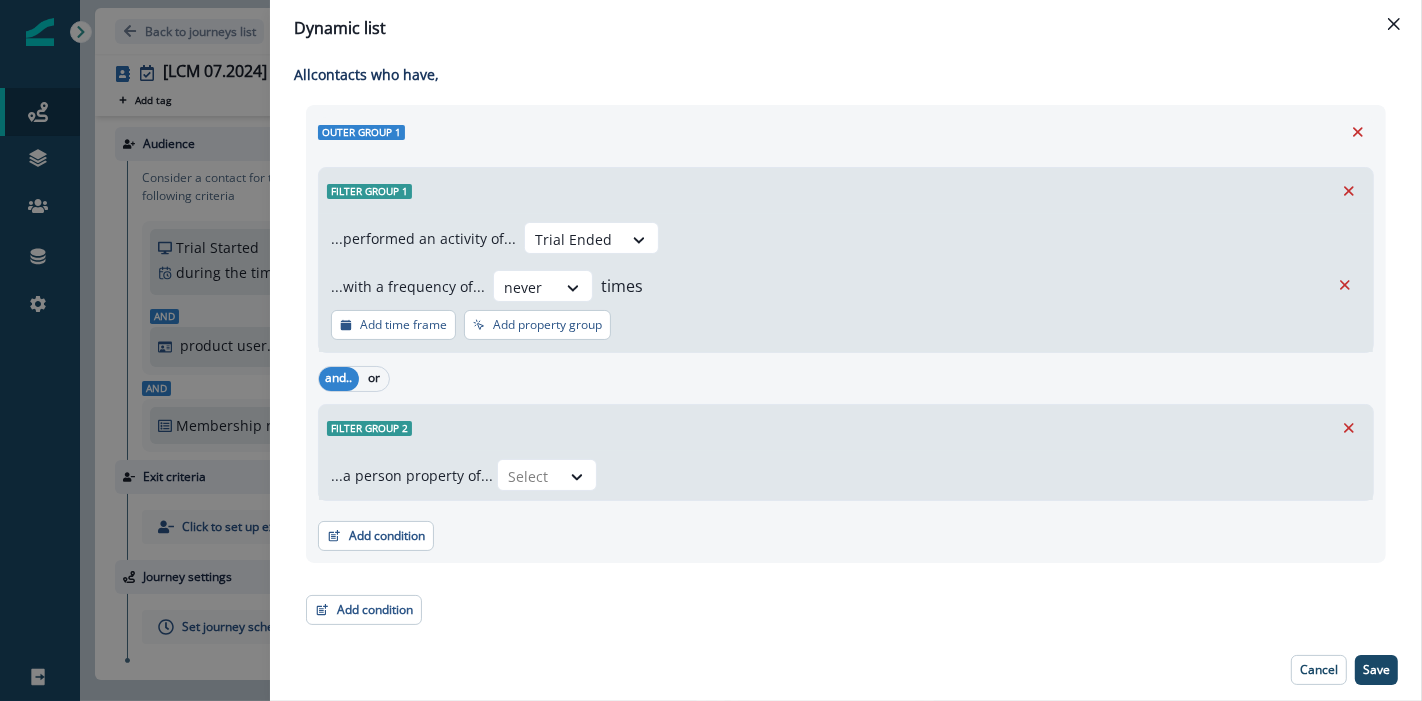 click on "Filter group 2" at bounding box center [846, 428] 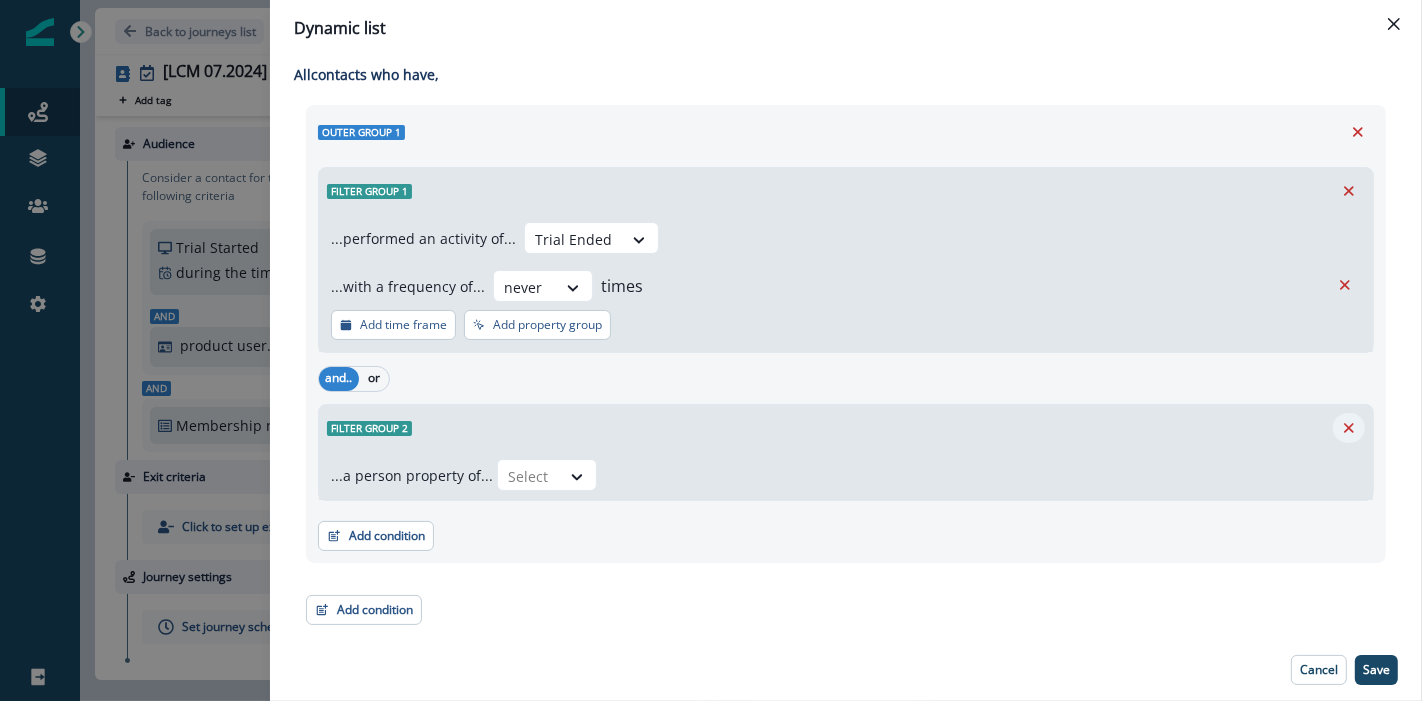 click 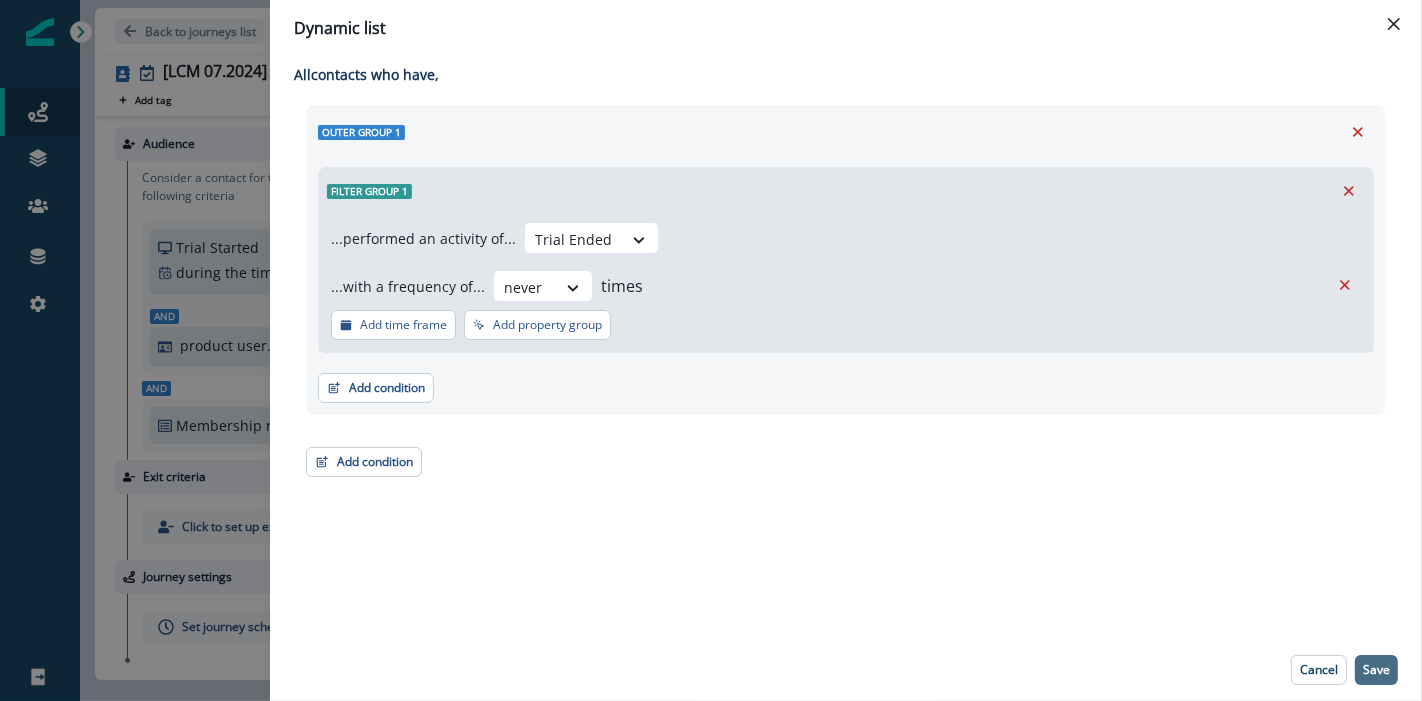 click on "Save" at bounding box center [1376, 670] 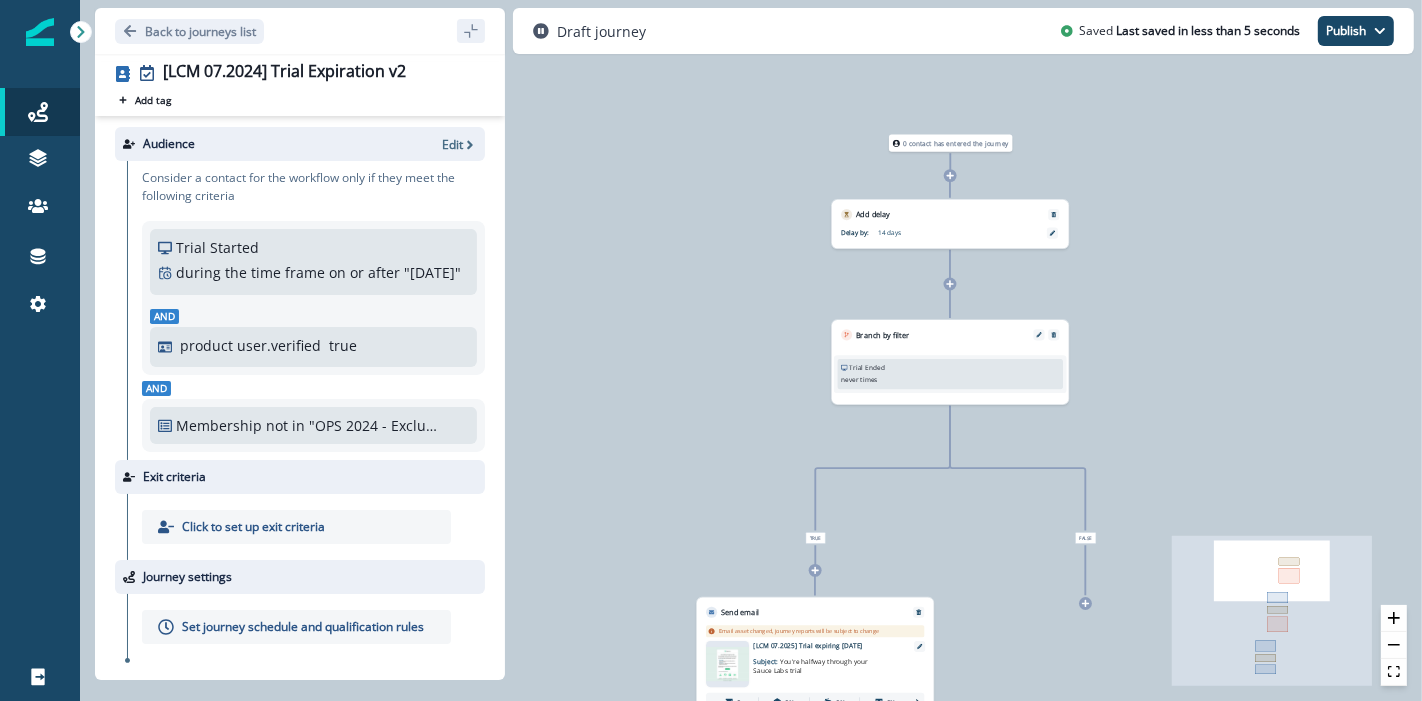 scroll, scrollTop: 0, scrollLeft: 0, axis: both 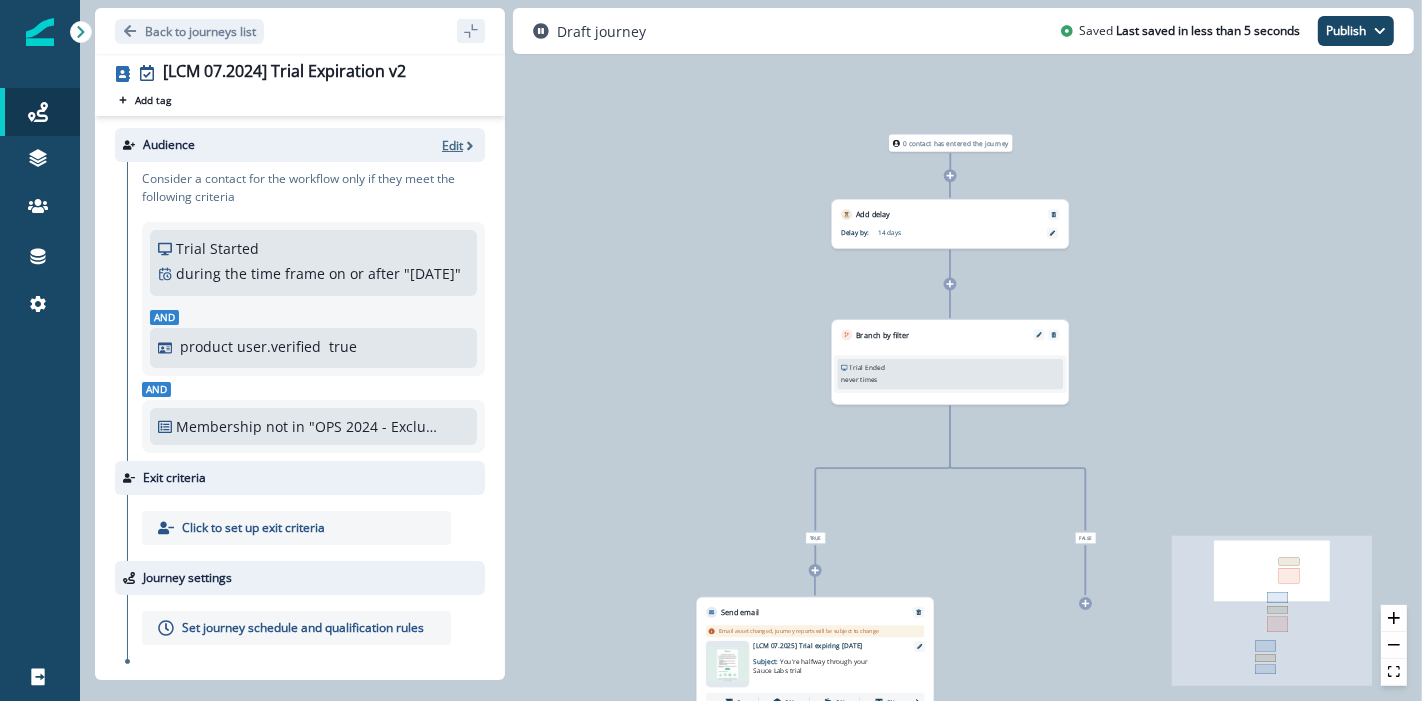 click on "Edit" at bounding box center [452, 145] 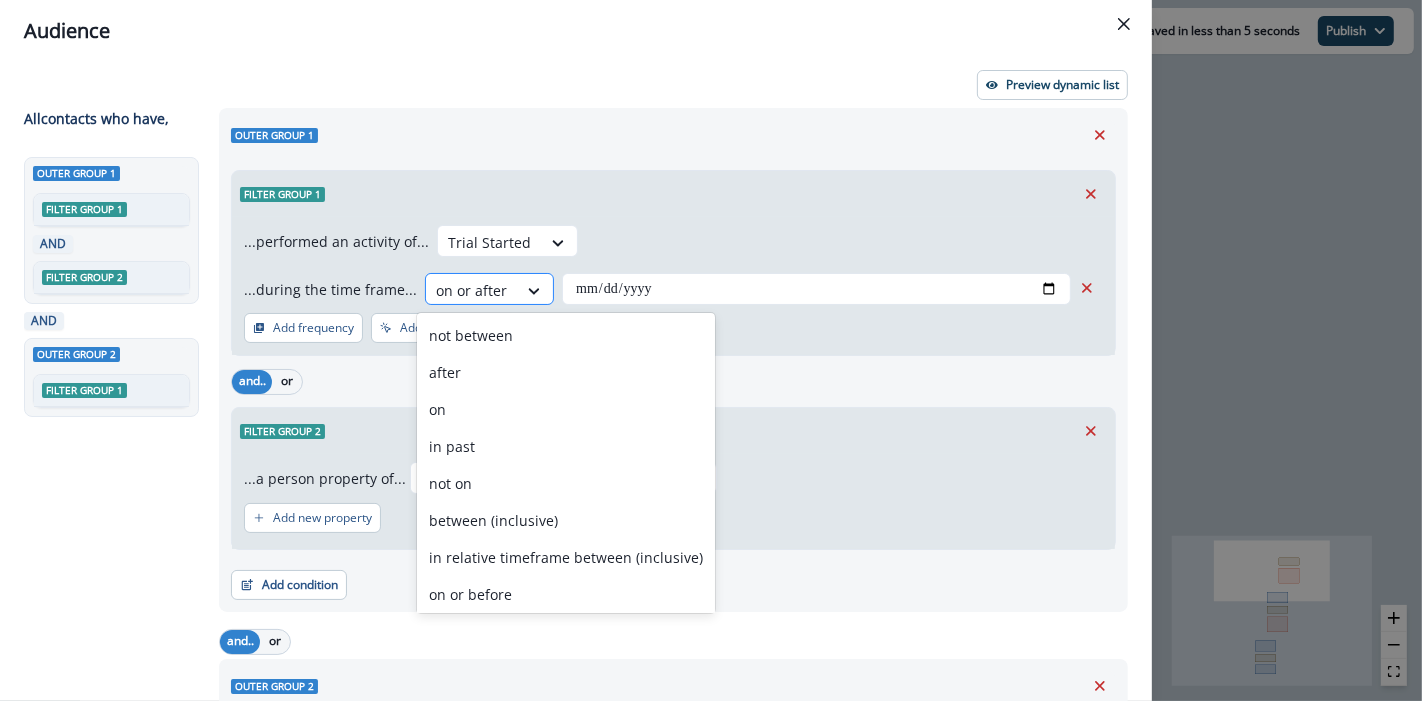 click at bounding box center [471, 290] 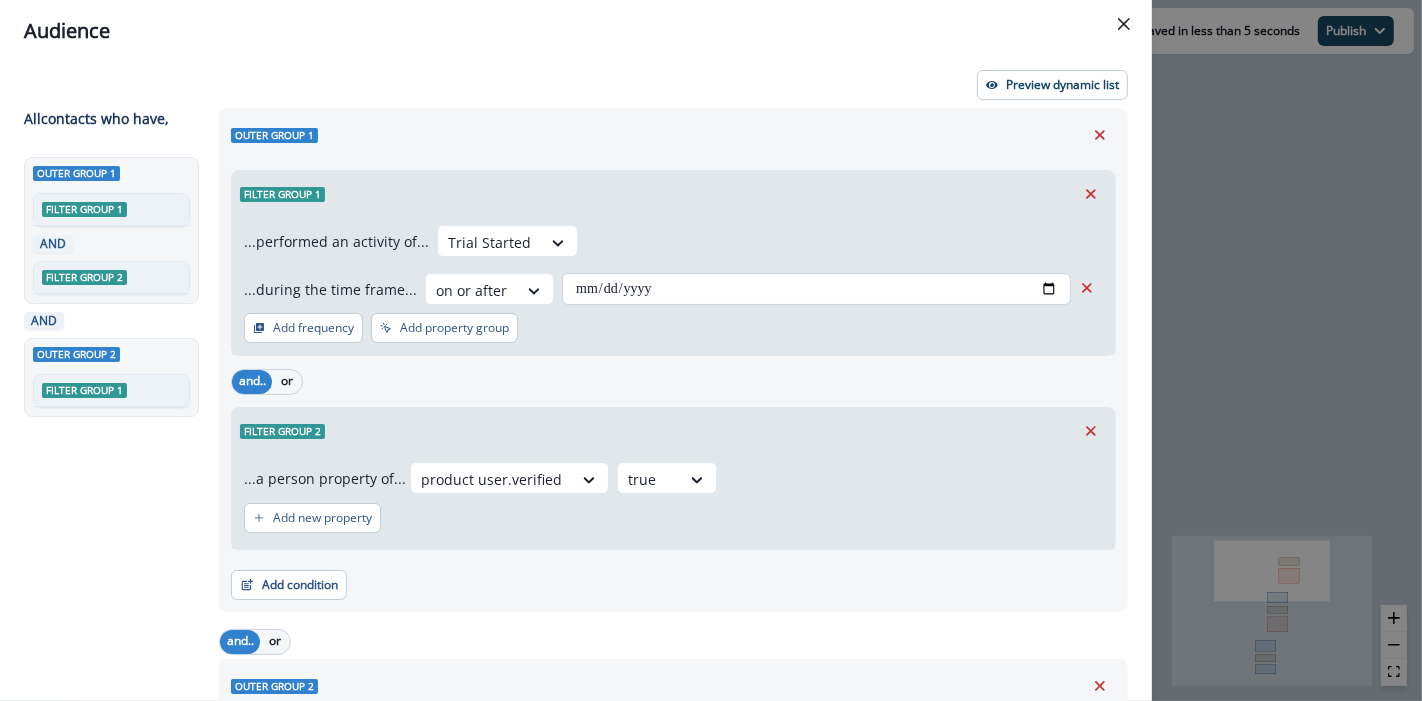 click on "**********" at bounding box center (816, 289) 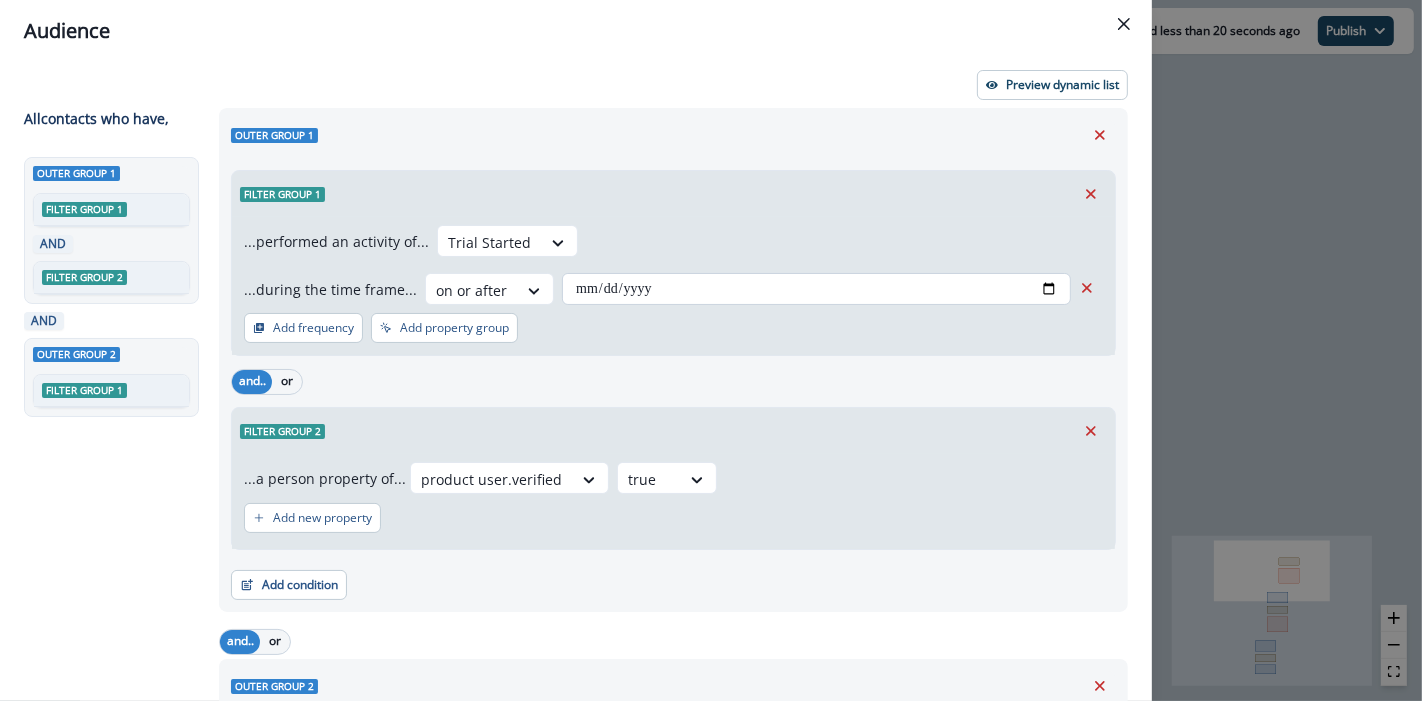 click on "**********" at bounding box center [816, 289] 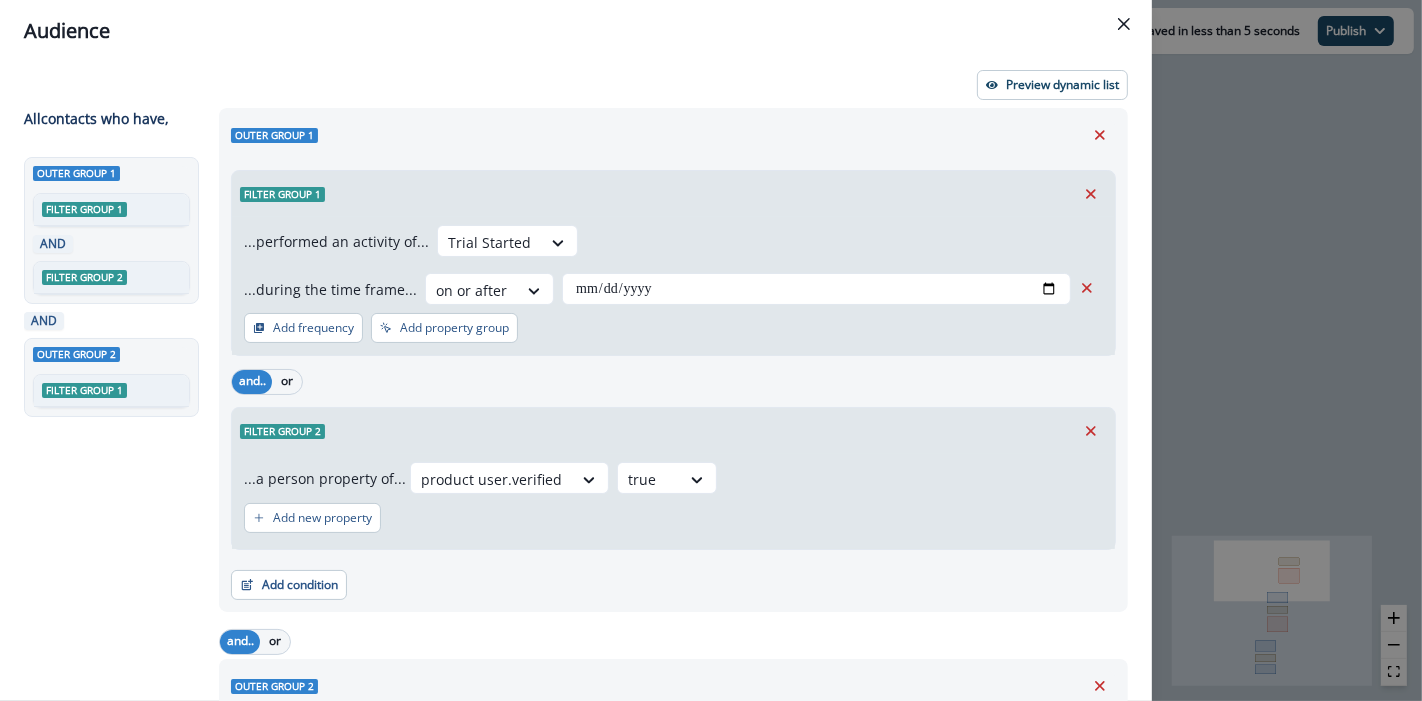 type on "**********" 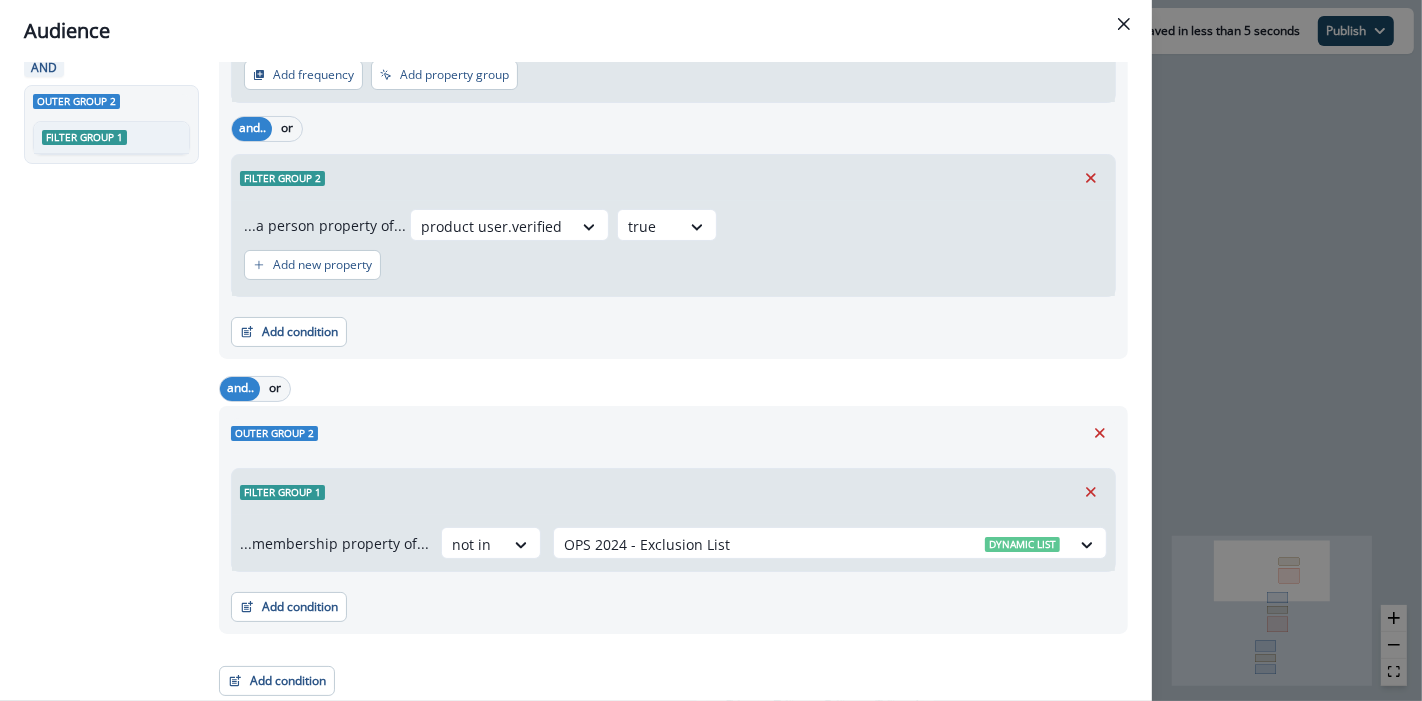 scroll, scrollTop: 0, scrollLeft: 0, axis: both 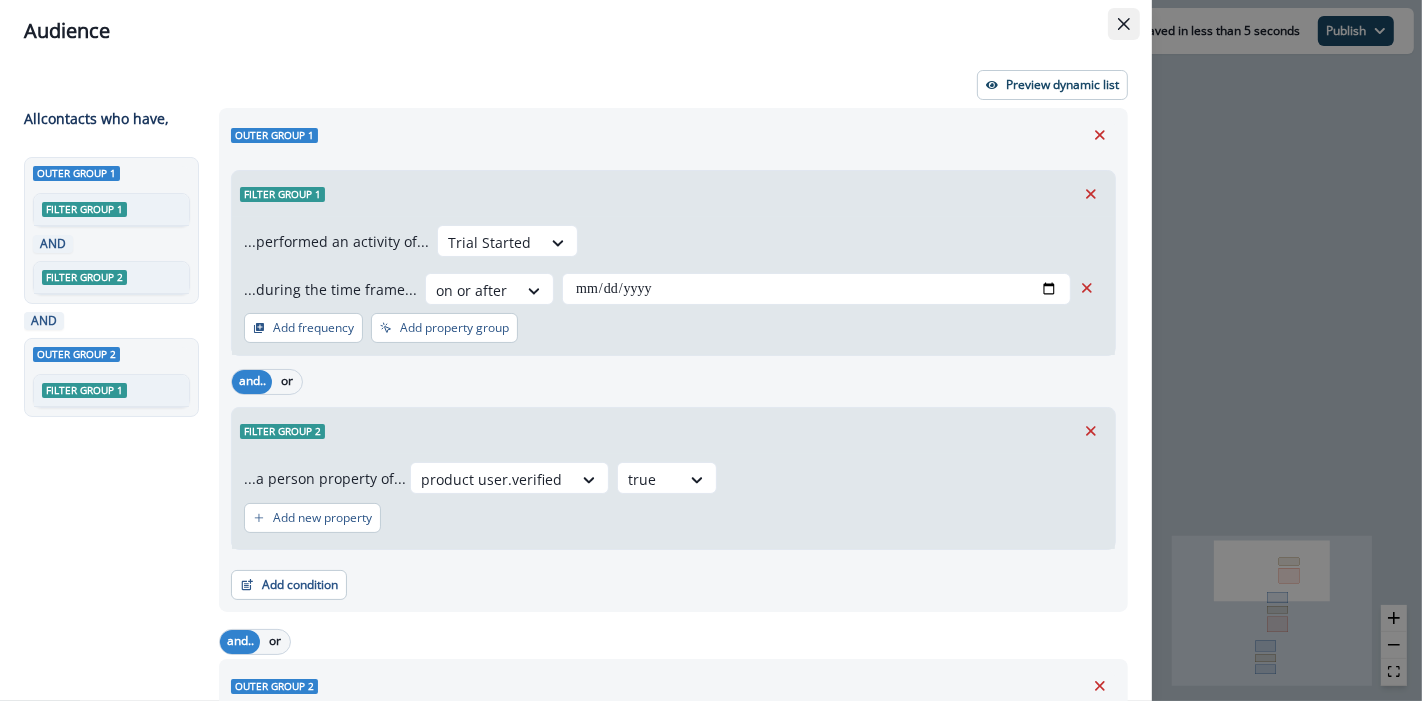 click 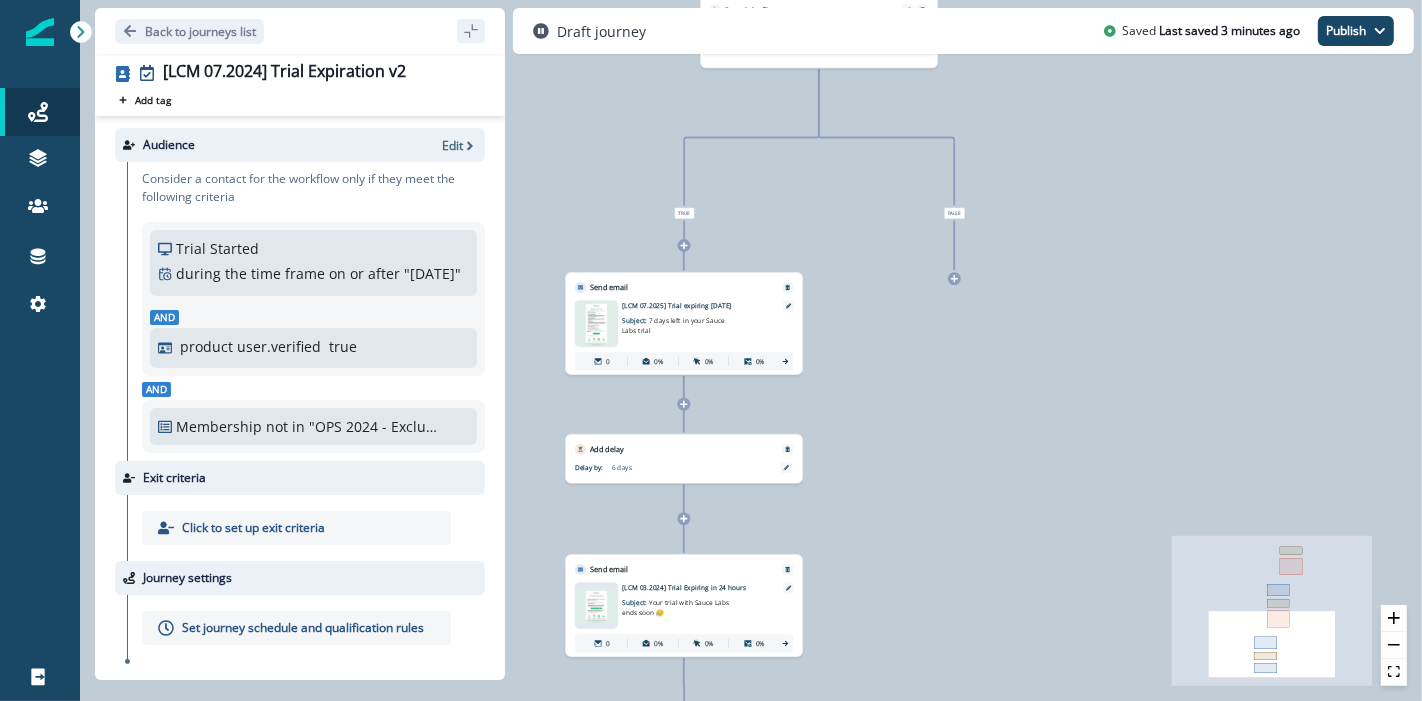click on "7 days left in your Sauce Labs trial" at bounding box center (673, 325) 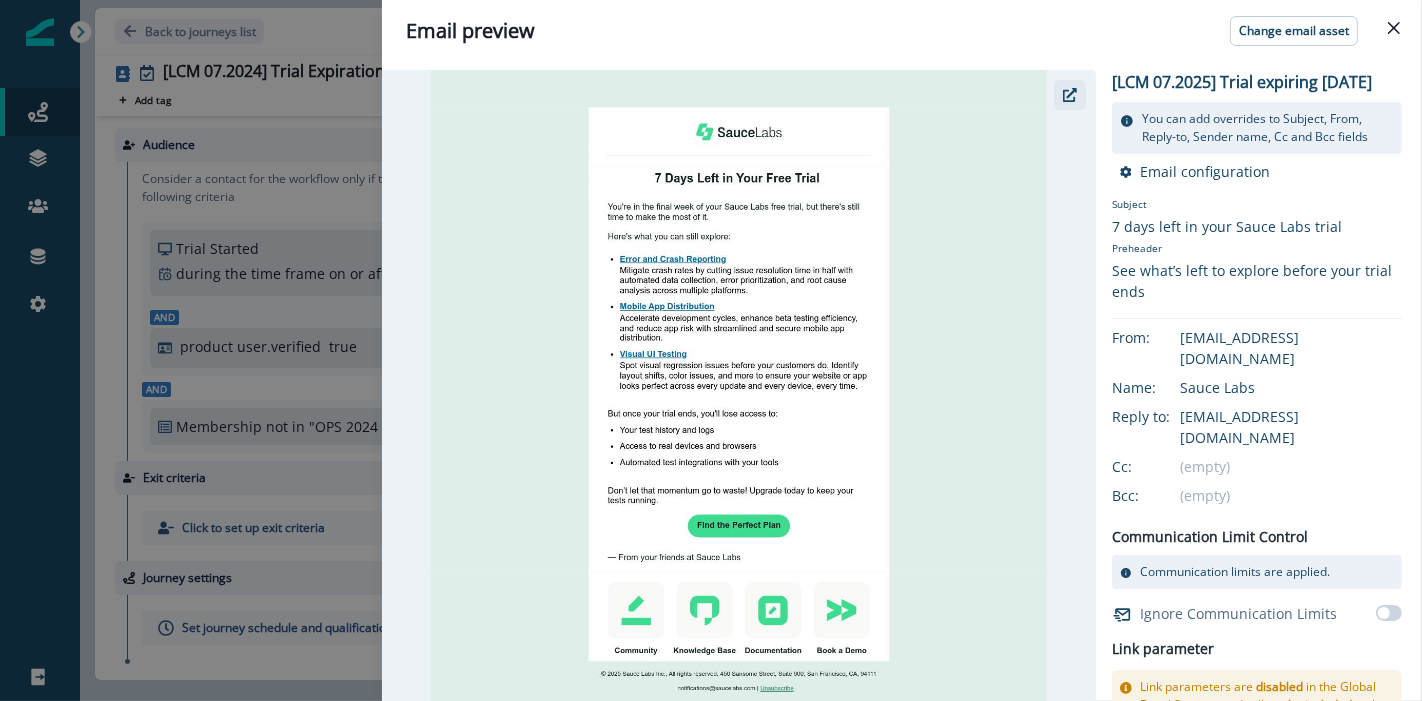 click 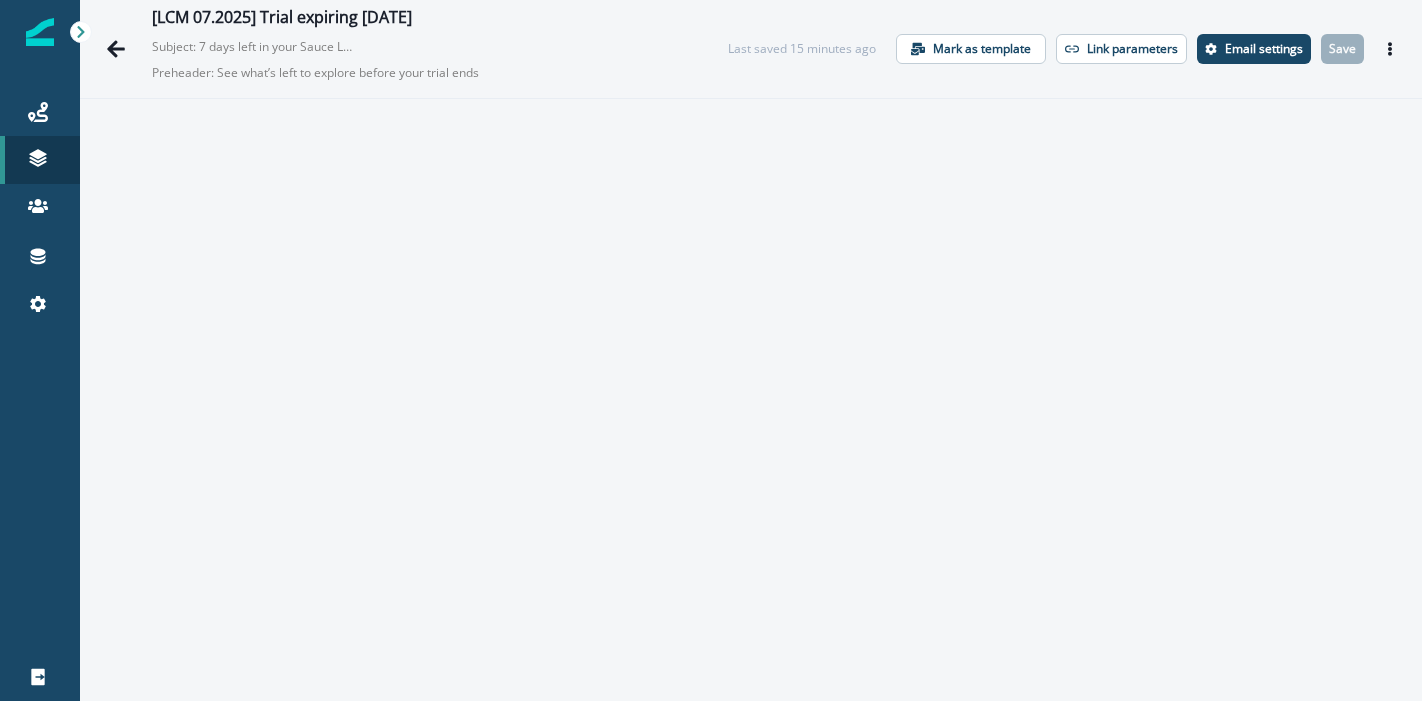 scroll, scrollTop: 0, scrollLeft: 0, axis: both 